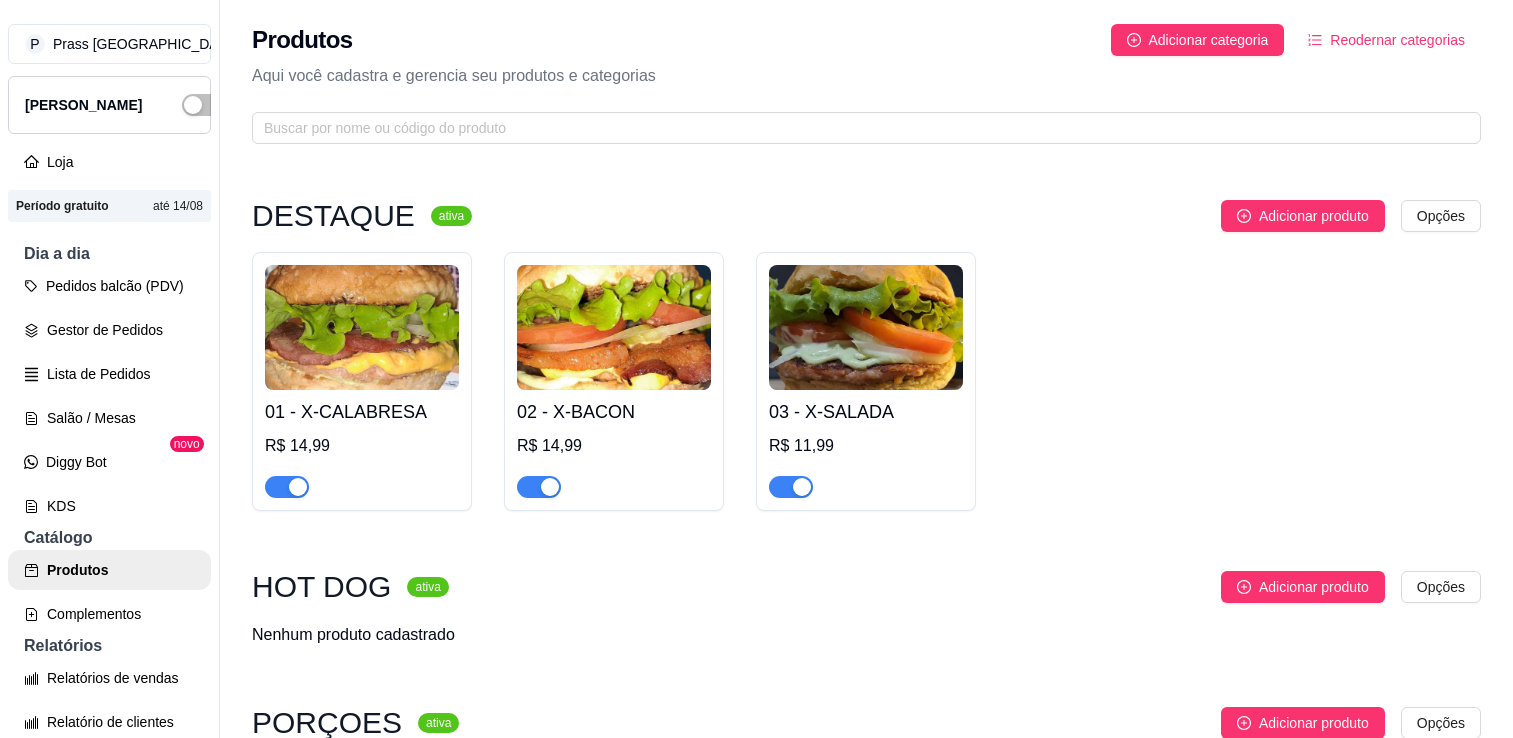 scroll, scrollTop: 0, scrollLeft: 0, axis: both 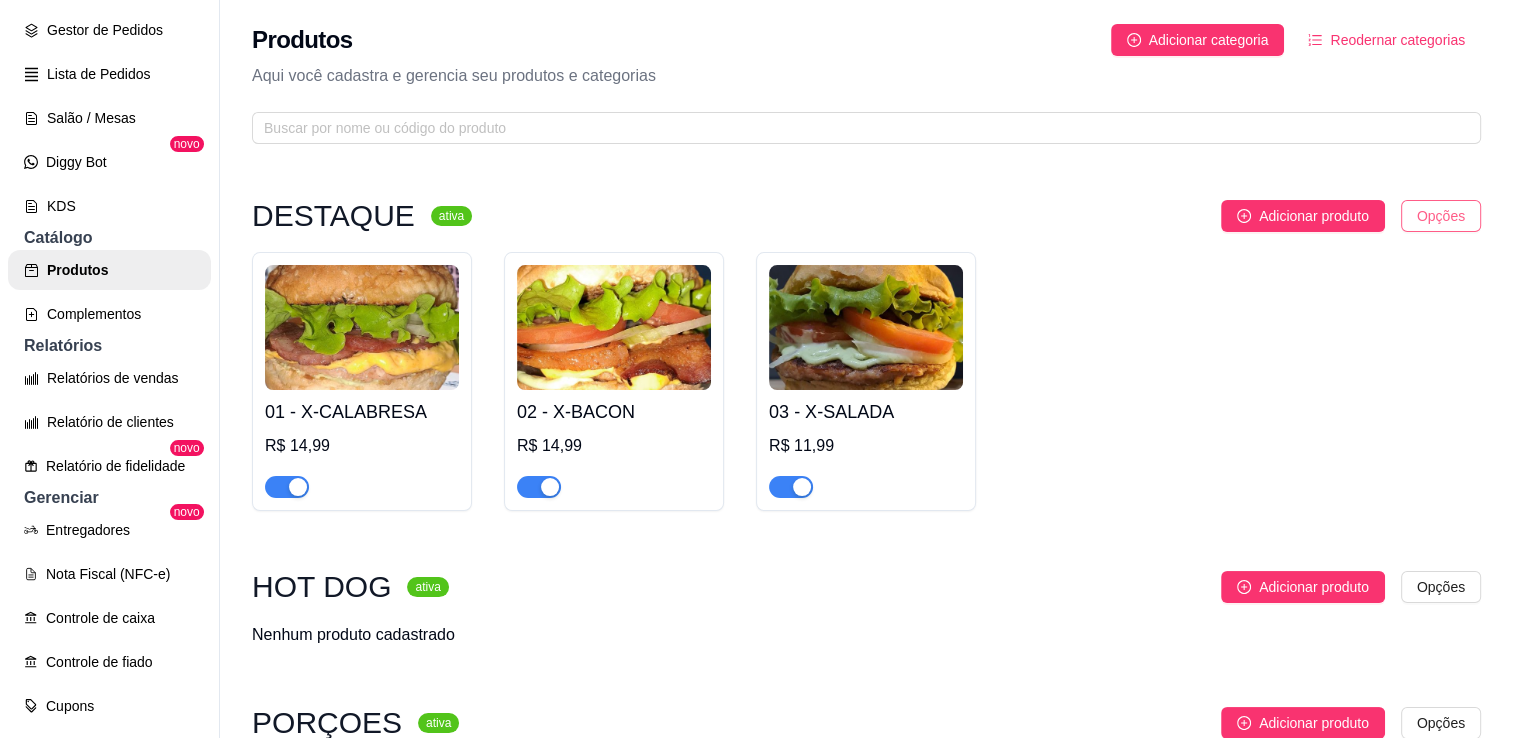 click on "P Prass Hamburg ... Loja Aberta Loja Período gratuito até 14/08   Dia a dia Pedidos balcão (PDV) Gestor de Pedidos Lista de Pedidos Salão / Mesas Diggy Bot novo KDS Catálogo Produtos Complementos Relatórios Relatórios de vendas Relatório de clientes Relatório de fidelidade novo Gerenciar Entregadores novo Nota Fiscal (NFC-e) Controle de caixa Controle de fiado Cupons Clientes Estoque Configurações Diggy Planos Precisa de ajuda? Sair Produtos Adicionar categoria Reodernar categorias Aqui você cadastra e gerencia seu produtos e categorias DESTAQUE ativa Adicionar produto Opções 01 - X-CALABRESA   R$ 14,99 02 - X-BACON   R$ 14,99 03 - X-SALADA   R$ 11,99 HOT DOG ativa Adicionar produto Opções Nenhum produto cadastrado PORÇOES ativa Adicionar produto Opções 30 - BATATA FRITA PREMIUM ( DEFINIR GRAMAGEM )   R$ 0,00 31 - BATATA FRITA SIMPLES ( GR )   R$ 0,00 32 - BATATA FRITA GRANDE ( GR )   R$ 0,00 33 - CALABRESA   R$ 0,00 BEBIDAS ativa Adicionar produto Opções 20 - COCA-COLA 350 ML" at bounding box center [756, 369] 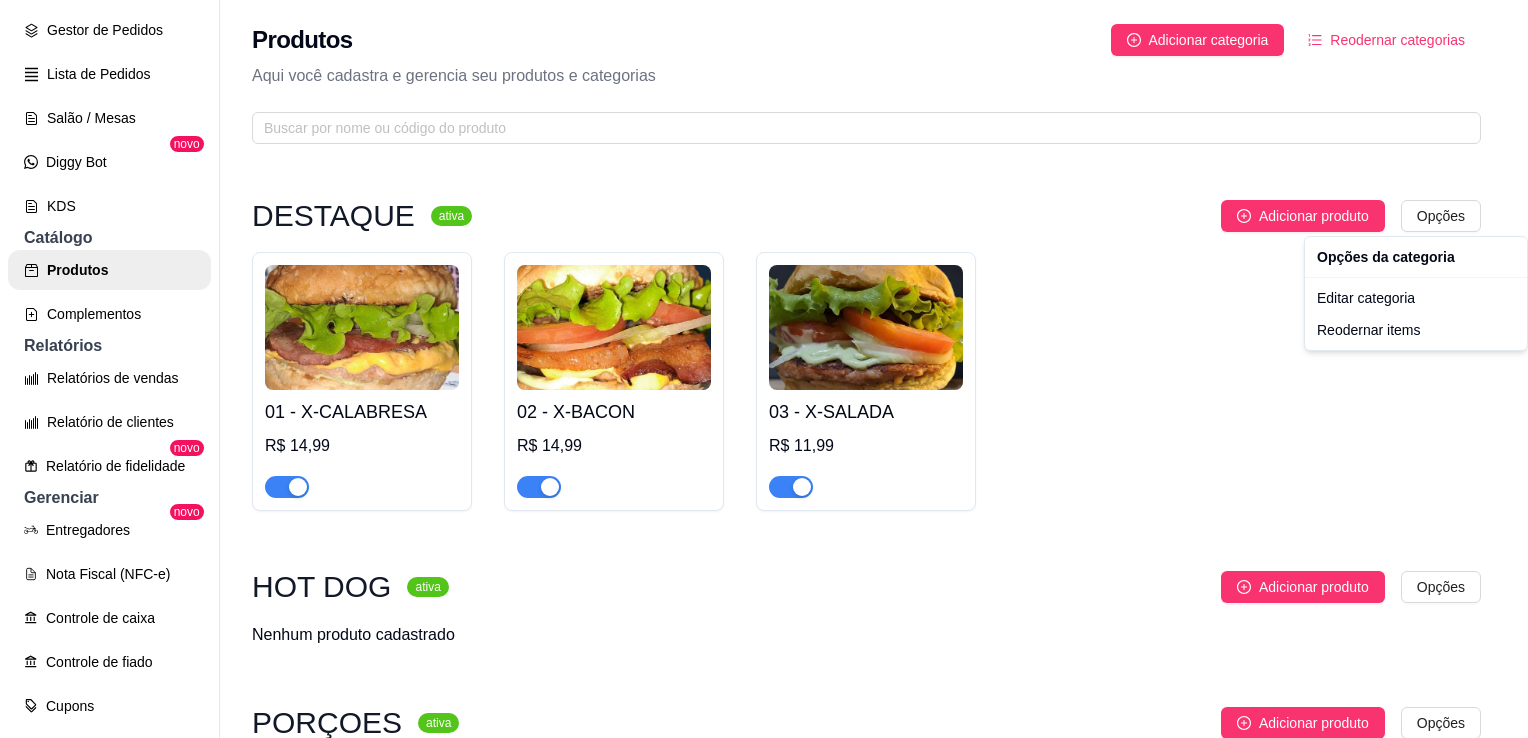 click on "P Prass Hamburg ... Loja Aberta Loja Período gratuito até 14/08   Dia a dia Pedidos balcão (PDV) Gestor de Pedidos Lista de Pedidos Salão / Mesas Diggy Bot novo KDS Catálogo Produtos Complementos Relatórios Relatórios de vendas Relatório de clientes Relatório de fidelidade novo Gerenciar Entregadores novo Nota Fiscal (NFC-e) Controle de caixa Controle de fiado Cupons Clientes Estoque Configurações Diggy Planos Precisa de ajuda? Sair Produtos Adicionar categoria Reodernar categorias Aqui você cadastra e gerencia seu produtos e categorias DESTAQUE ativa Adicionar produto Opções 01 - X-CALABRESA   R$ 14,99 02 - X-BACON   R$ 14,99 03 - X-SALADA   R$ 11,99 HOT DOG ativa Adicionar produto Opções Nenhum produto cadastrado PORÇOES ativa Adicionar produto Opções 30 - BATATA FRITA PREMIUM ( DEFINIR GRAMAGEM )   R$ 0,00 31 - BATATA FRITA SIMPLES ( GR )   R$ 0,00 32 - BATATA FRITA GRANDE ( GR )   R$ 0,00 33 - CALABRESA   R$ 0,00 BEBIDAS ativa Adicionar produto Opções 20 - COCA-COLA 350 ML" at bounding box center [764, 369] 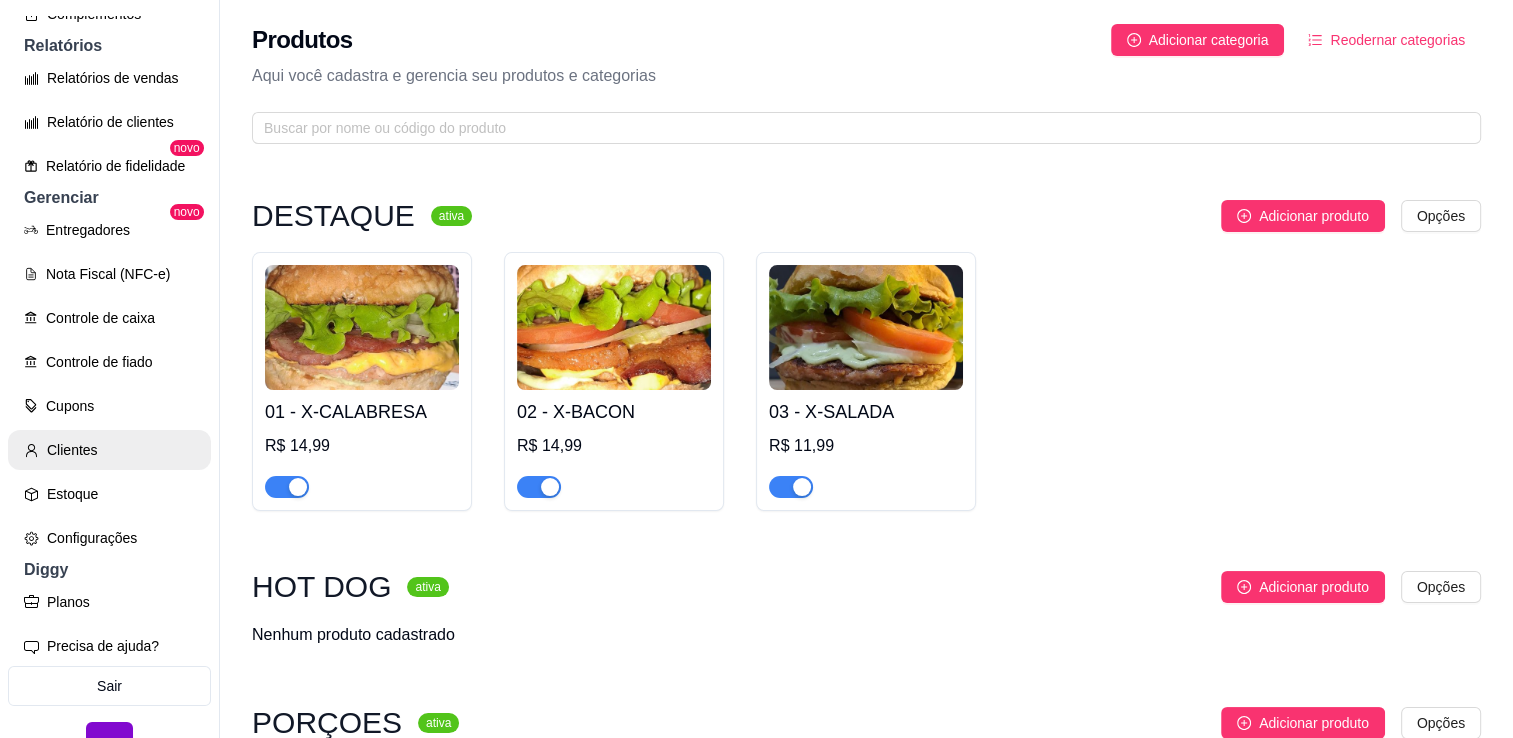 scroll, scrollTop: 631, scrollLeft: 0, axis: vertical 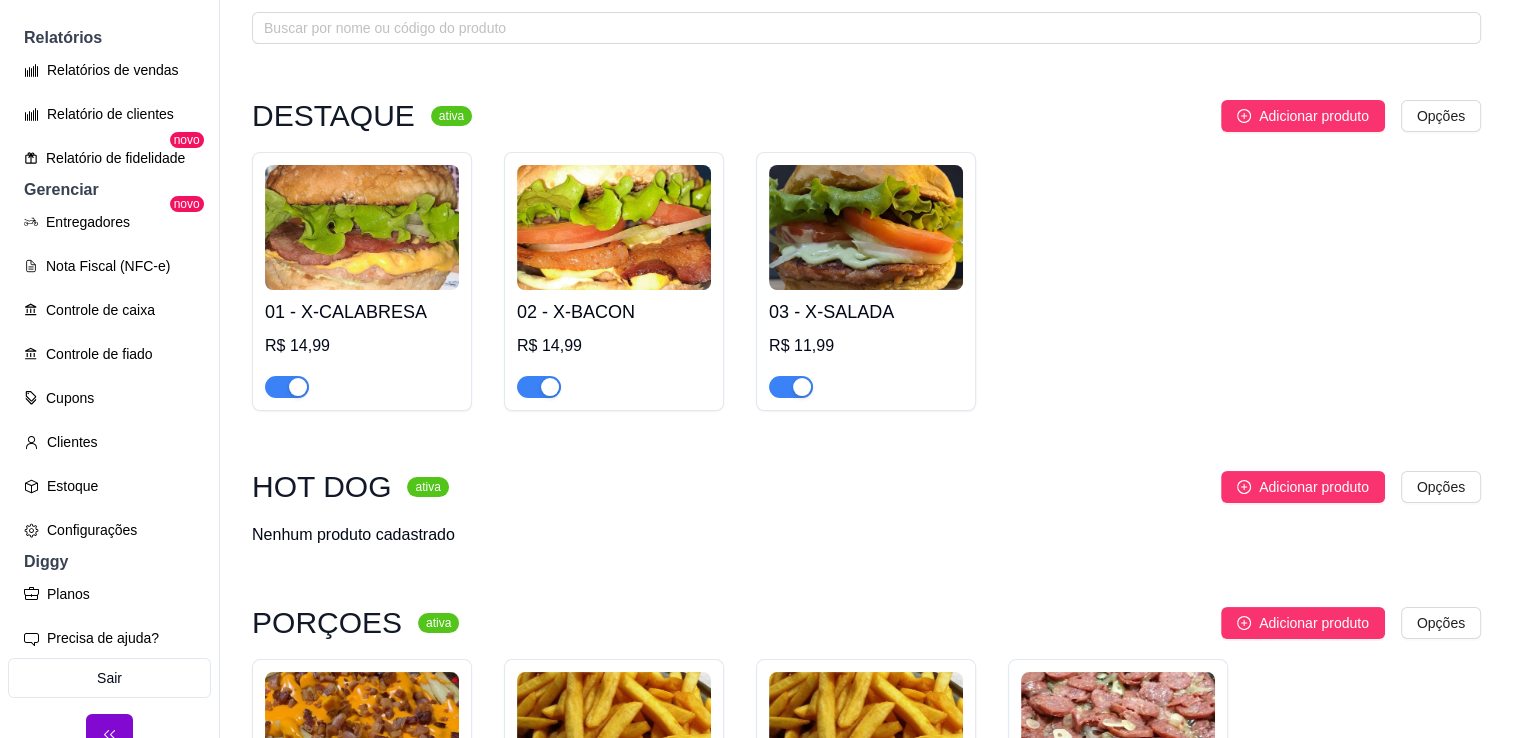 click at bounding box center [362, 227] 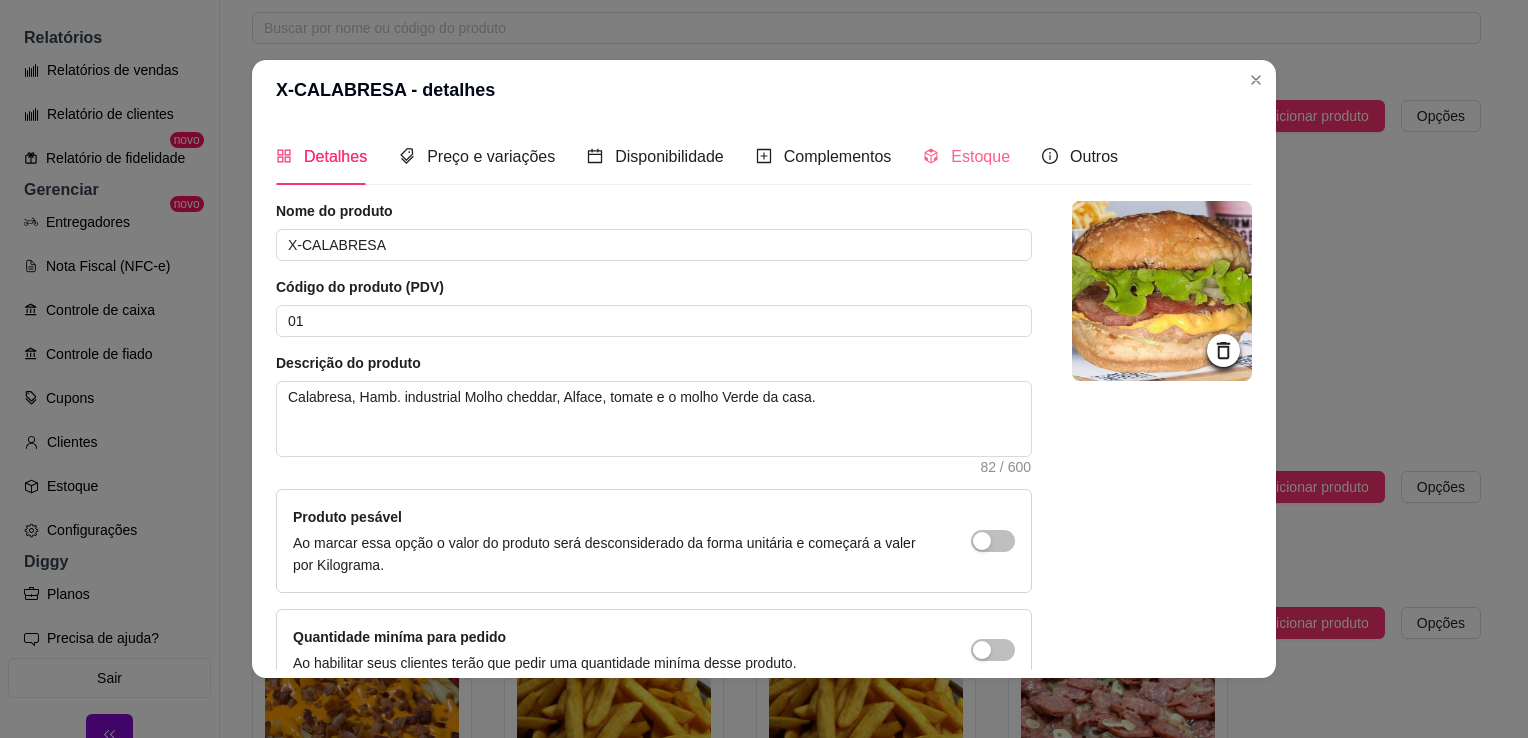 click on "Estoque" at bounding box center (966, 156) 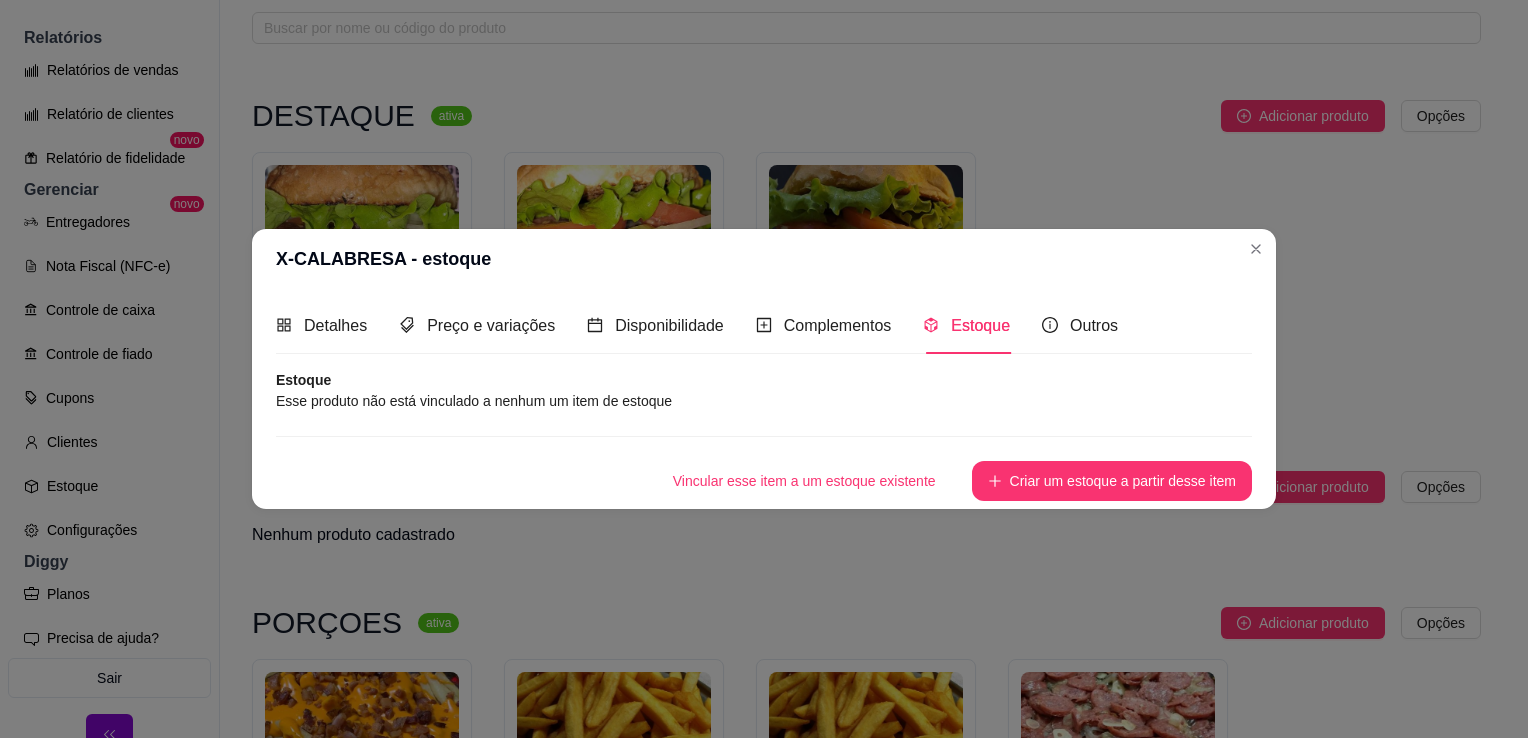 type 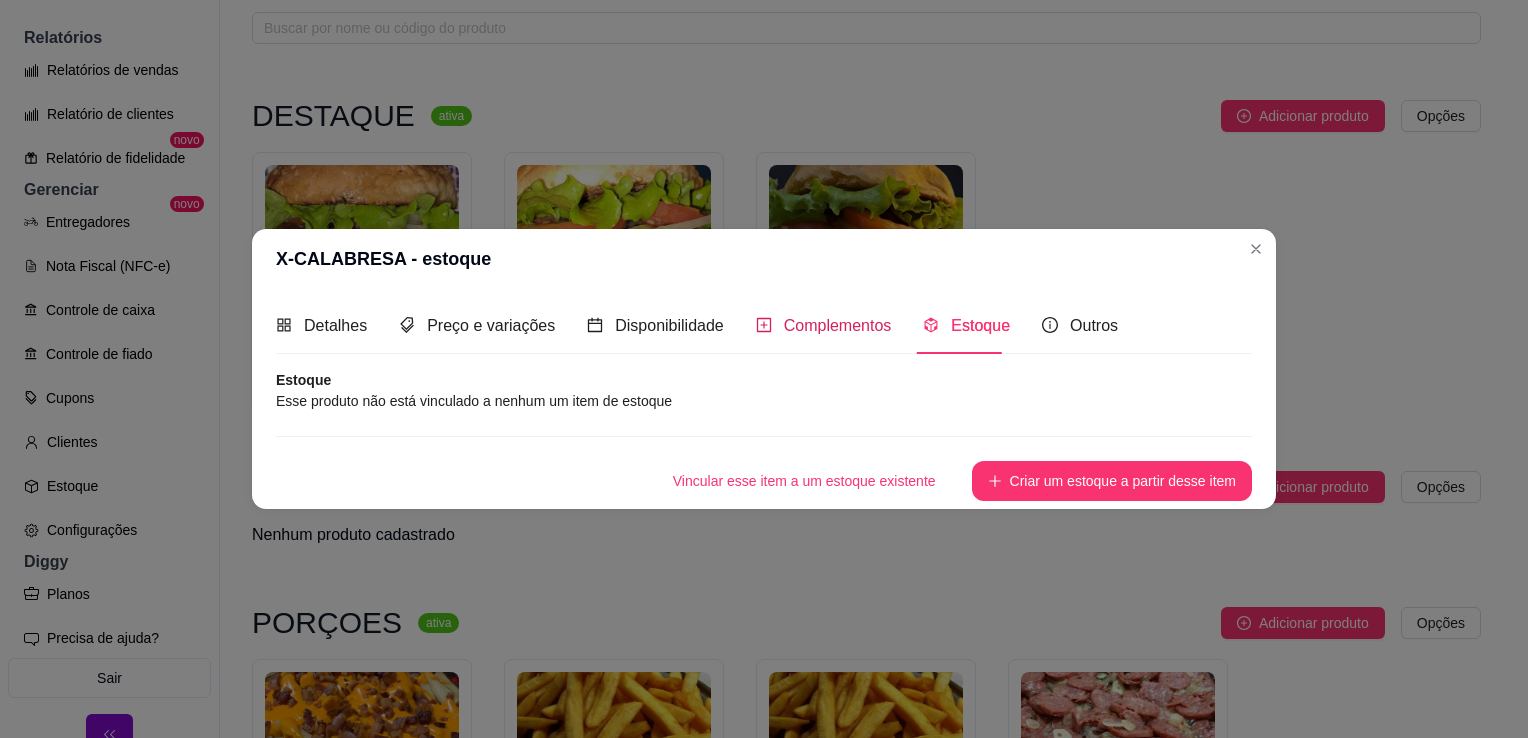 click on "Complementos" at bounding box center [838, 325] 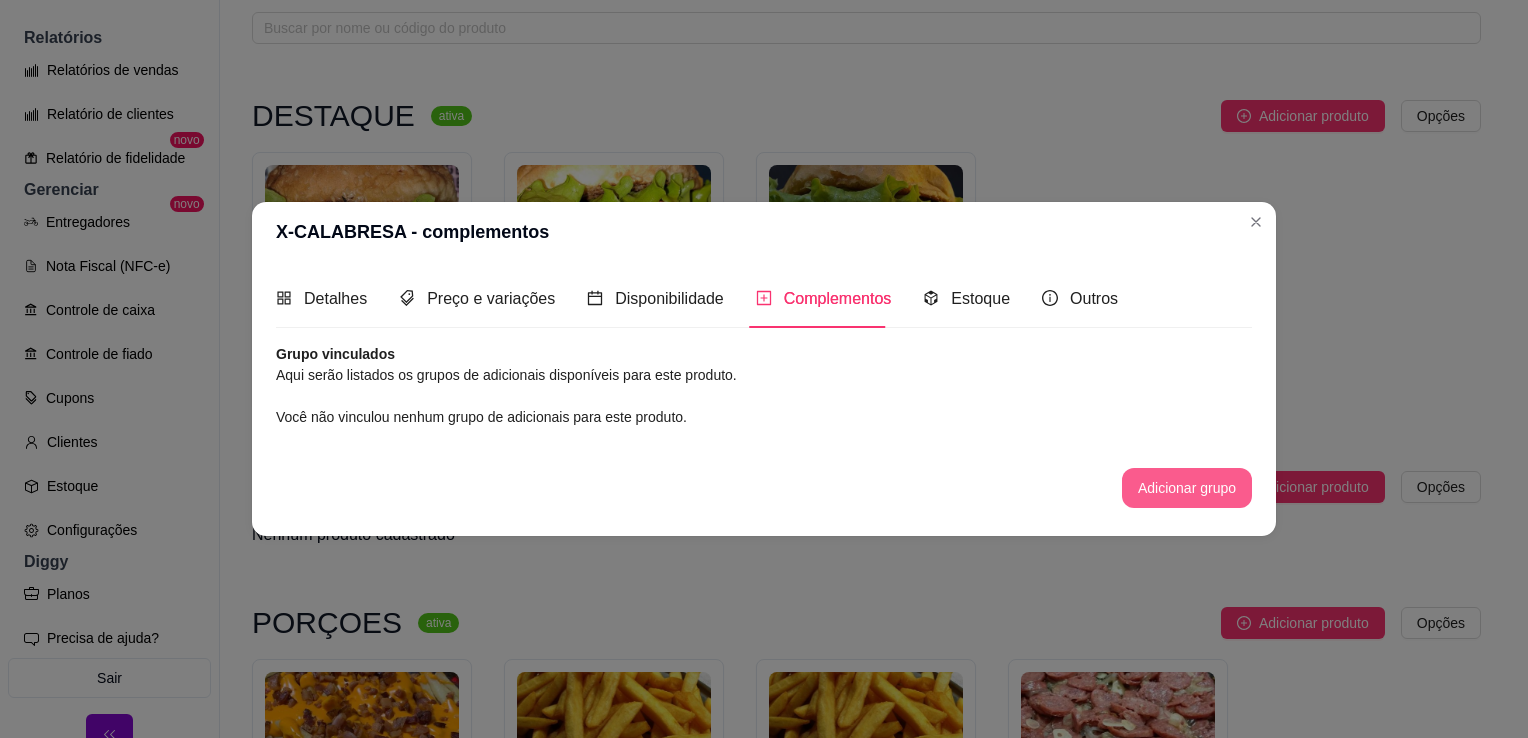 click on "Adicionar grupo" at bounding box center (1187, 488) 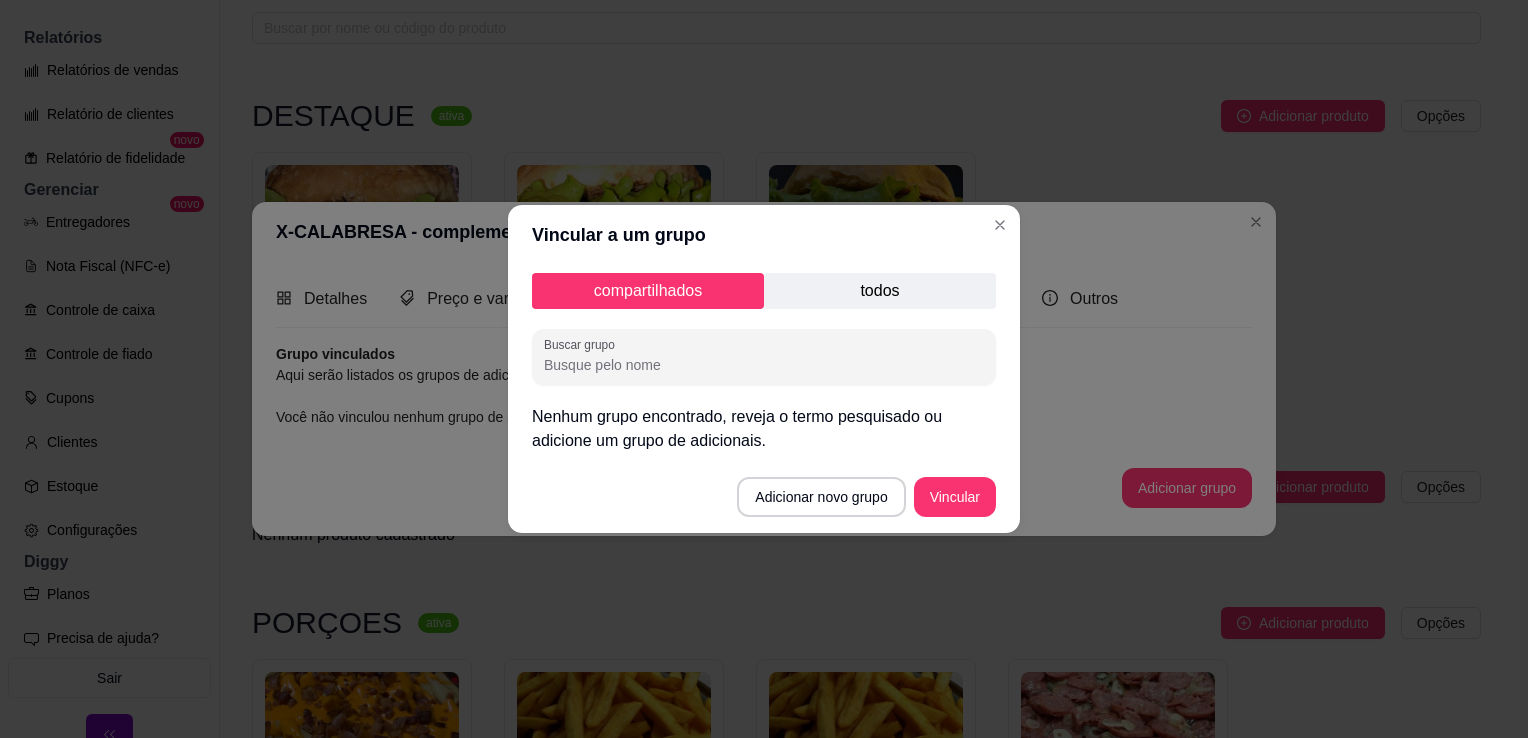 click on "todos" at bounding box center (880, 291) 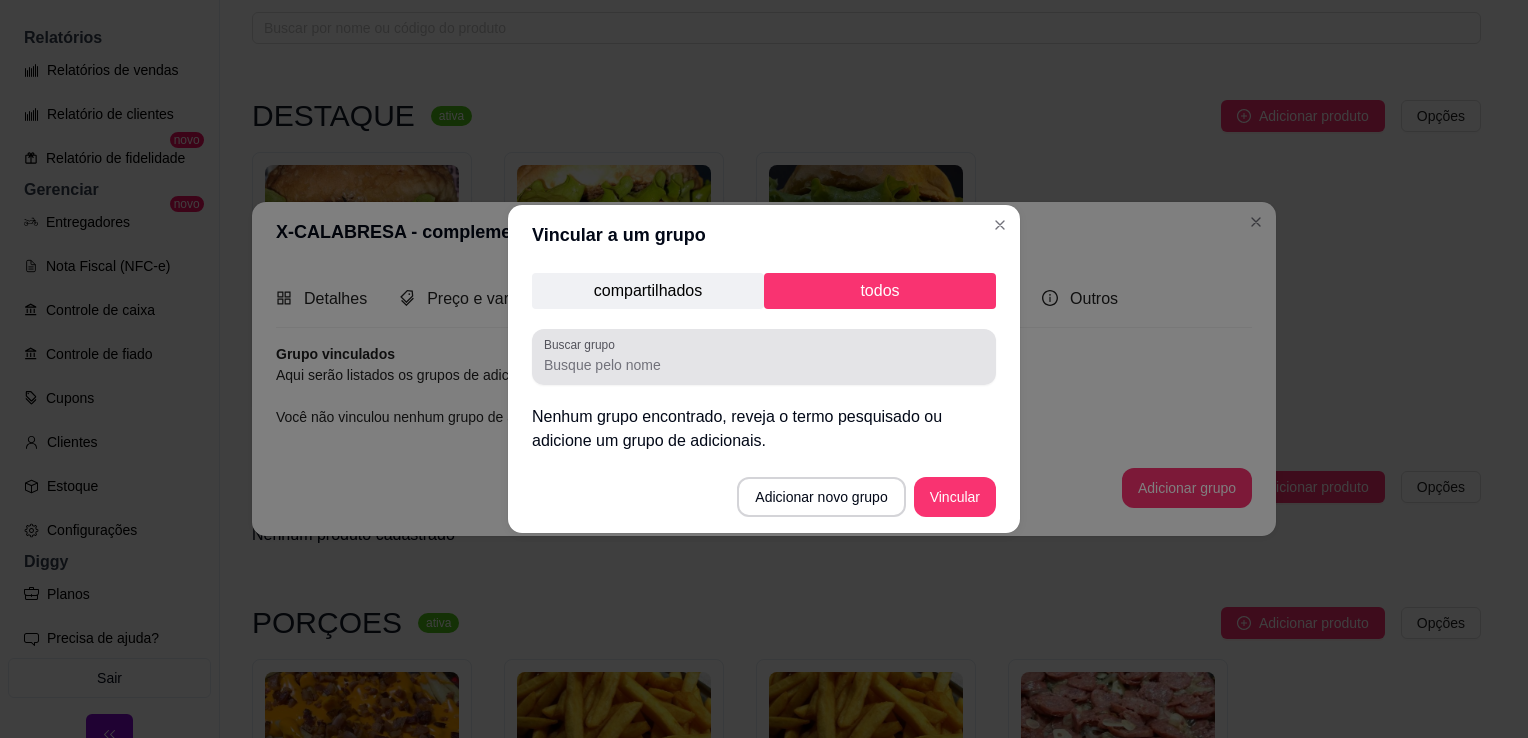click at bounding box center (764, 357) 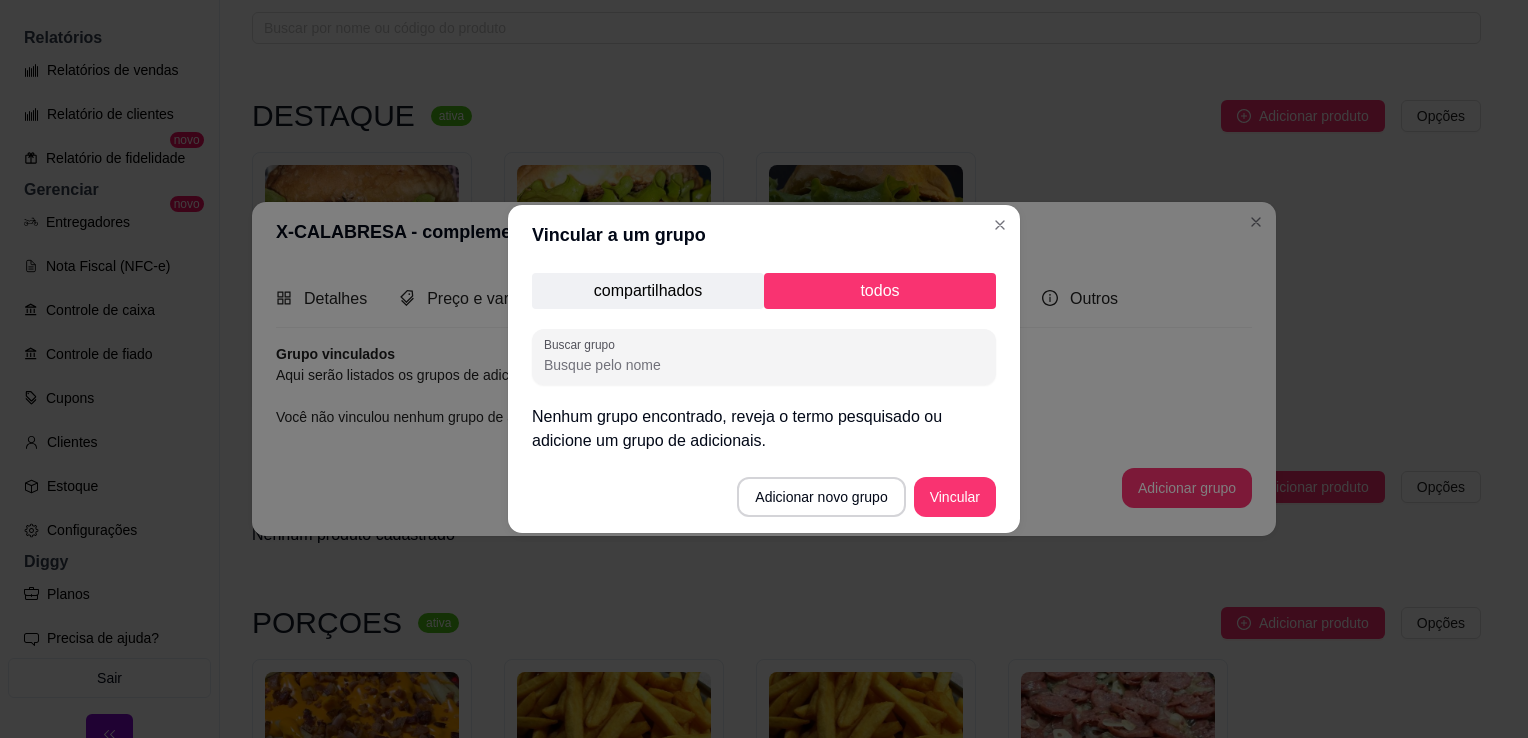 click on "Buscar grupo" at bounding box center [764, 365] 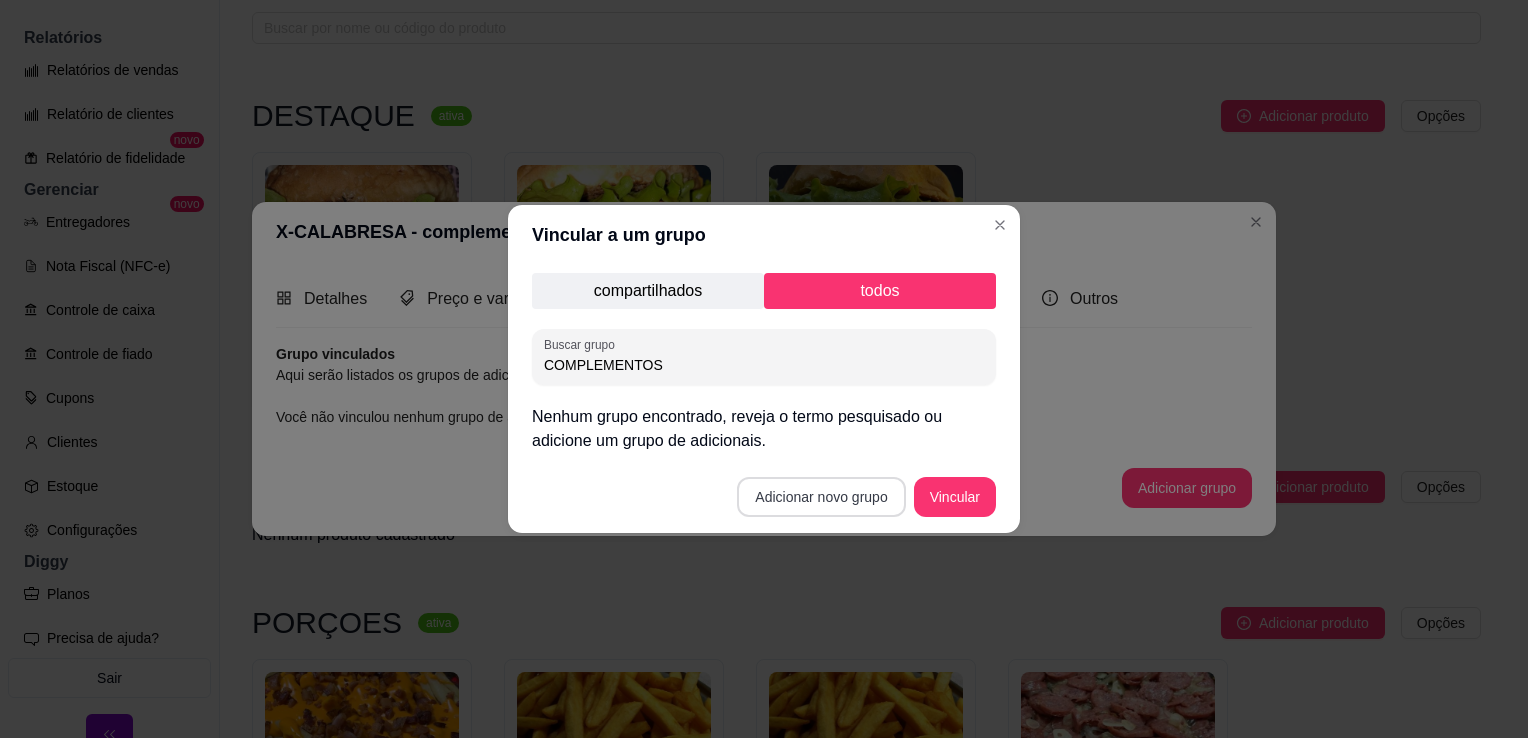 click on "Adicionar novo grupo" at bounding box center (821, 497) 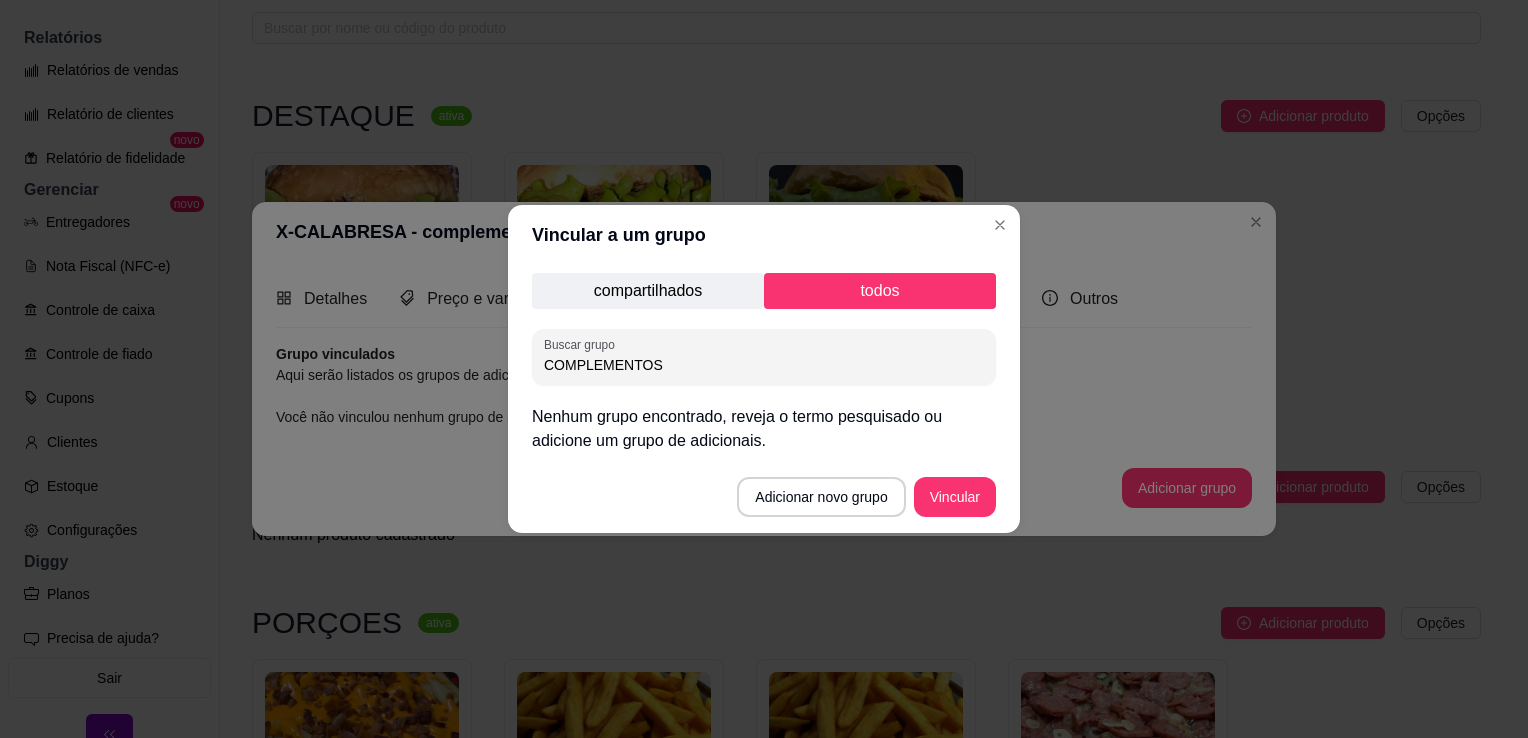 drag, startPoint x: 660, startPoint y: 373, endPoint x: 556, endPoint y: 382, distance: 104.388695 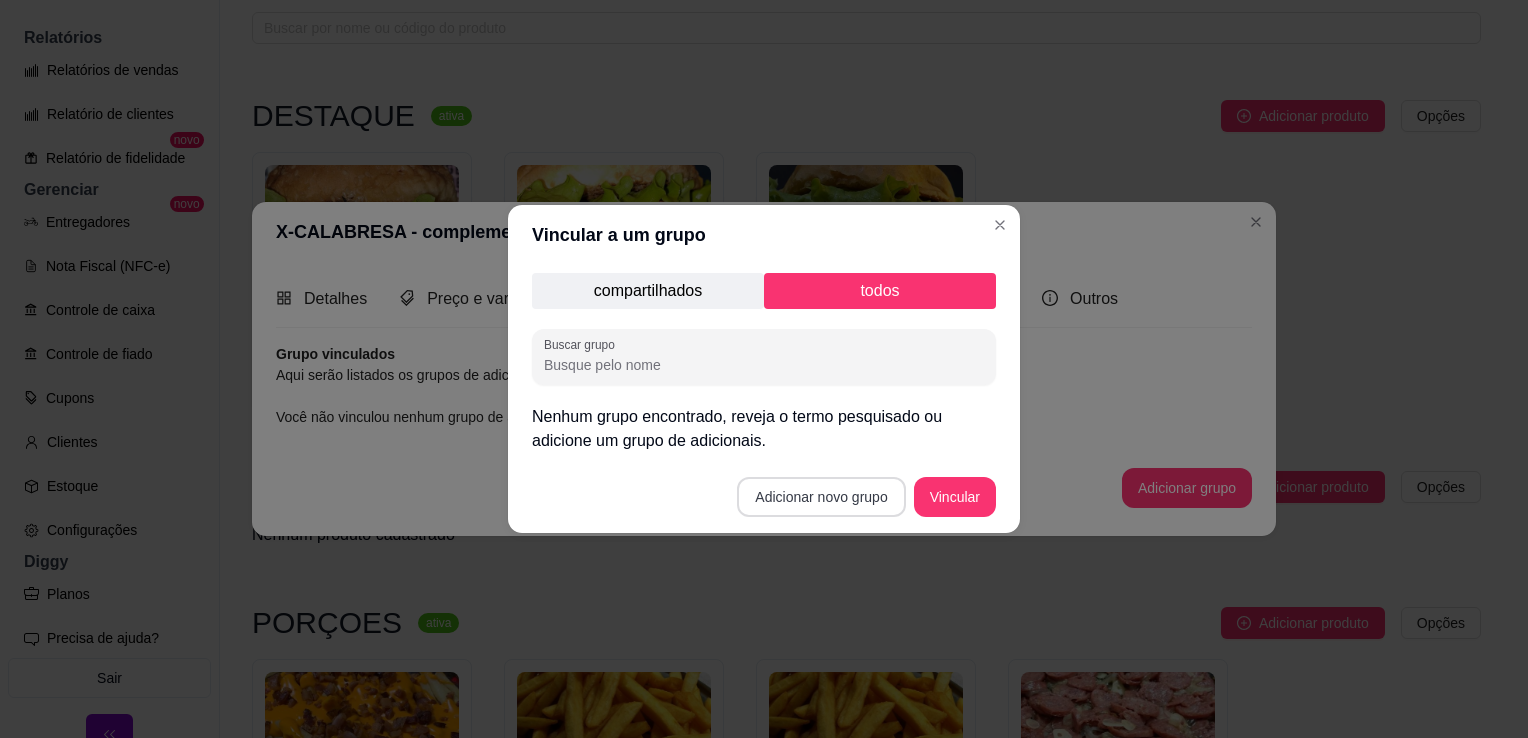 type 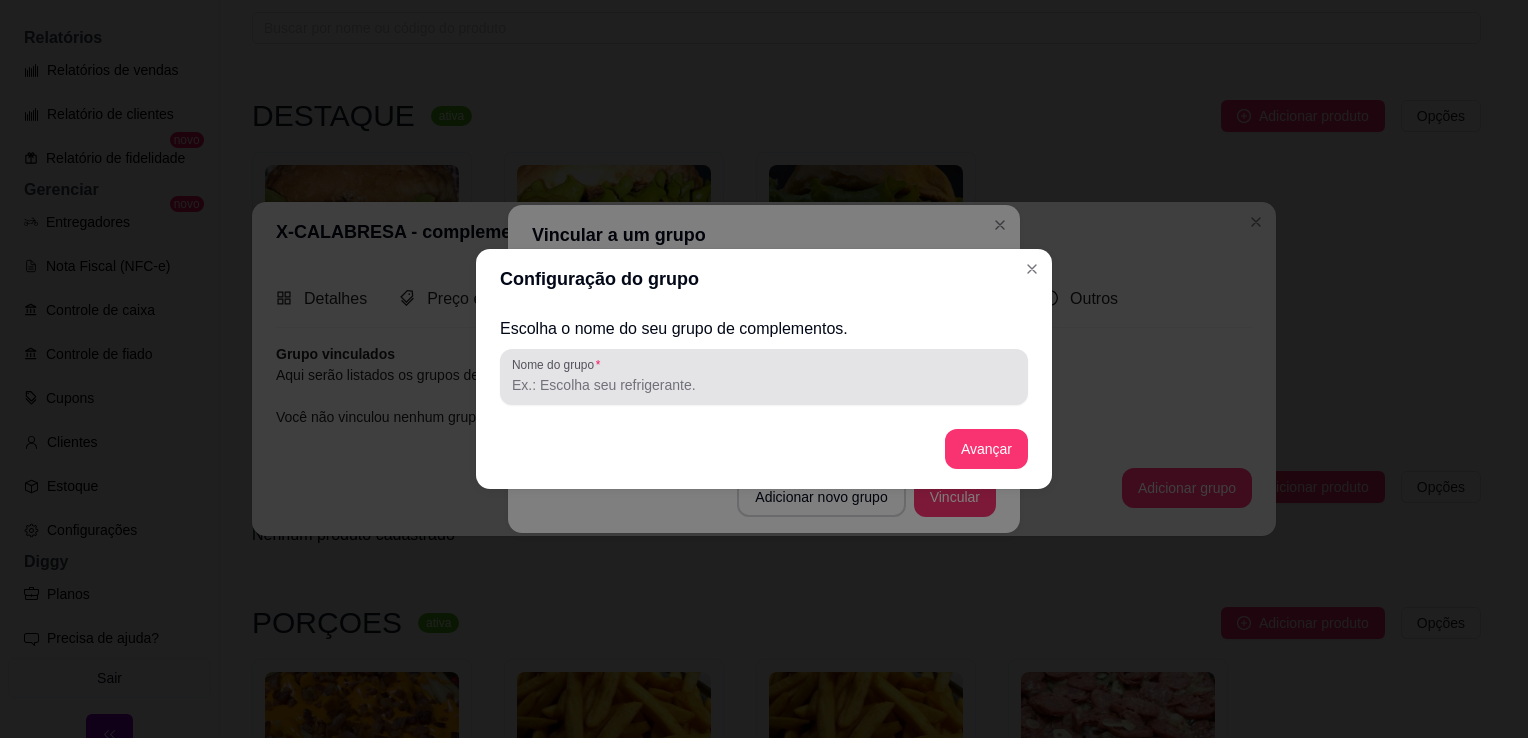click at bounding box center (764, 377) 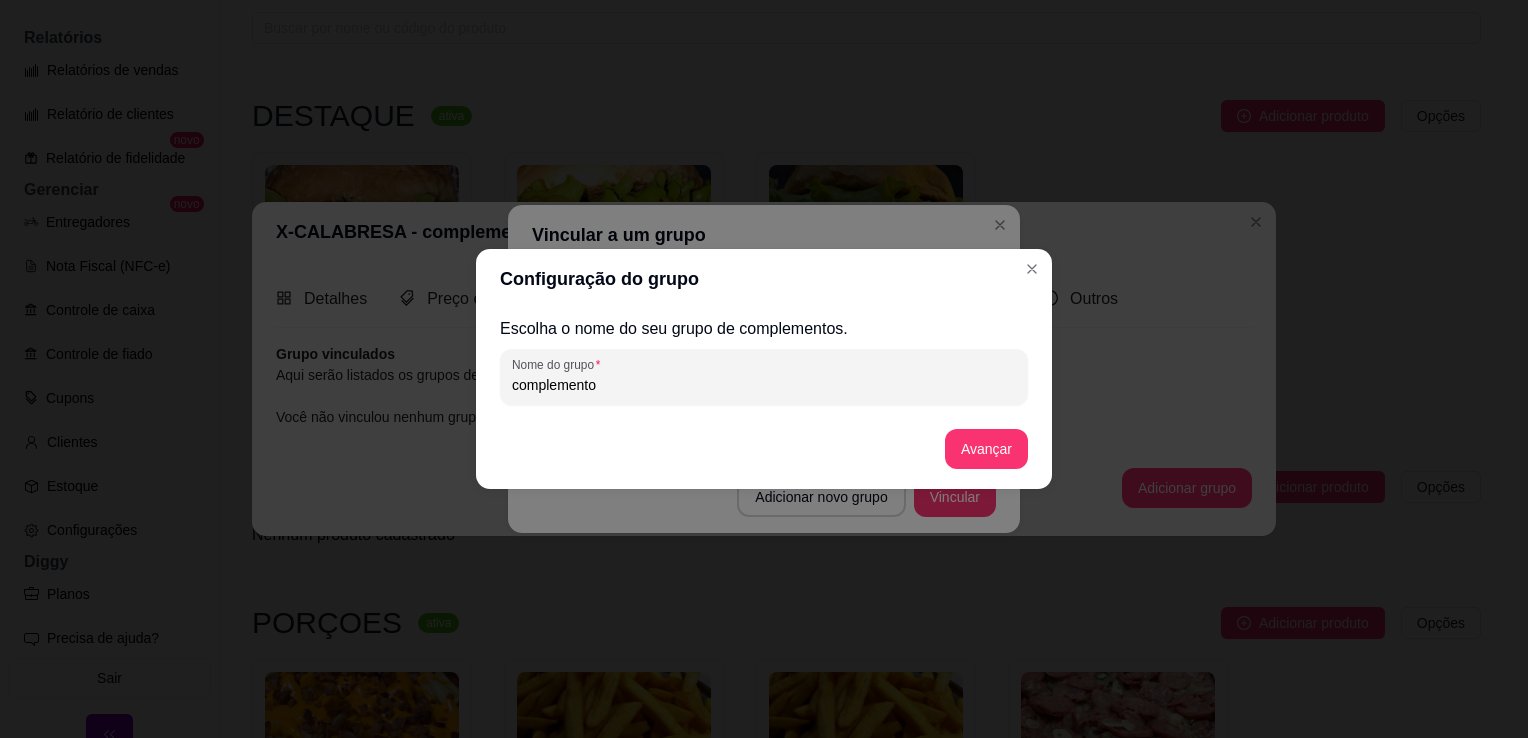 type on "complementos" 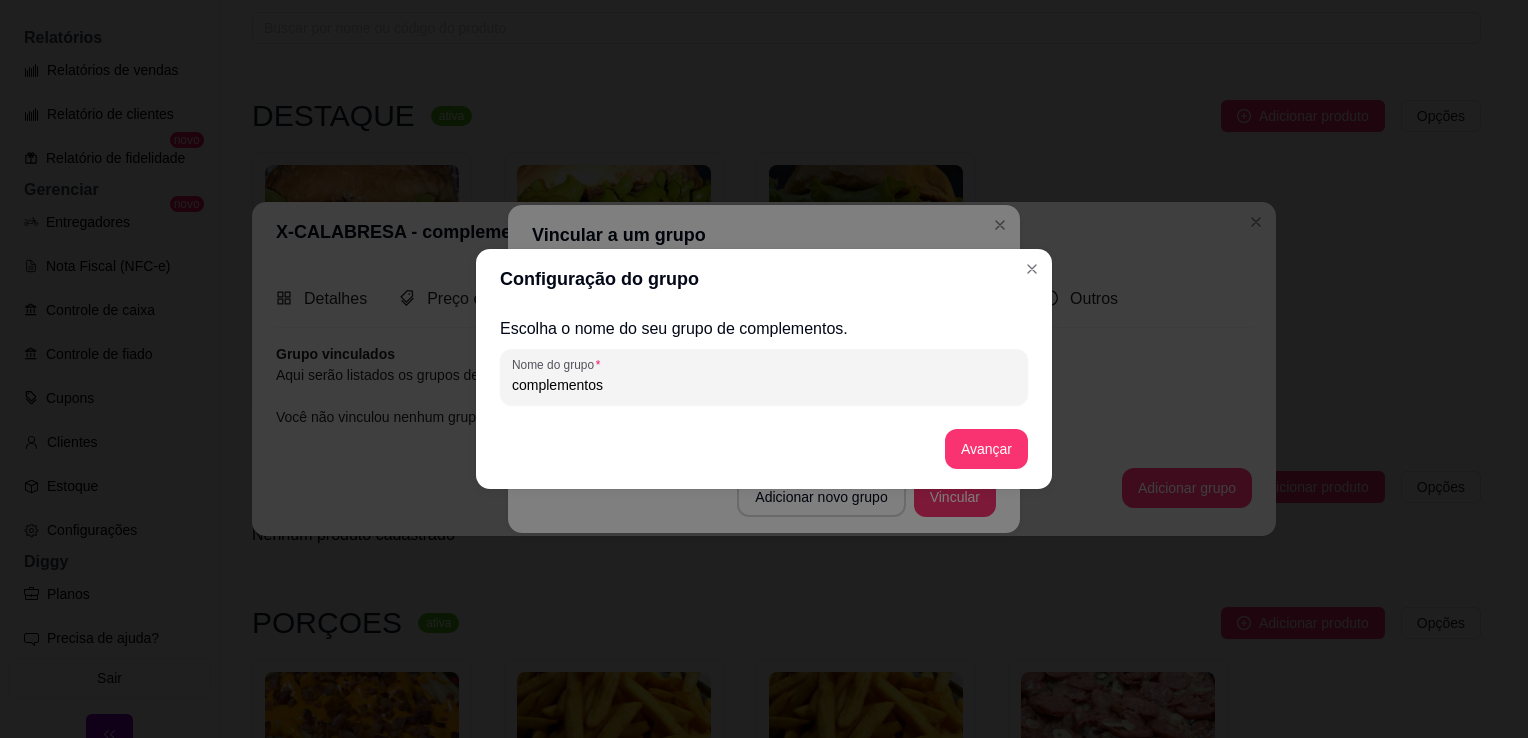 drag, startPoint x: 673, startPoint y: 378, endPoint x: 514, endPoint y: 384, distance: 159.11317 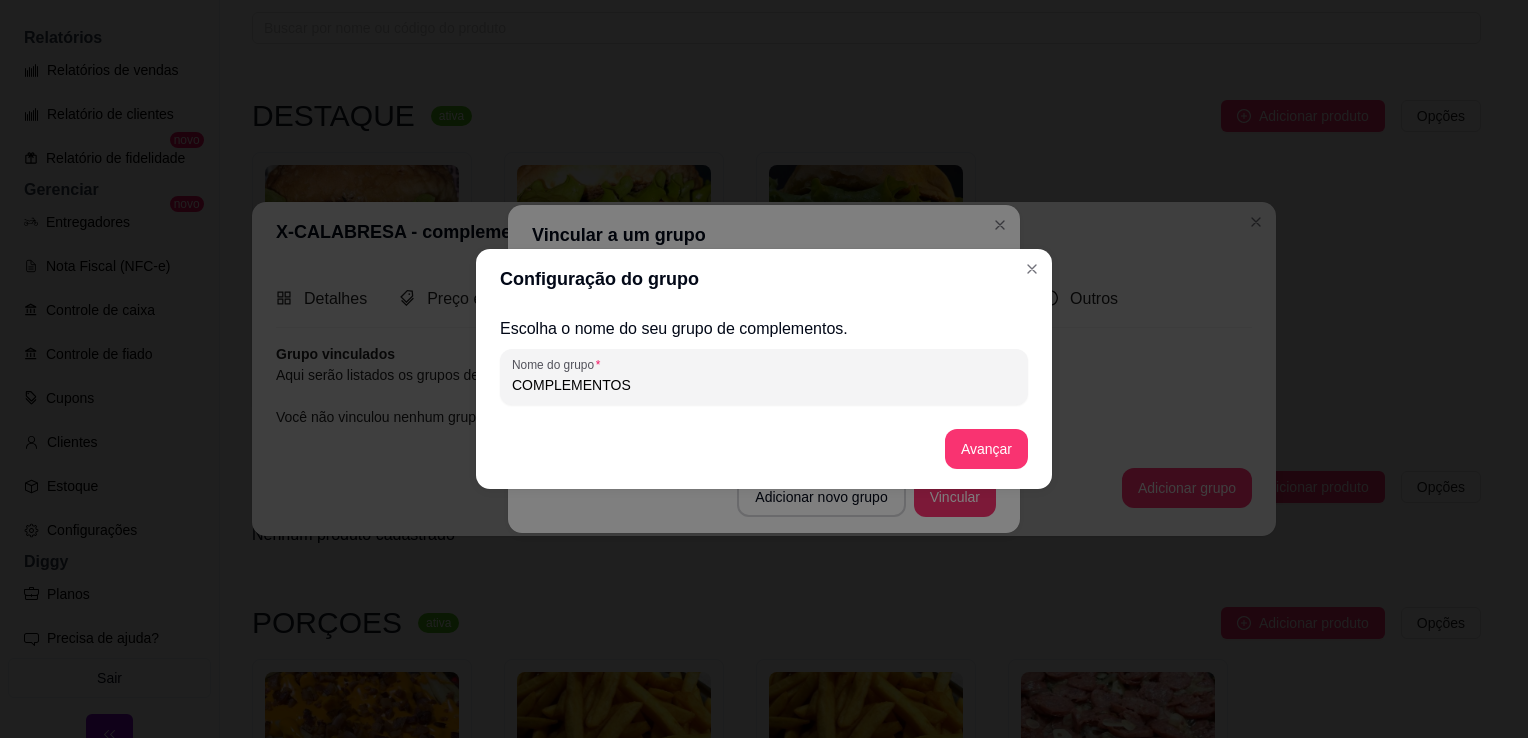 type on "COMPLEMENTOS" 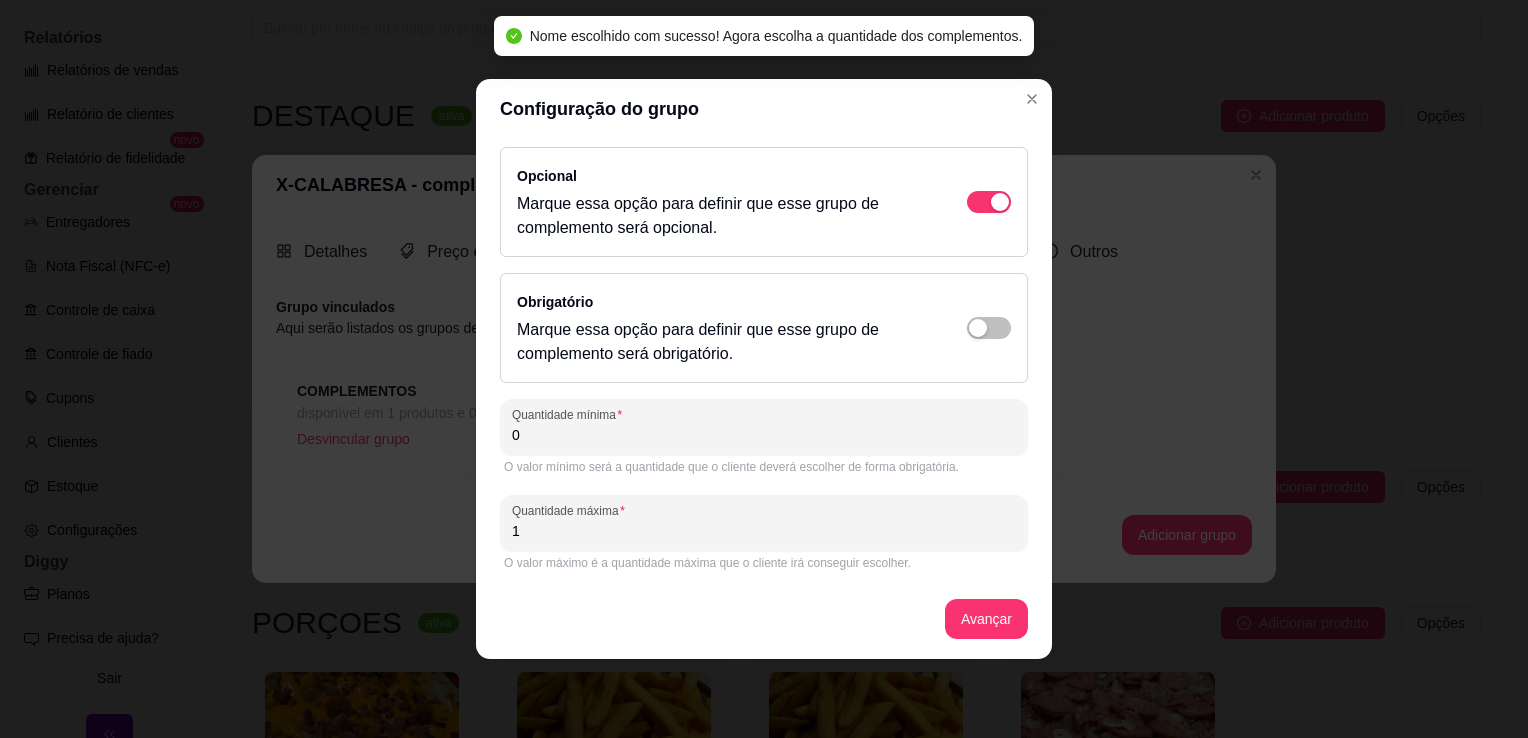 click on "0" at bounding box center (764, 435) 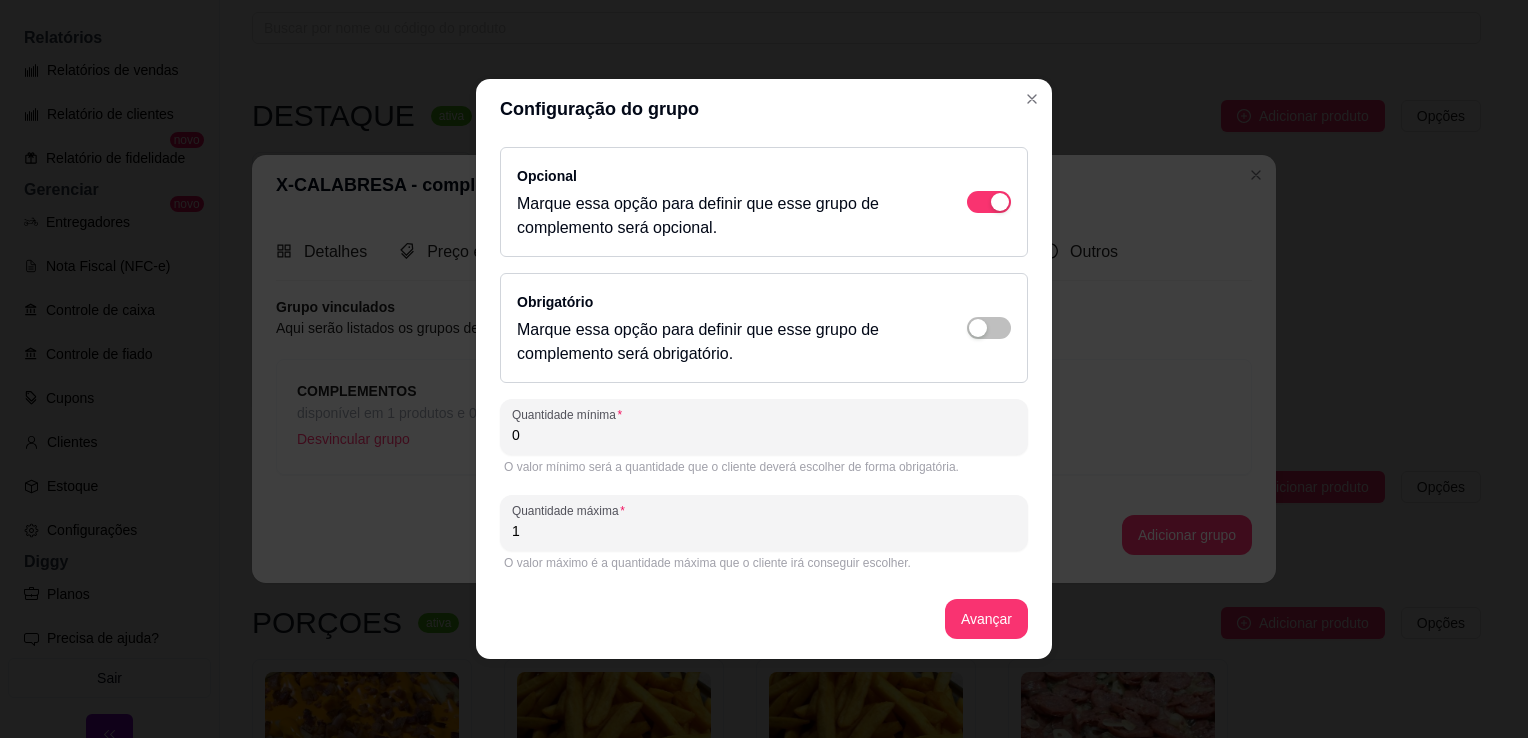 click on "1" at bounding box center (764, 531) 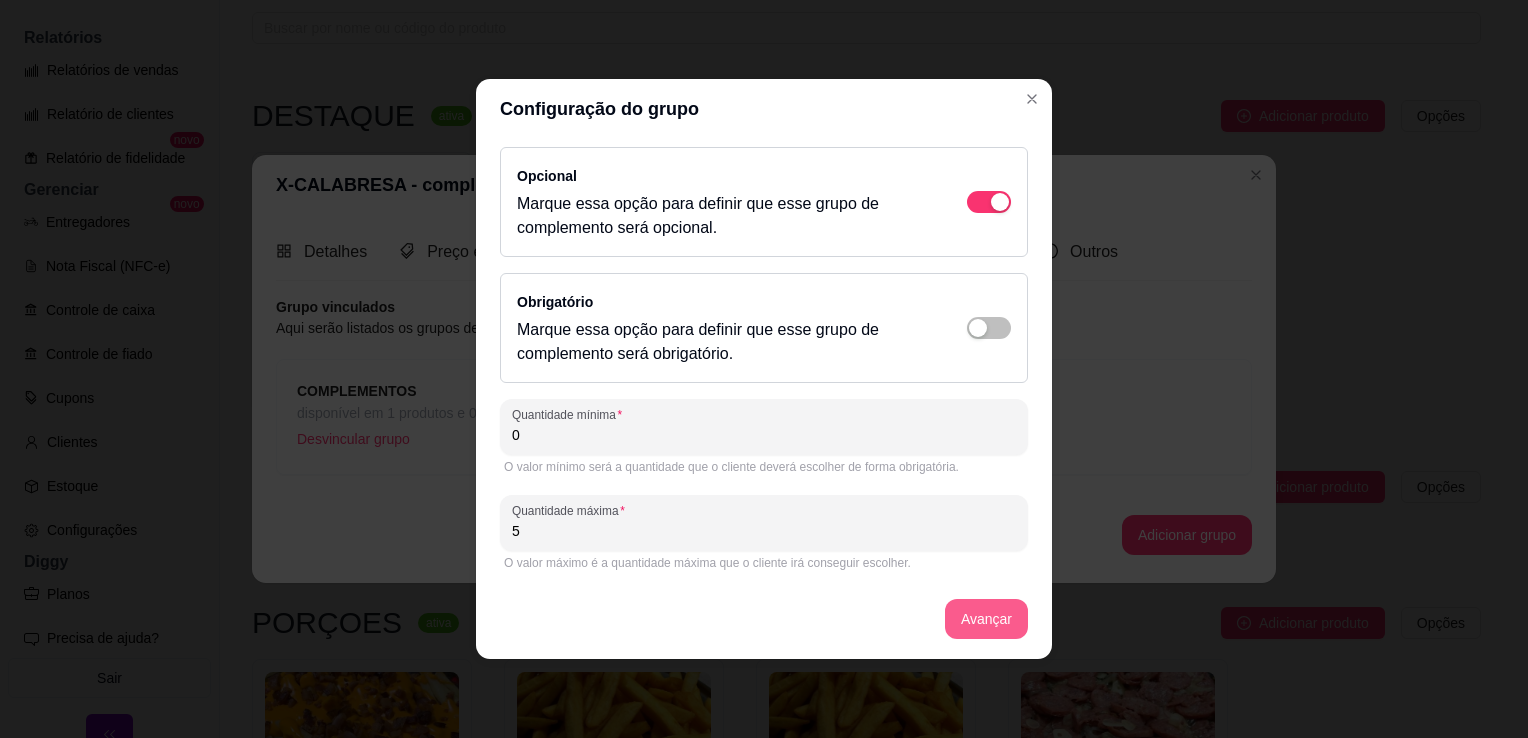 type on "5" 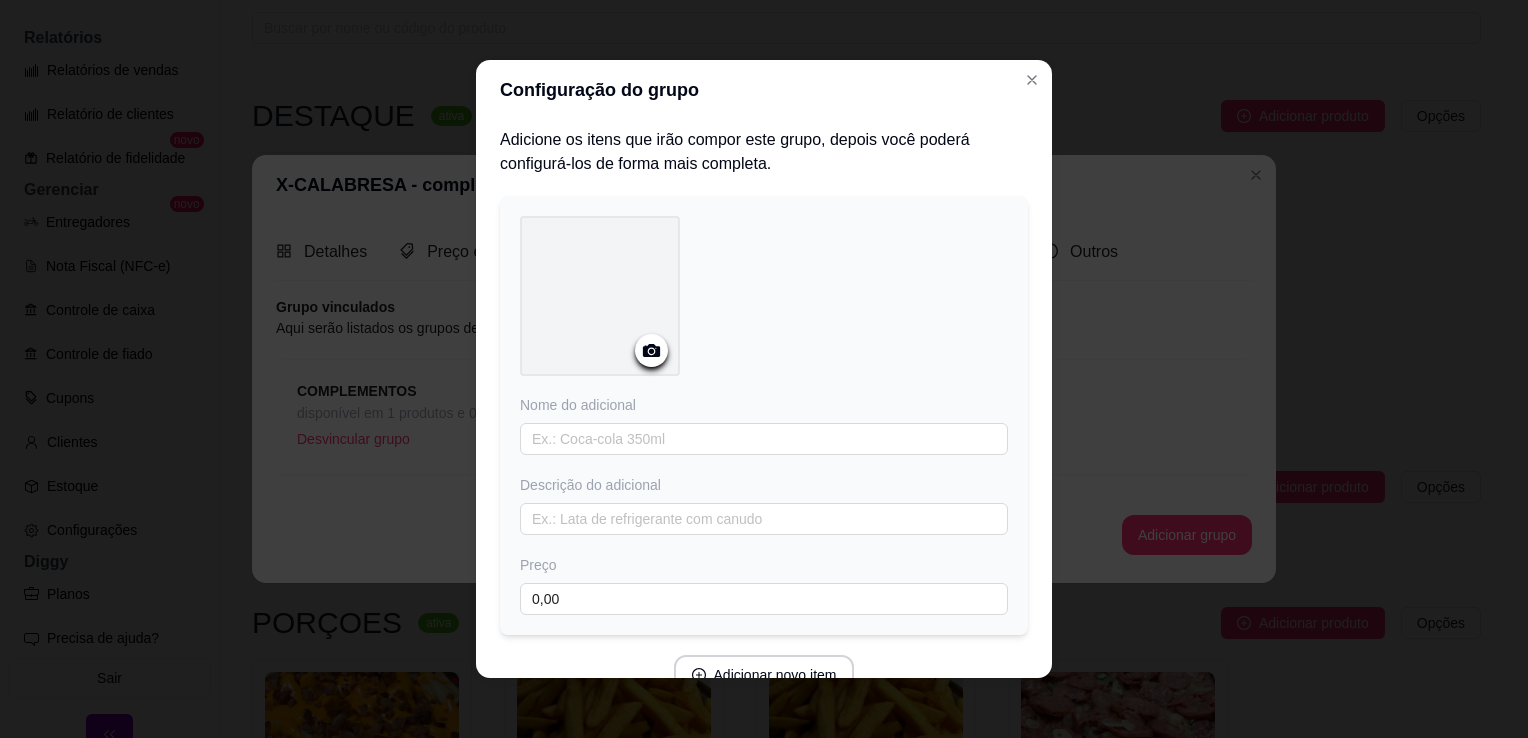 scroll, scrollTop: 98, scrollLeft: 0, axis: vertical 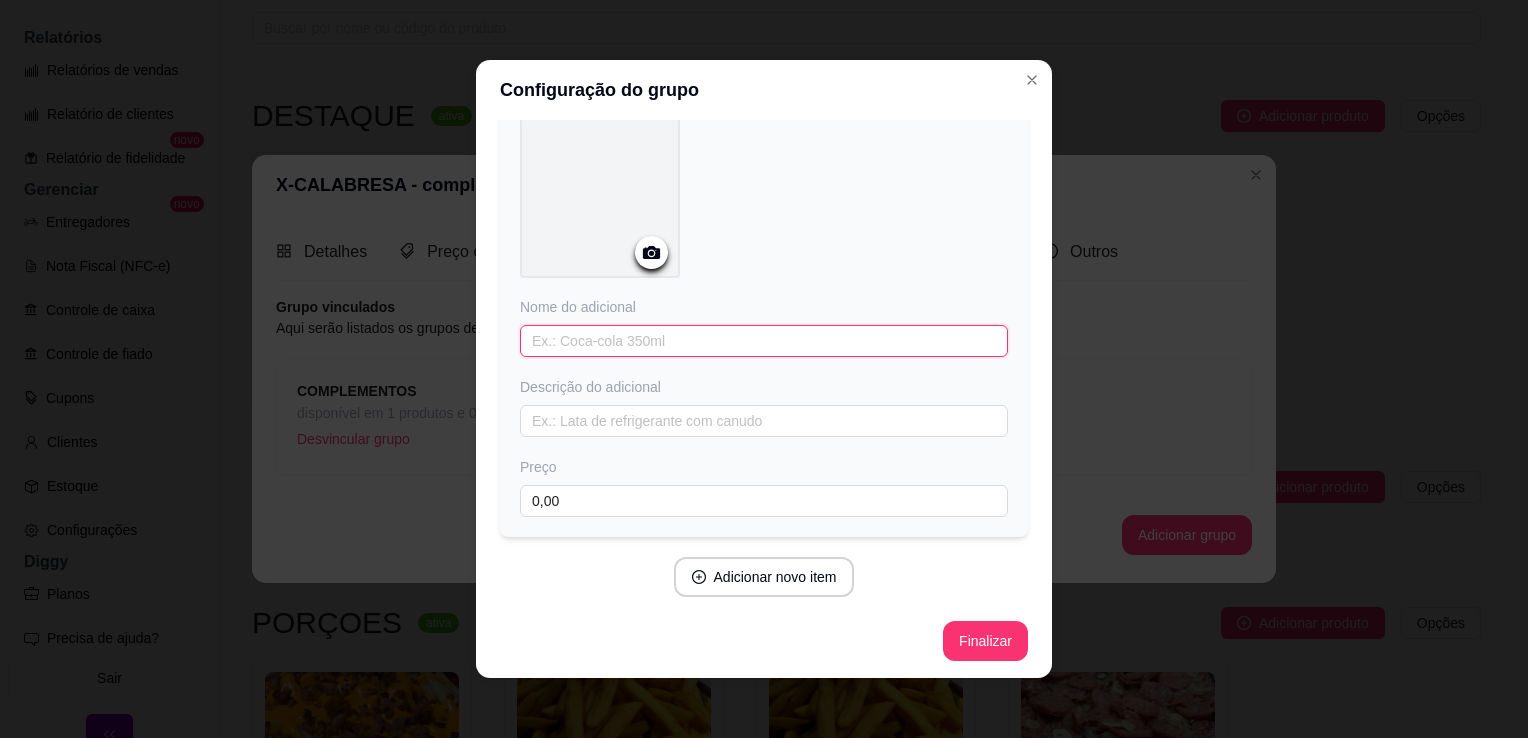 click at bounding box center (764, 341) 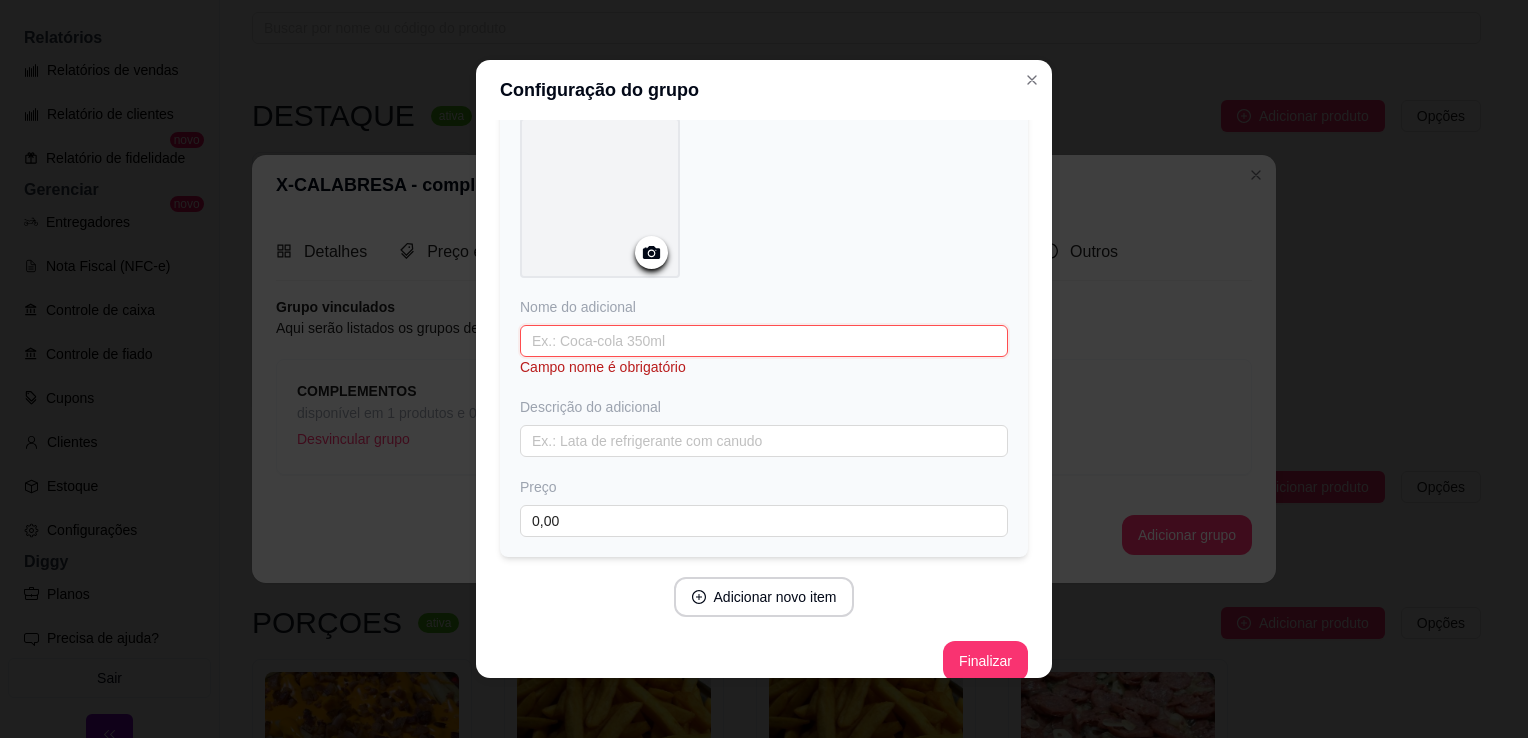 click at bounding box center (764, 341) 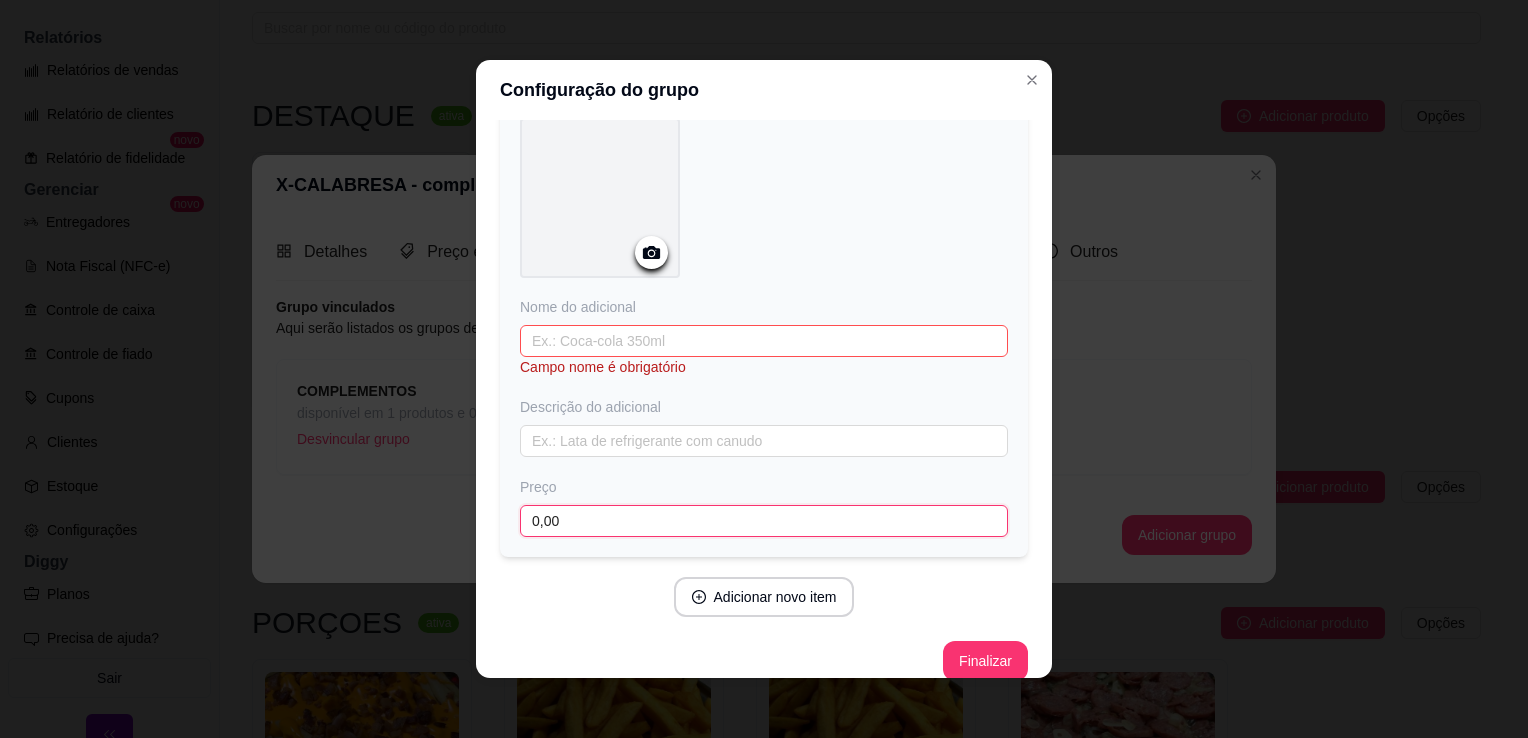 click on "0,00" at bounding box center (764, 521) 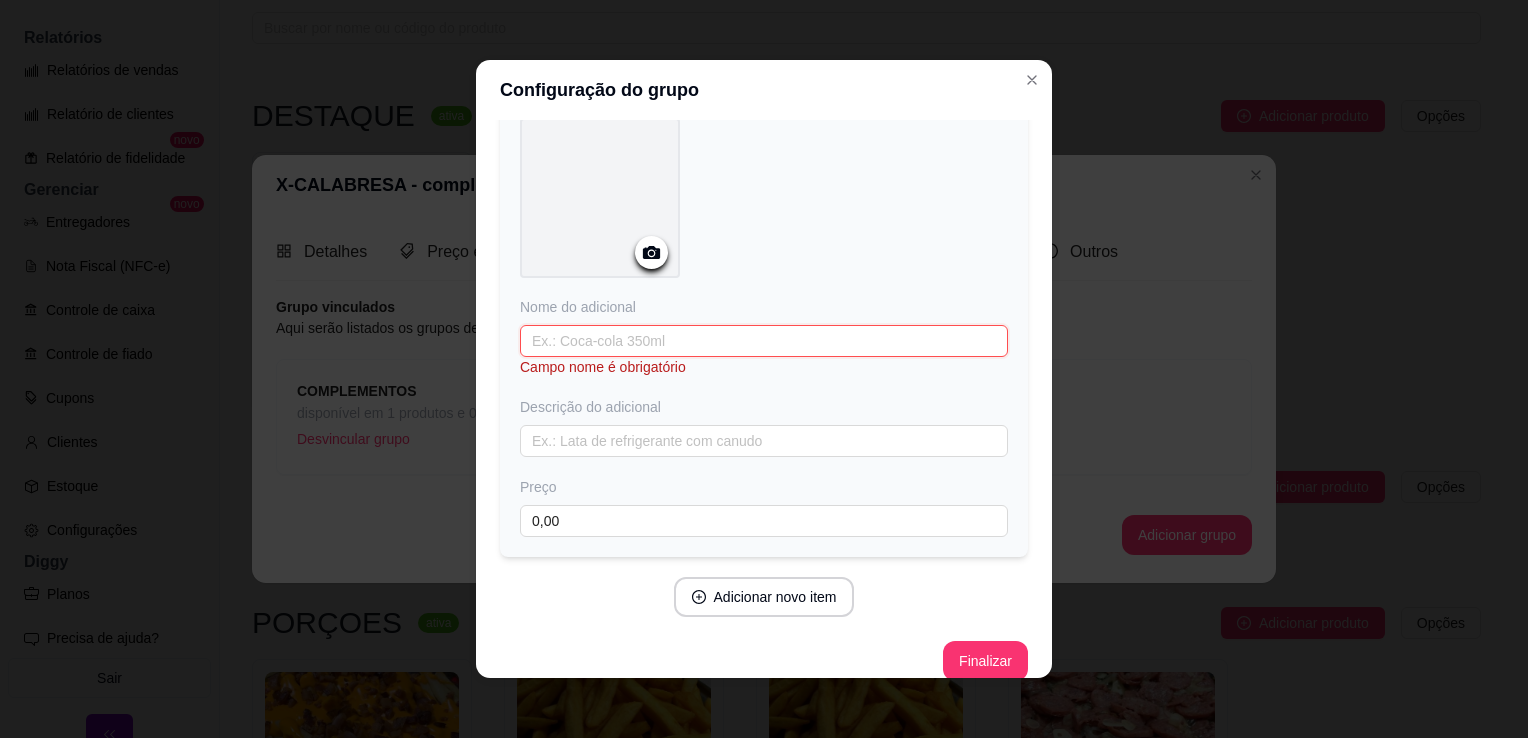 click at bounding box center (764, 341) 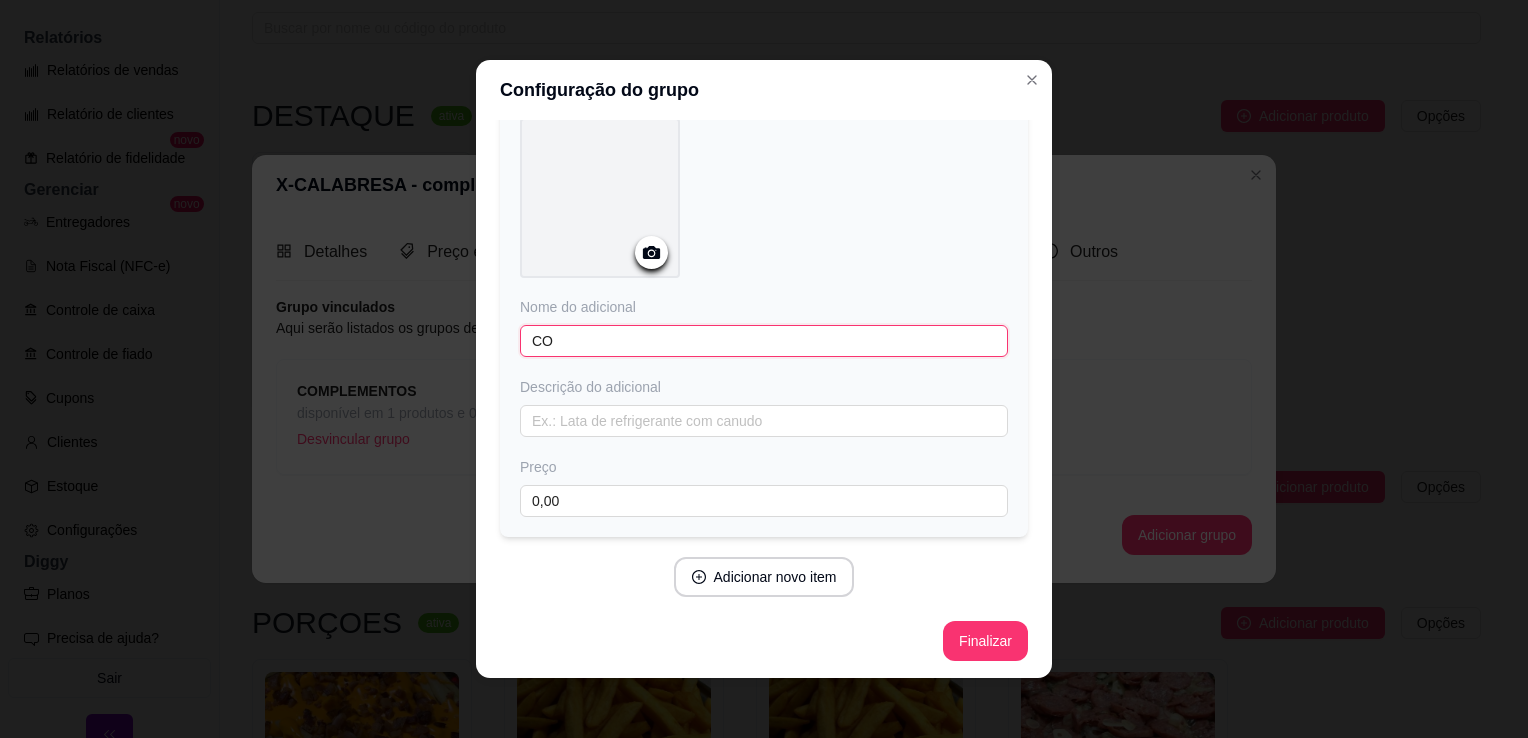 type on "C" 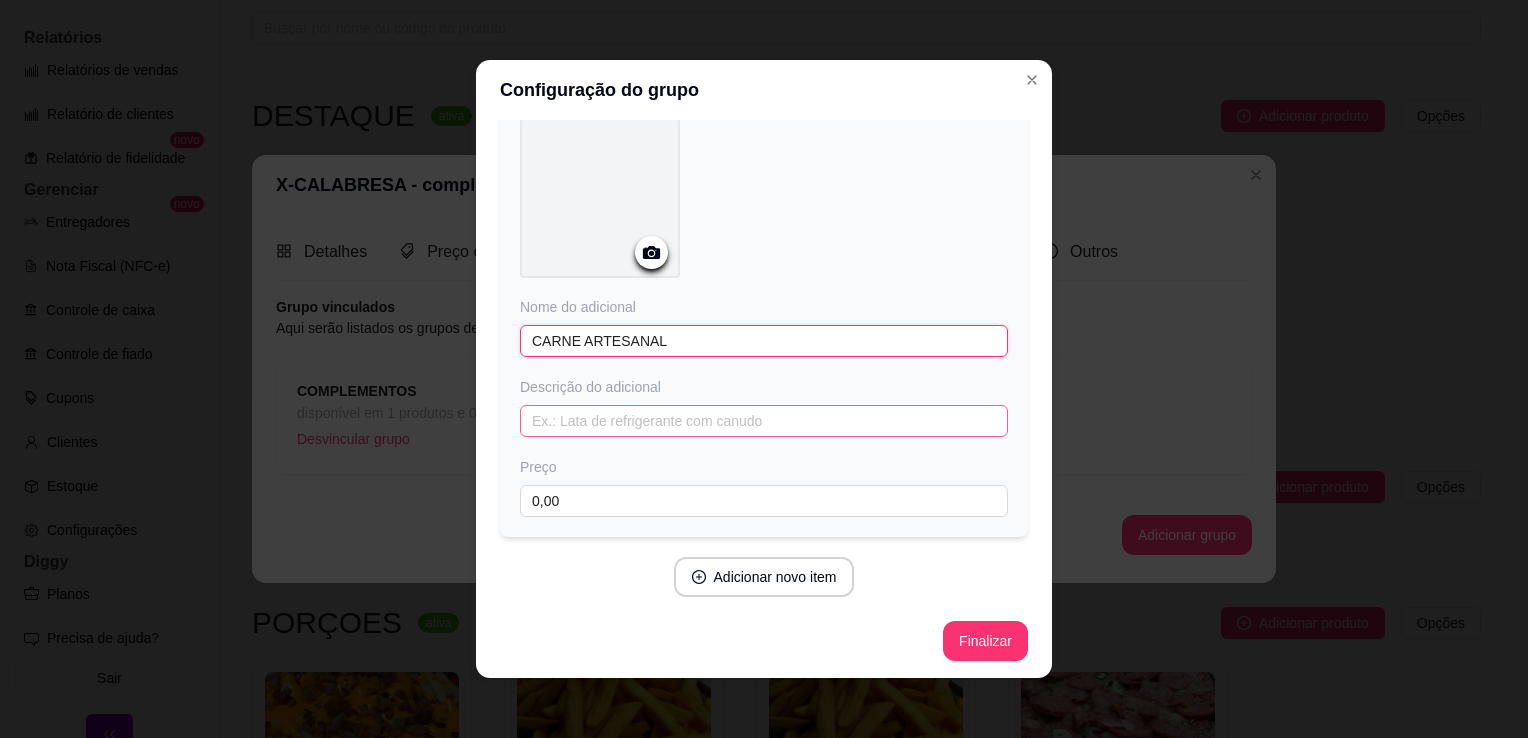 type on "CARNE ARTESANAL" 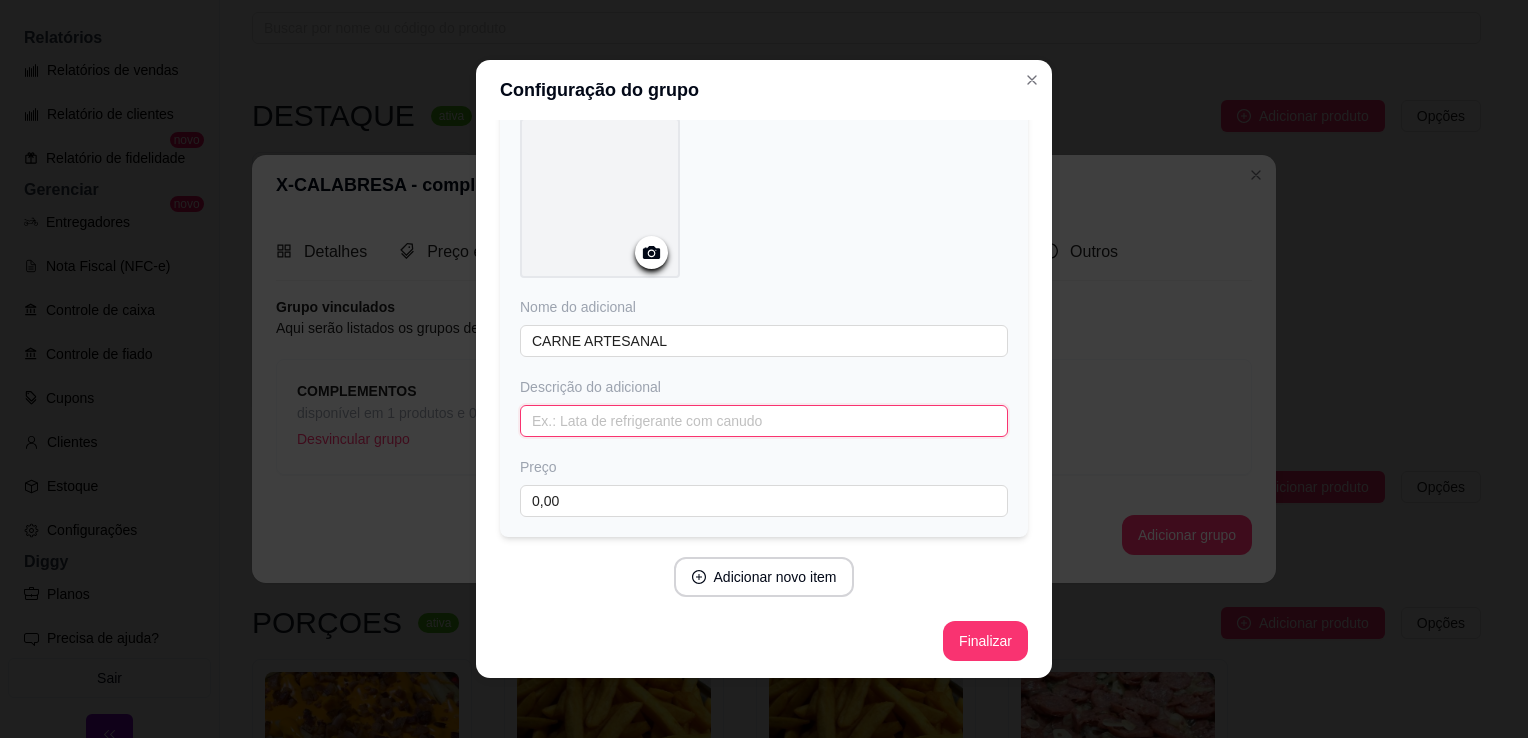 click at bounding box center [764, 421] 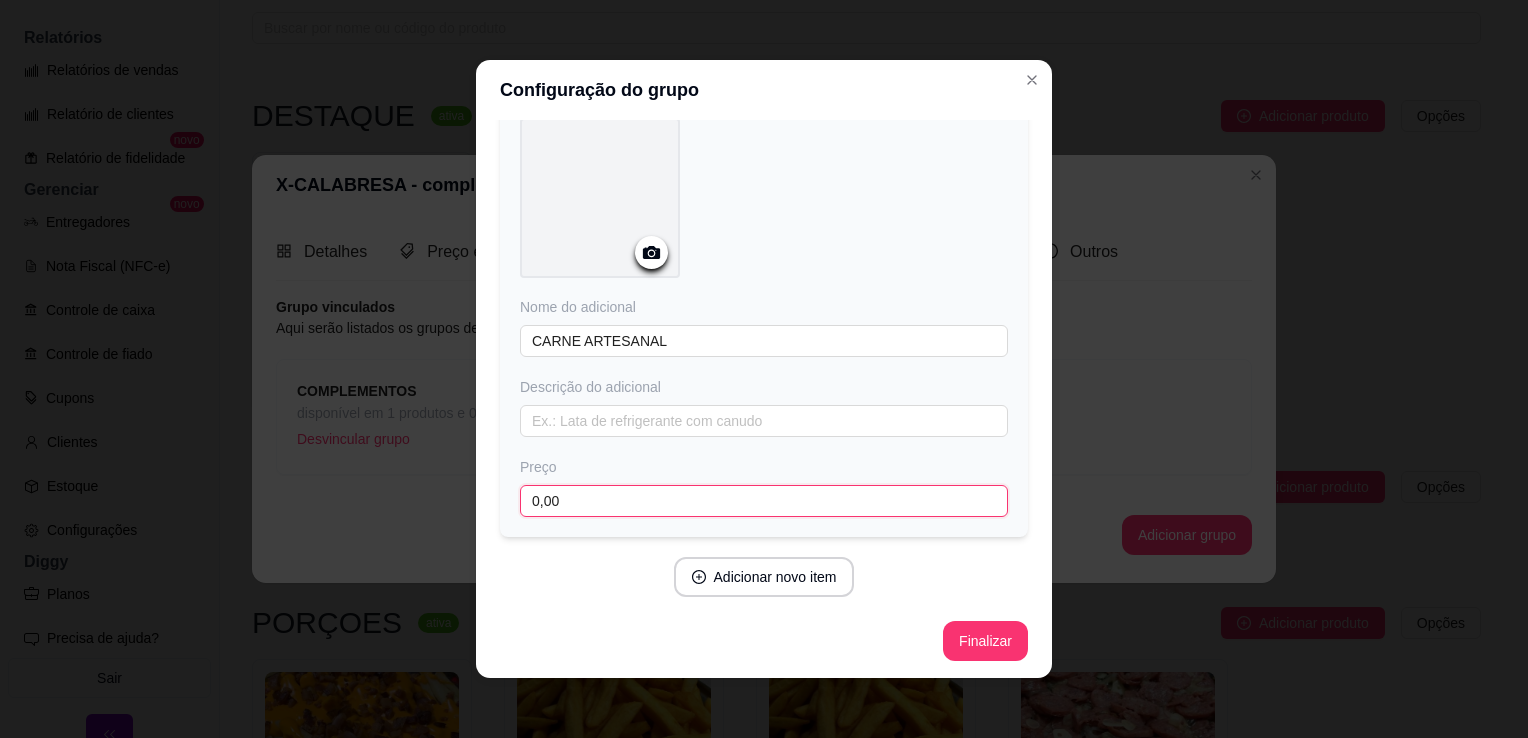 click on "0,00" at bounding box center (764, 501) 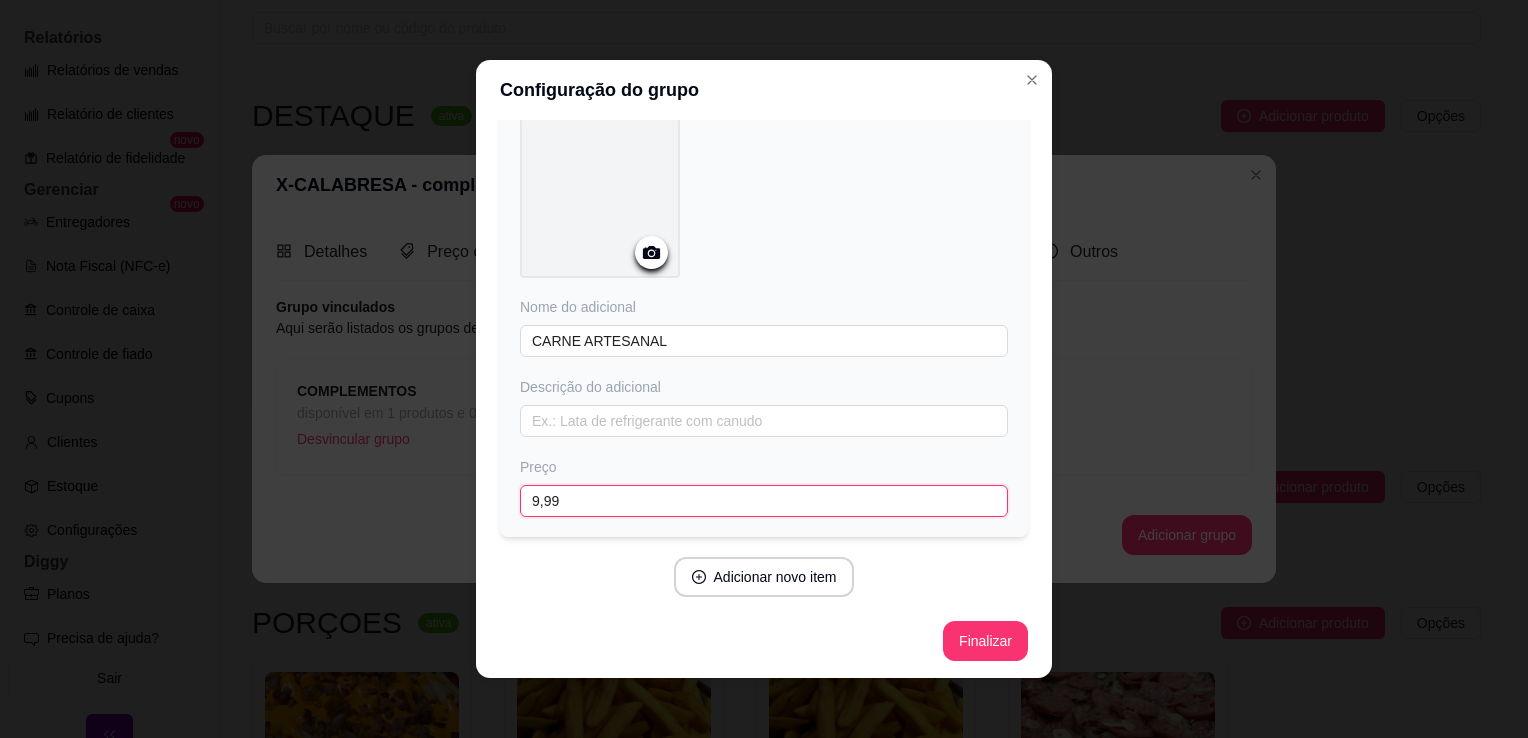 type on "9,99" 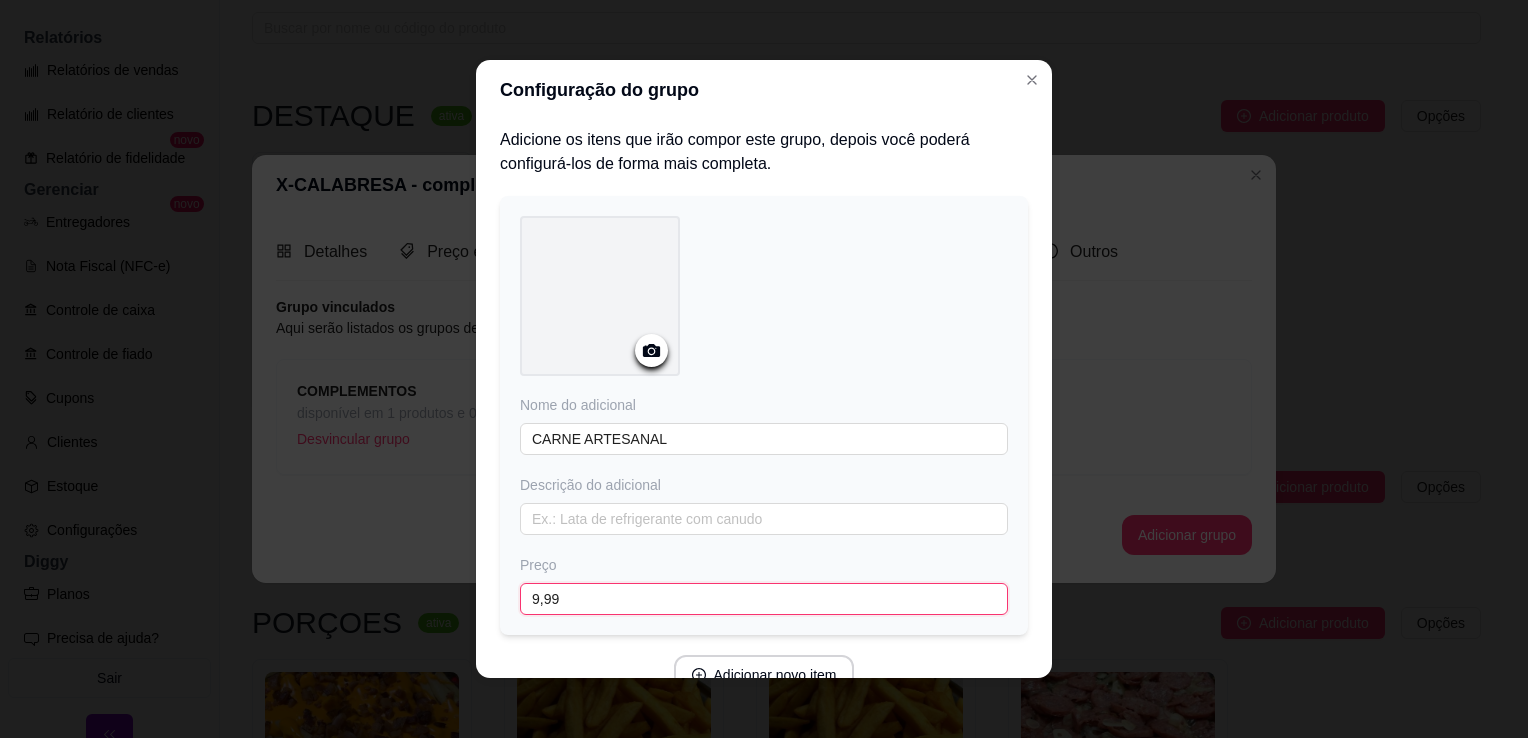 scroll, scrollTop: 98, scrollLeft: 0, axis: vertical 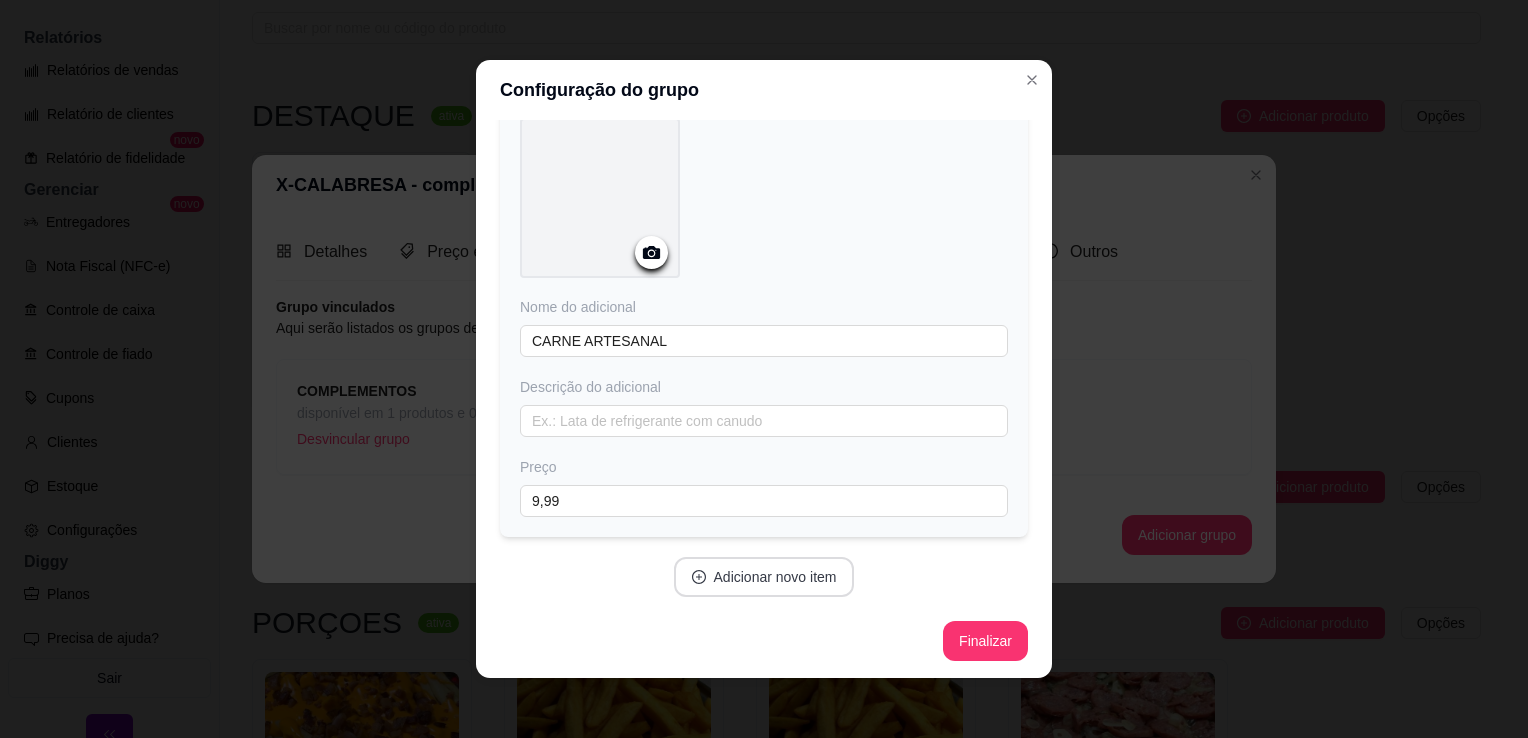 click on "Adicionar novo item" at bounding box center (764, 577) 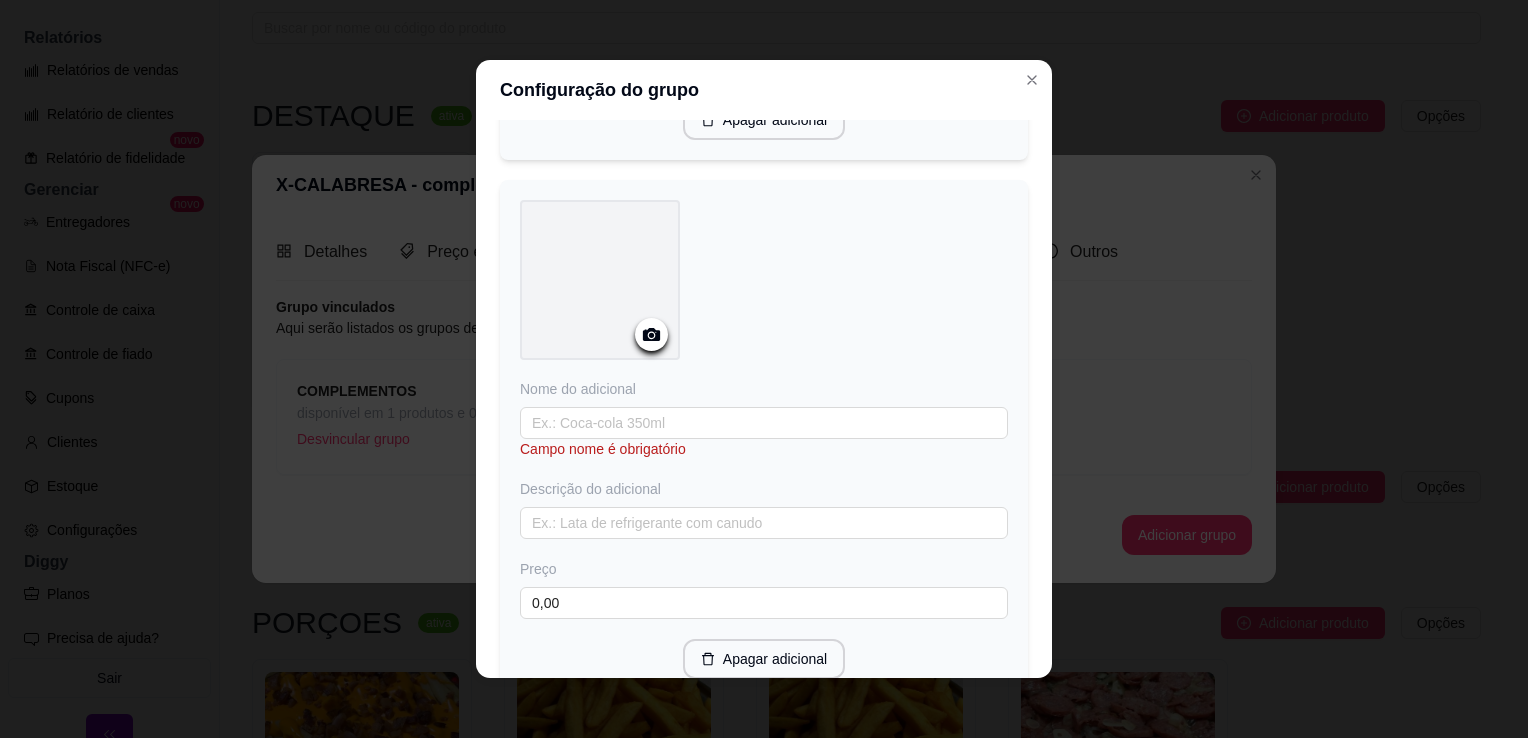 scroll, scrollTop: 694, scrollLeft: 0, axis: vertical 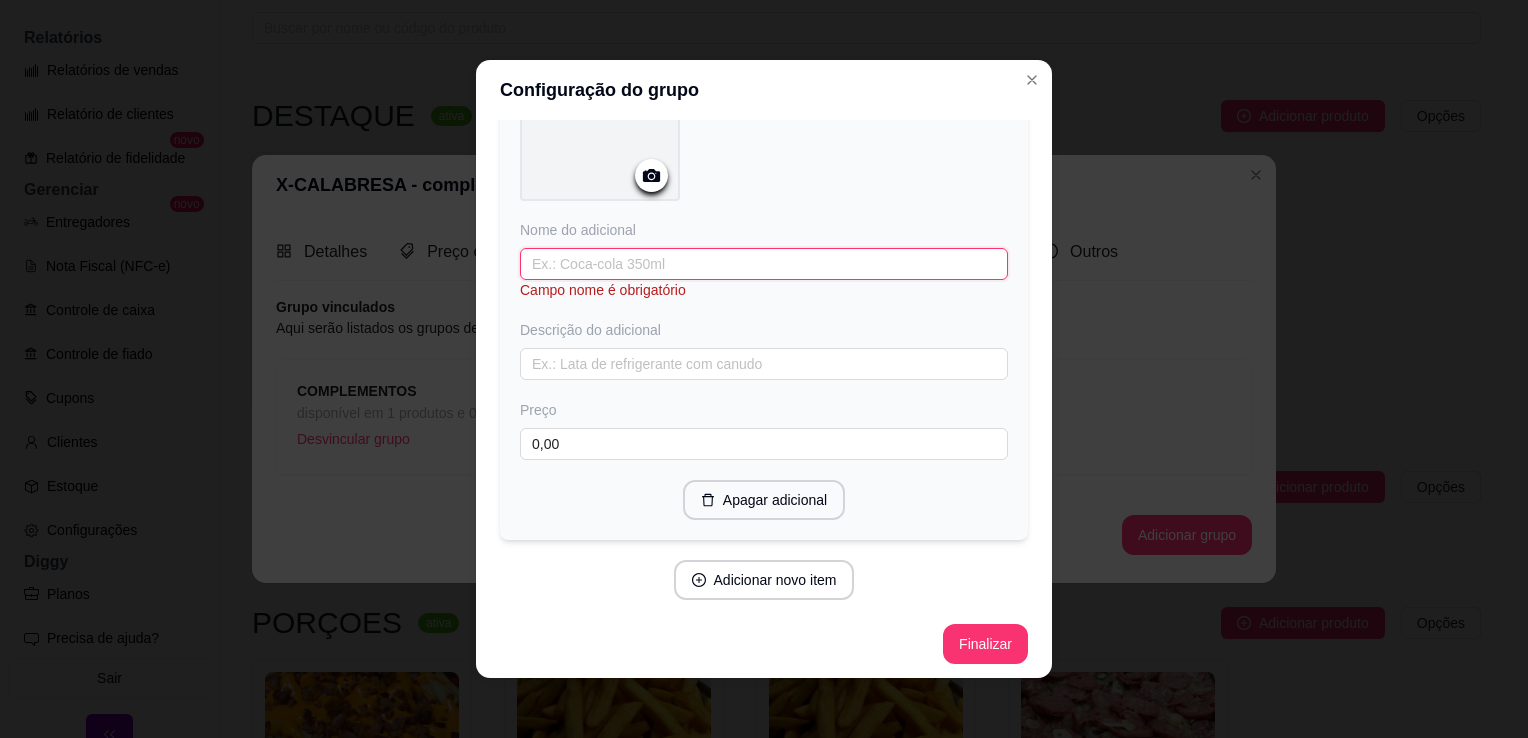 click at bounding box center [764, 264] 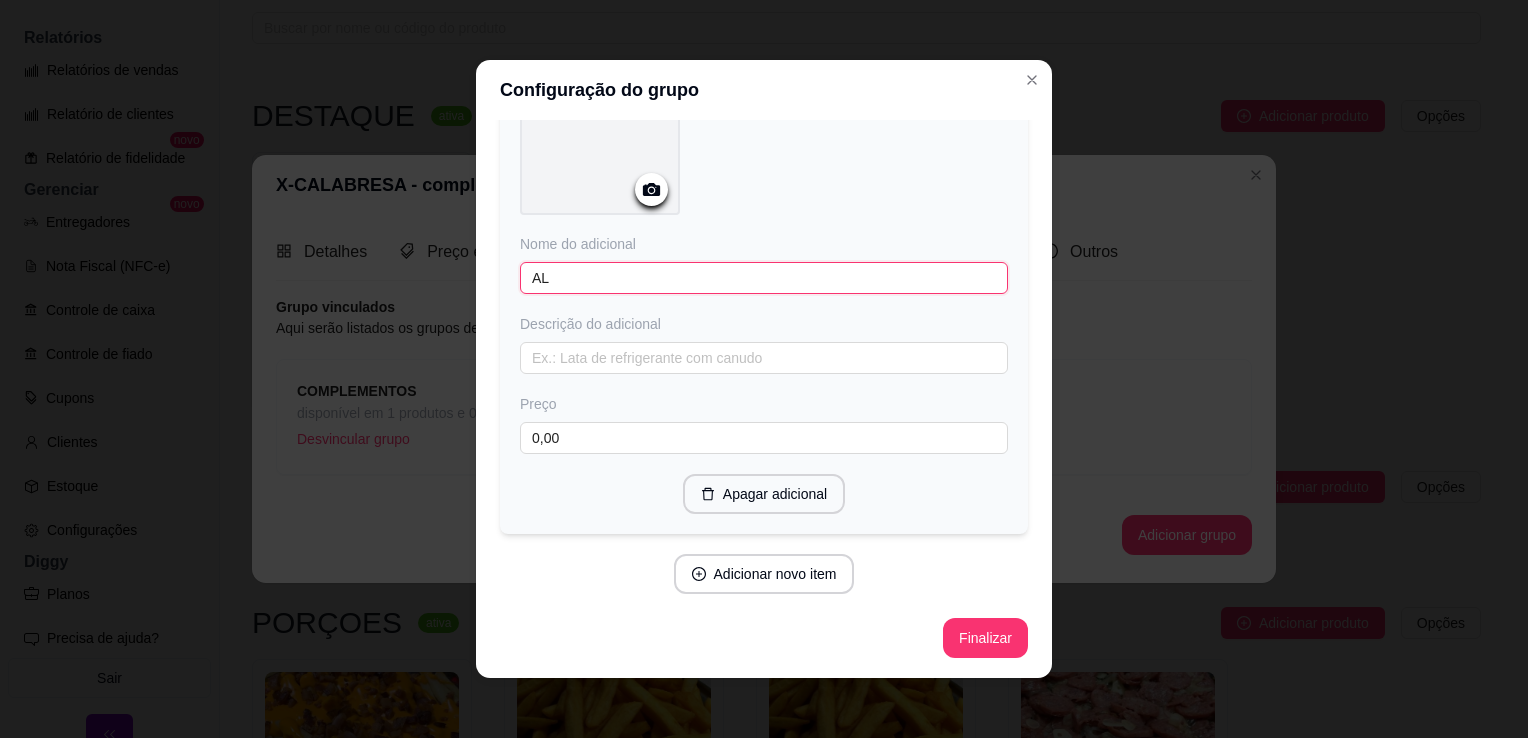 scroll, scrollTop: 674, scrollLeft: 0, axis: vertical 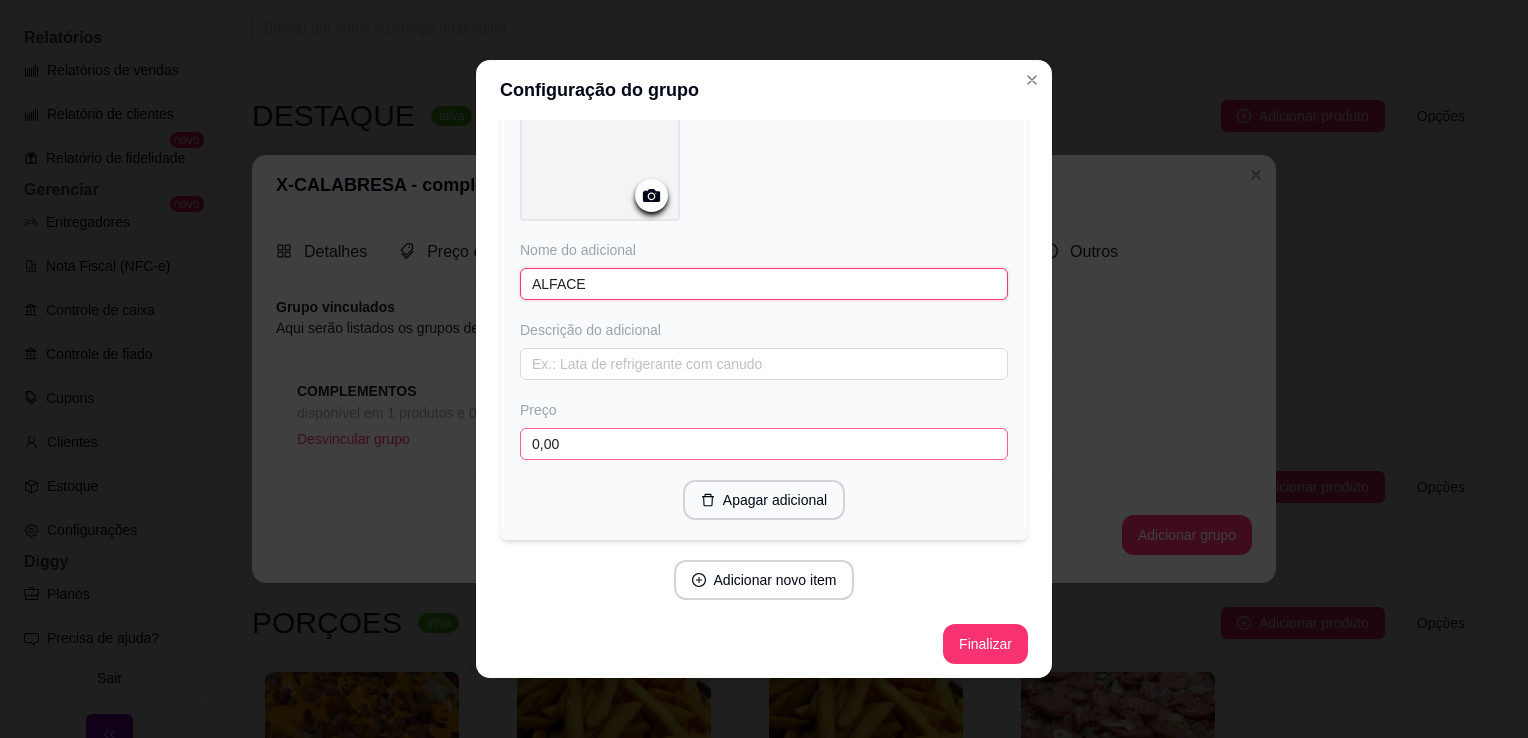 type on "ALFACE" 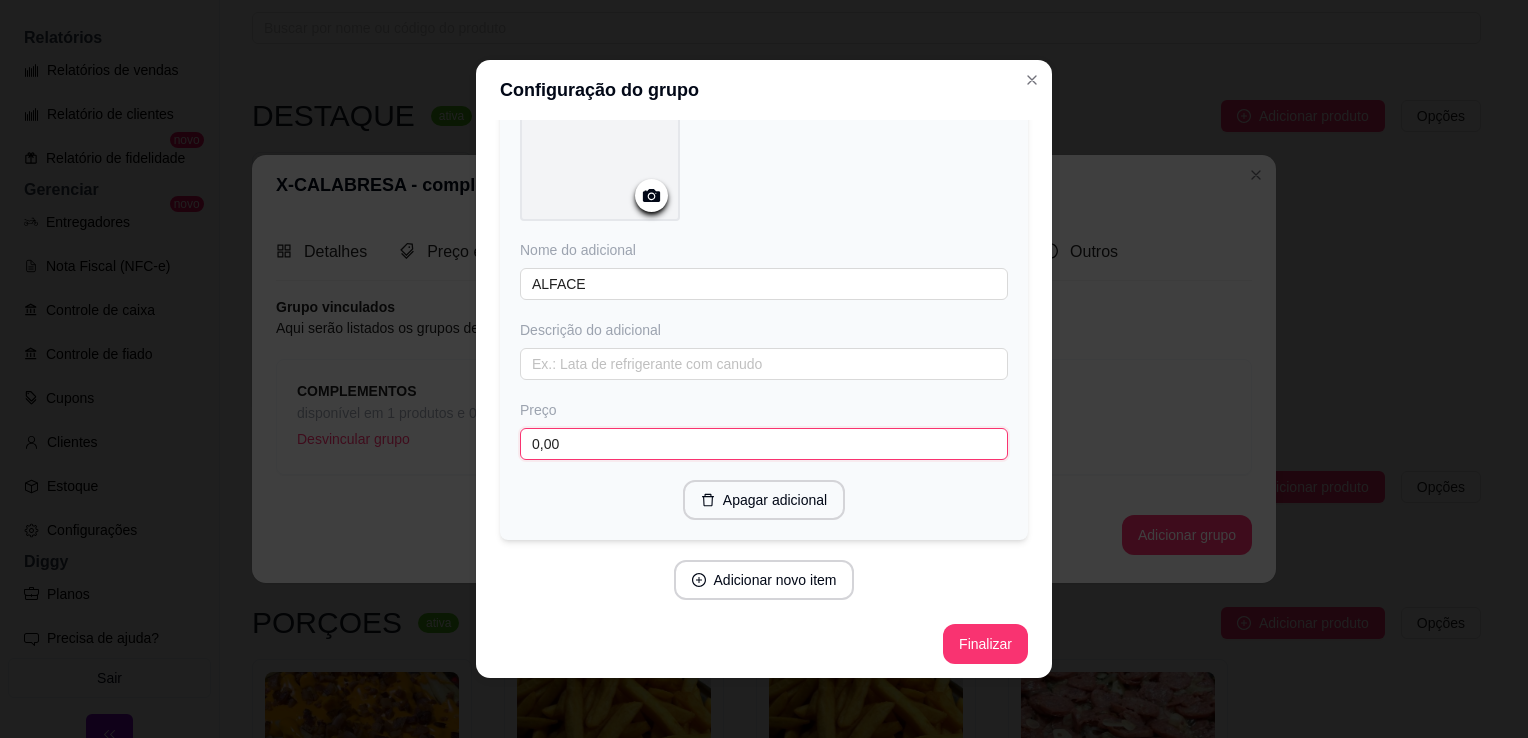 drag, startPoint x: 637, startPoint y: 432, endPoint x: 480, endPoint y: 430, distance: 157.01274 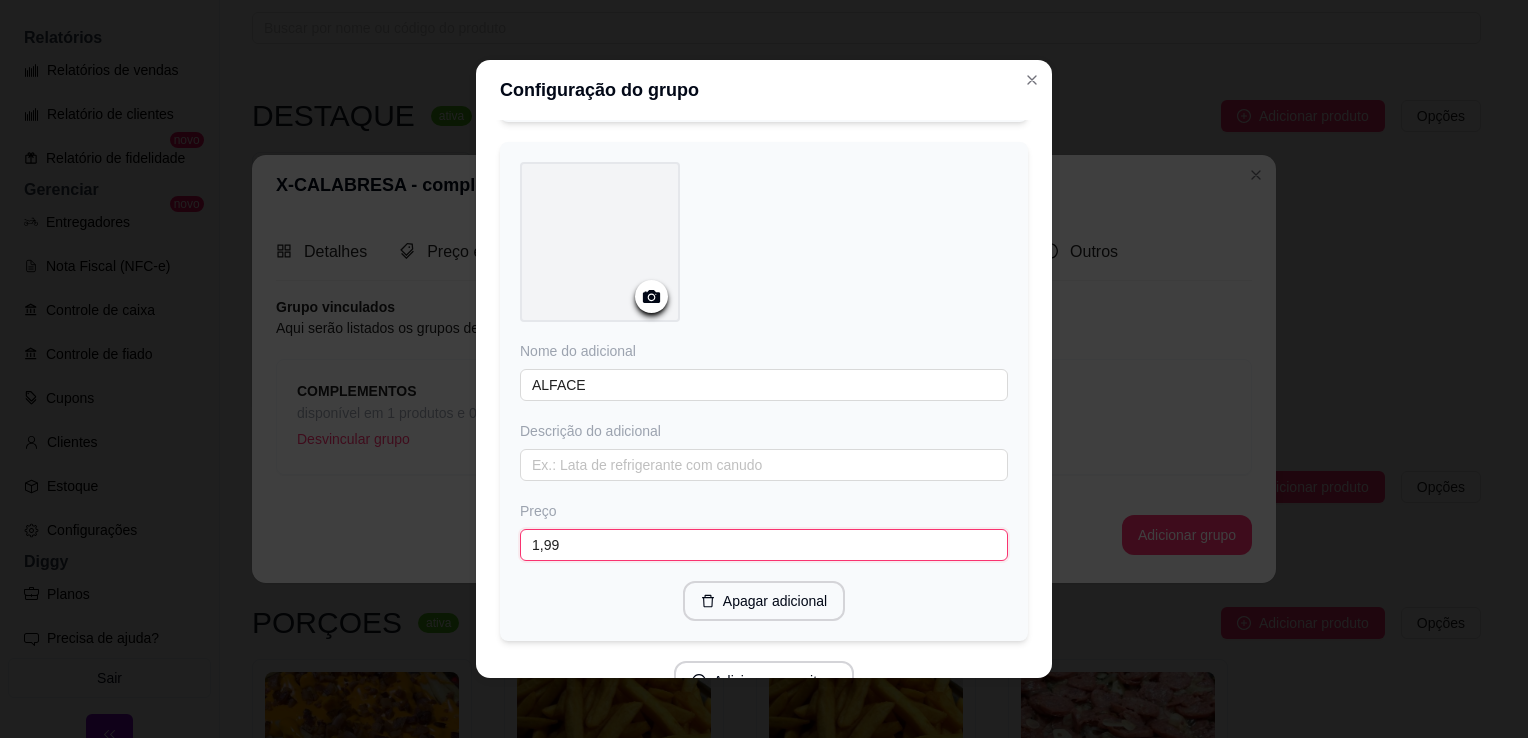 scroll, scrollTop: 574, scrollLeft: 0, axis: vertical 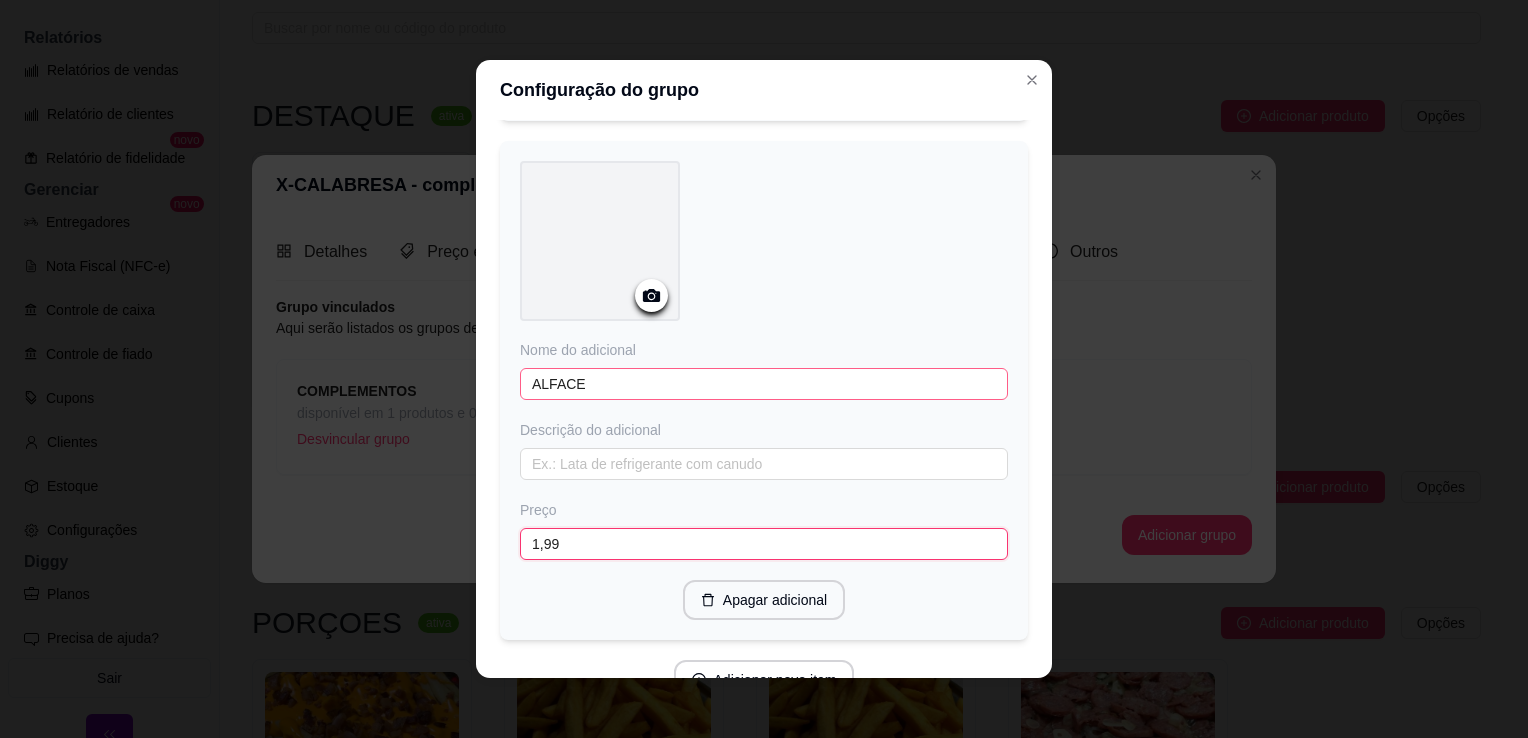 type on "1,99" 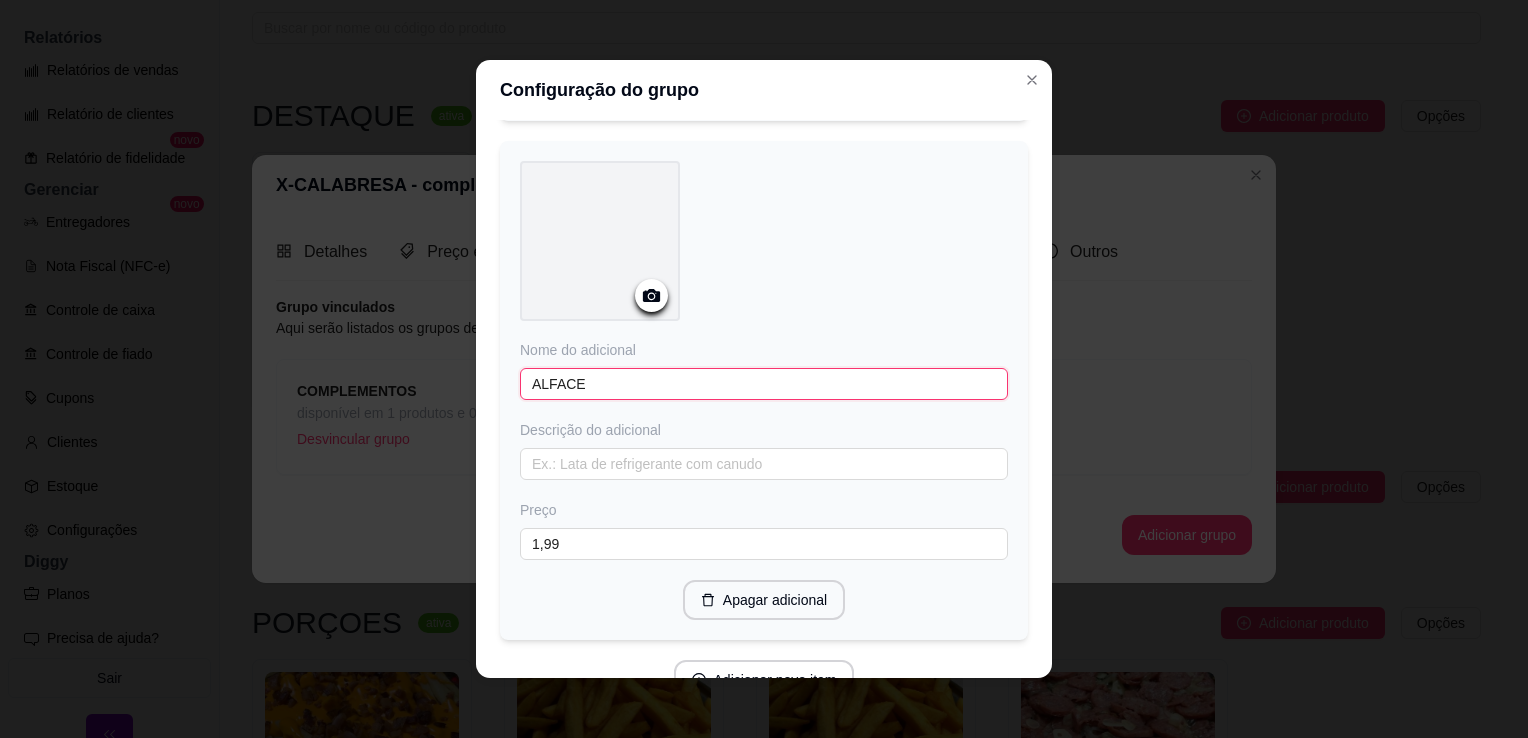 drag, startPoint x: 614, startPoint y: 390, endPoint x: 525, endPoint y: 405, distance: 90.255196 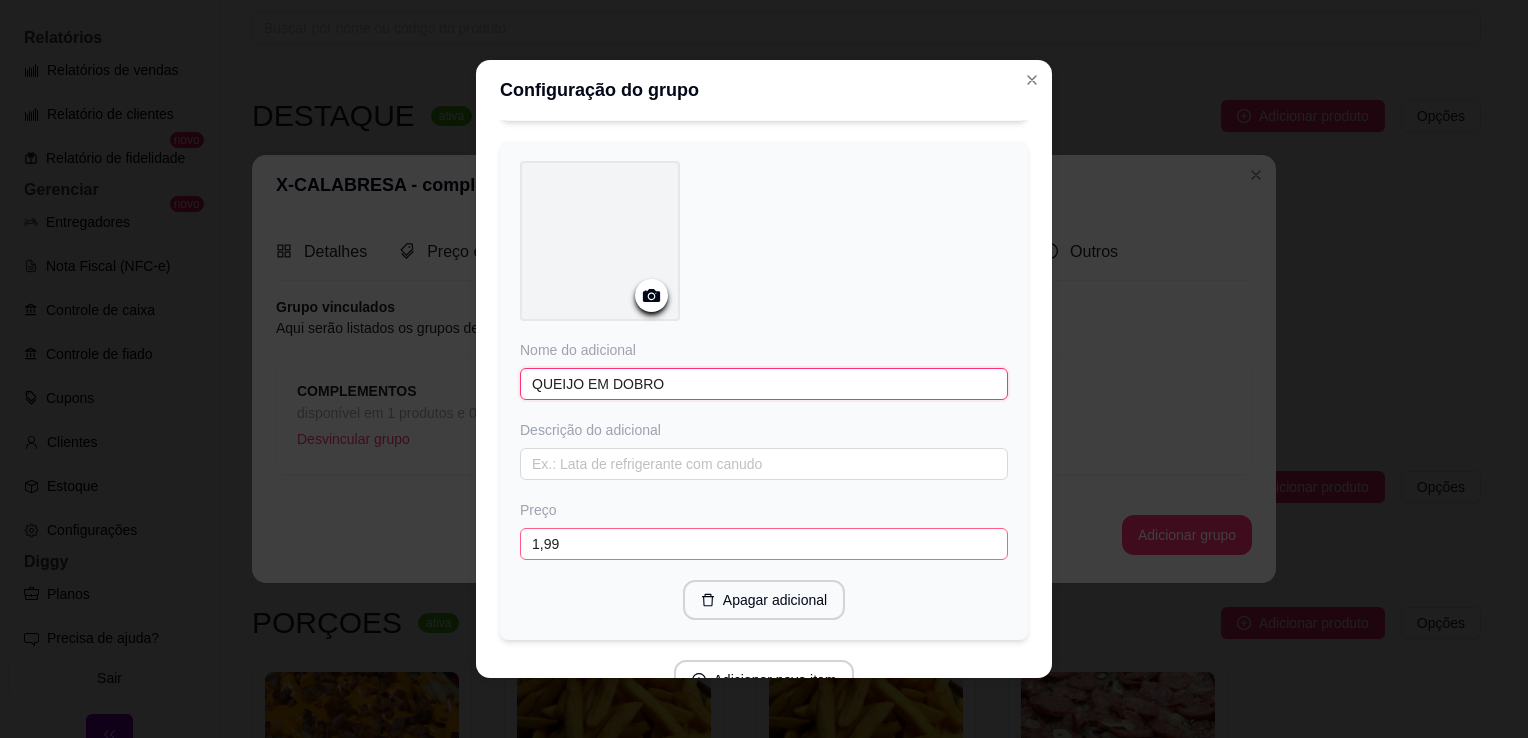 type on "QUEIJO EM DOBRO" 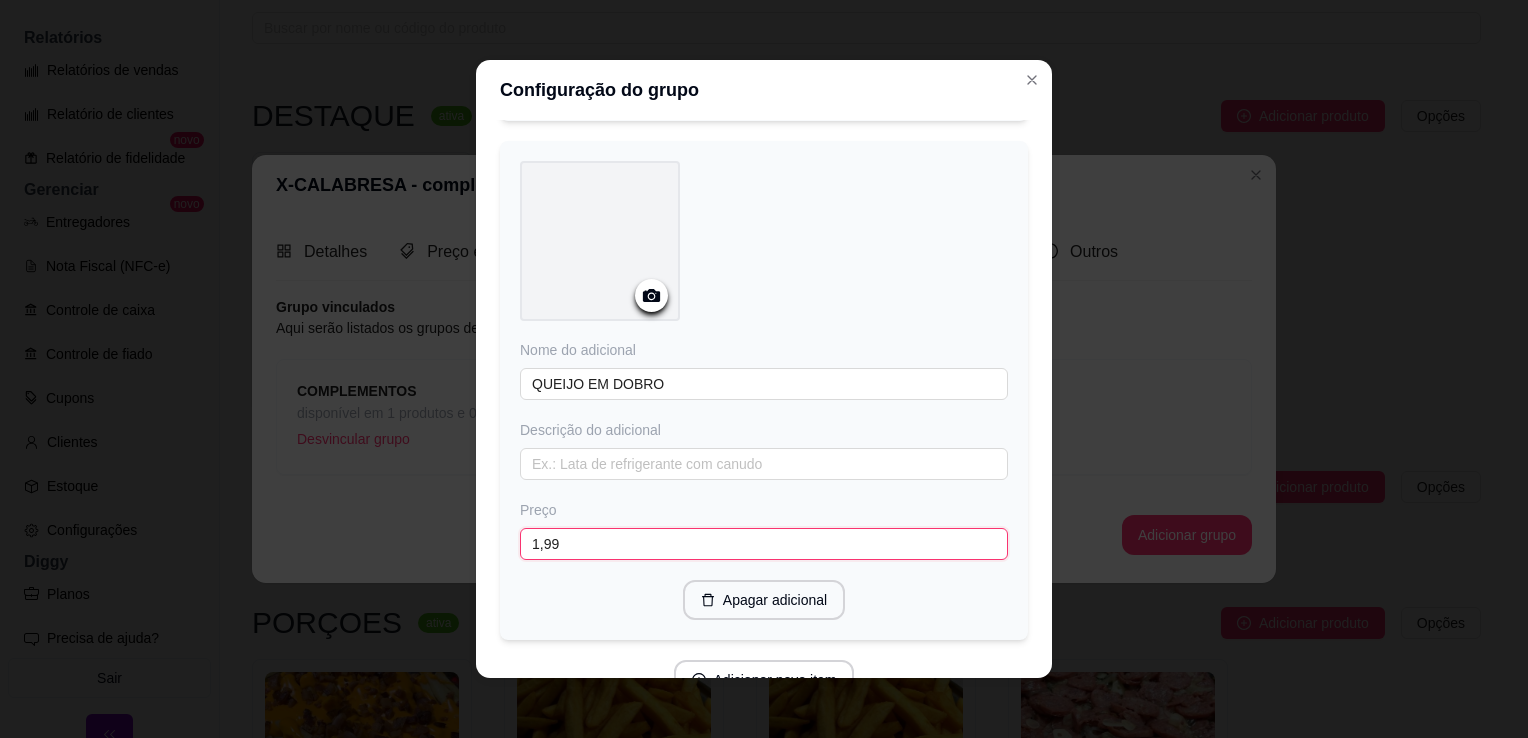 drag, startPoint x: 545, startPoint y: 536, endPoint x: 500, endPoint y: 536, distance: 45 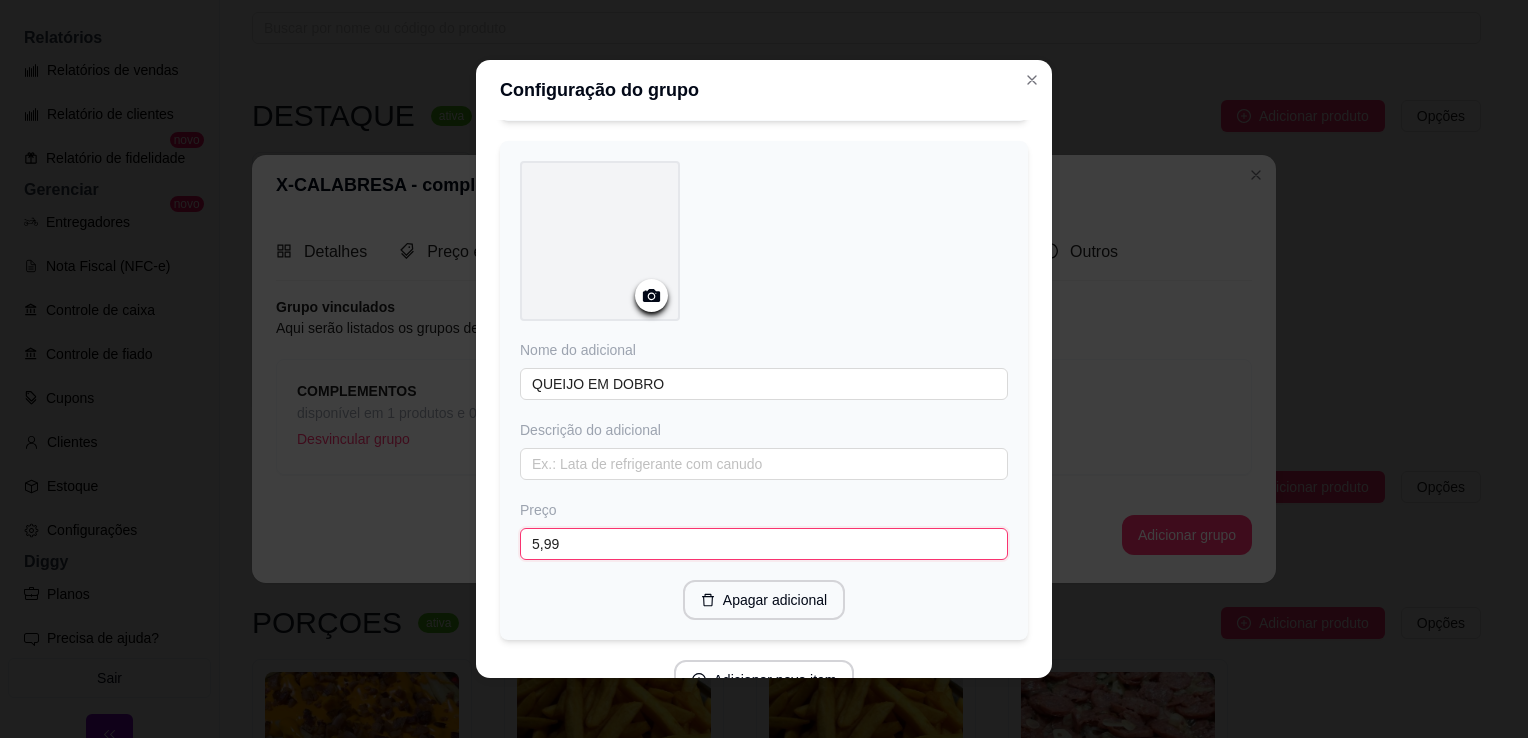scroll, scrollTop: 674, scrollLeft: 0, axis: vertical 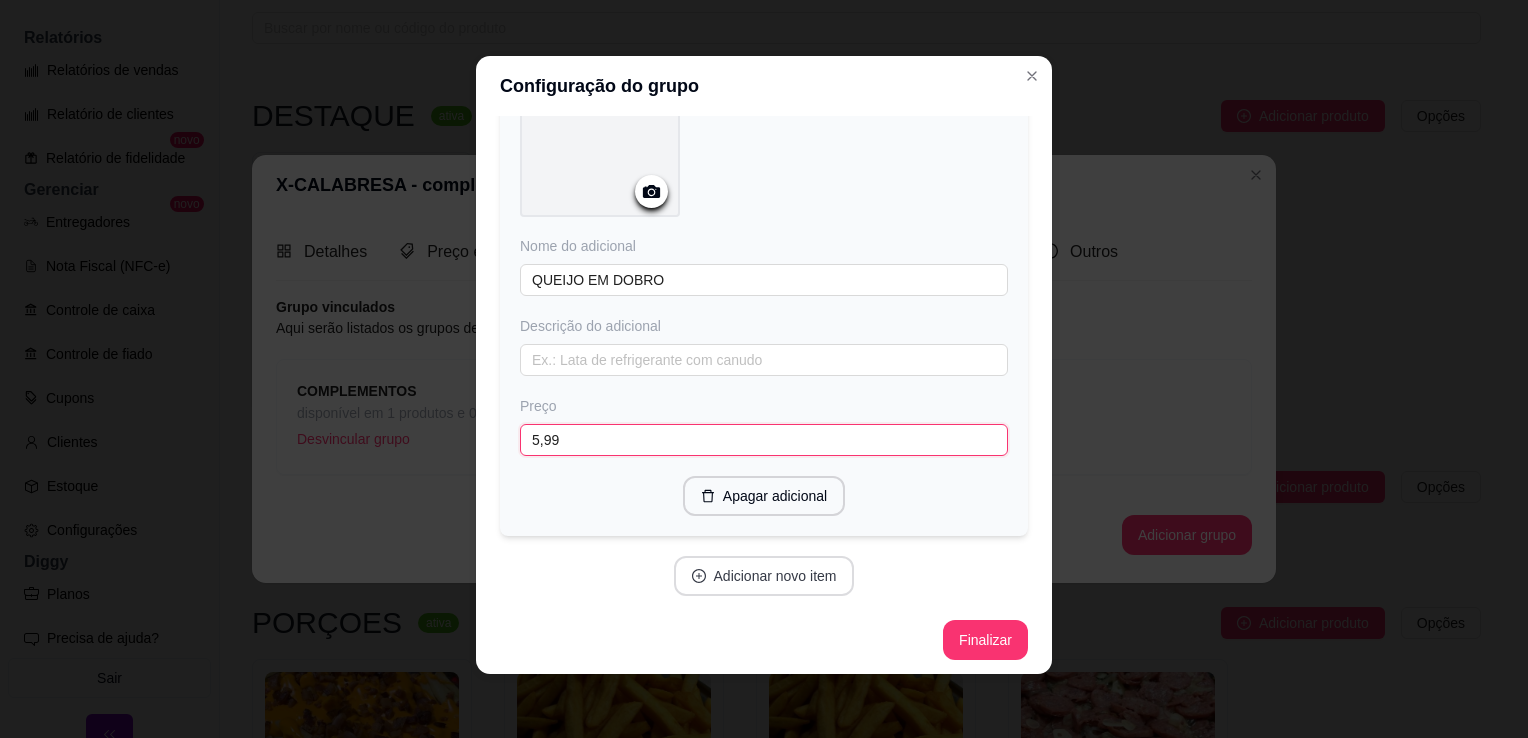type on "5,99" 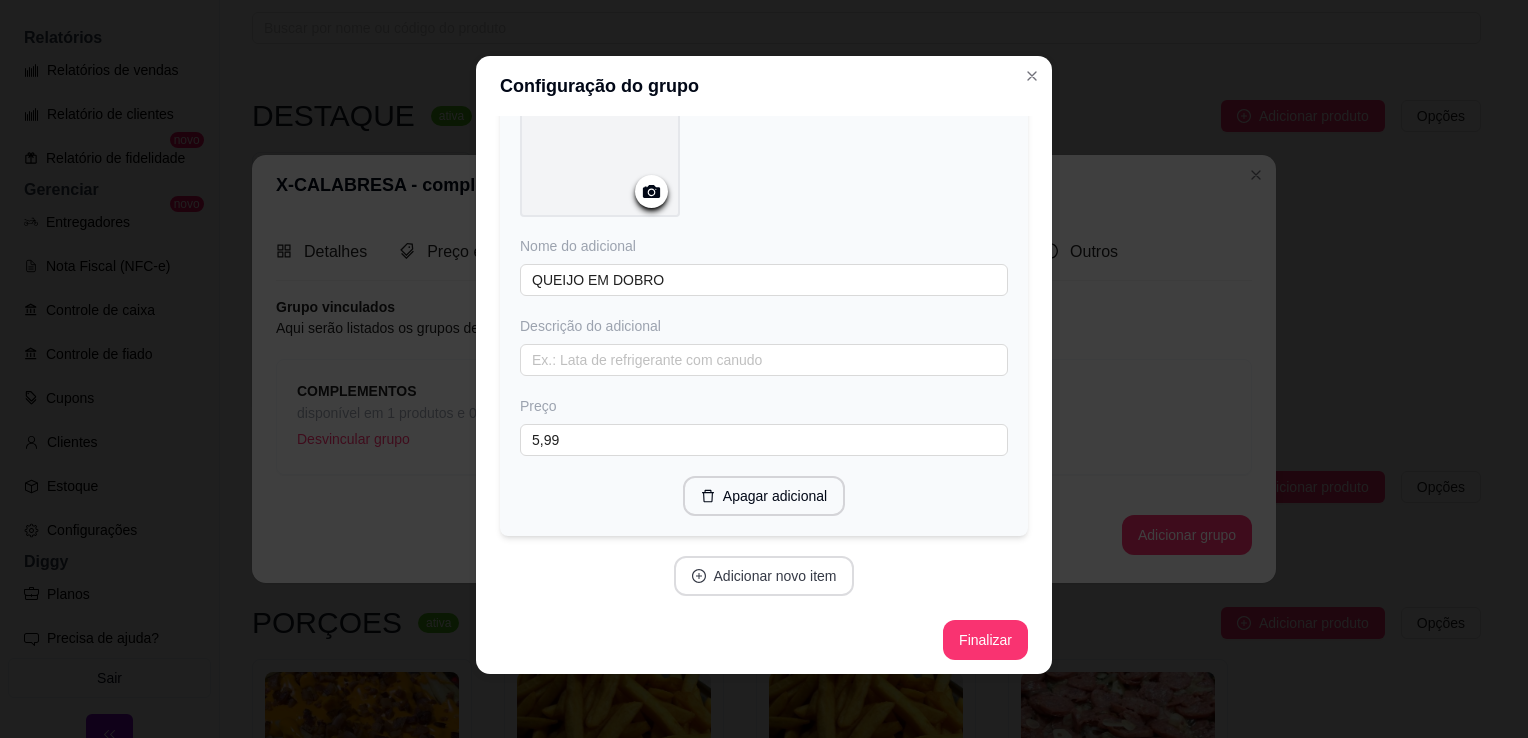 click on "Adicionar novo item" at bounding box center [764, 576] 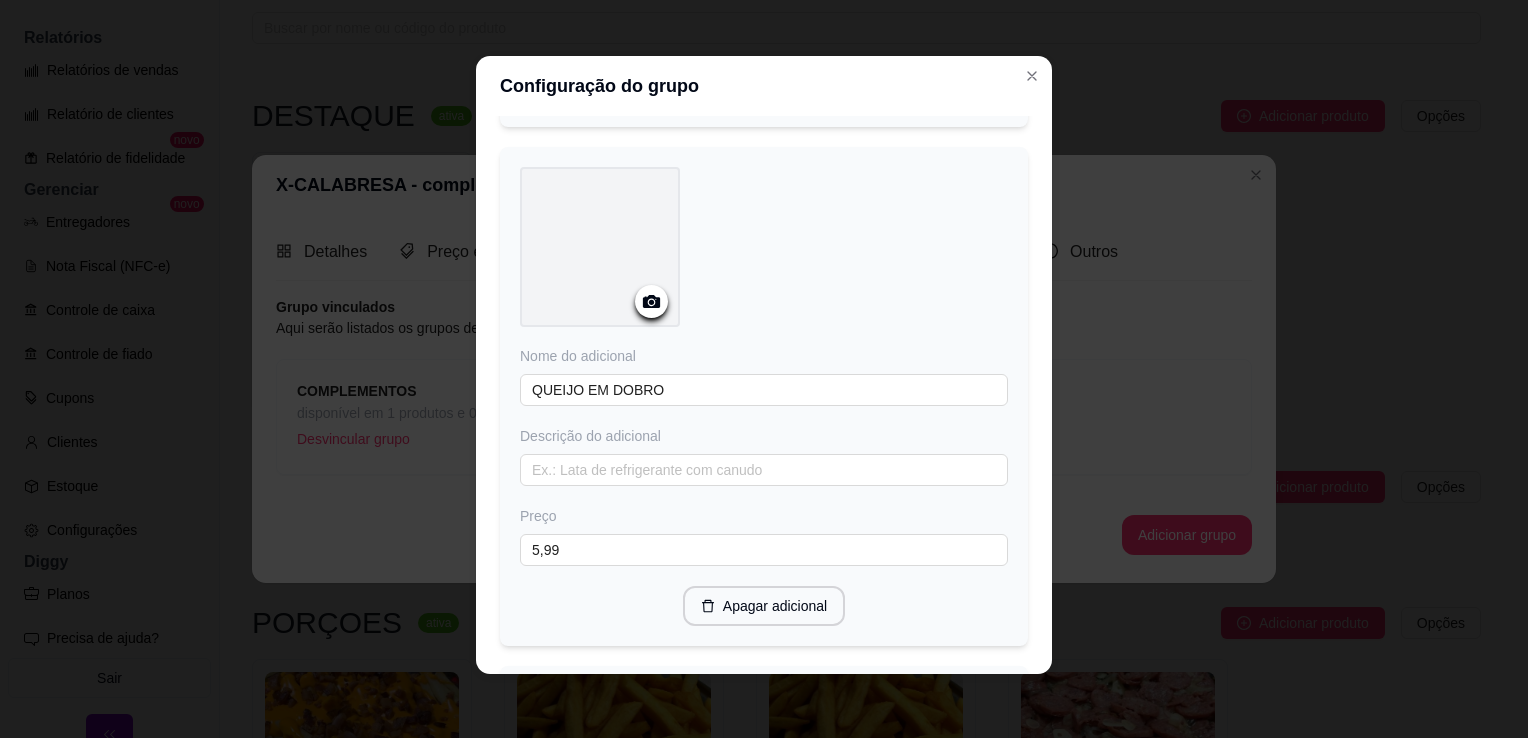 scroll, scrollTop: 474, scrollLeft: 0, axis: vertical 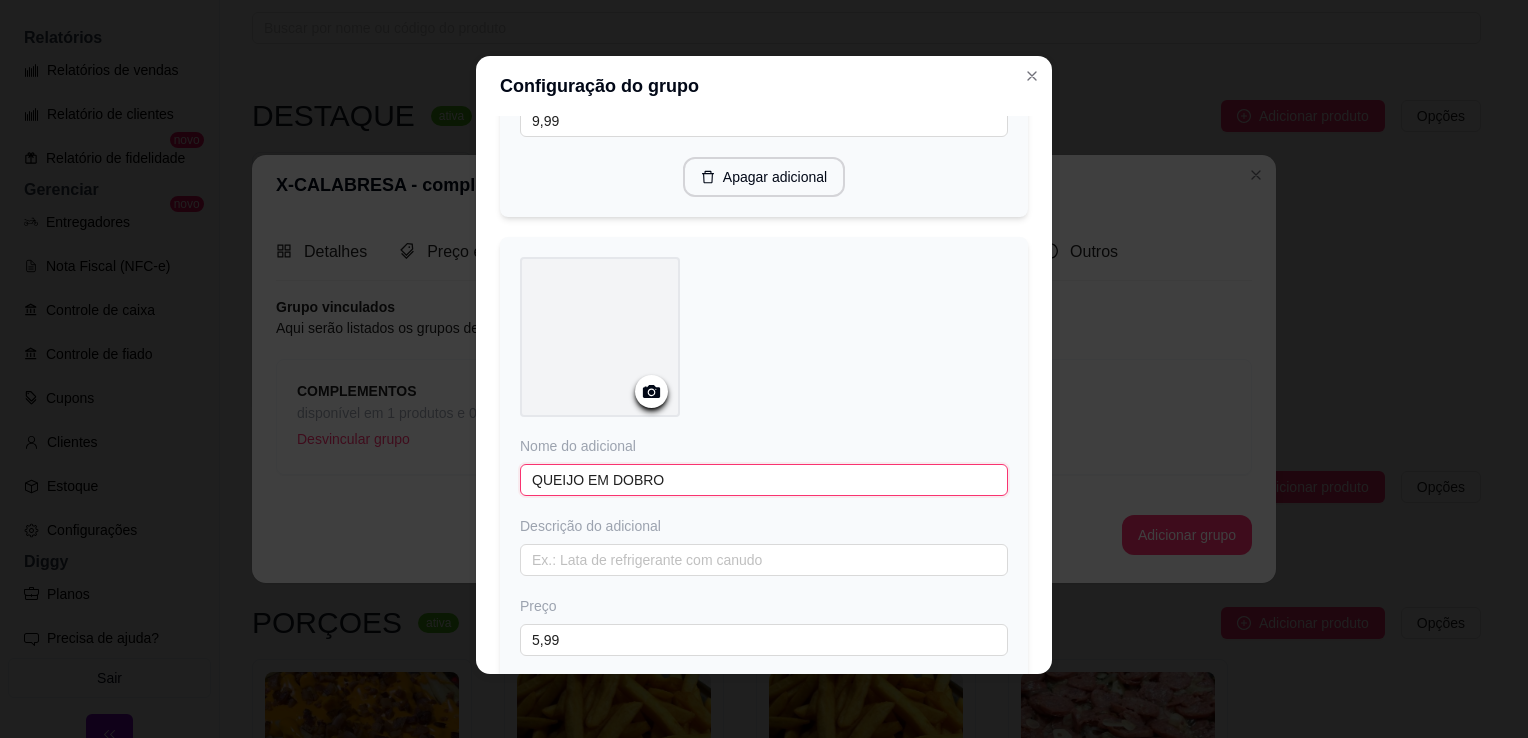 click on "QUEIJO EM DOBRO" at bounding box center (764, 480) 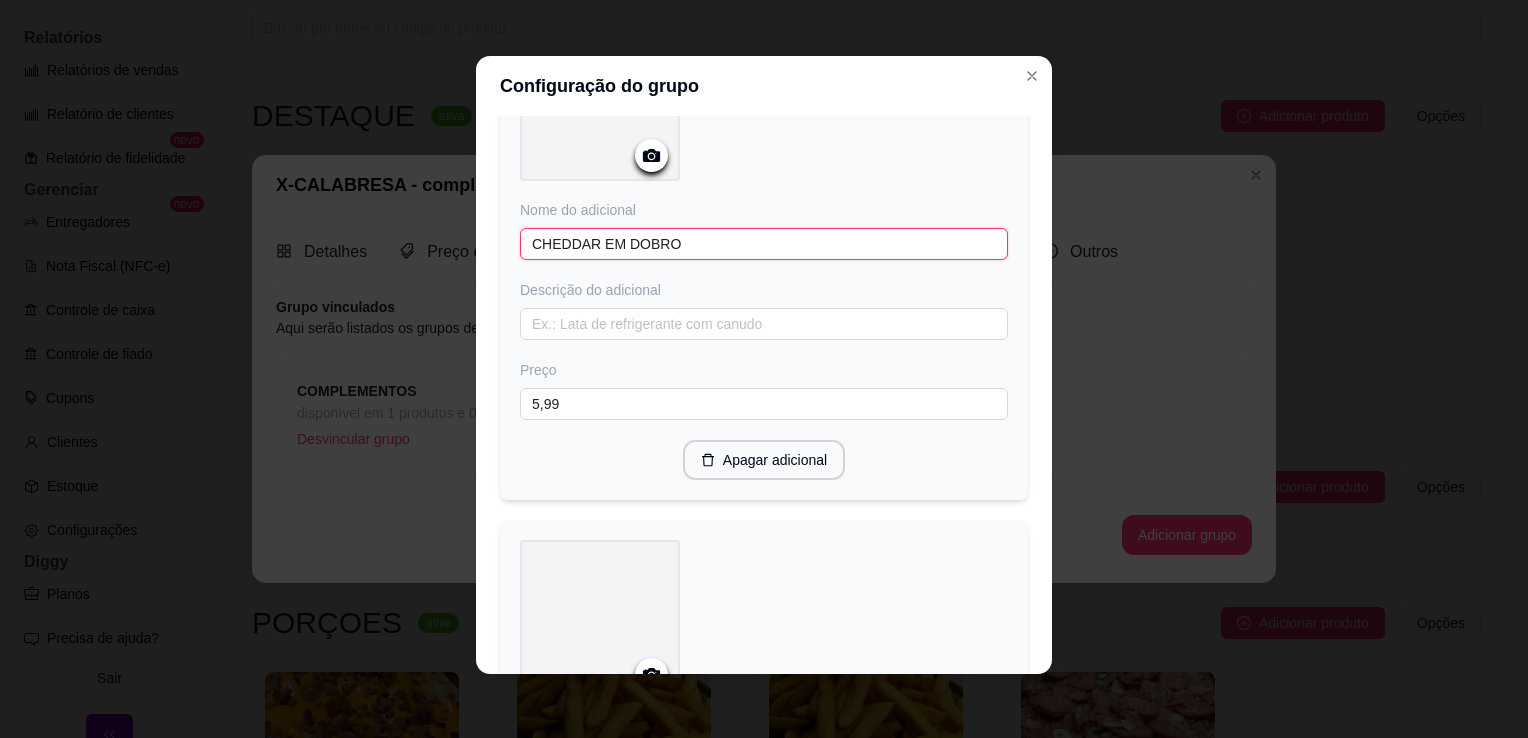 scroll, scrollTop: 674, scrollLeft: 0, axis: vertical 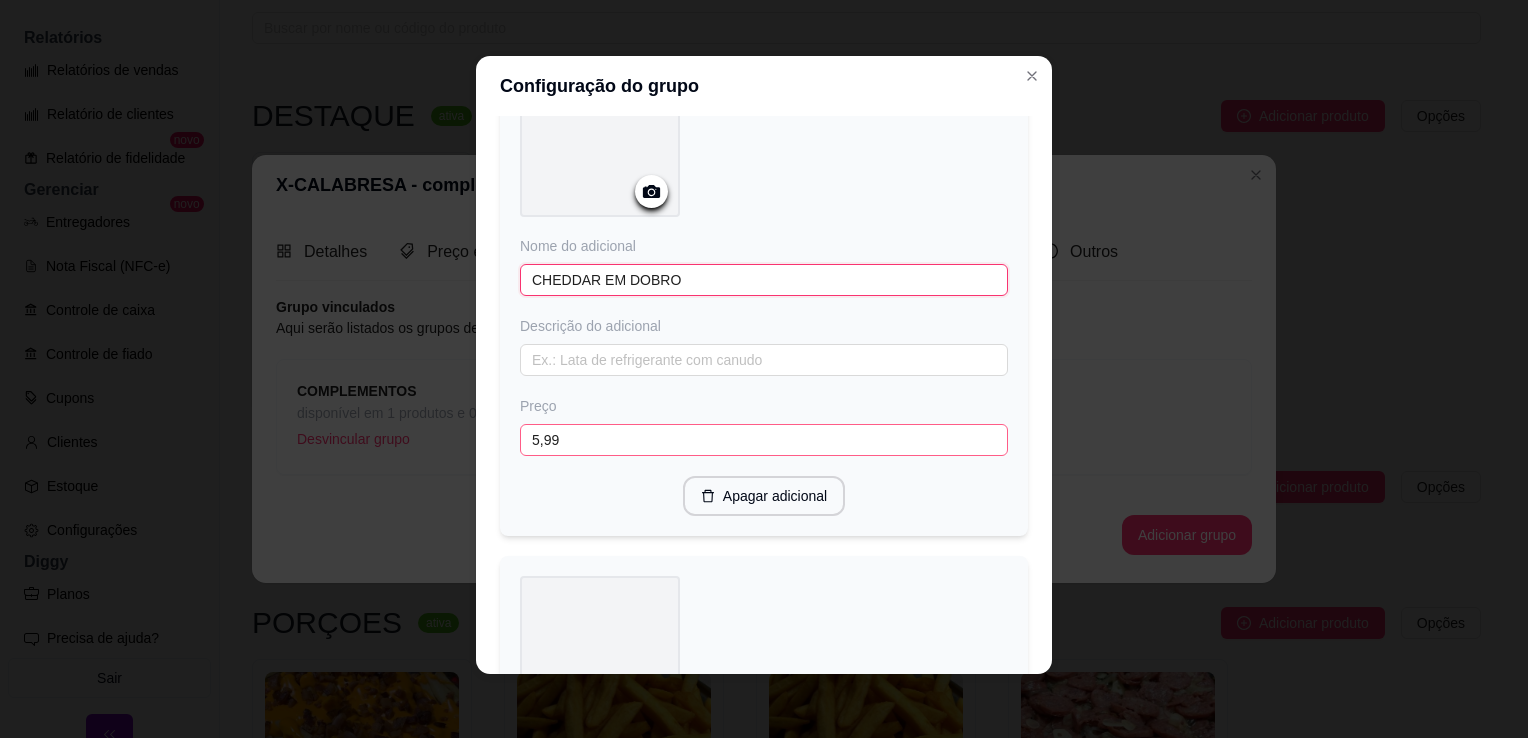 type on "CHEDDAR EM DOBRO" 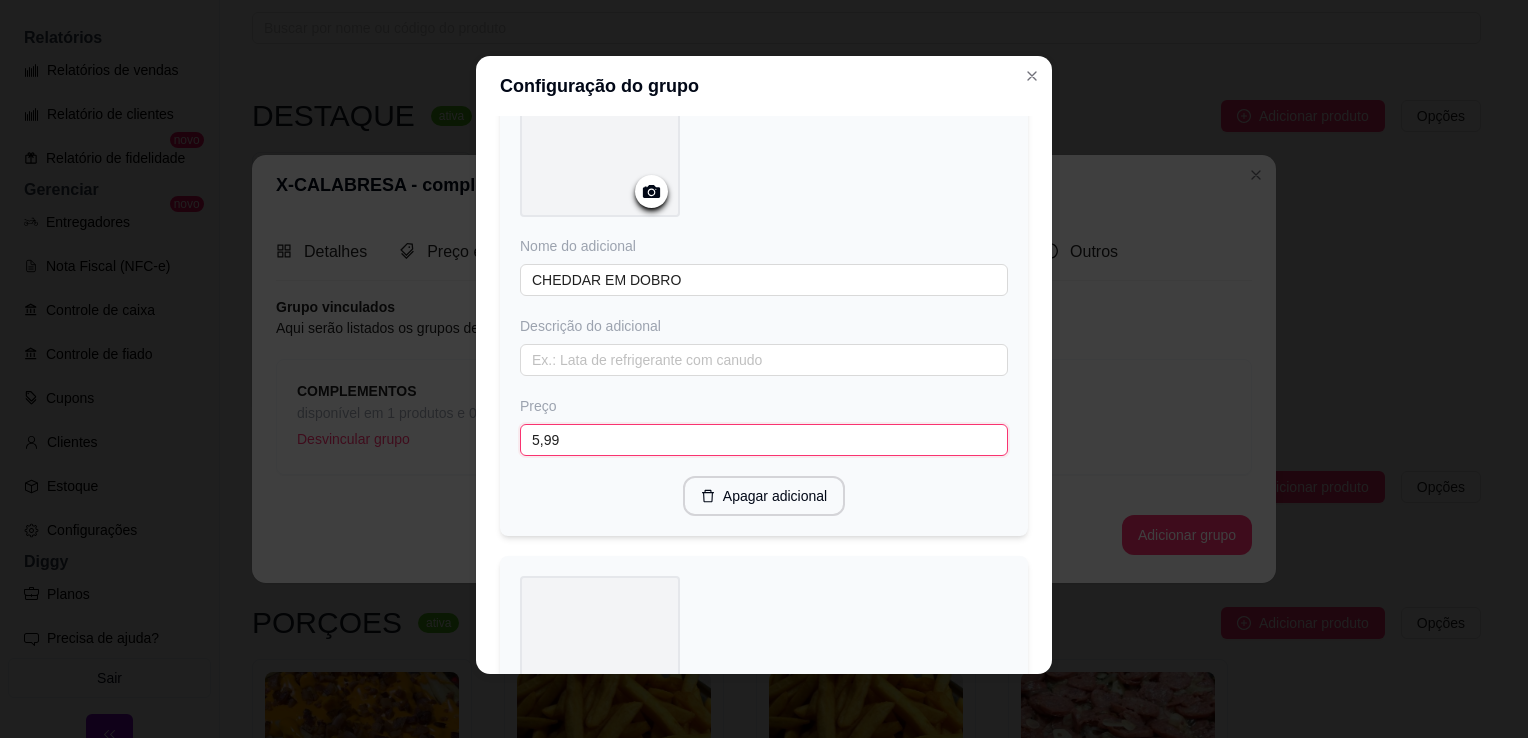 click on "5,99" at bounding box center (764, 440) 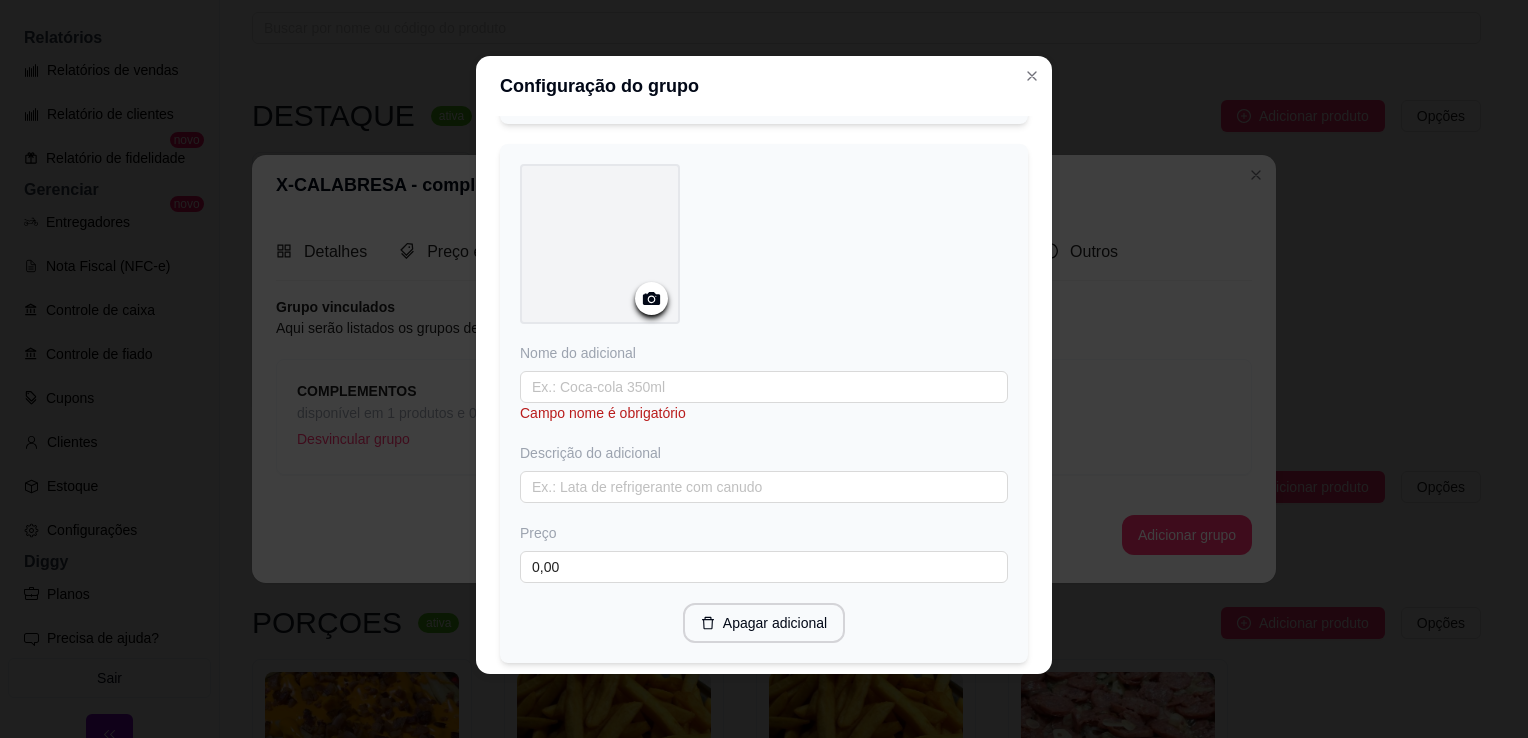 scroll, scrollTop: 1111, scrollLeft: 0, axis: vertical 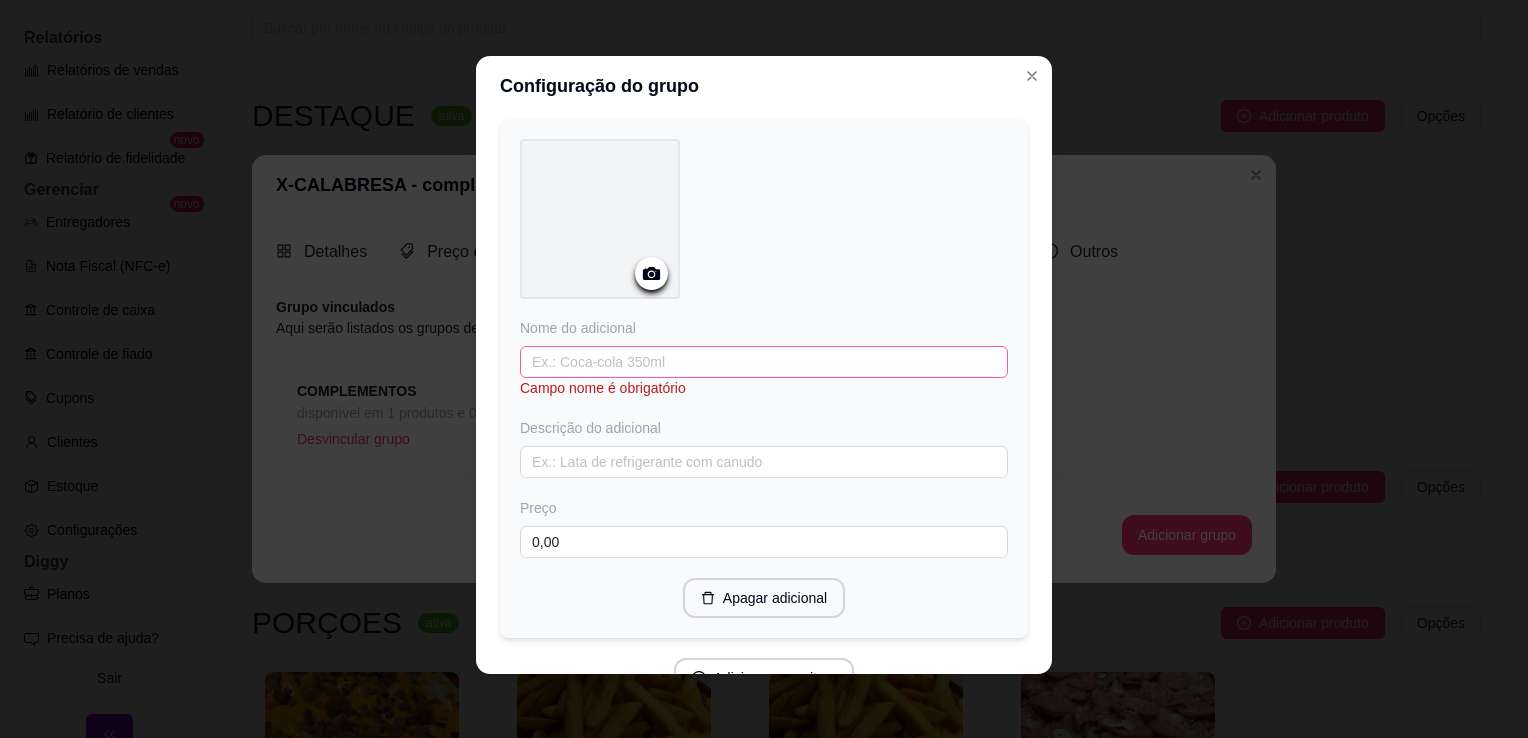 type on "6,99" 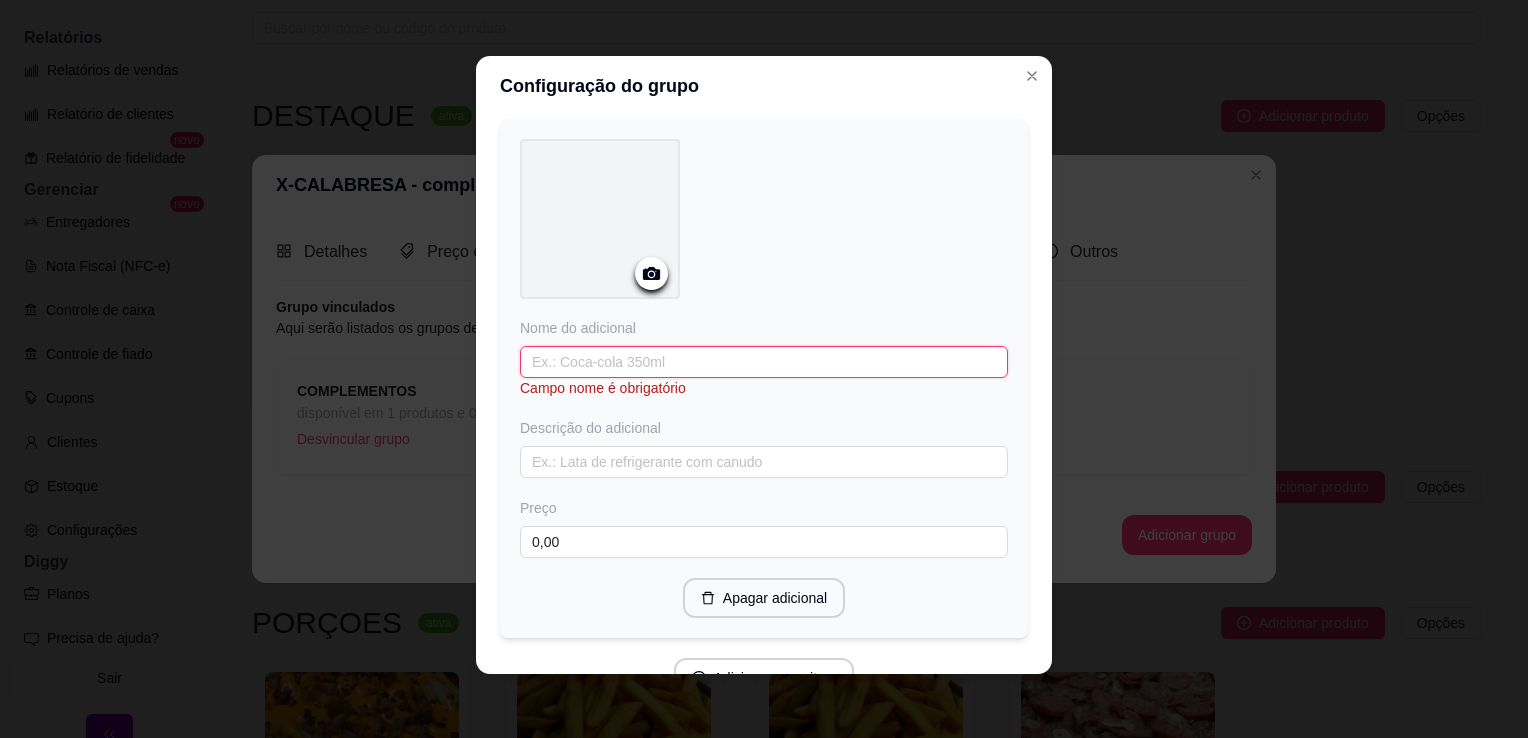 click at bounding box center [764, 362] 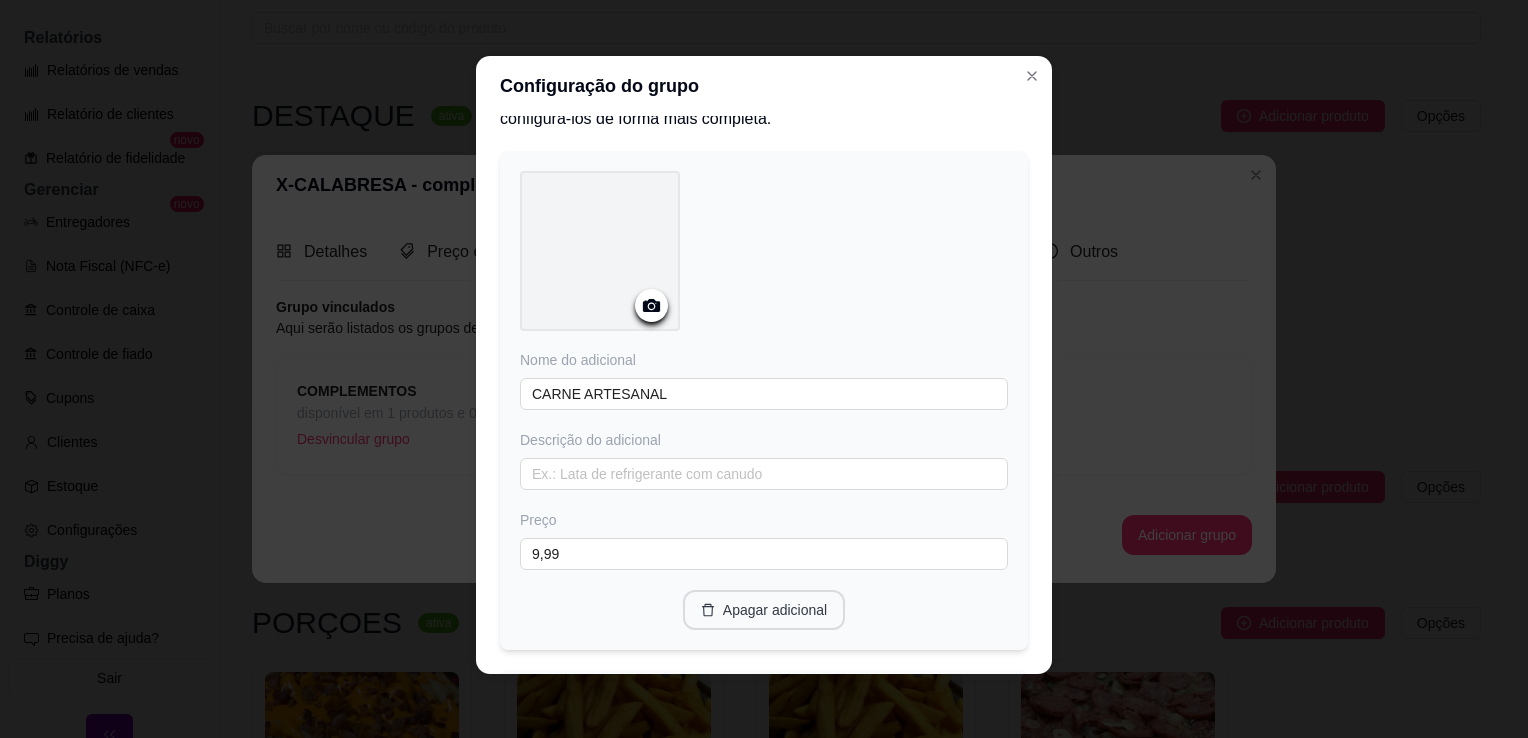 scroll, scrollTop: 0, scrollLeft: 0, axis: both 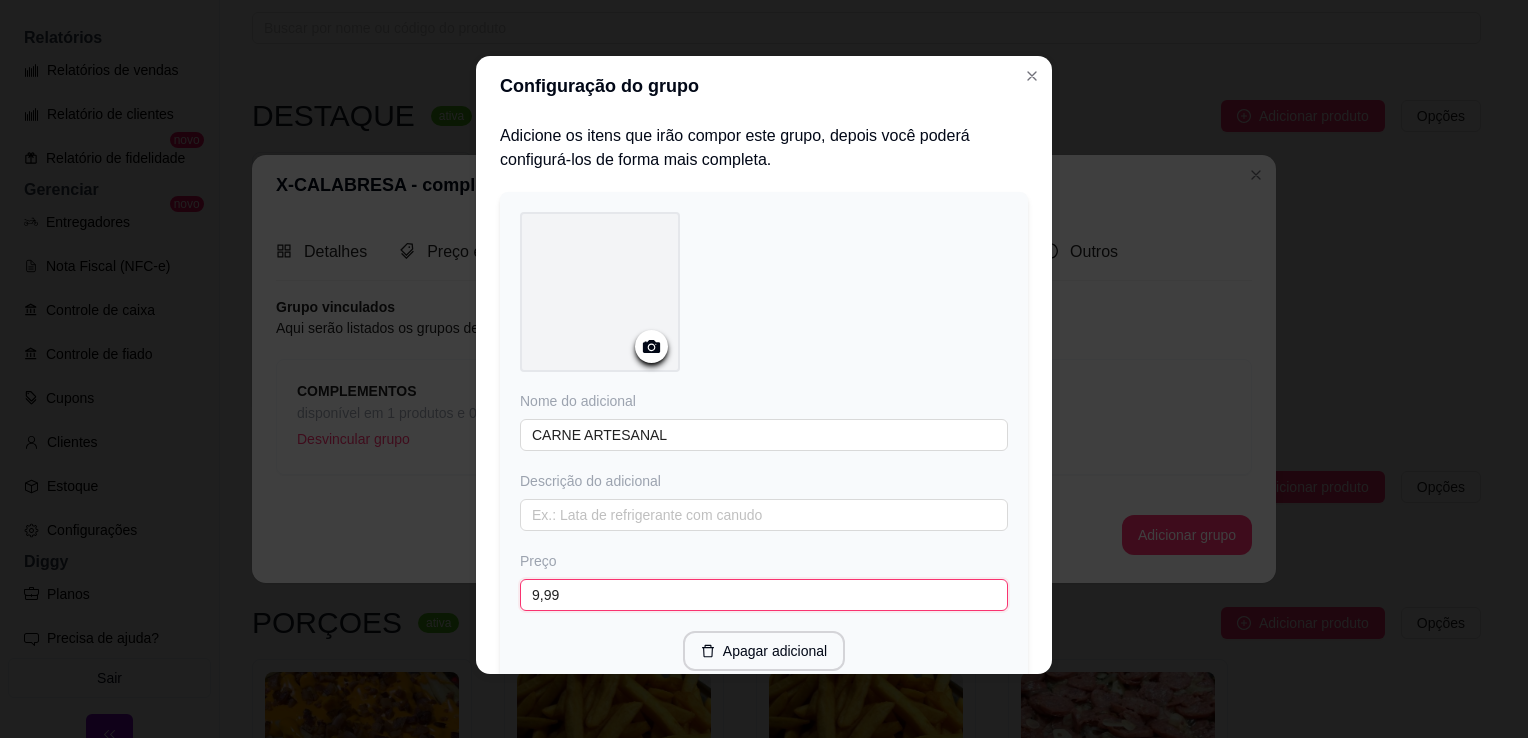 click on "9,99" at bounding box center (764, 595) 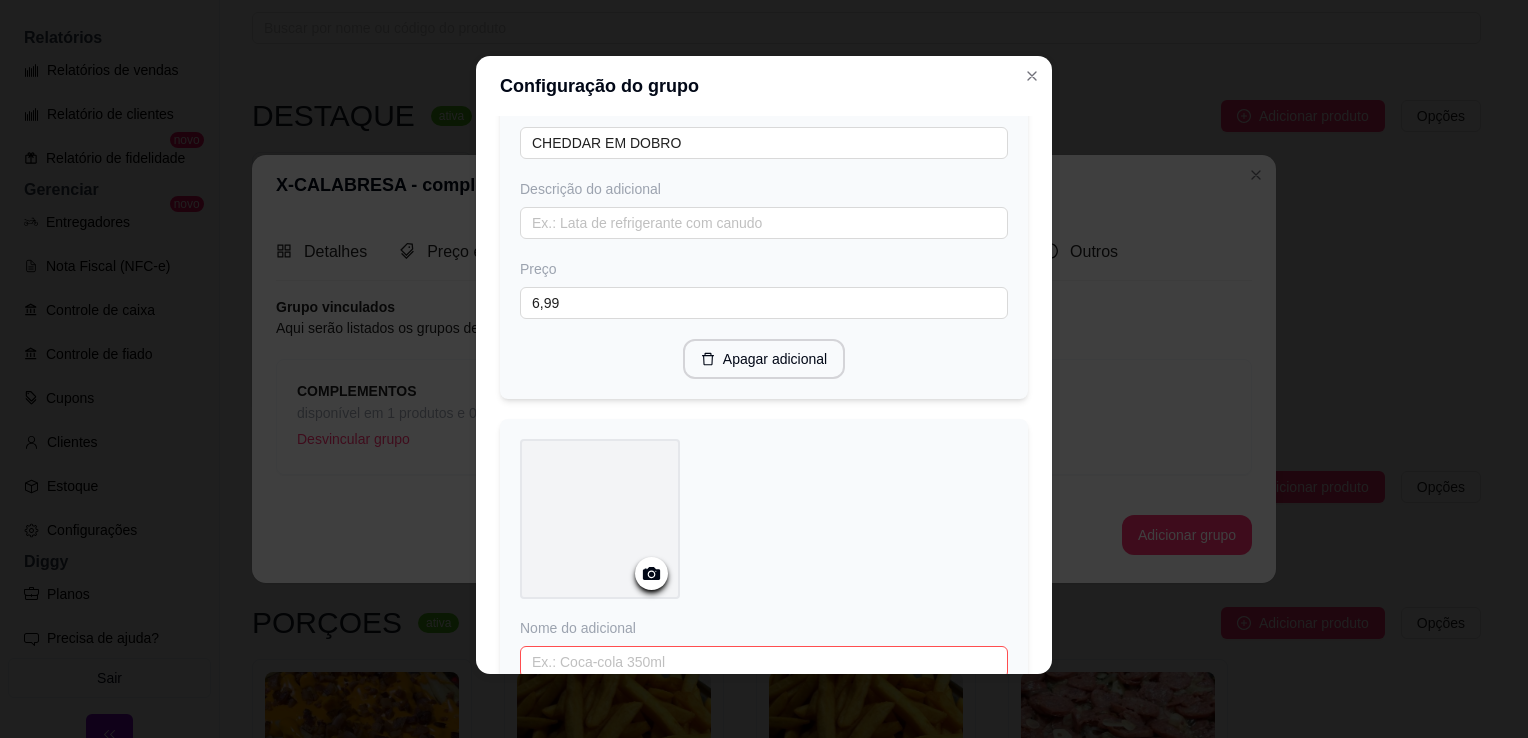 scroll, scrollTop: 1211, scrollLeft: 0, axis: vertical 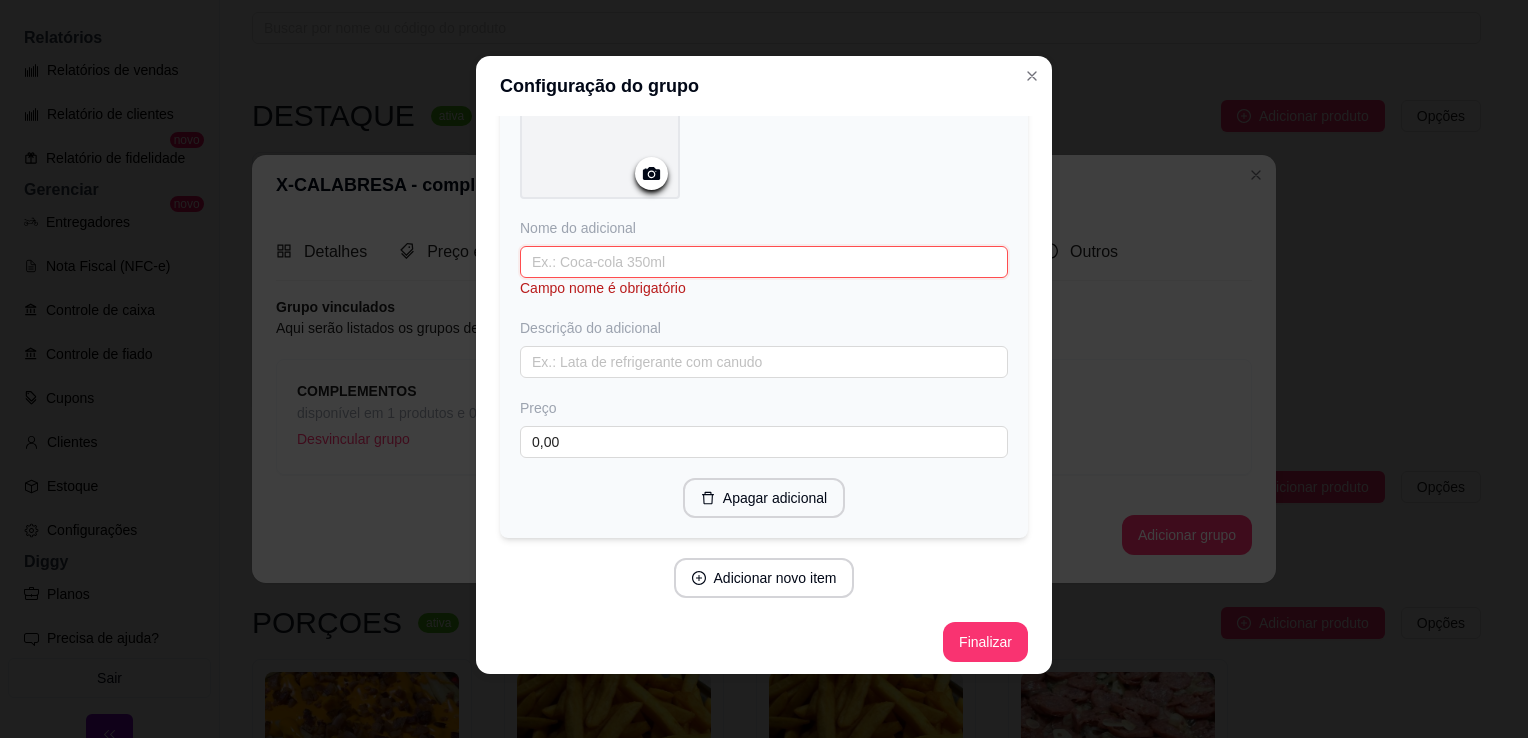 click at bounding box center (764, 262) 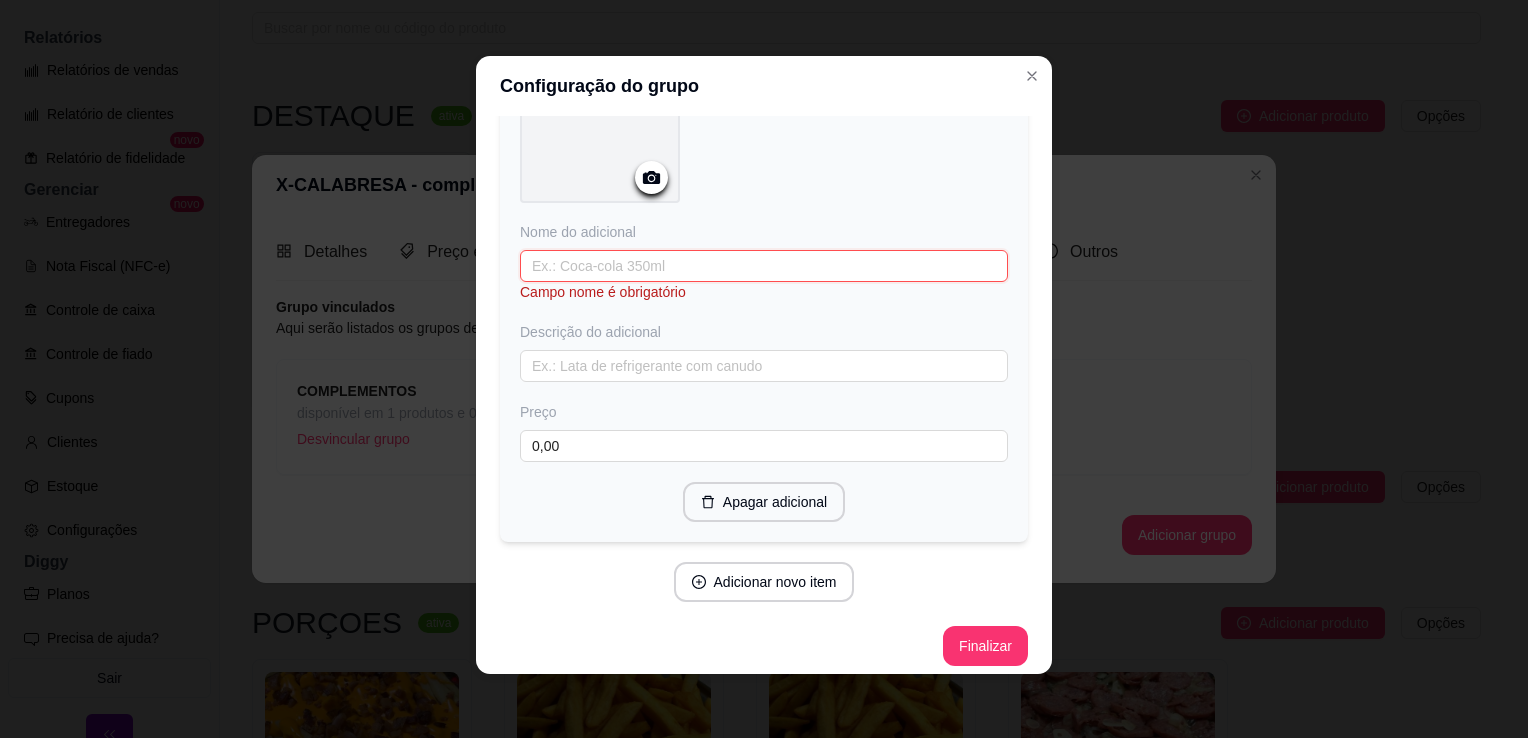 scroll, scrollTop: 1211, scrollLeft: 0, axis: vertical 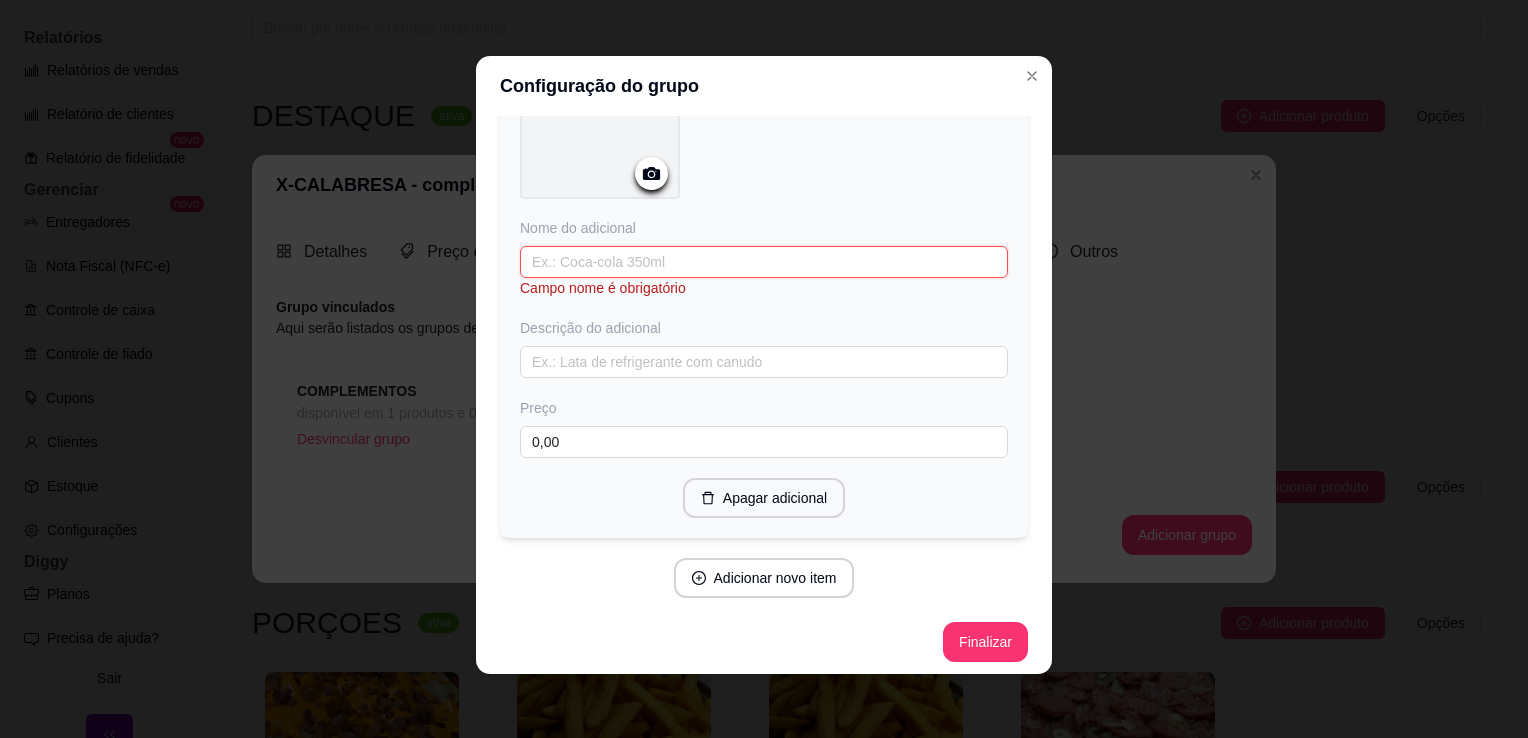 click at bounding box center (764, 262) 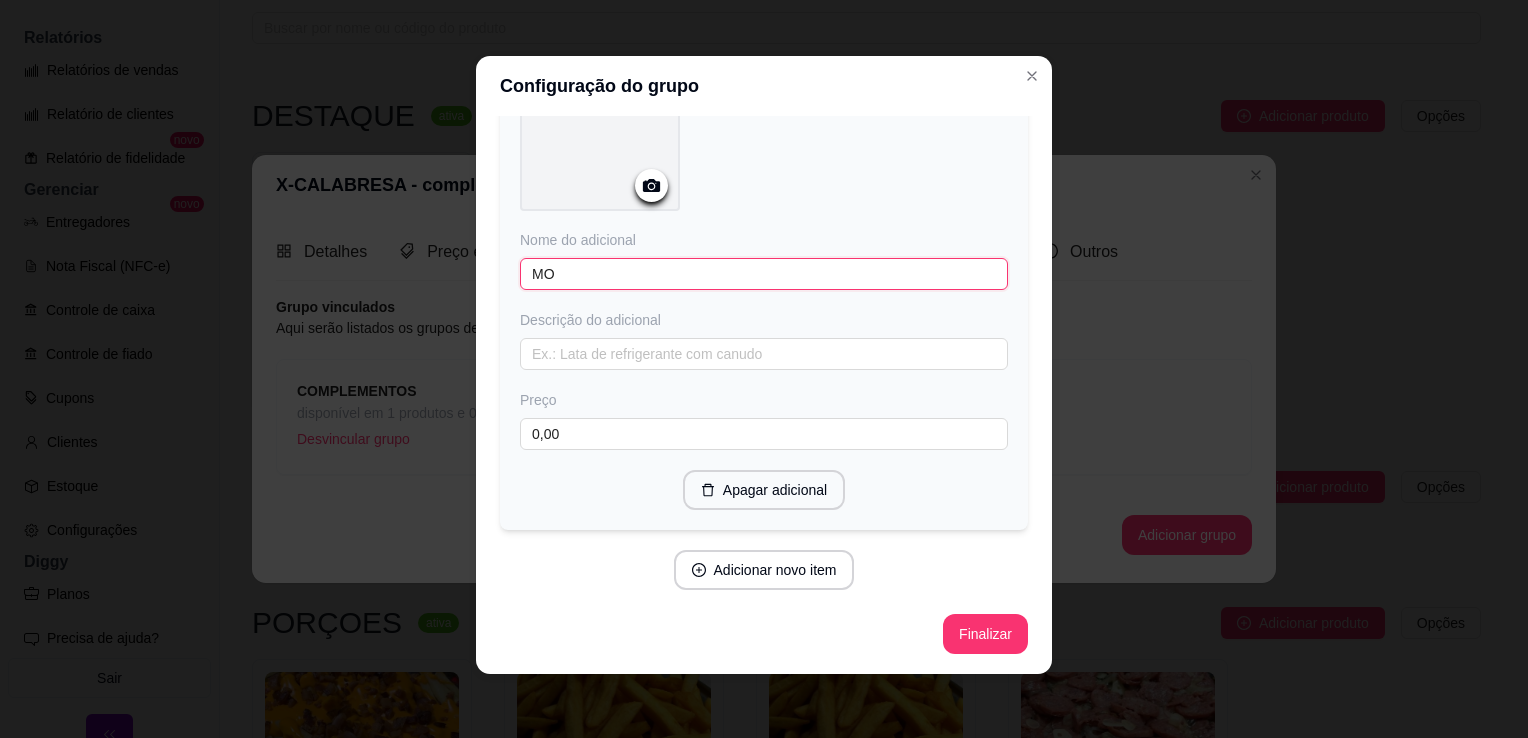scroll, scrollTop: 1191, scrollLeft: 0, axis: vertical 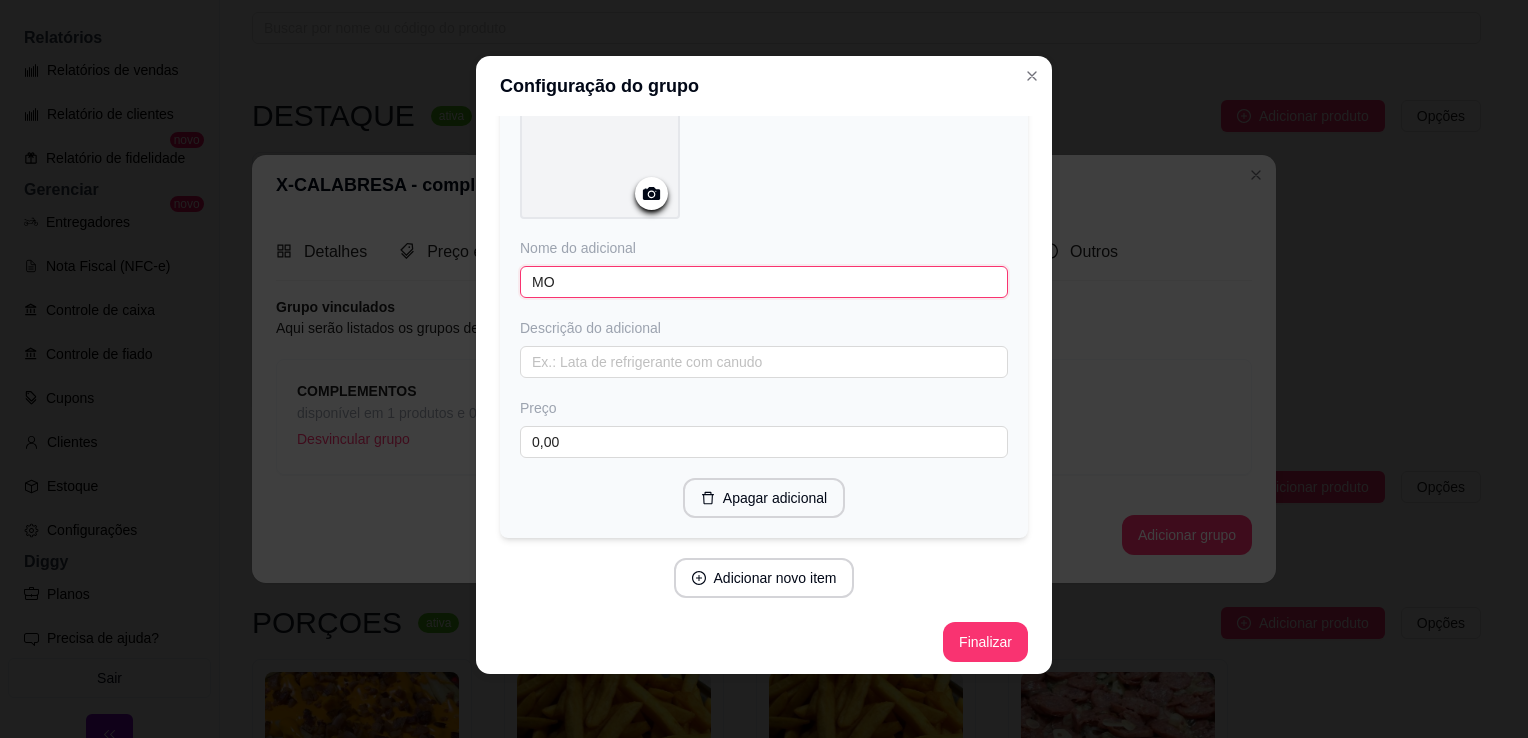 type on "M" 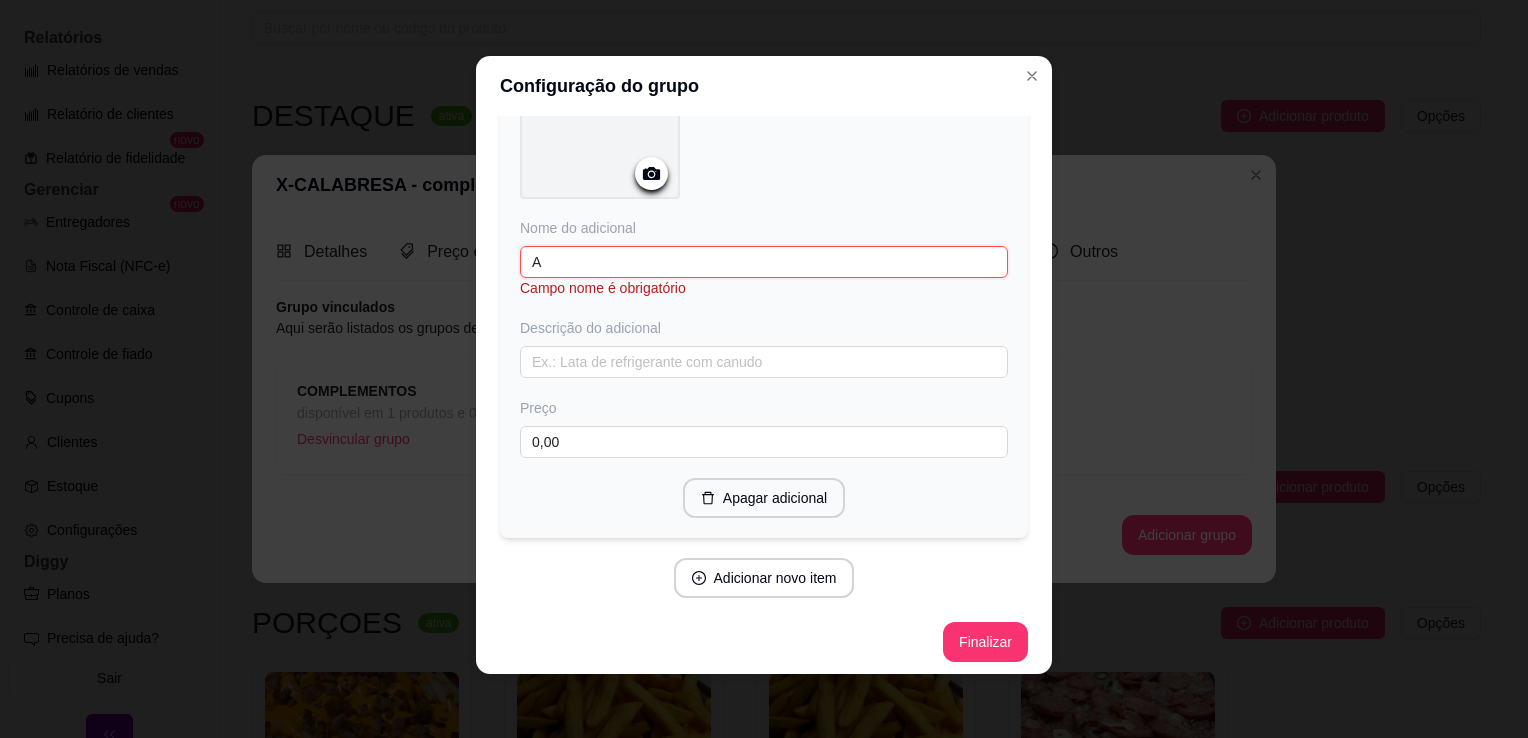 scroll, scrollTop: 1191, scrollLeft: 0, axis: vertical 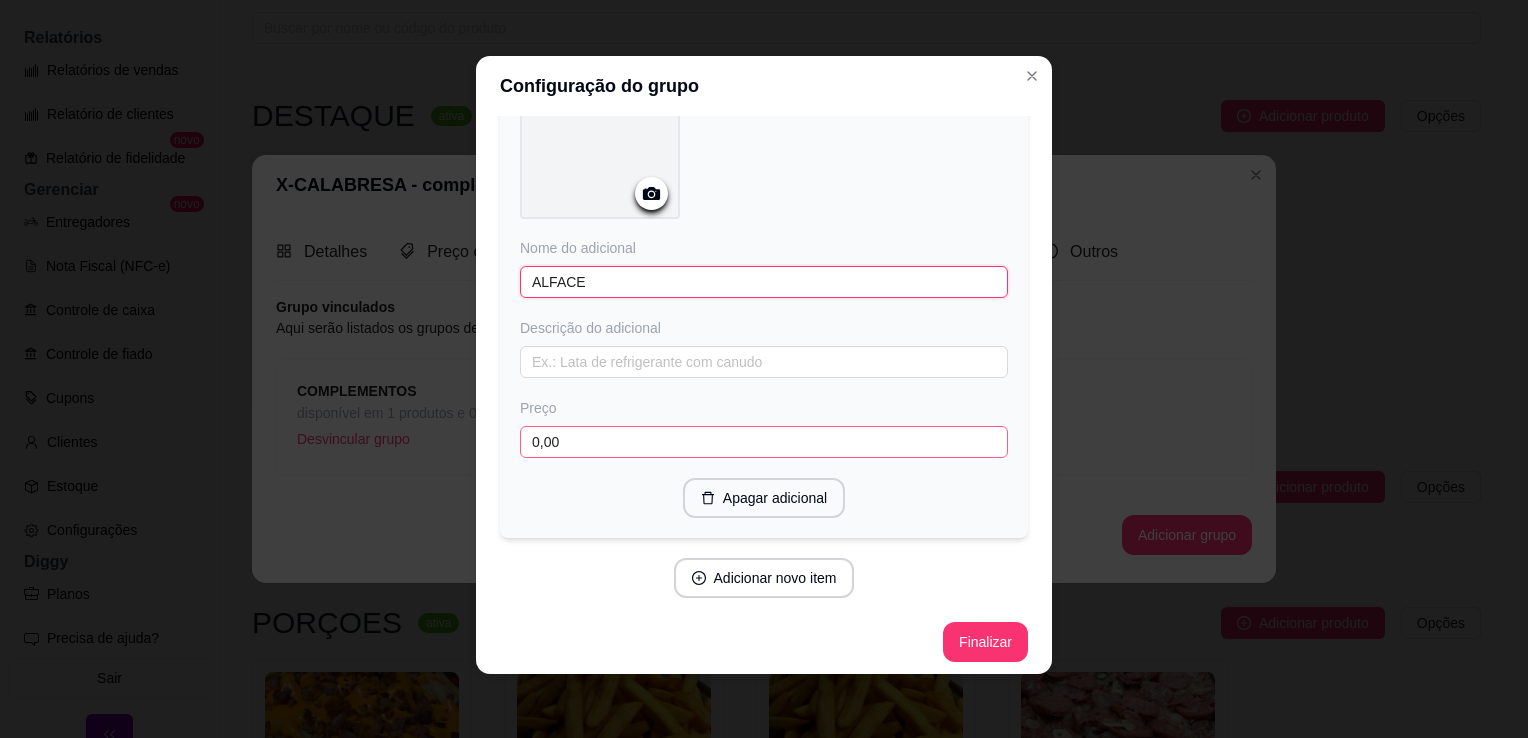 type on "ALFACE" 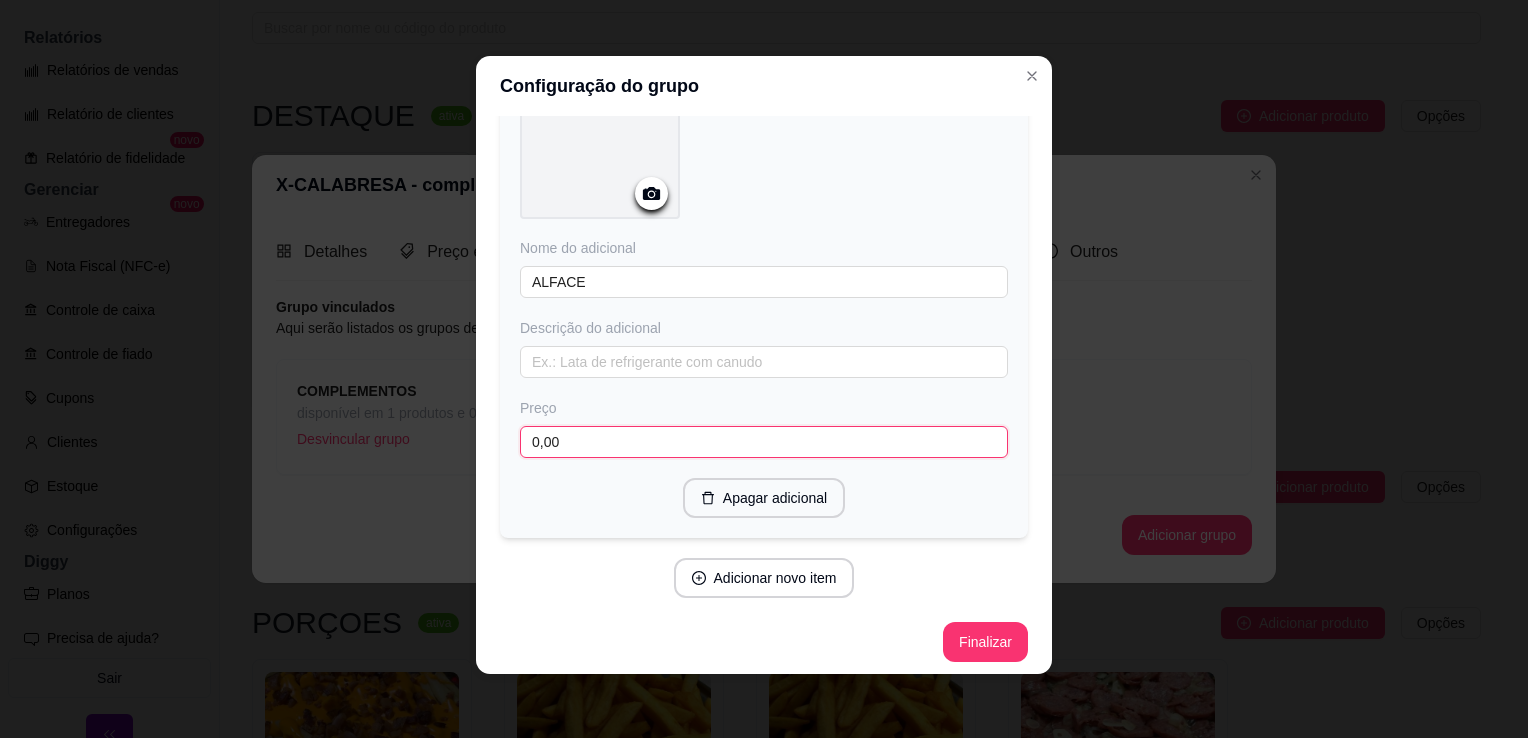 drag, startPoint x: 561, startPoint y: 431, endPoint x: 523, endPoint y: 439, distance: 38.832977 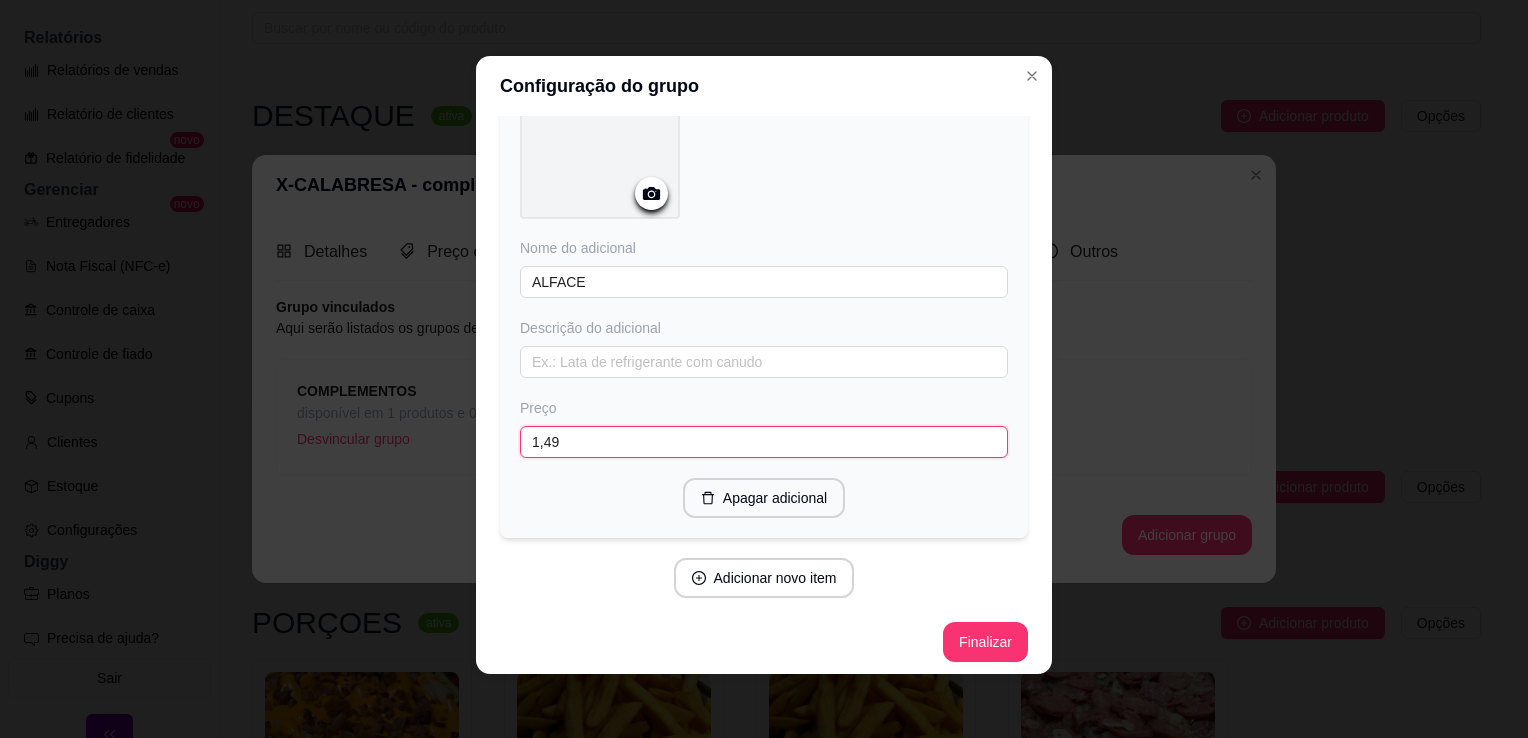 type on "1,49" 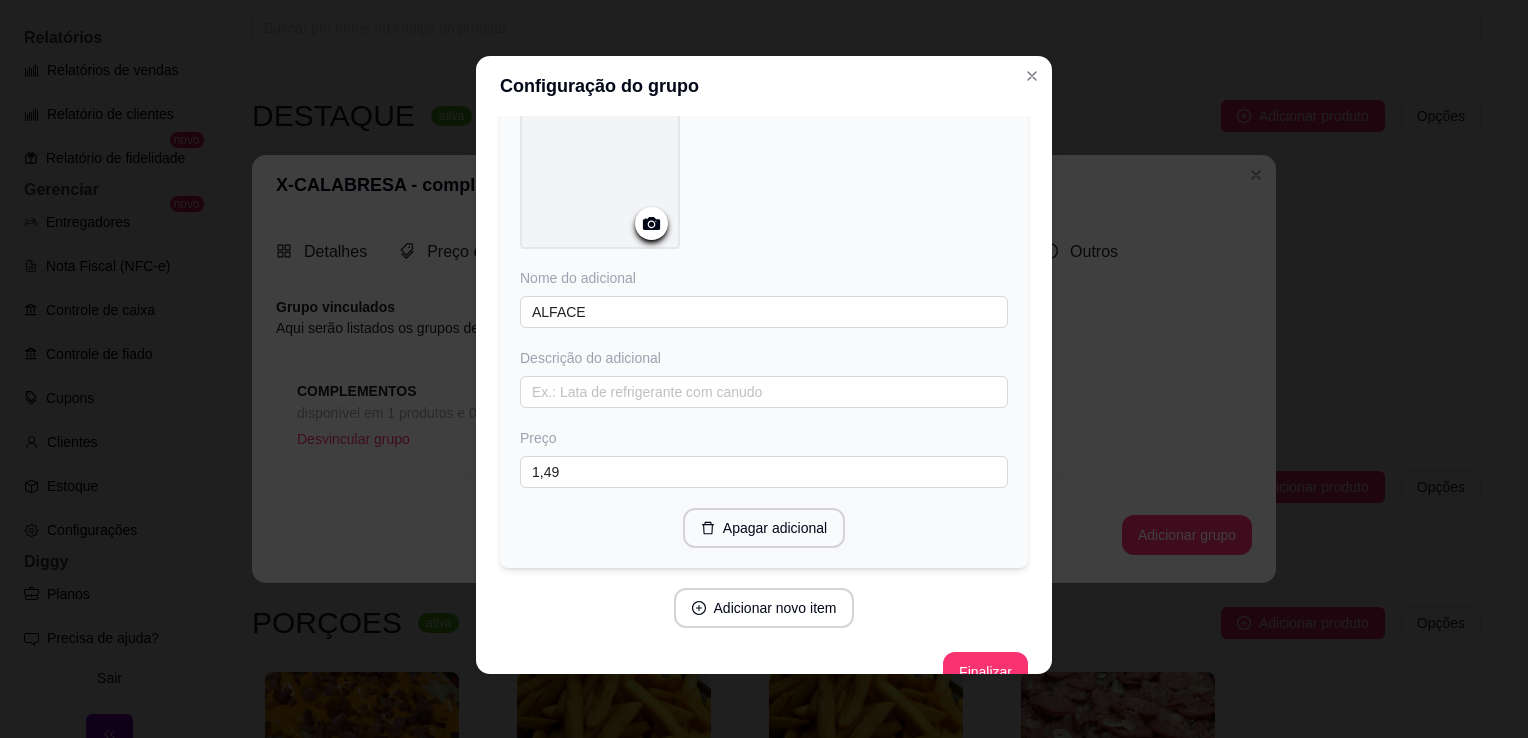 scroll, scrollTop: 1191, scrollLeft: 0, axis: vertical 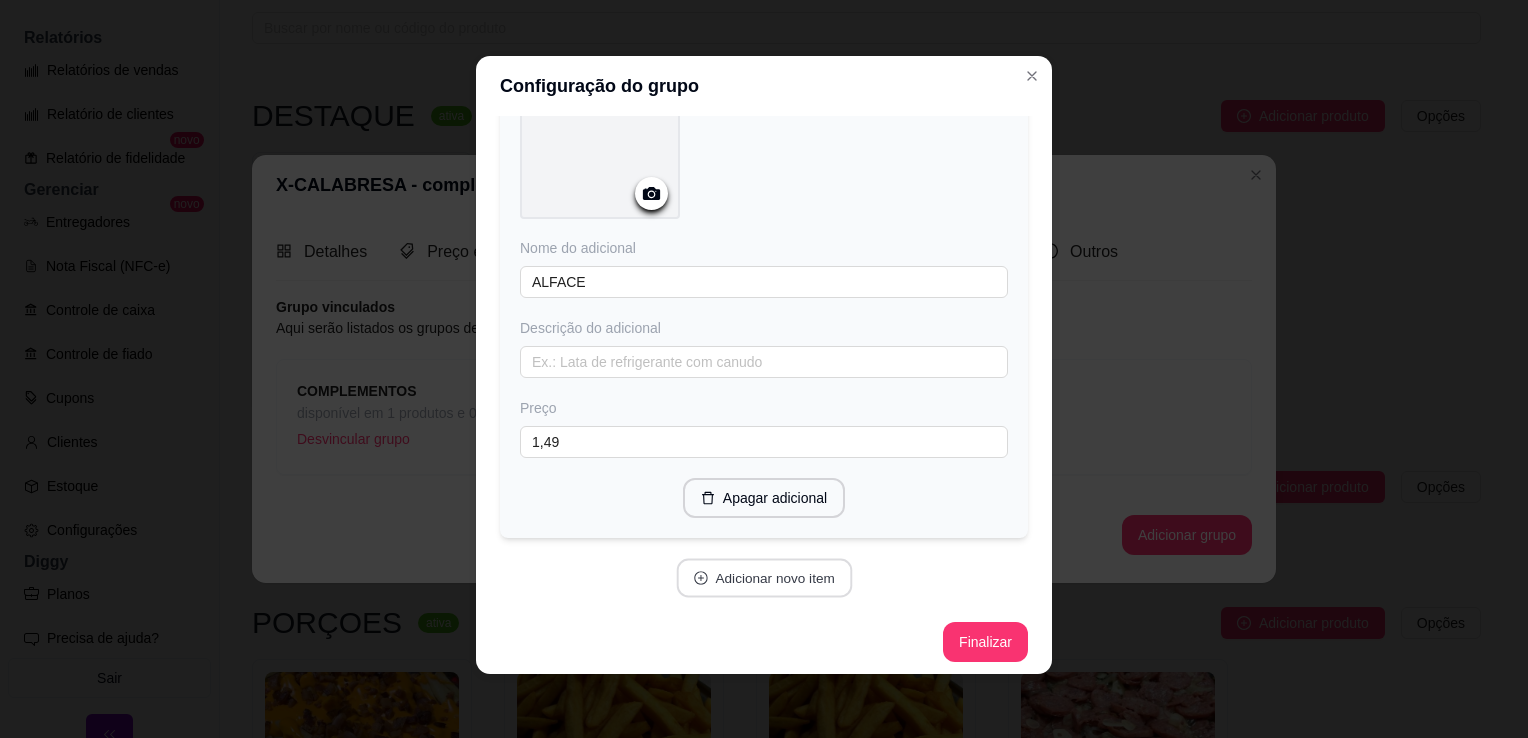 click on "Adicionar novo item" at bounding box center (764, 578) 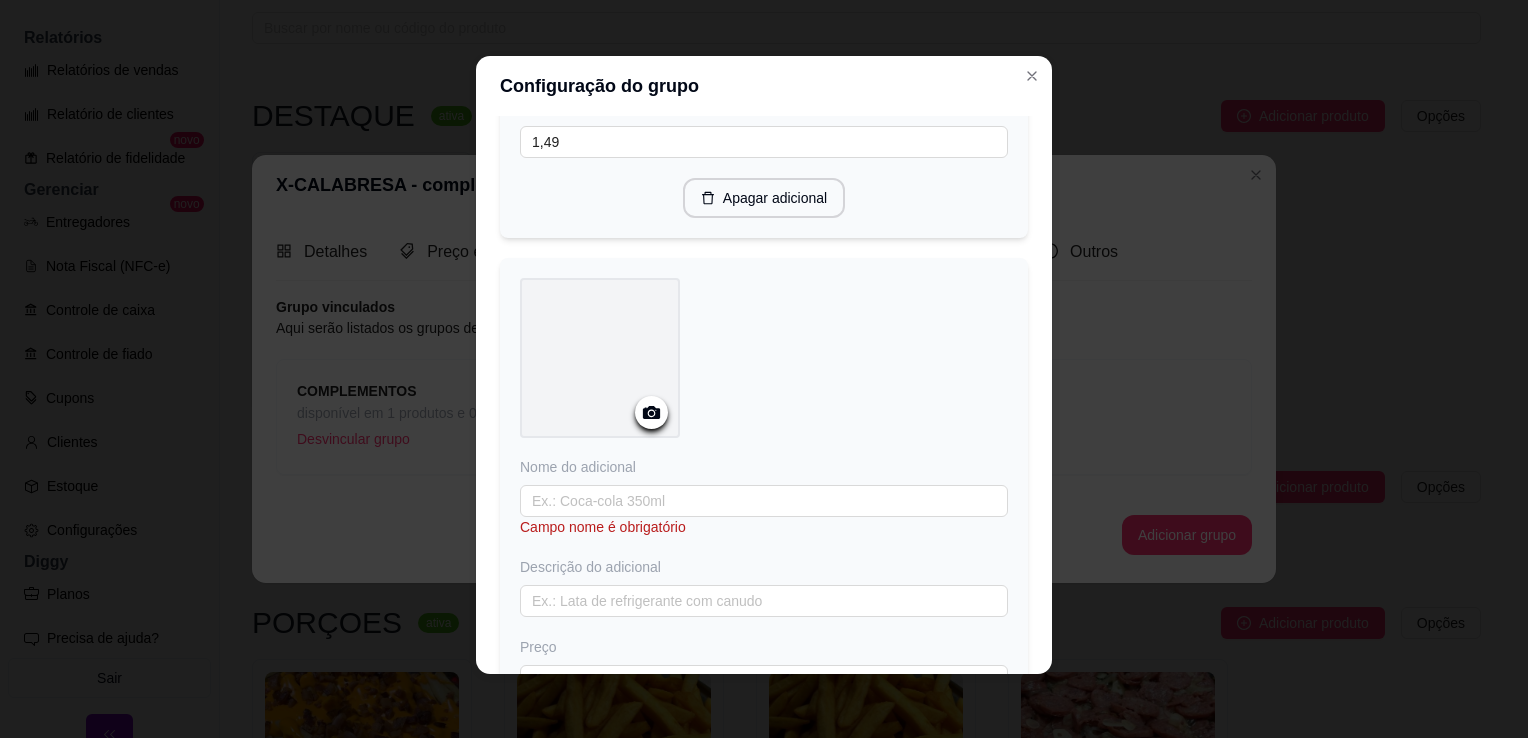 scroll, scrollTop: 1727, scrollLeft: 0, axis: vertical 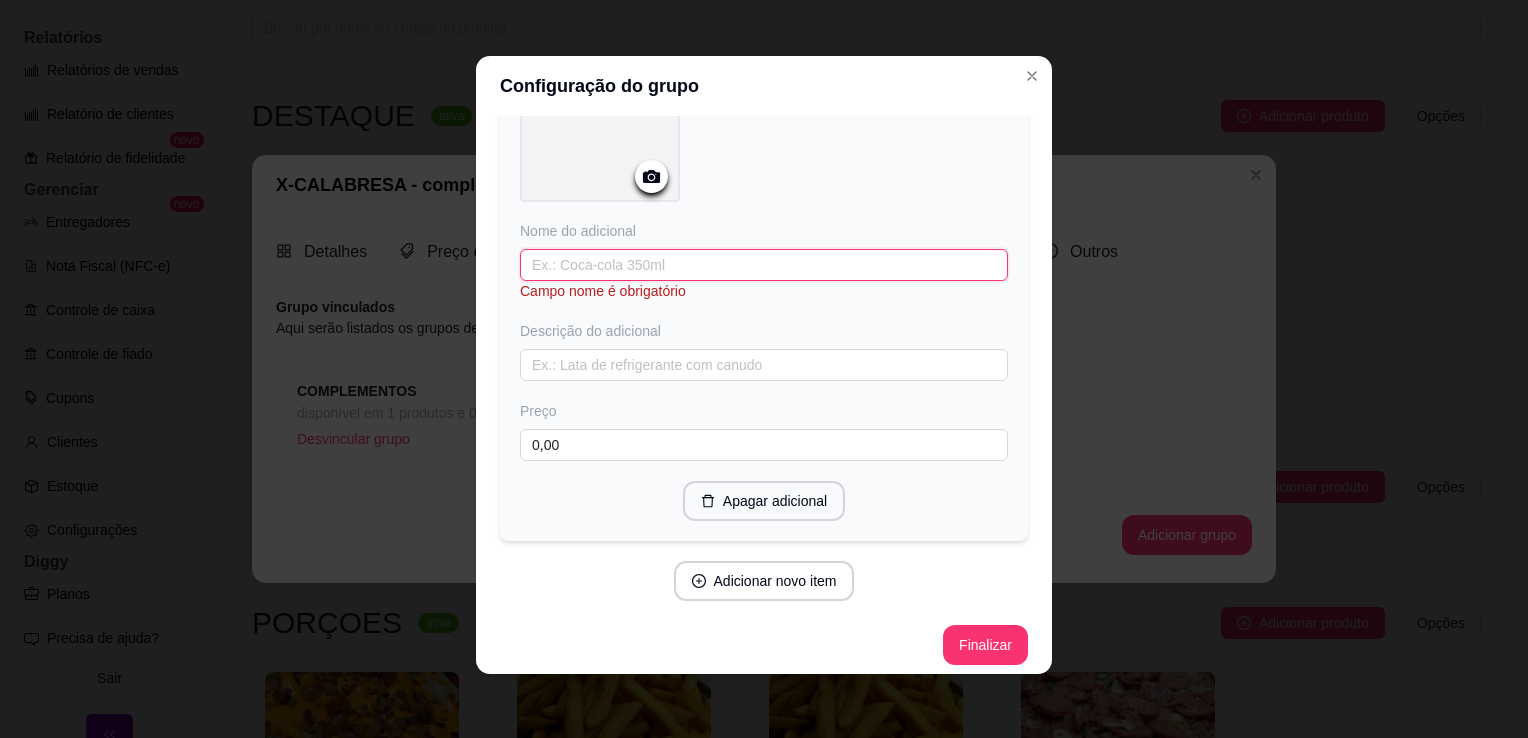 click at bounding box center [764, 265] 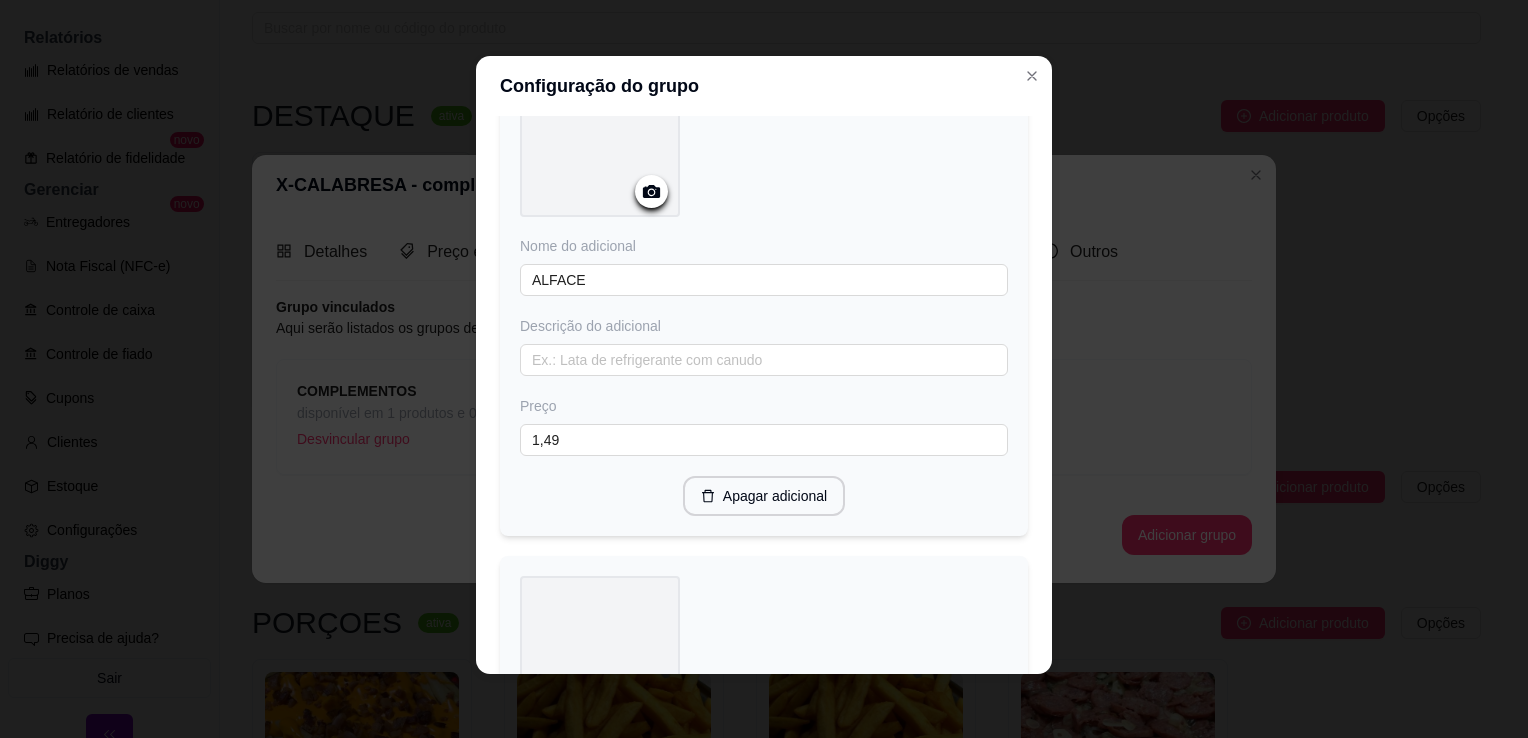 scroll, scrollTop: 1227, scrollLeft: 0, axis: vertical 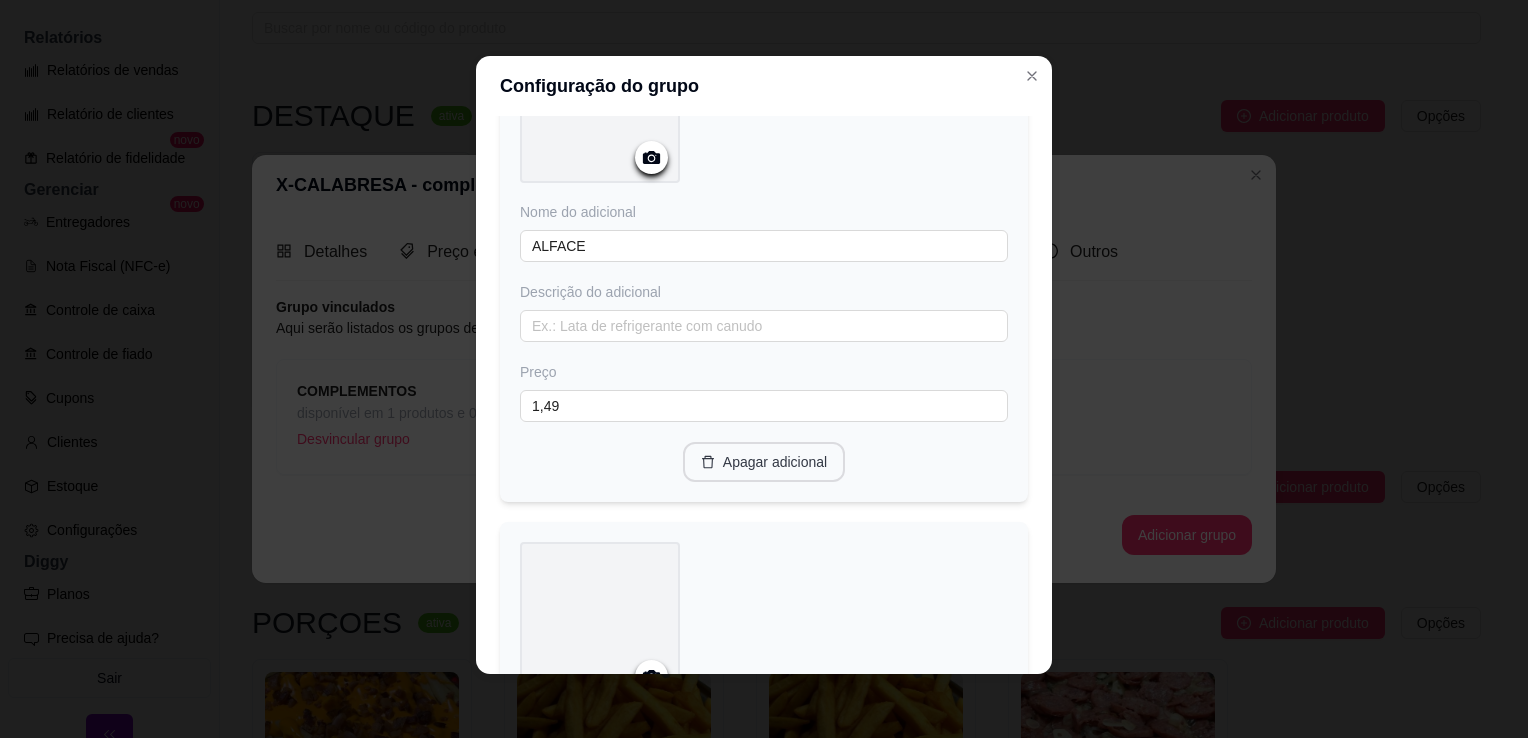 click on "Apagar adicional" at bounding box center (764, 462) 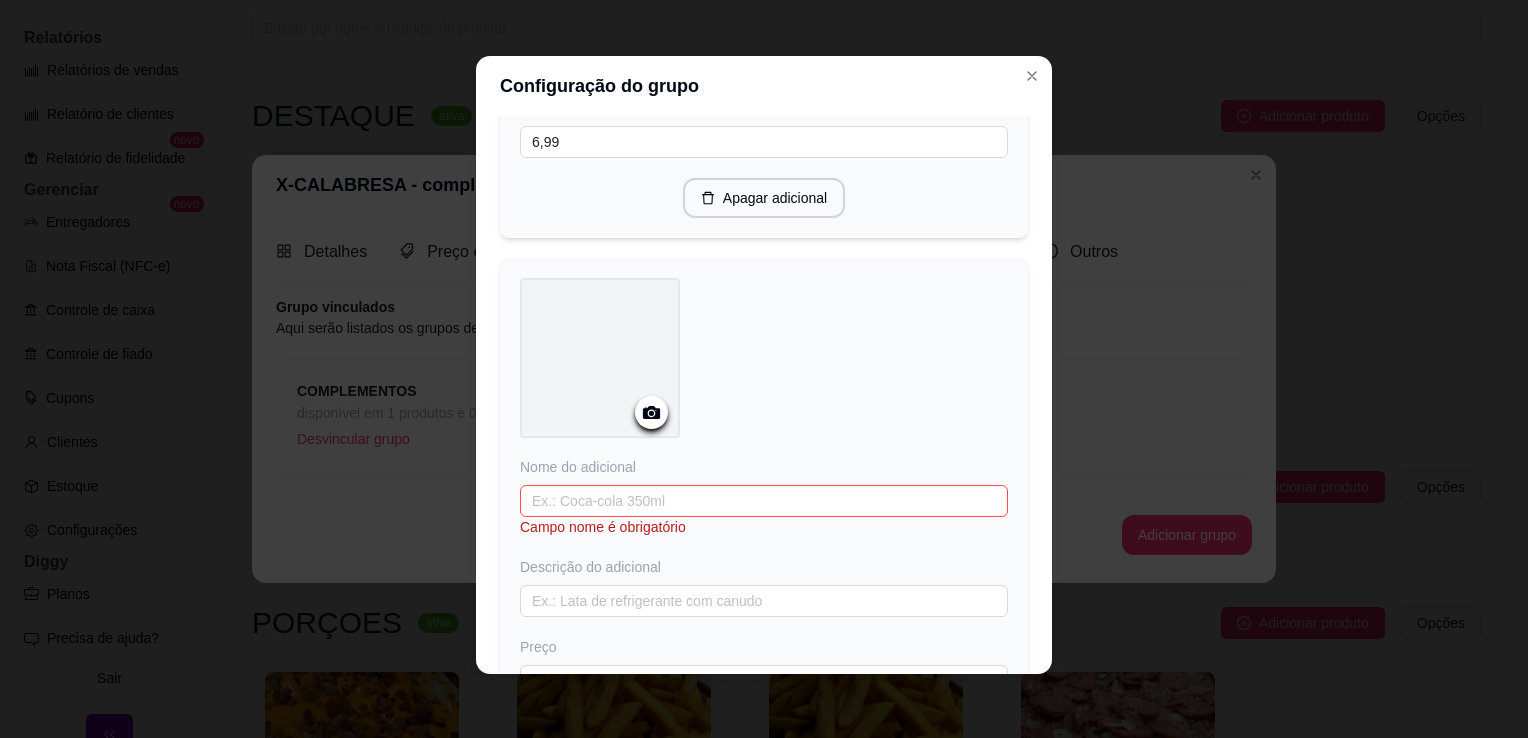 scroll, scrollTop: 1000, scrollLeft: 0, axis: vertical 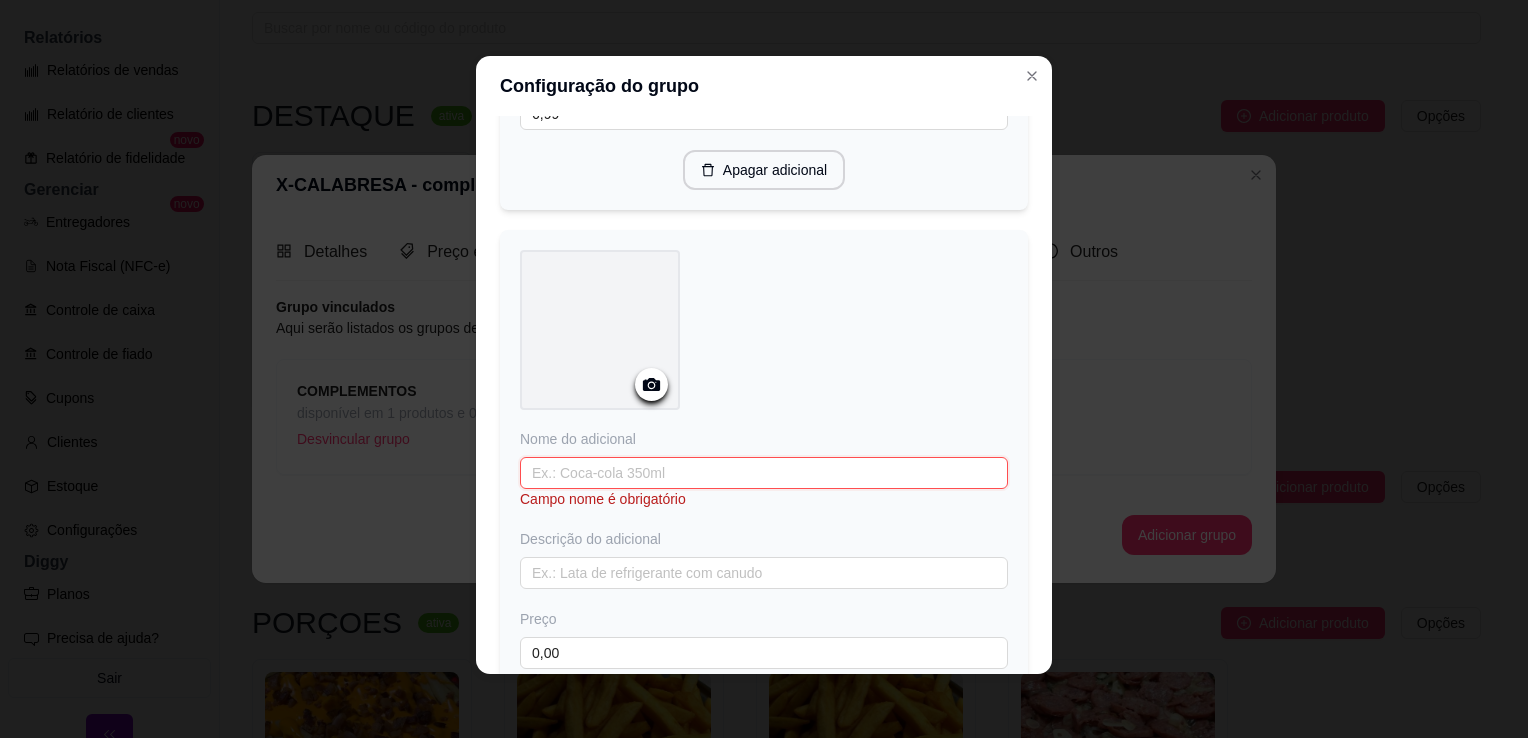 click at bounding box center (764, 473) 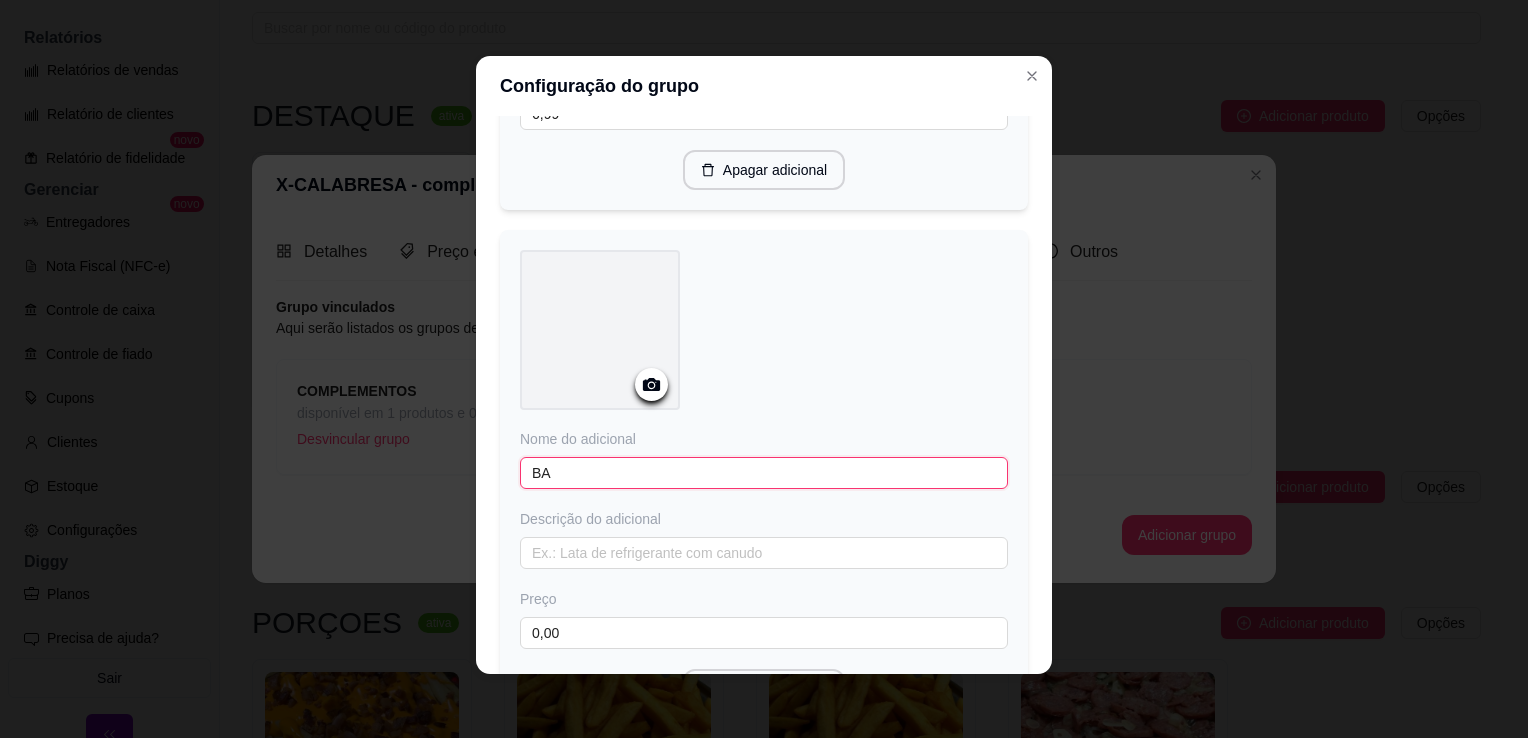 type on "B" 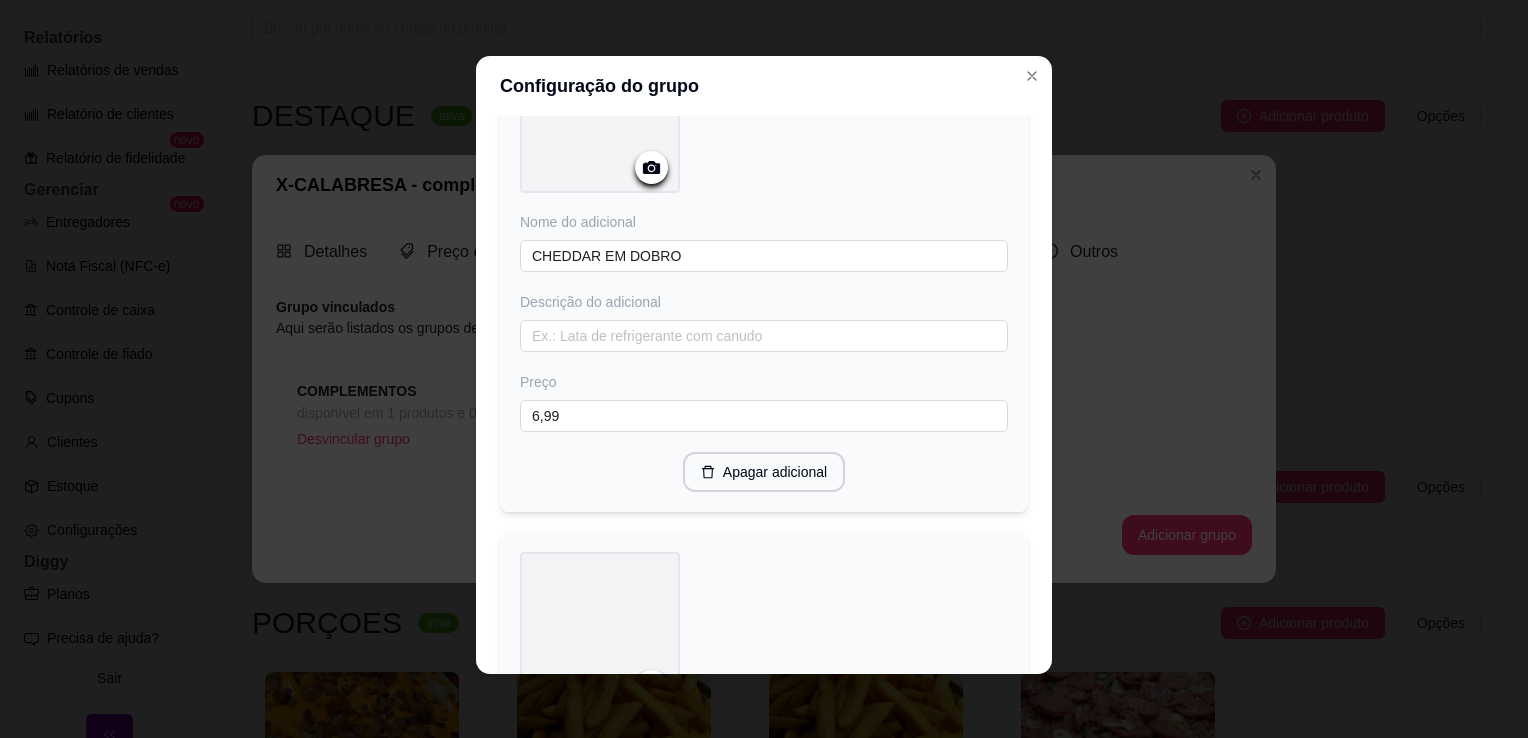 scroll, scrollTop: 900, scrollLeft: 0, axis: vertical 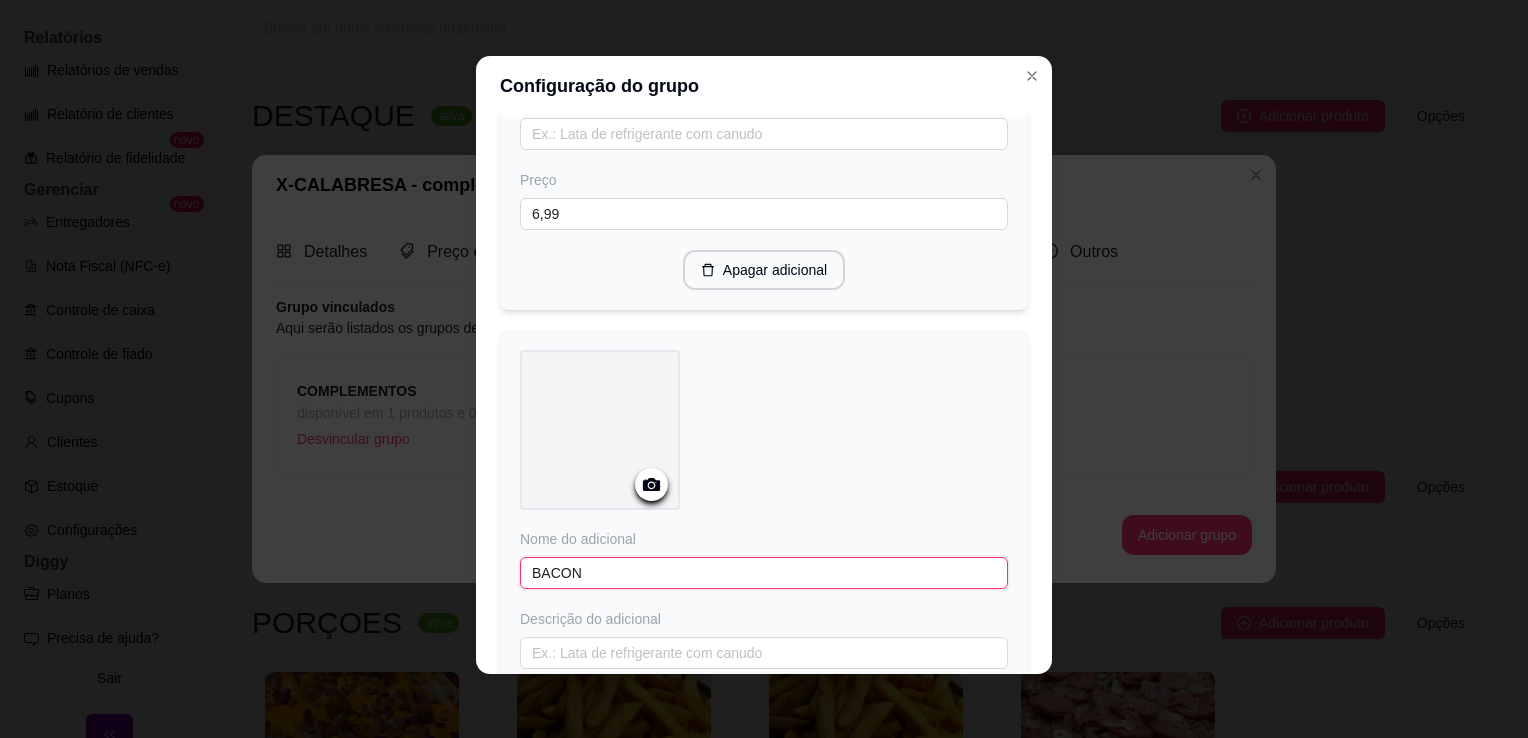 type on "BACON" 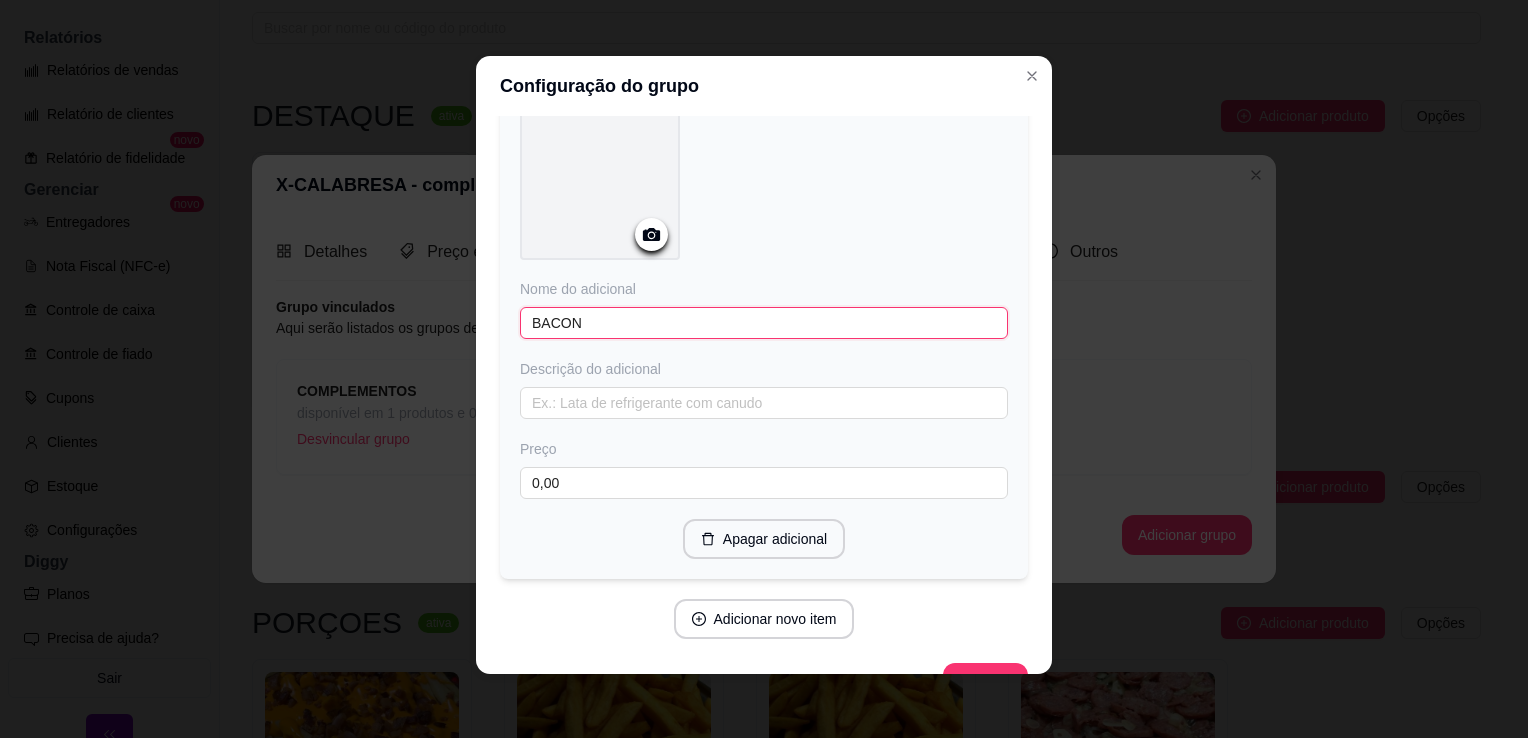 scroll, scrollTop: 1191, scrollLeft: 0, axis: vertical 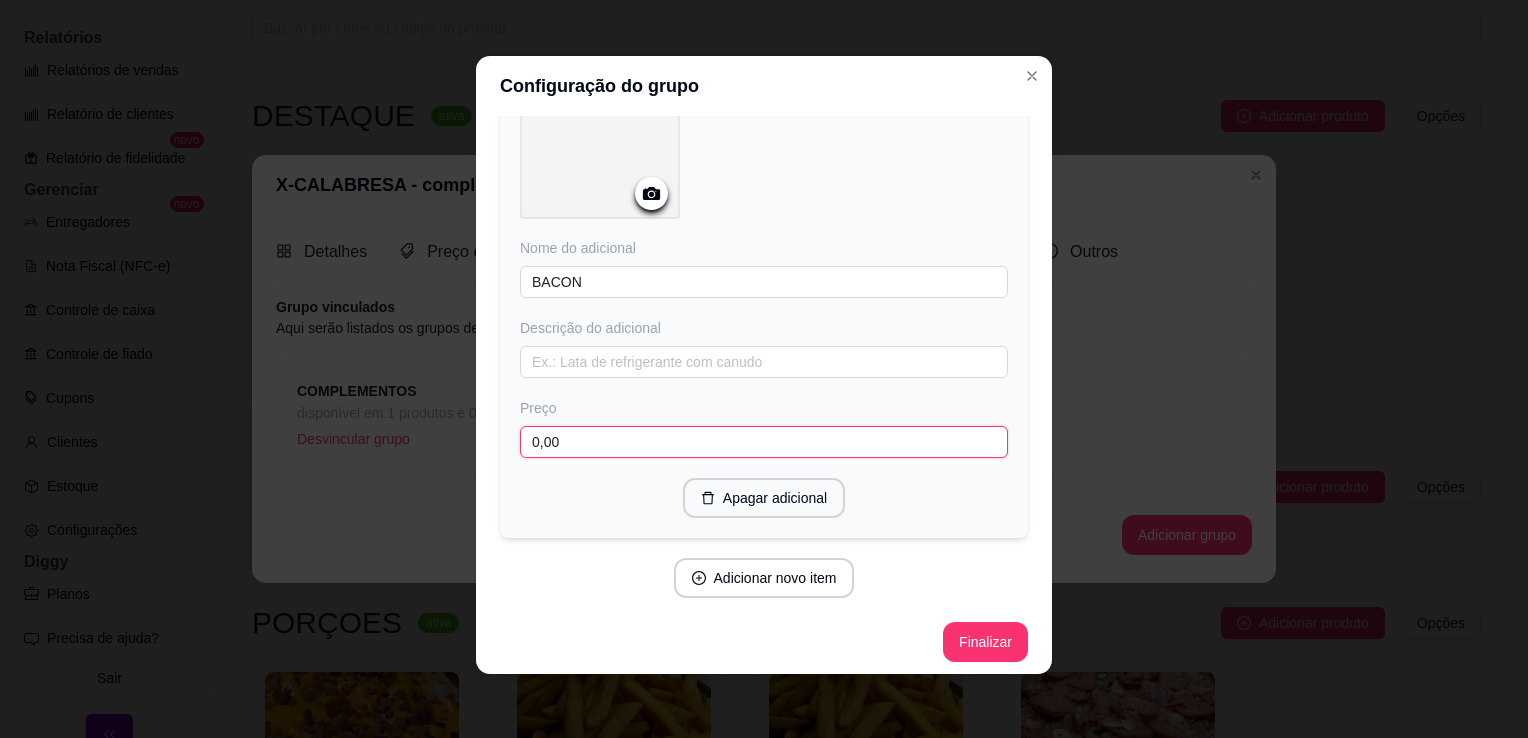click on "0,00" at bounding box center (764, 442) 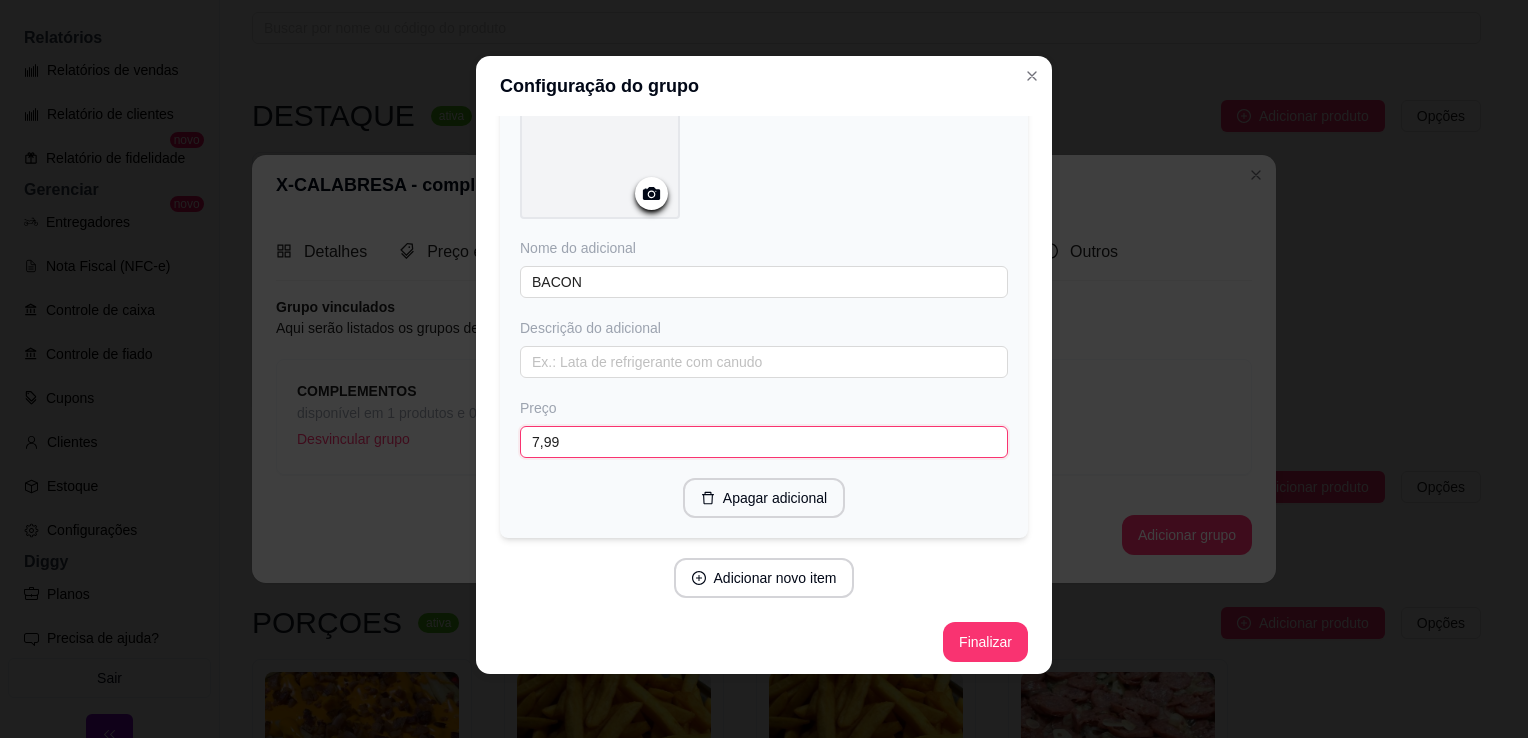 type on "7,99" 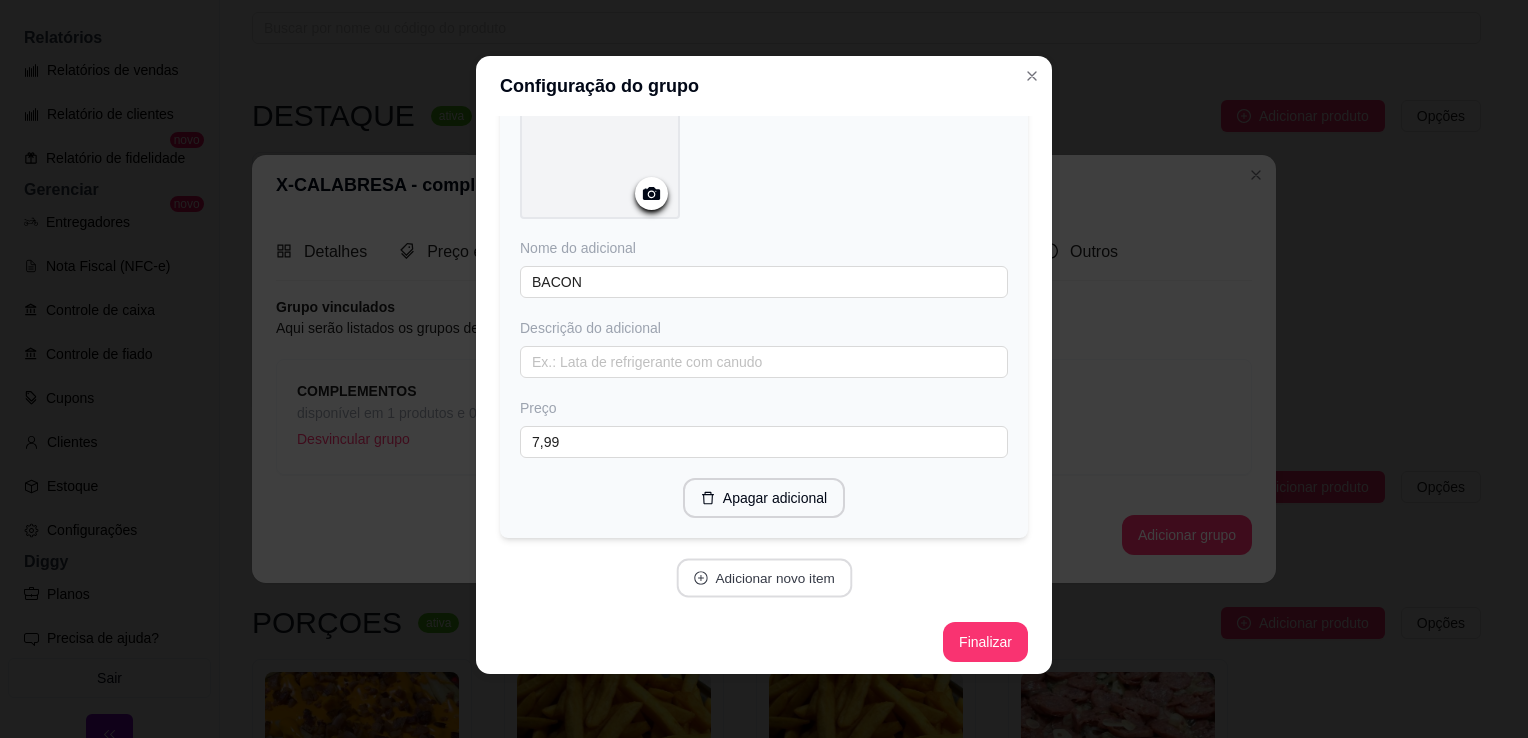 click on "Adicionar novo item" at bounding box center (764, 578) 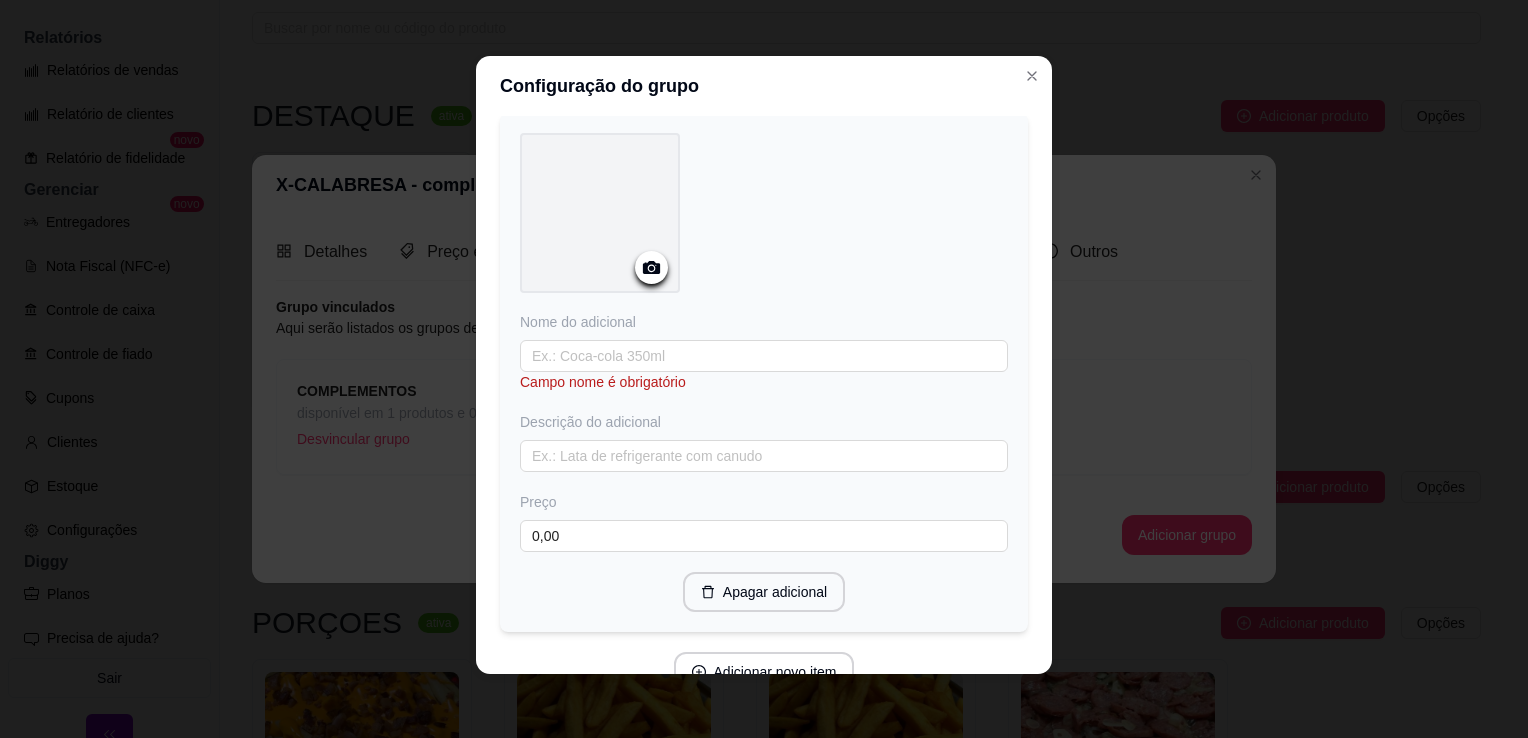 scroll, scrollTop: 1727, scrollLeft: 0, axis: vertical 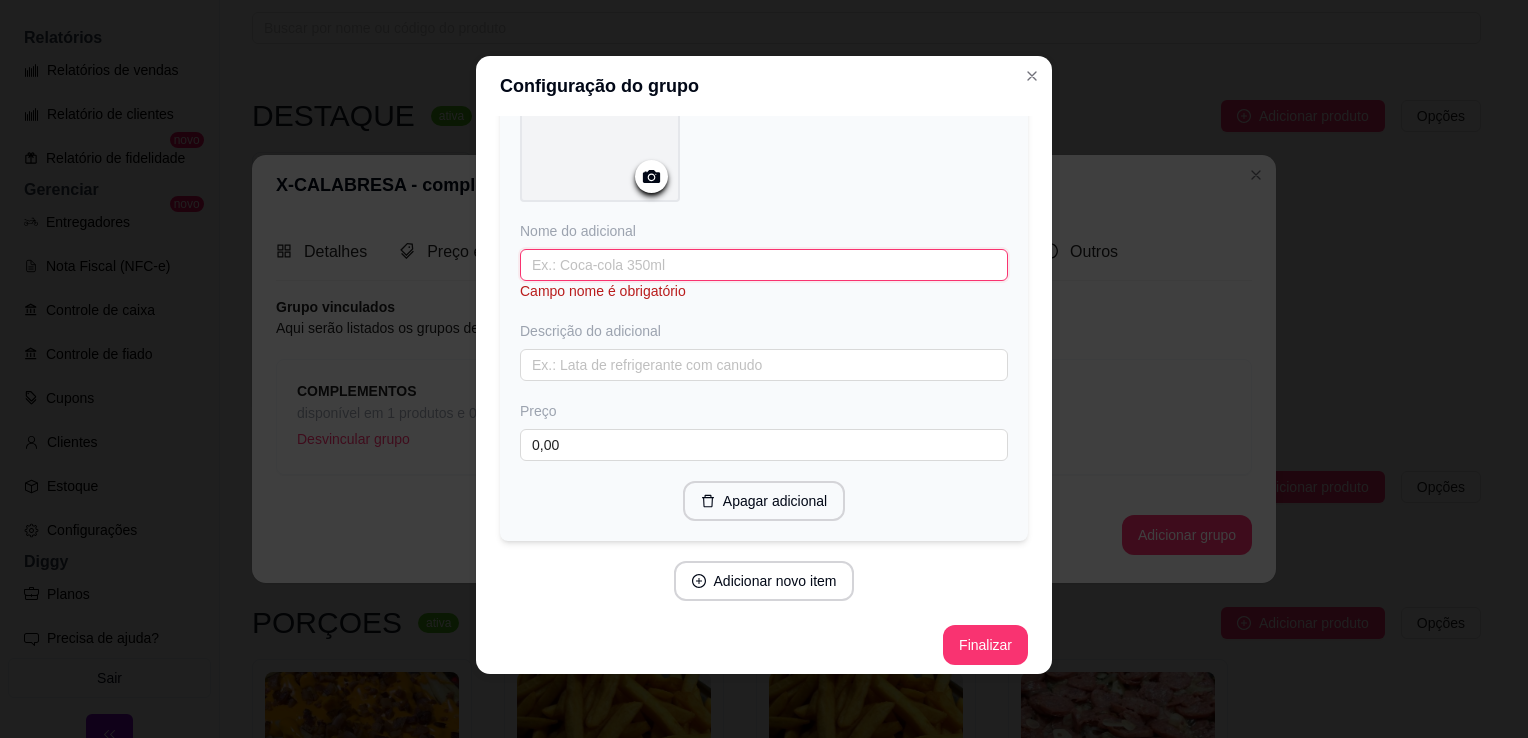 click at bounding box center (764, 265) 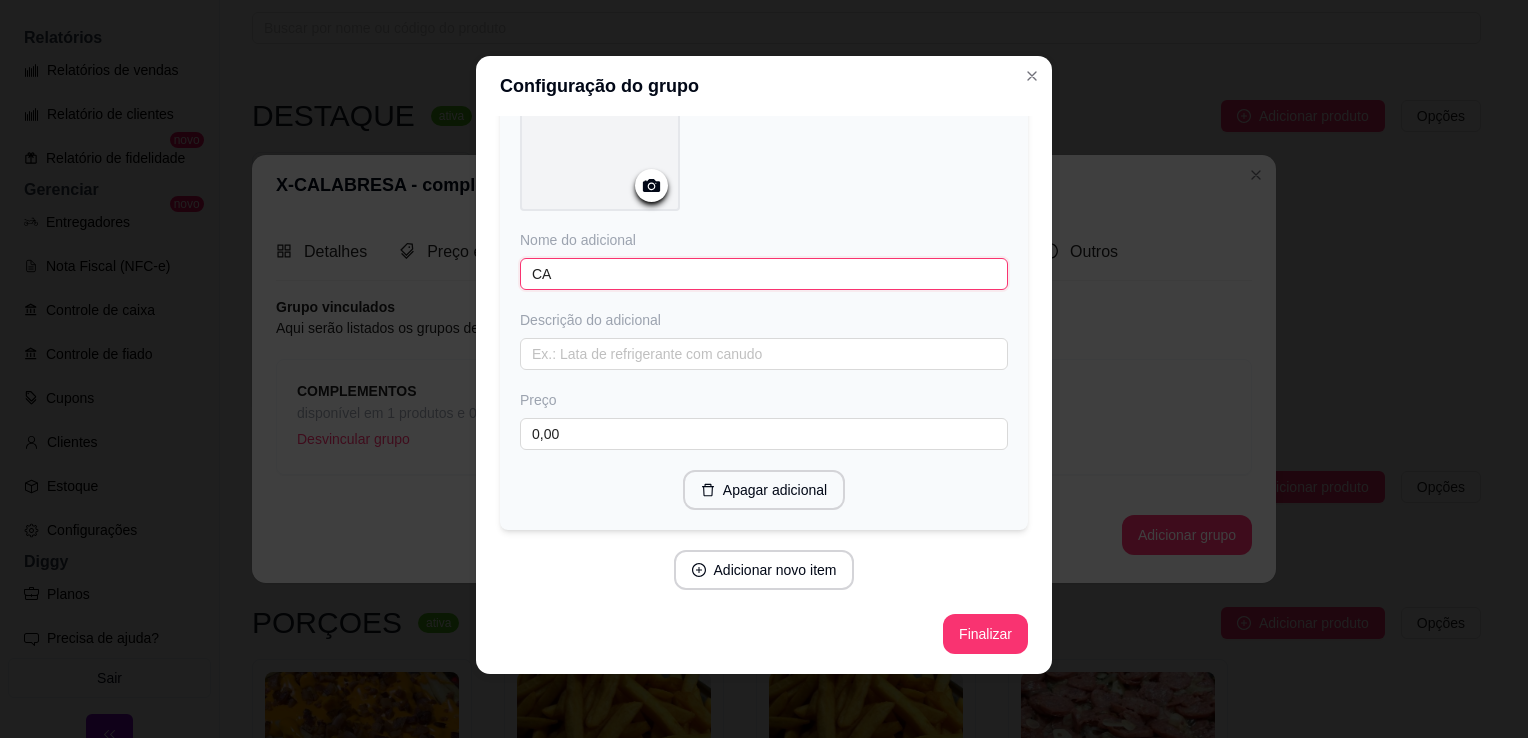 scroll, scrollTop: 1707, scrollLeft: 0, axis: vertical 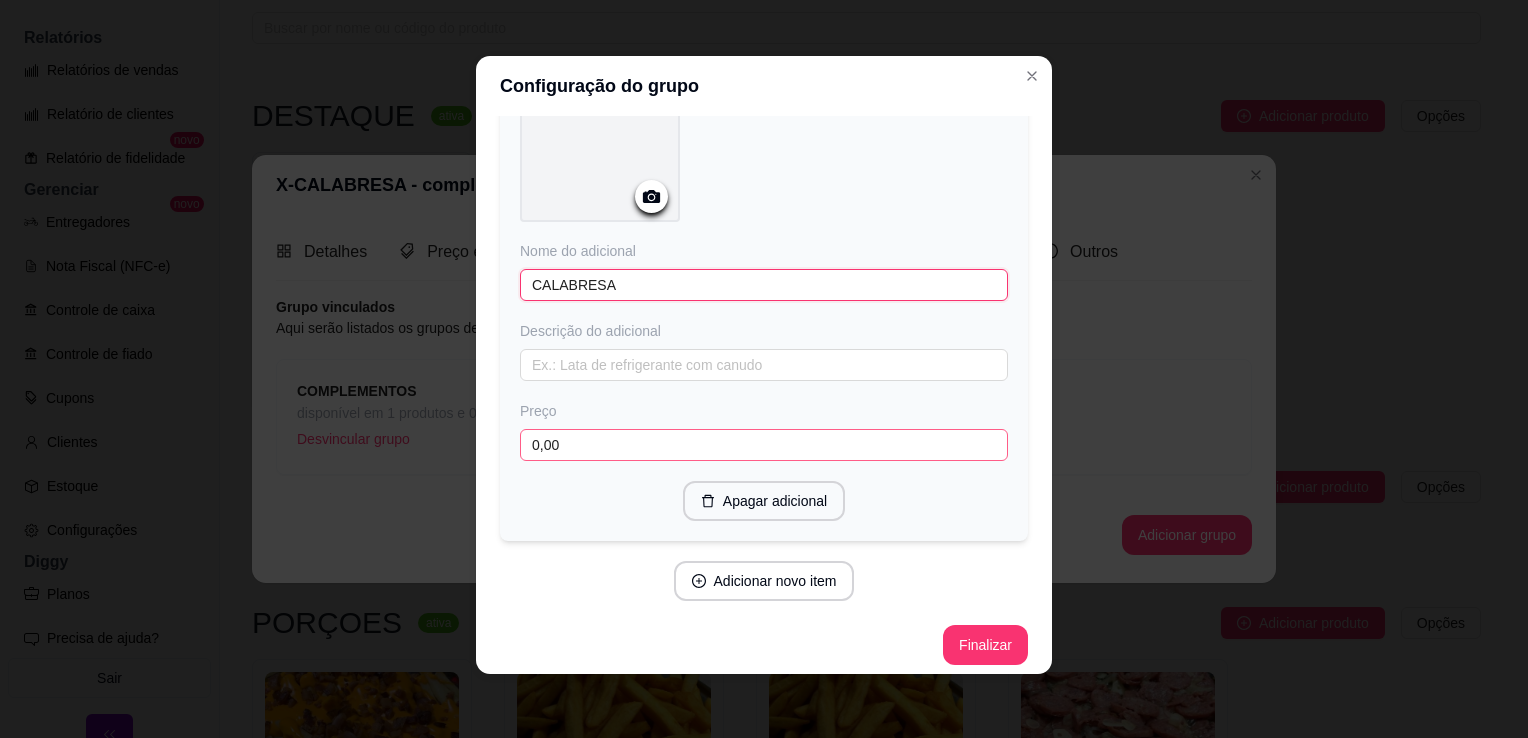 type on "CALABRESA" 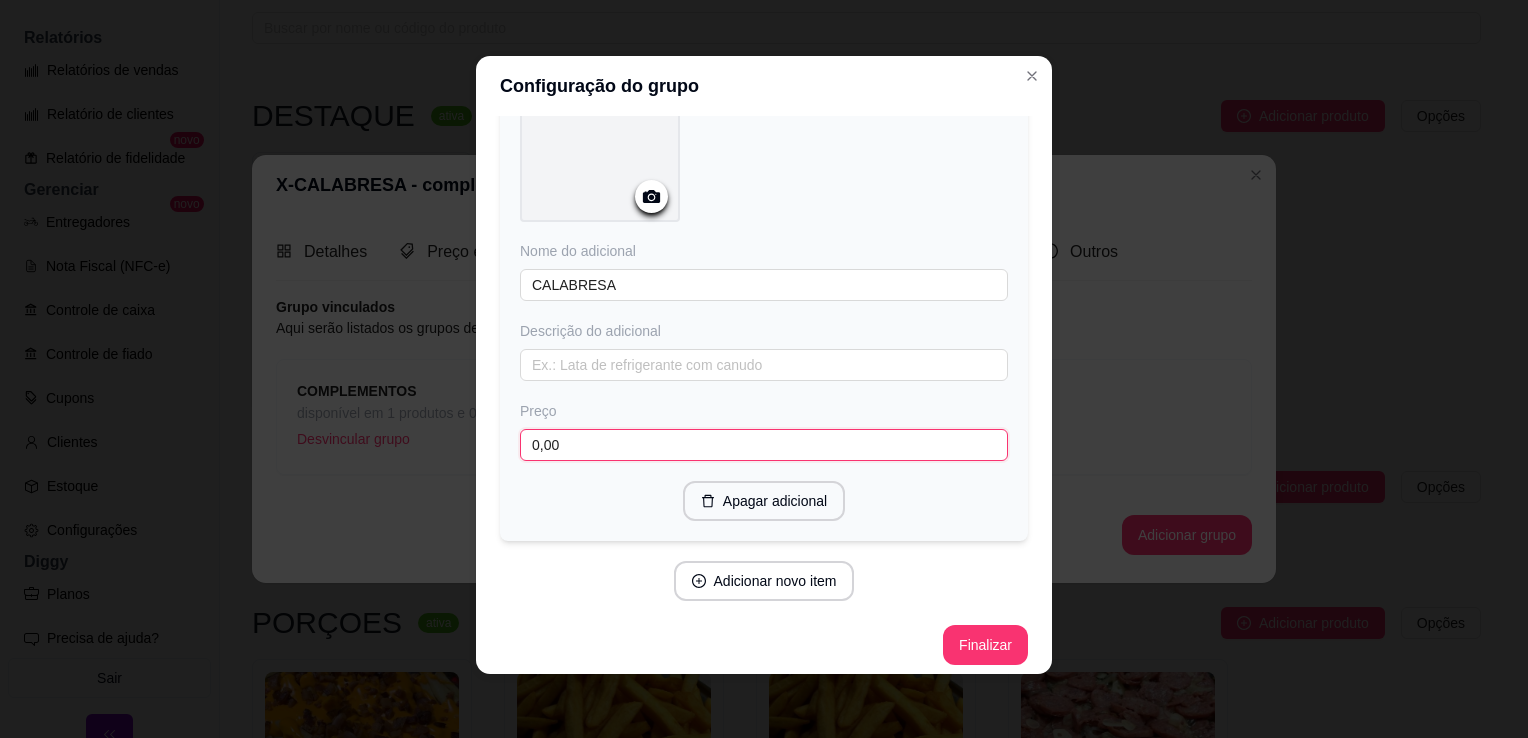 click on "0,00" at bounding box center (764, 445) 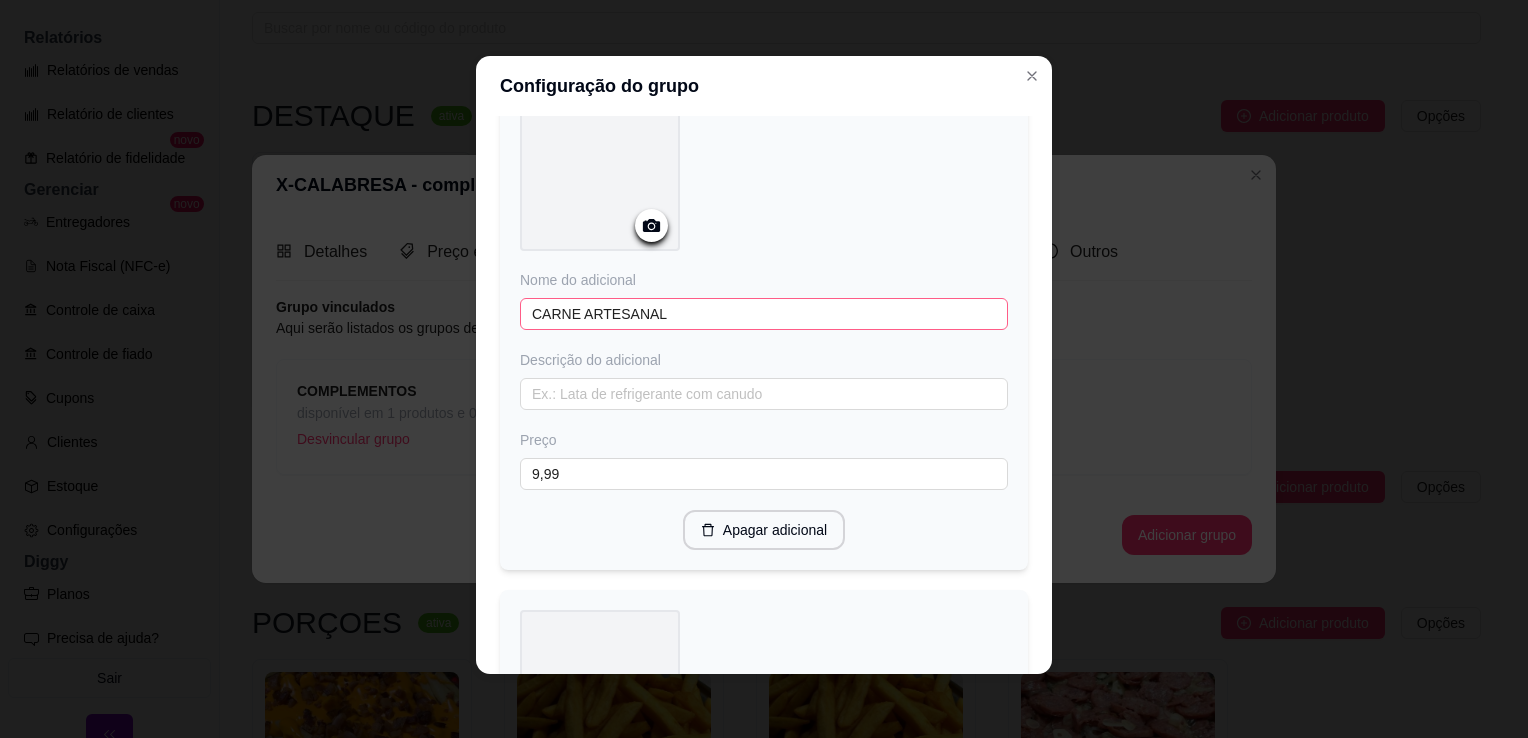 scroll, scrollTop: 0, scrollLeft: 0, axis: both 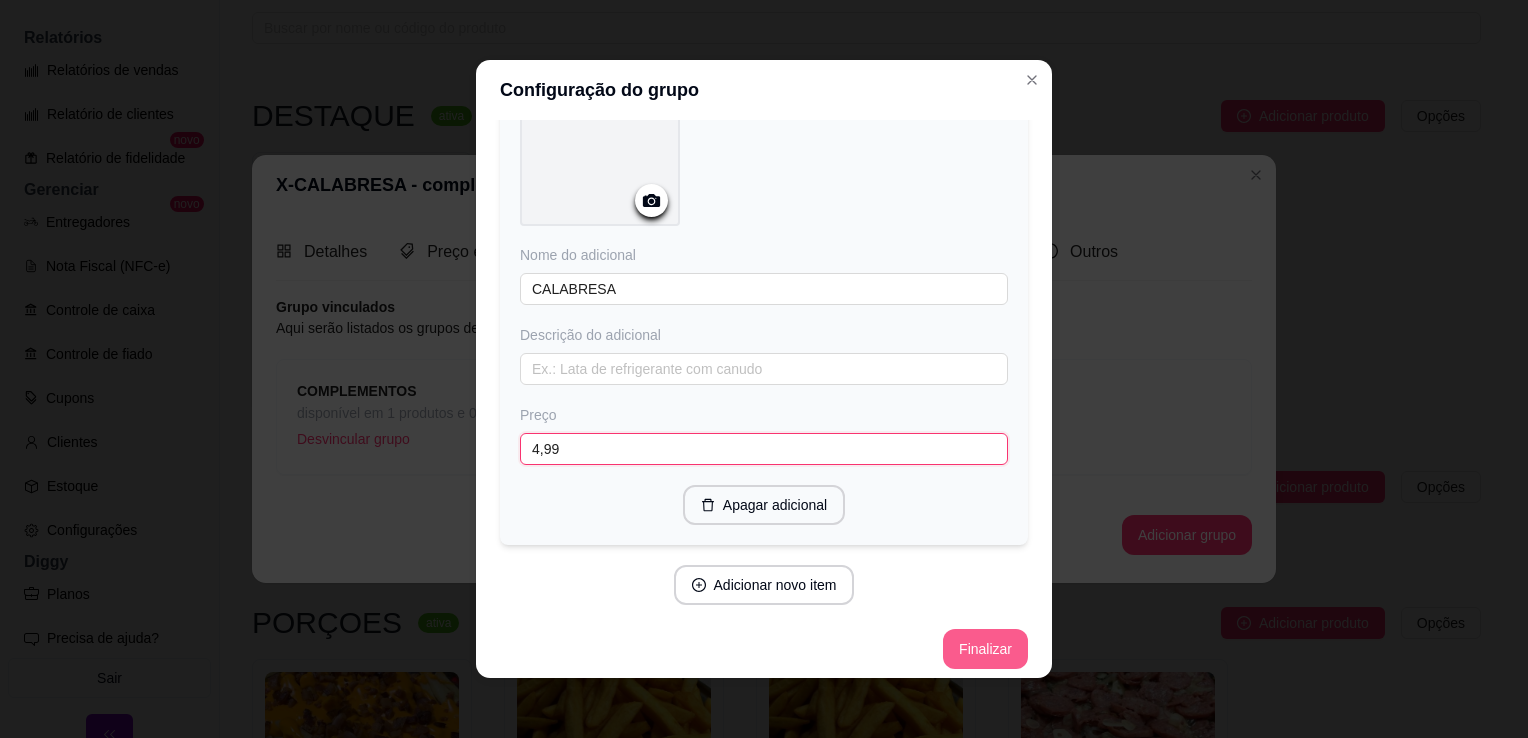 type on "4,99" 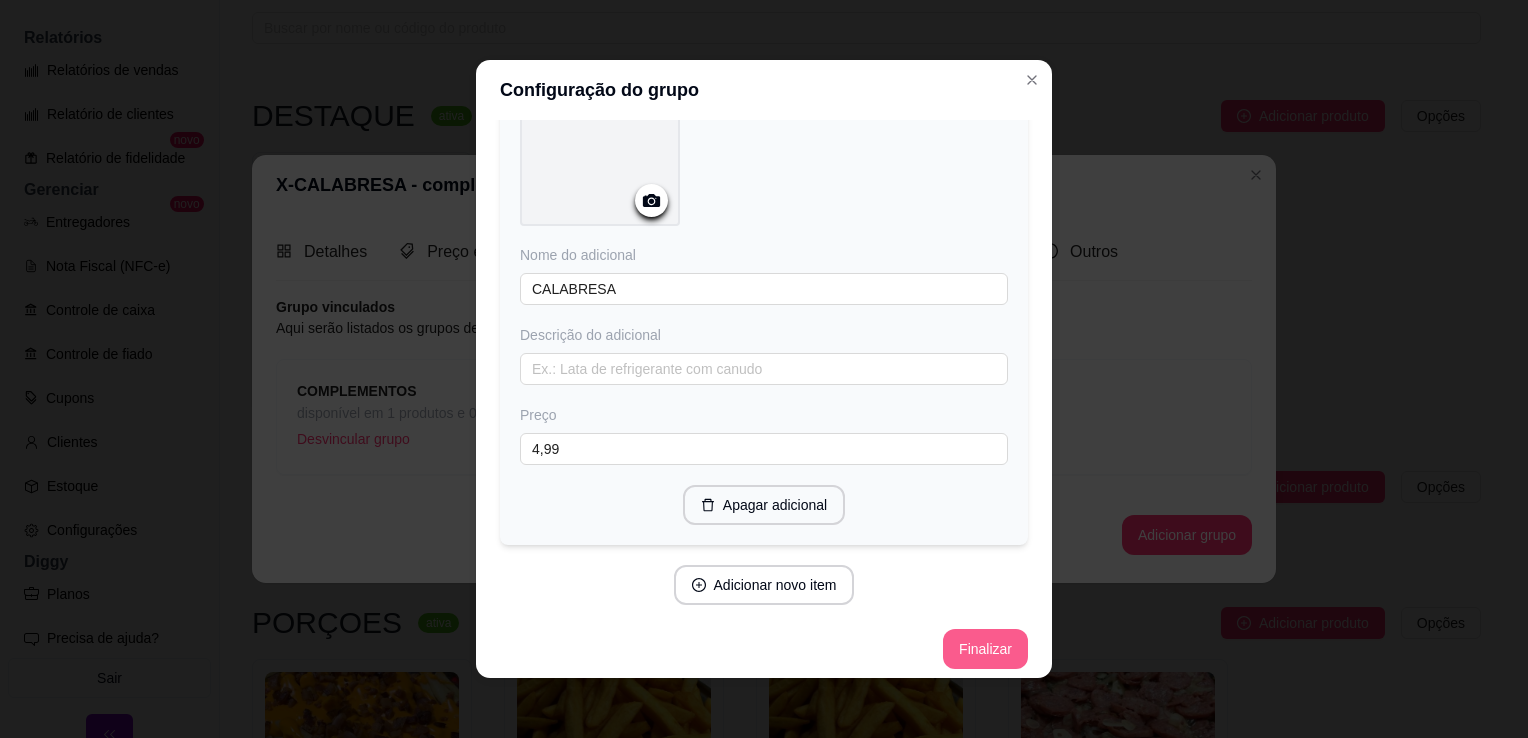 click on "Finalizar" at bounding box center [985, 649] 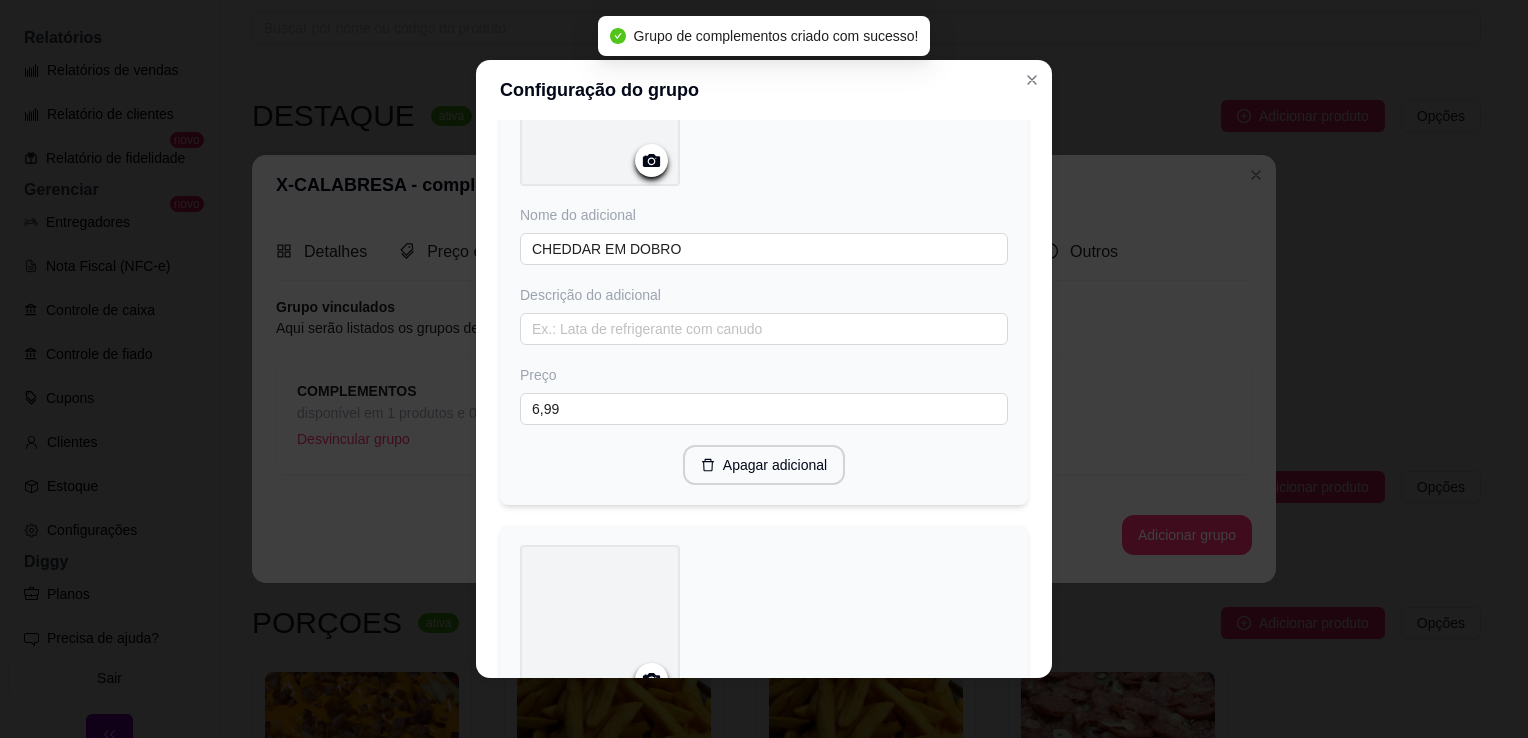 scroll, scrollTop: 705, scrollLeft: 0, axis: vertical 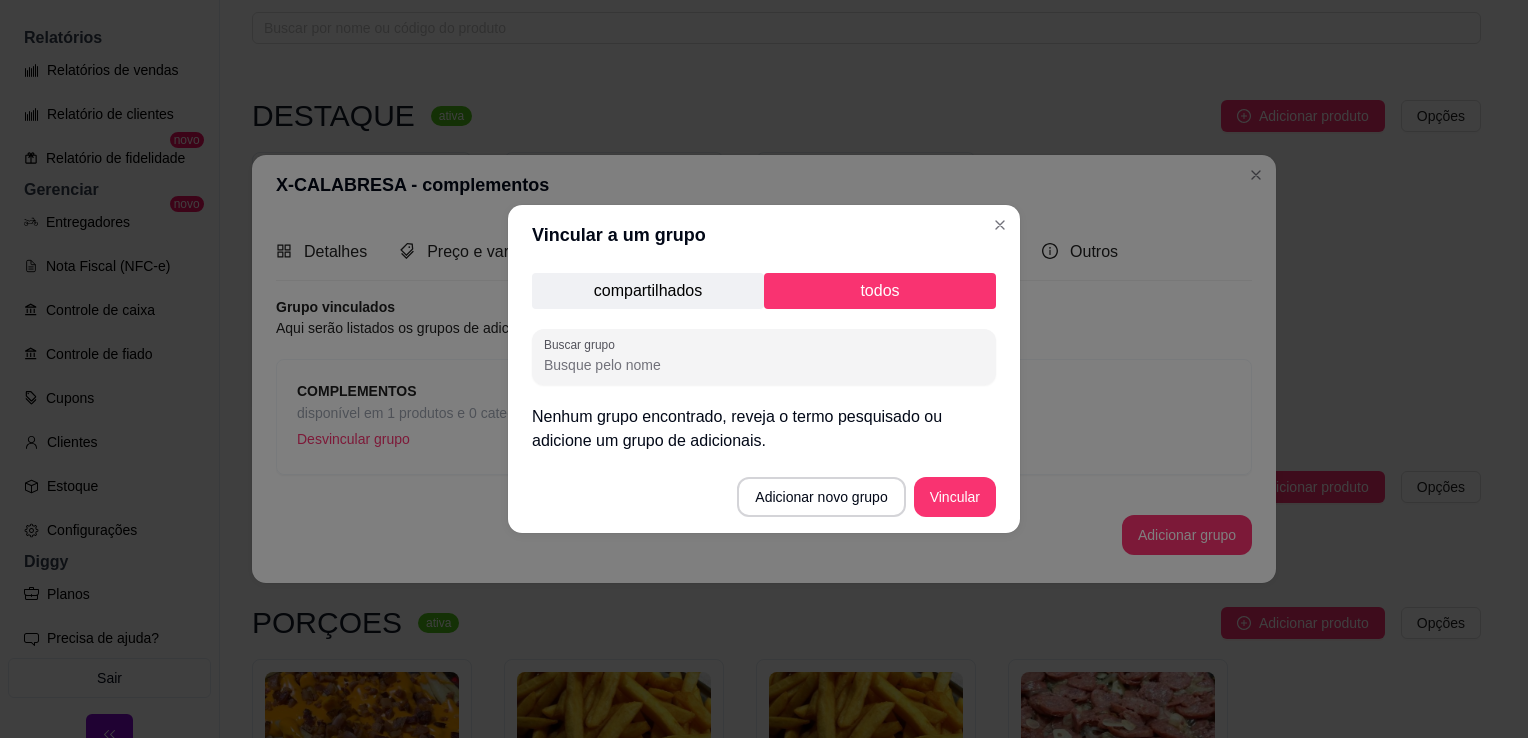 click on "compartilhados" at bounding box center [648, 291] 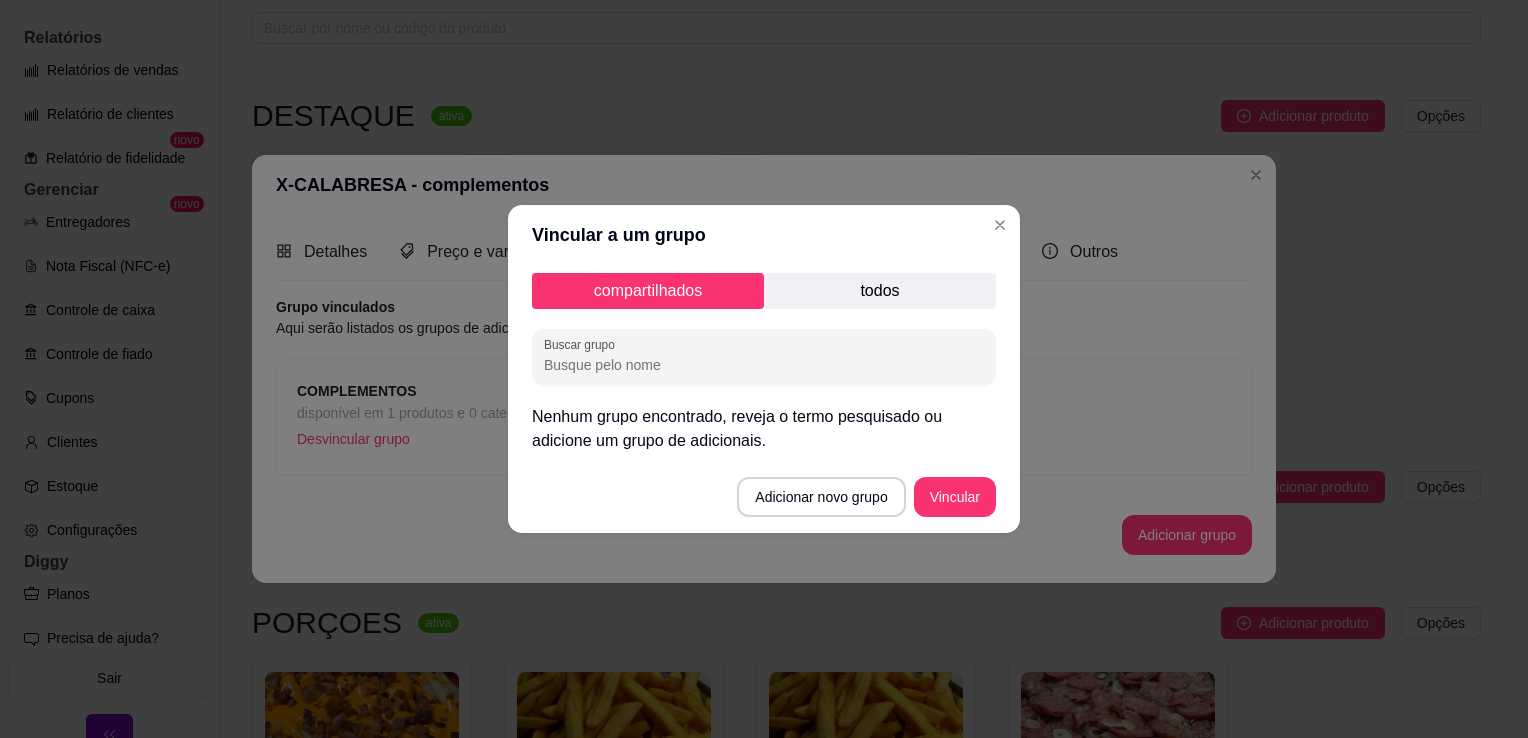 click on "todos" at bounding box center (880, 291) 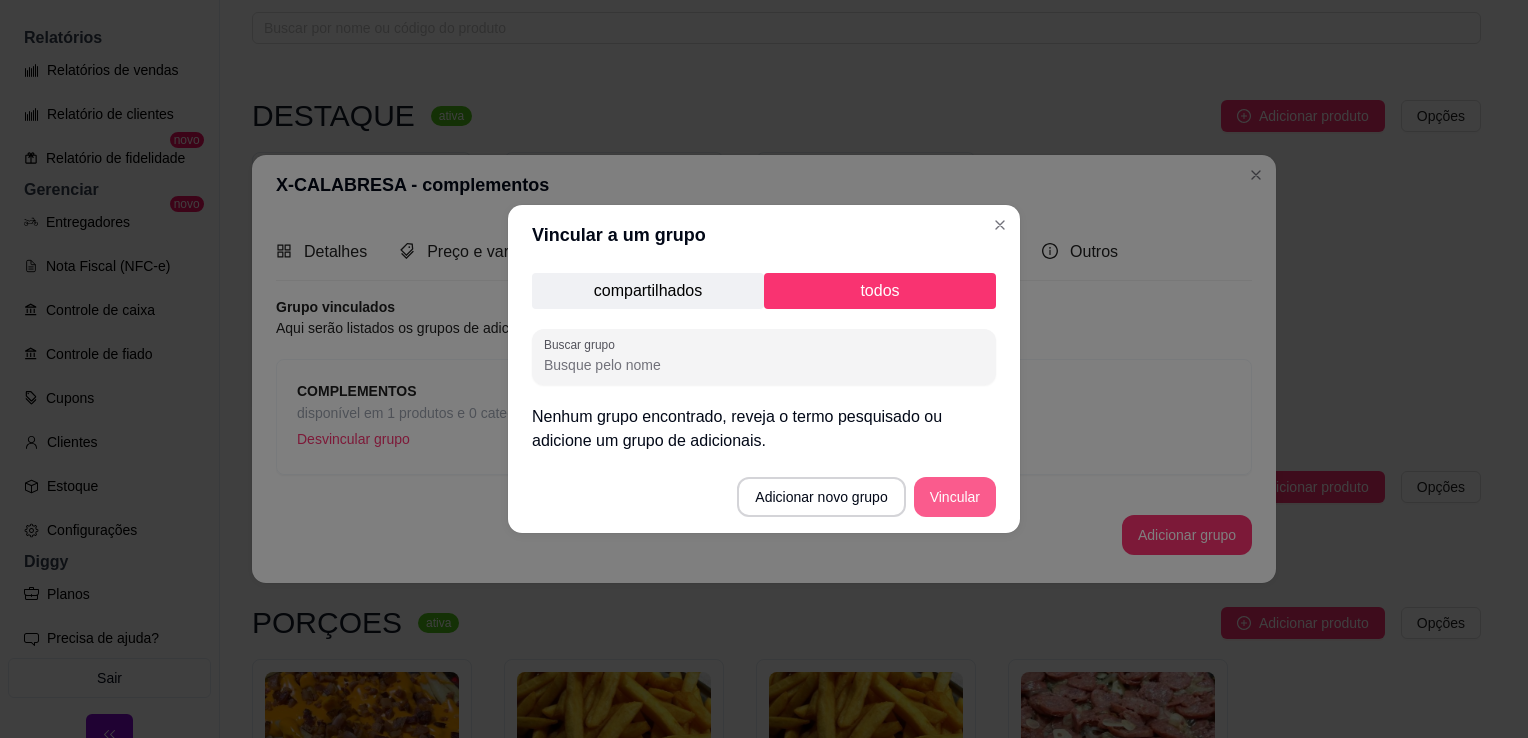 click on "Vincular" at bounding box center [955, 497] 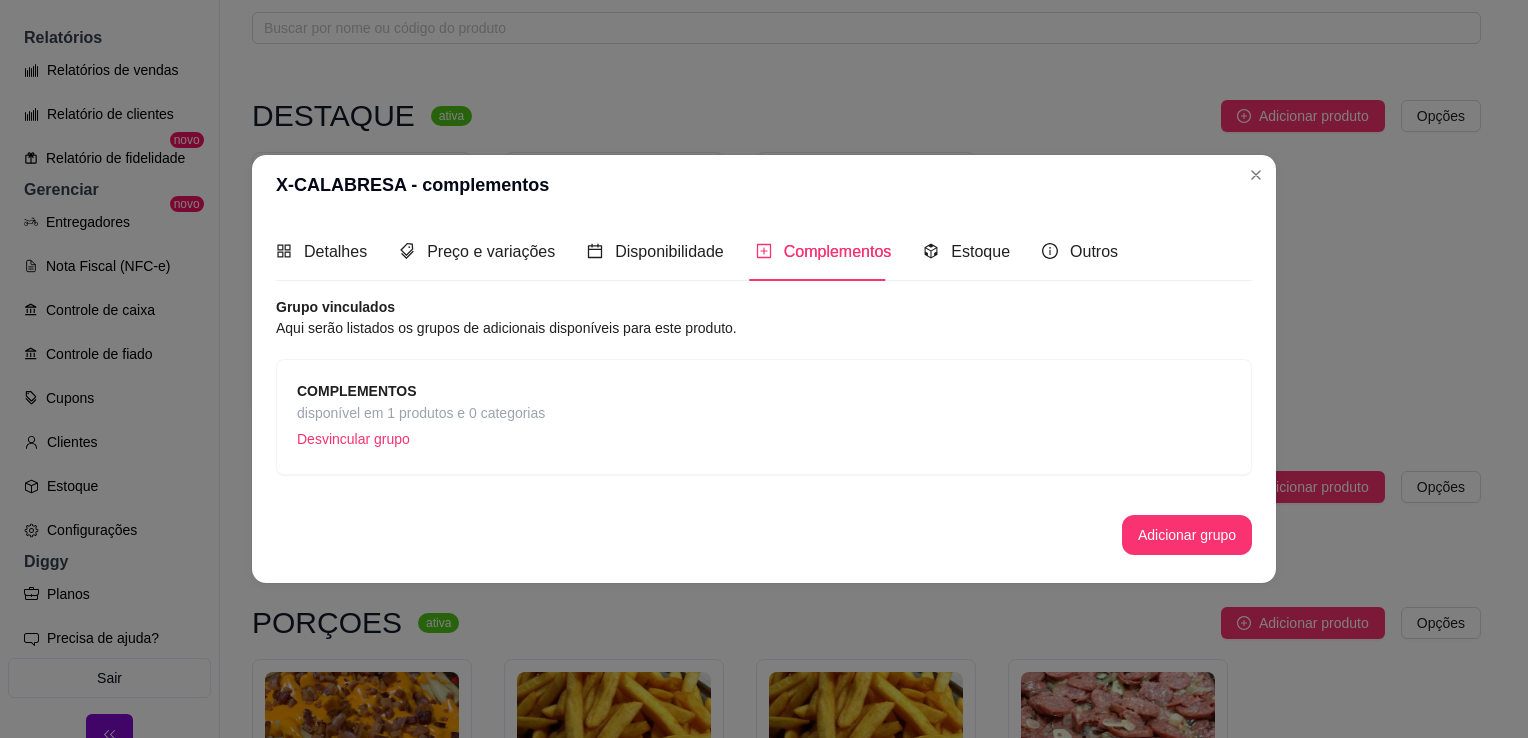 click on "COMPLEMENTOS" at bounding box center (357, 391) 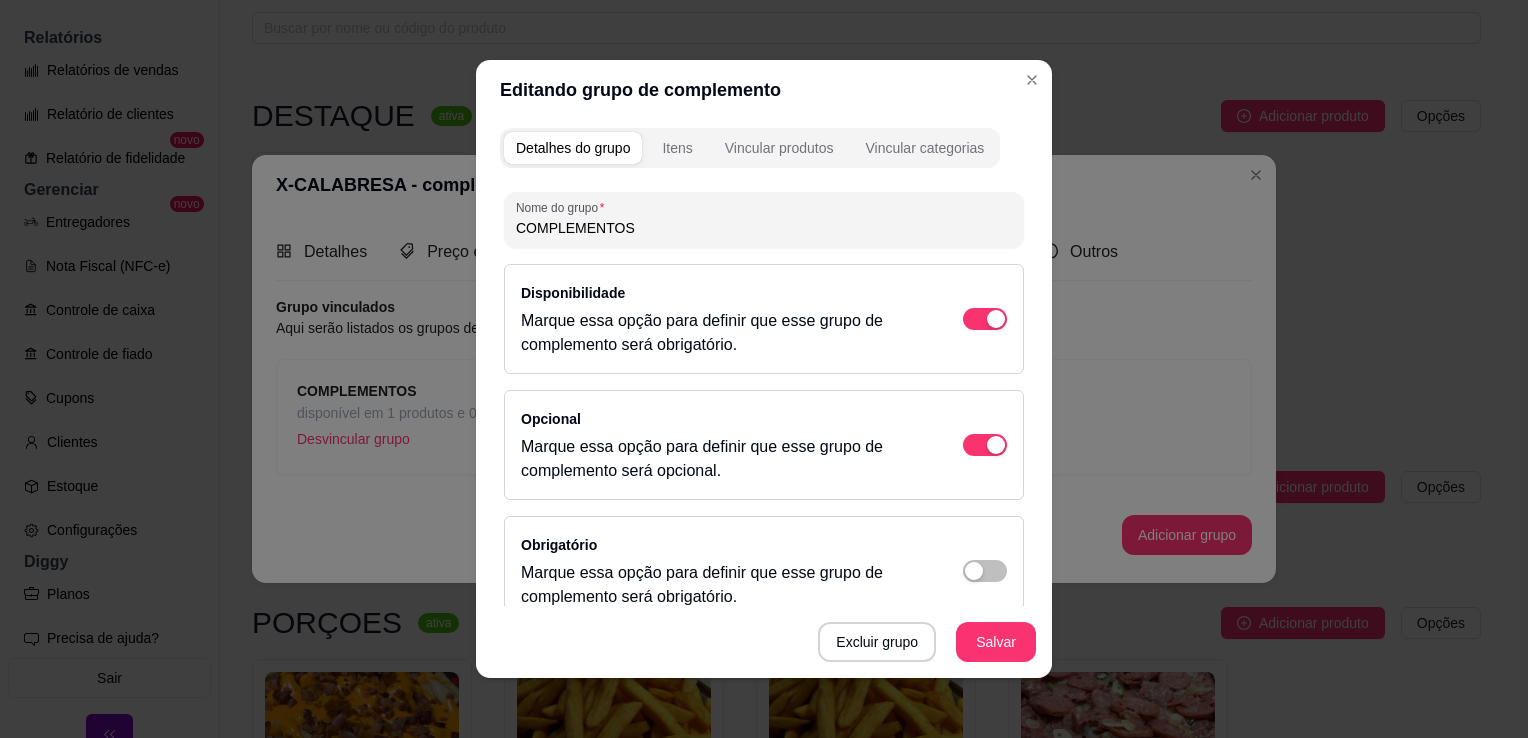 drag, startPoint x: 648, startPoint y: 222, endPoint x: 515, endPoint y: 222, distance: 133 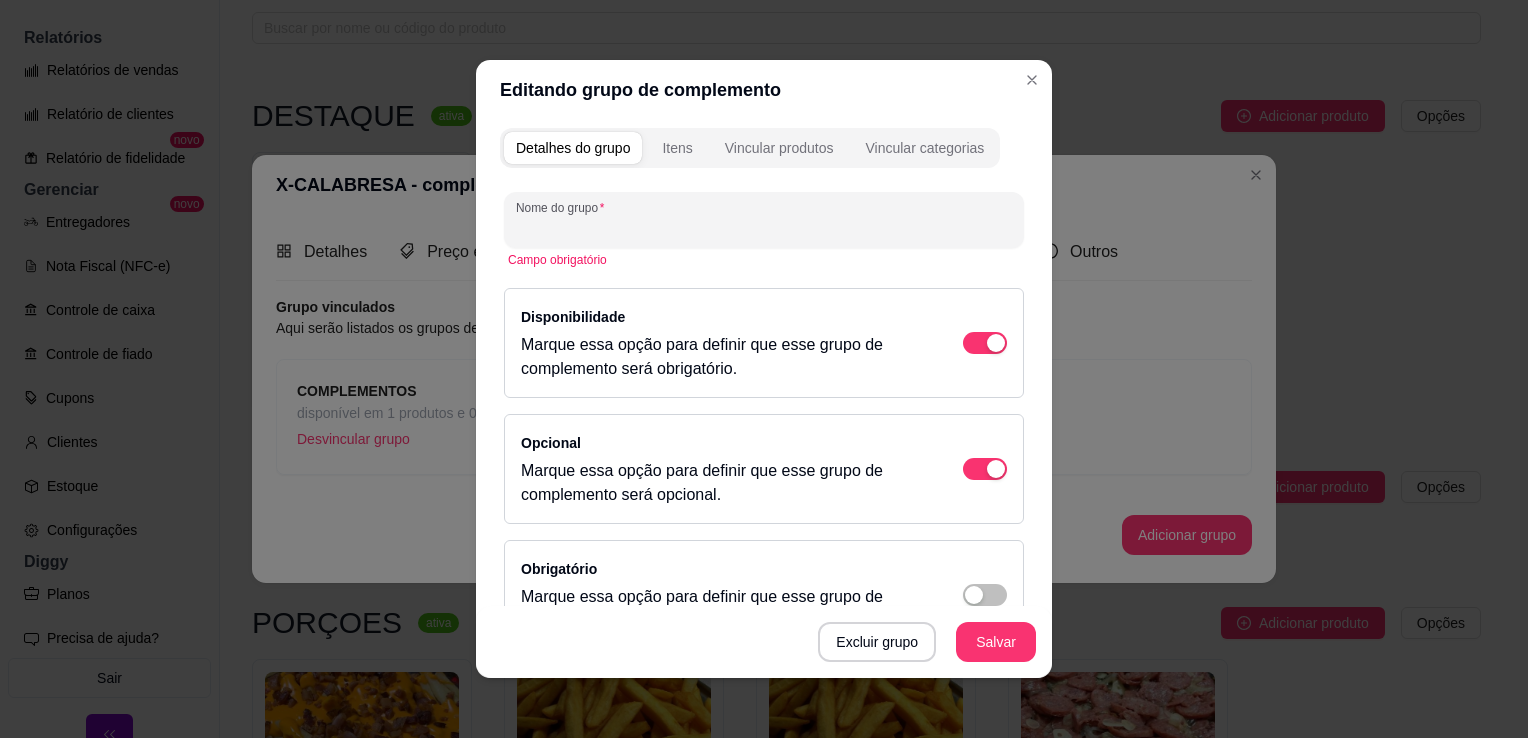 type on "a" 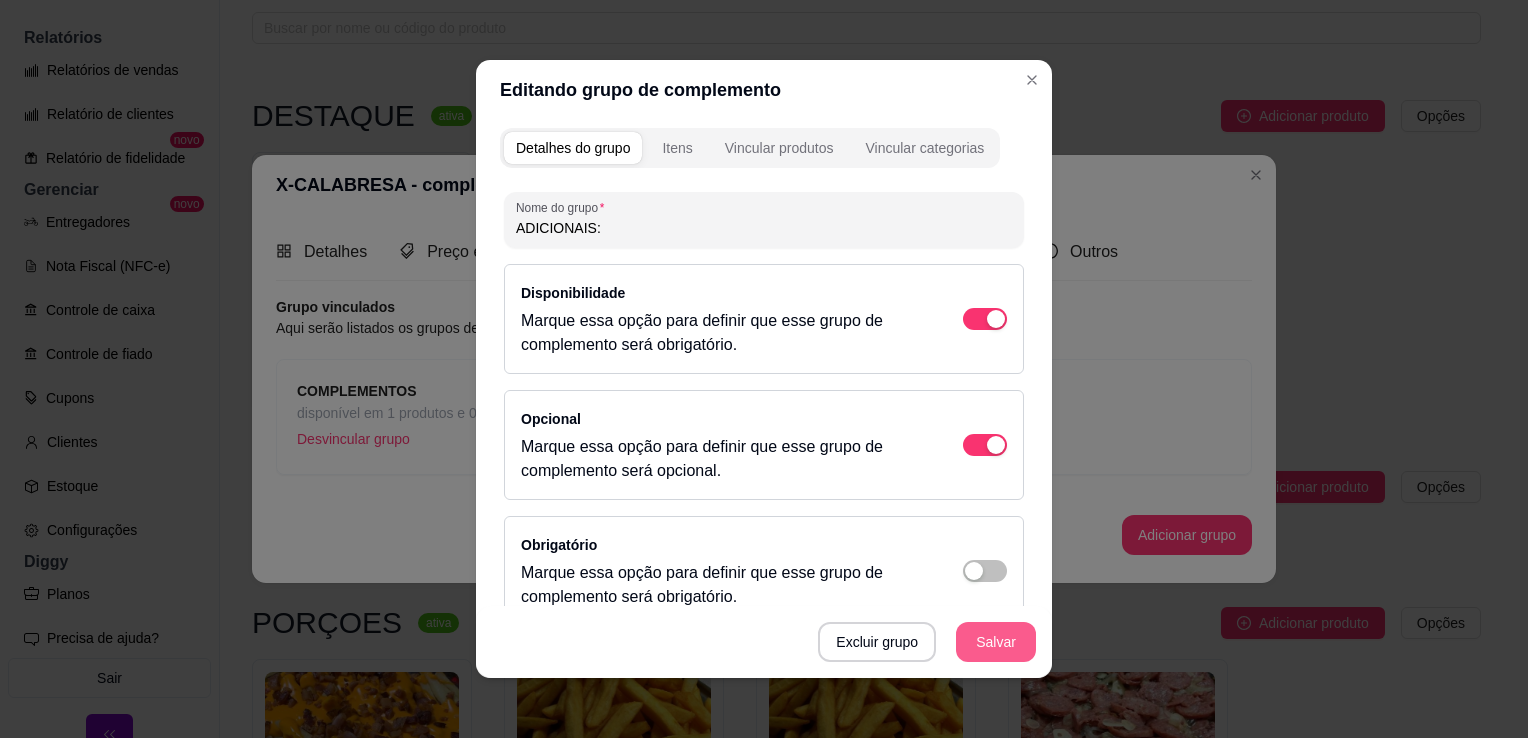 type on "ADICIONAIS:" 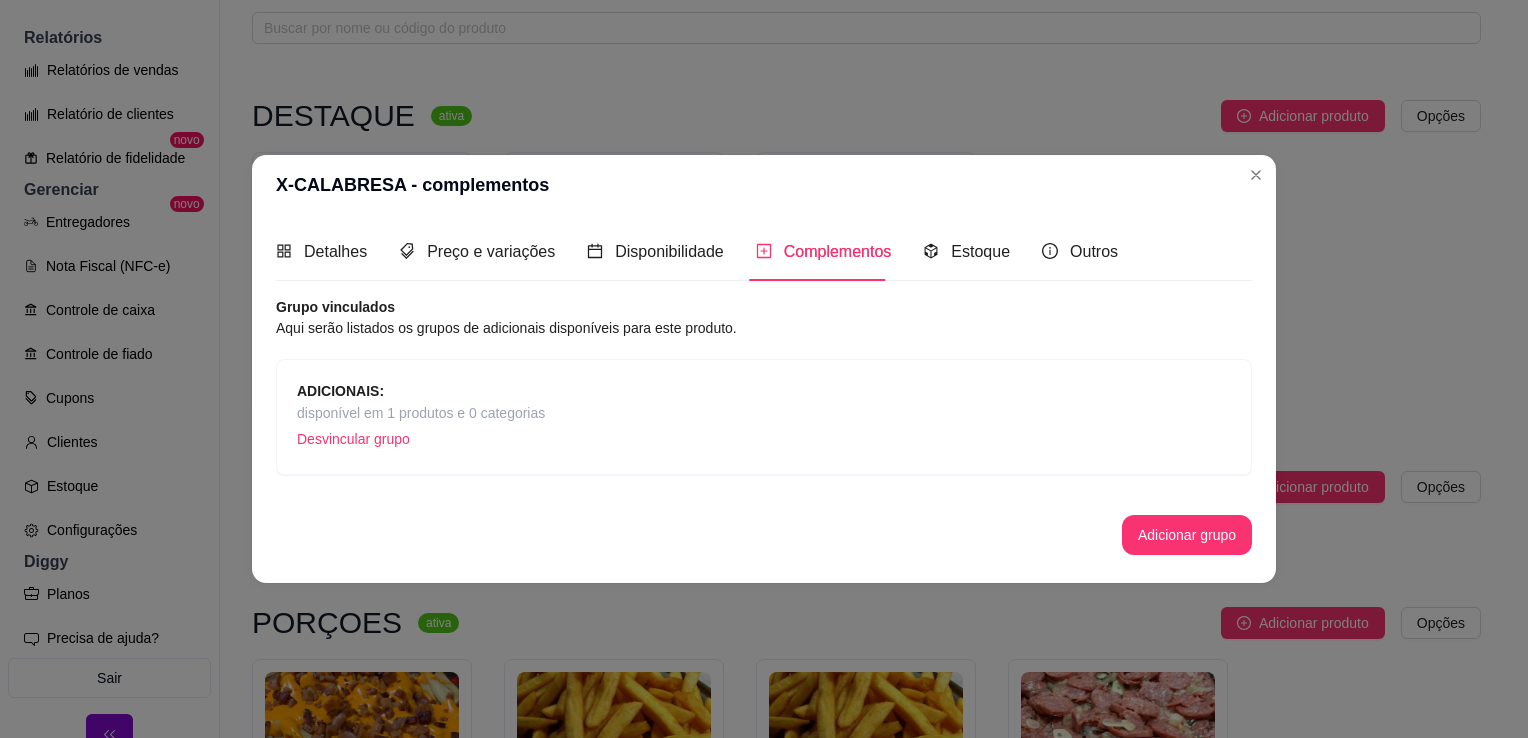 click on "ADICIONAIS: disponível em 1 produtos e 0 categorias  Desvincular grupo" at bounding box center (764, 417) 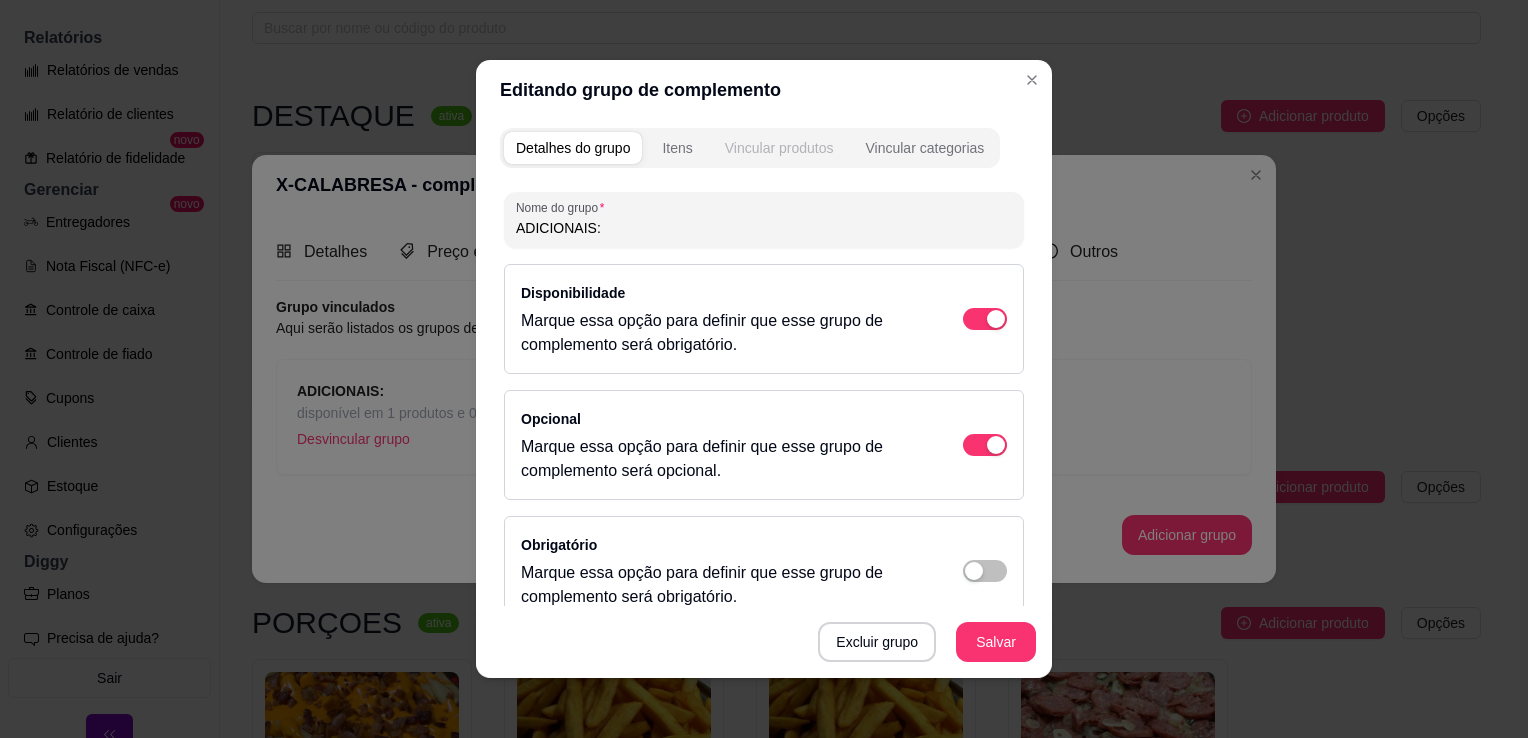 click on "Vincular produtos" at bounding box center (779, 148) 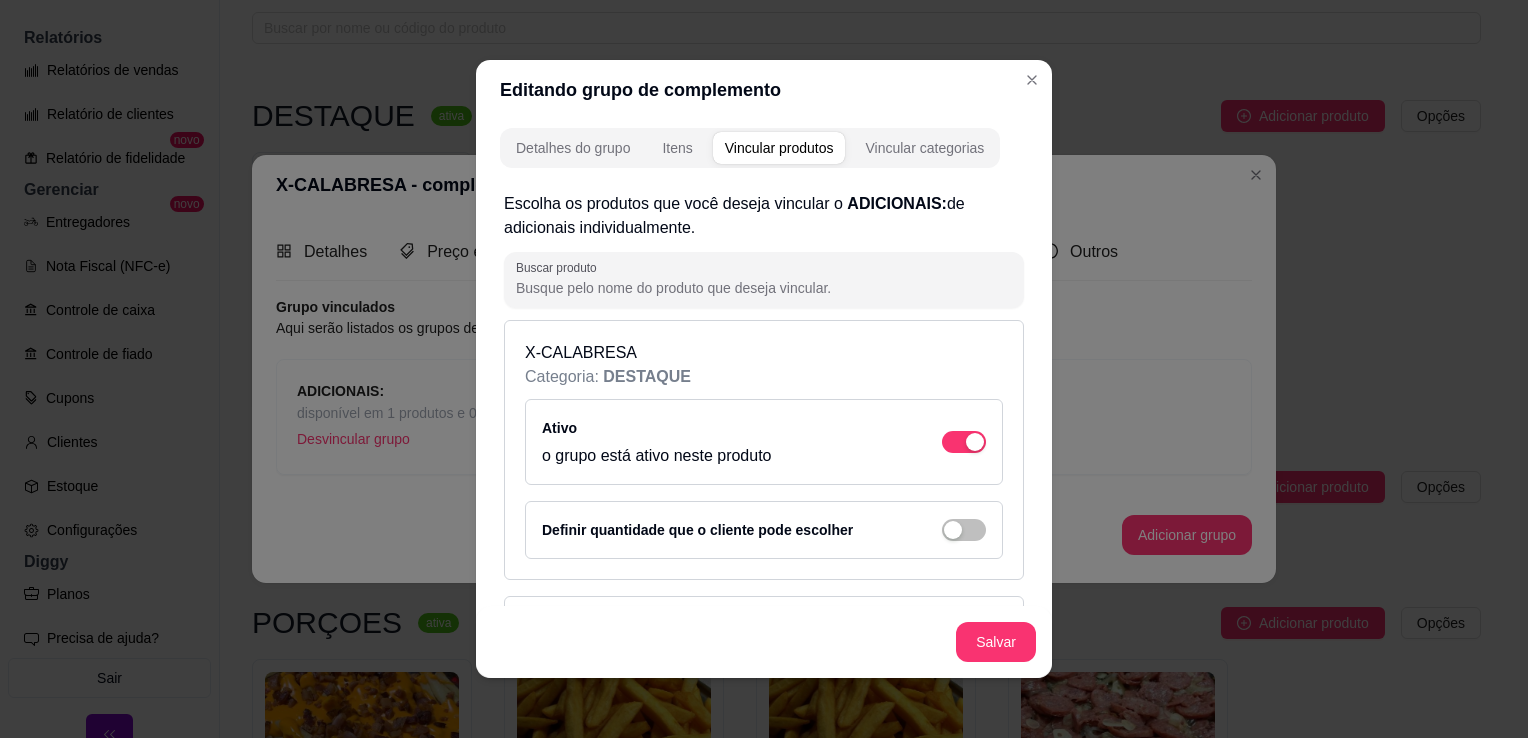 scroll, scrollTop: 300, scrollLeft: 0, axis: vertical 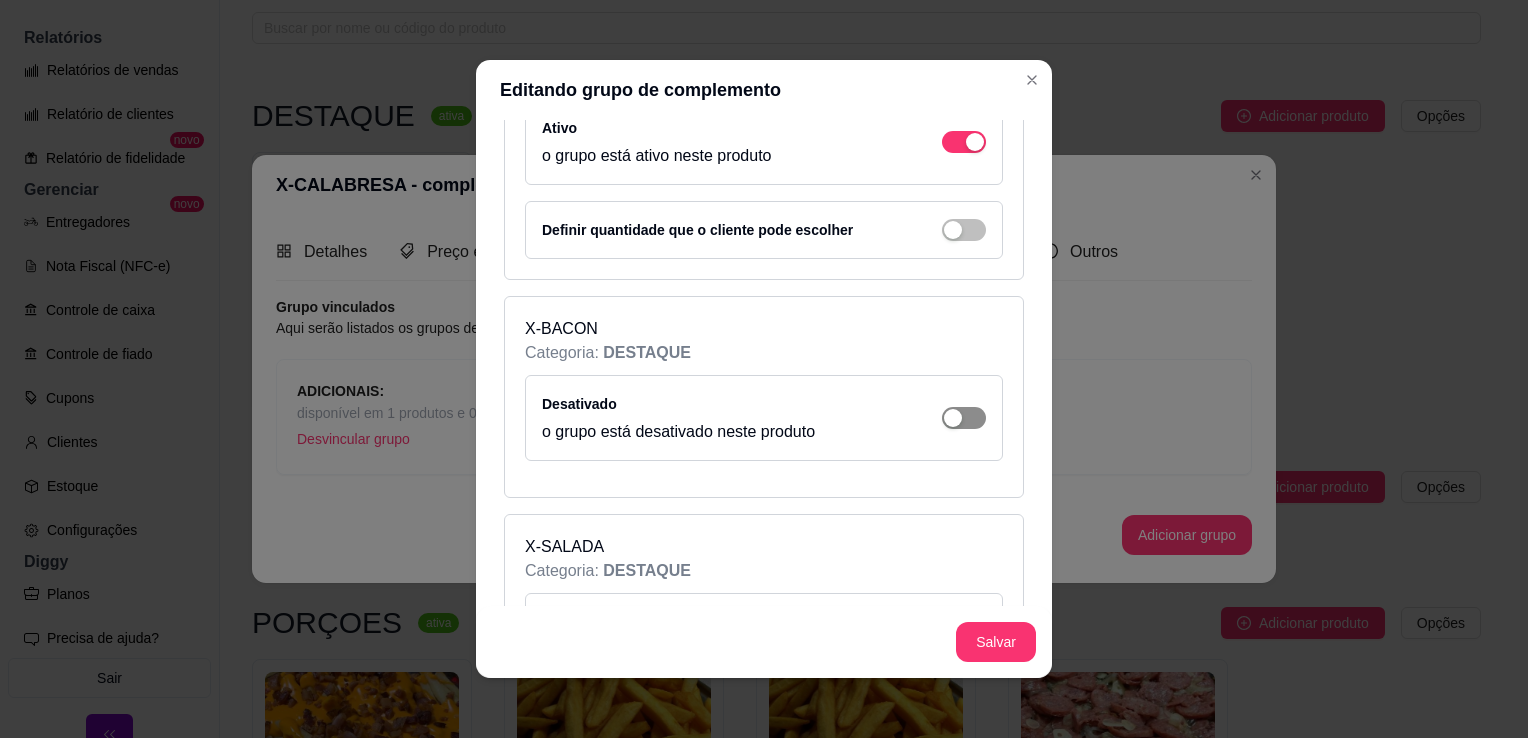 click at bounding box center [975, 142] 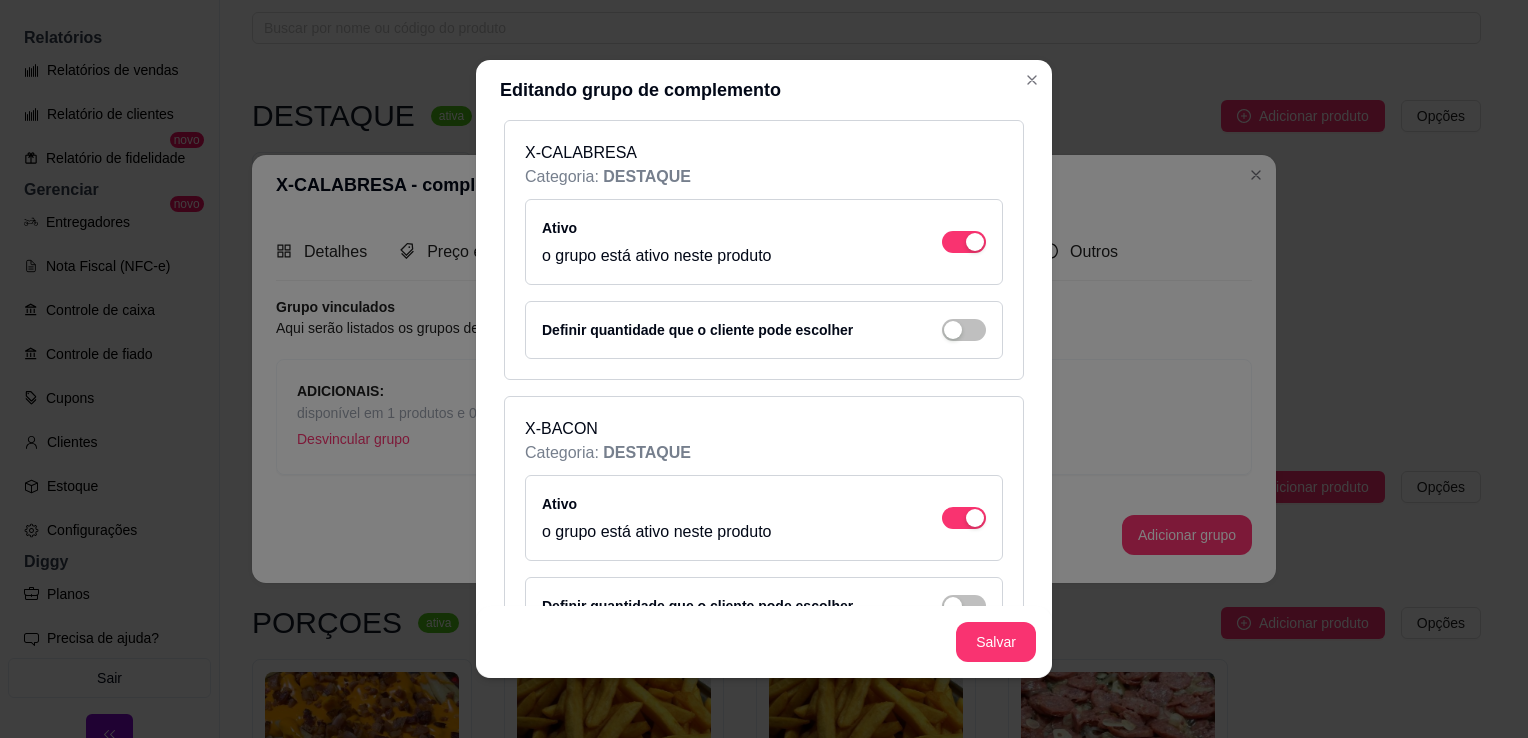 scroll, scrollTop: 100, scrollLeft: 0, axis: vertical 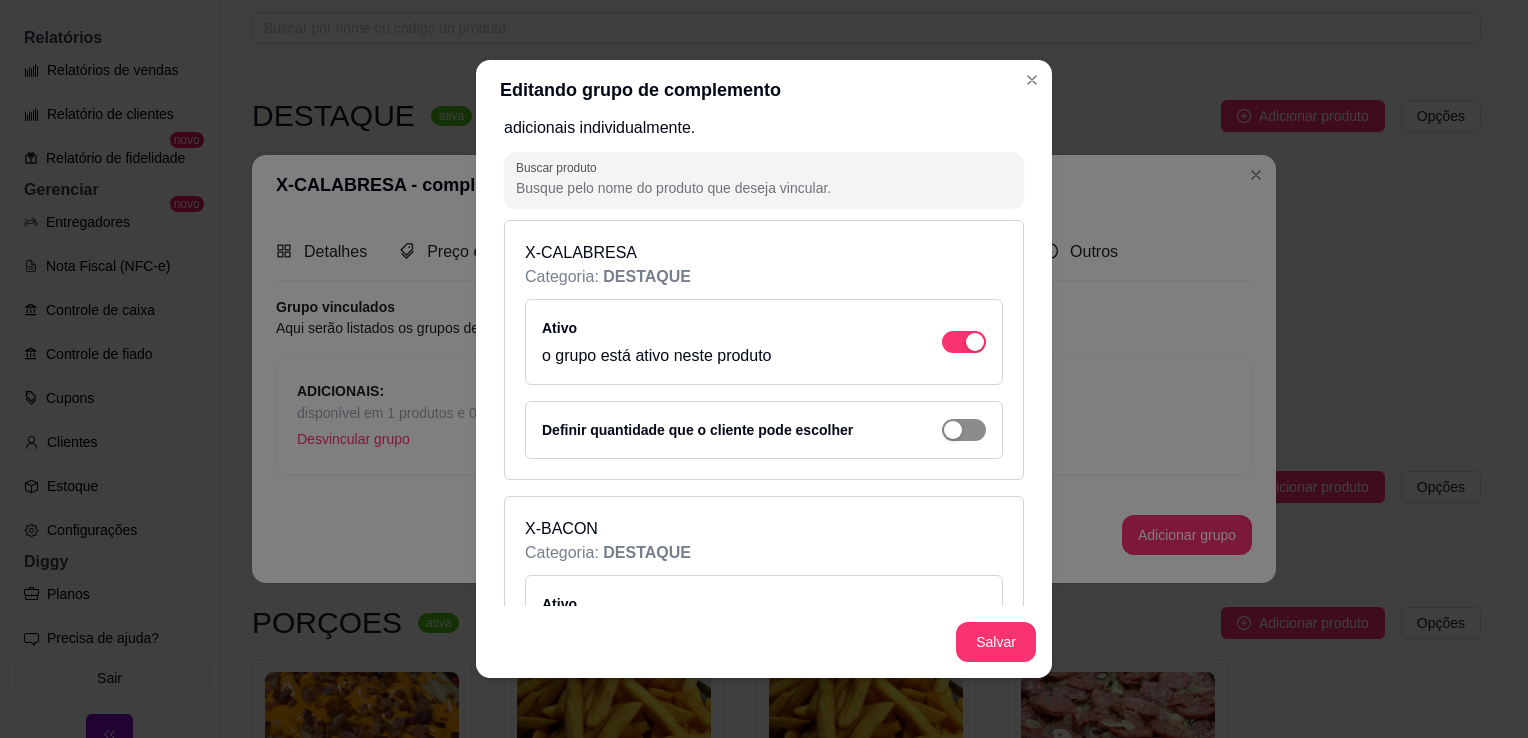 click at bounding box center [964, 430] 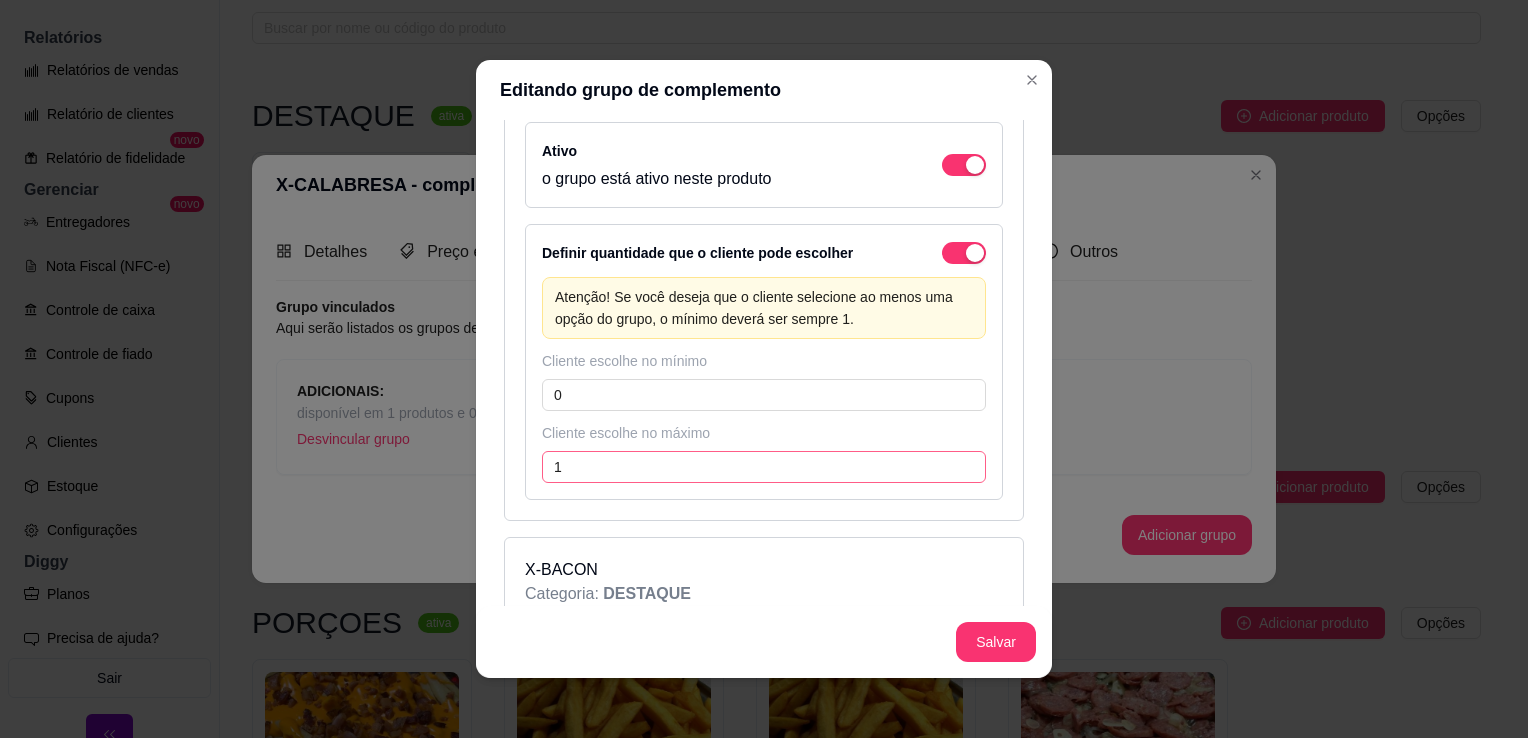 scroll, scrollTop: 300, scrollLeft: 0, axis: vertical 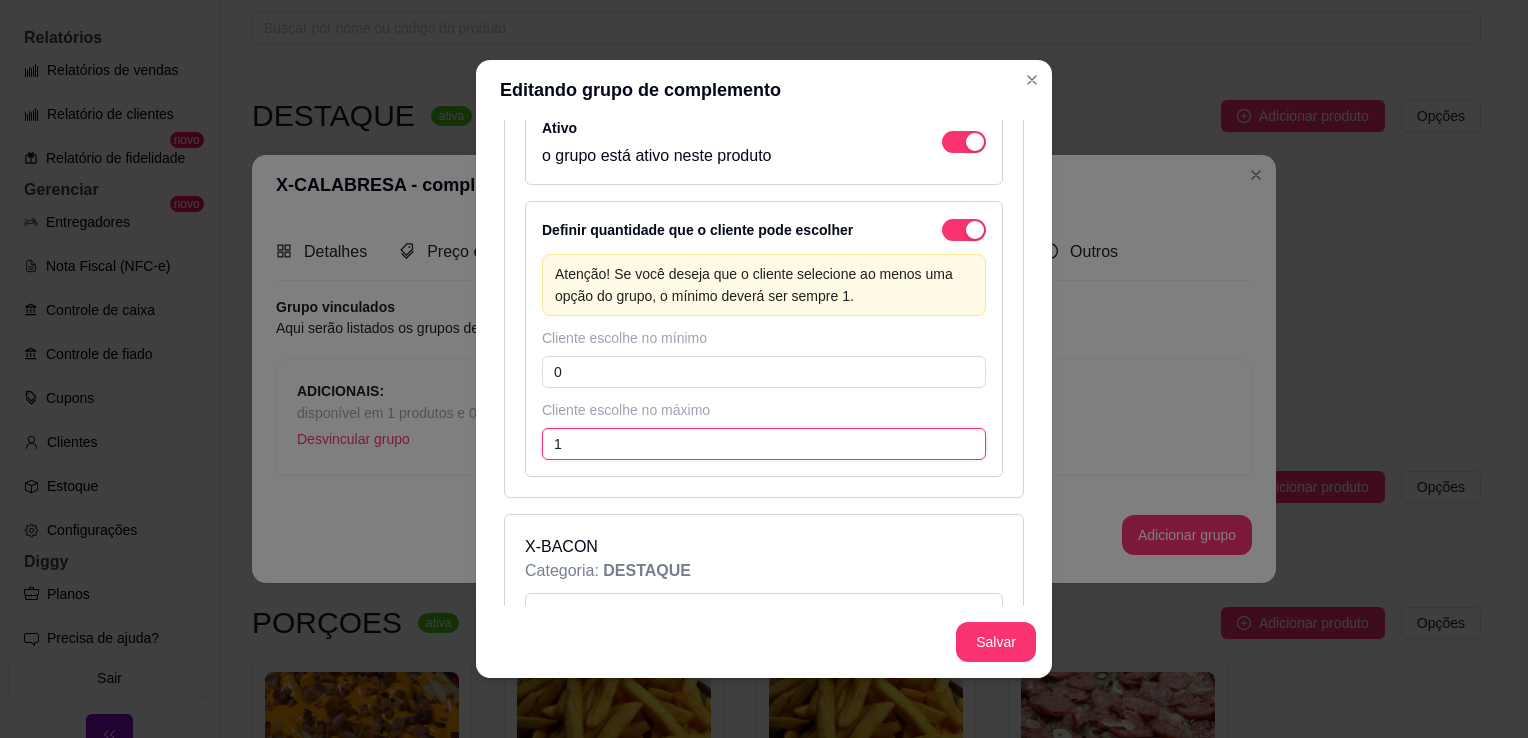 click on "1" at bounding box center [764, 444] 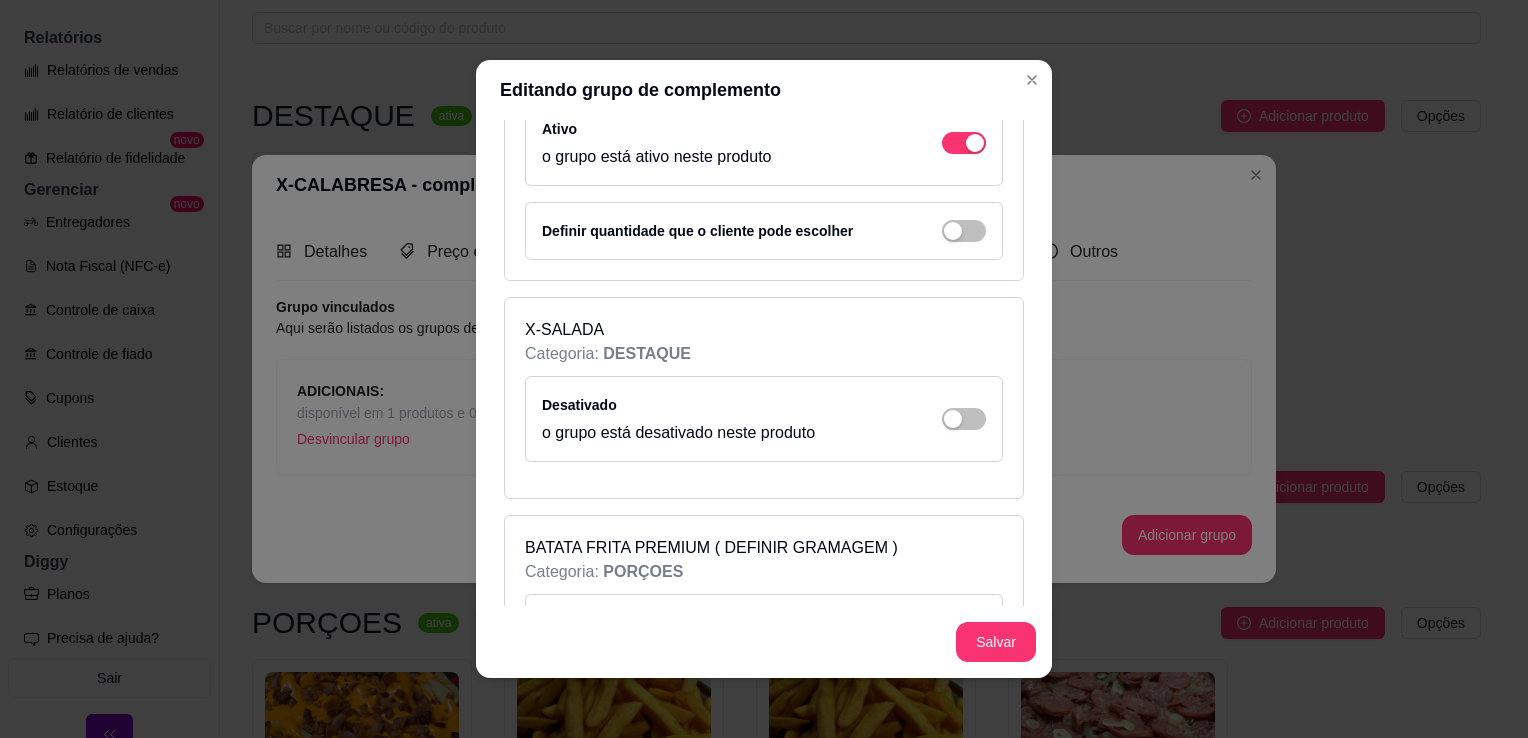 scroll, scrollTop: 800, scrollLeft: 0, axis: vertical 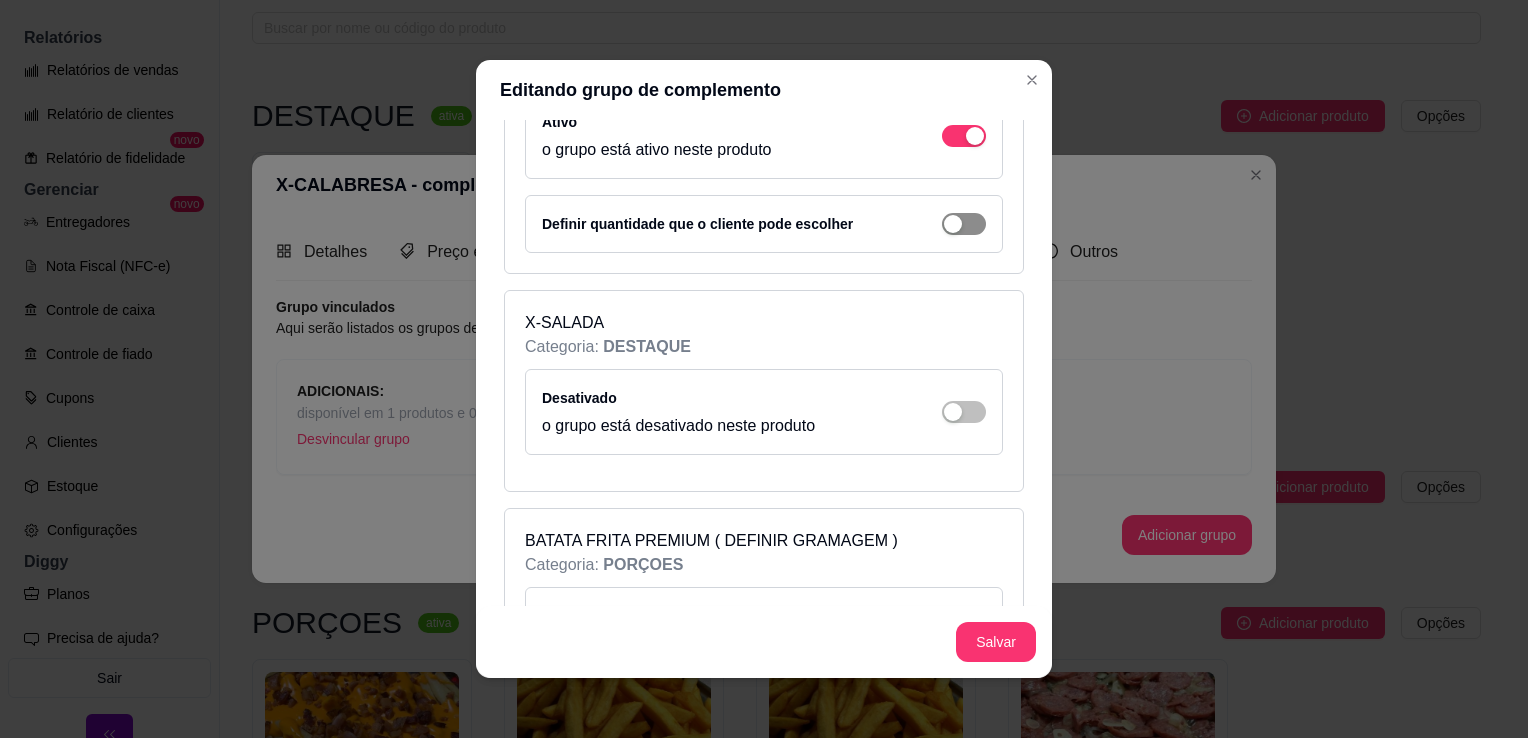 type on "5" 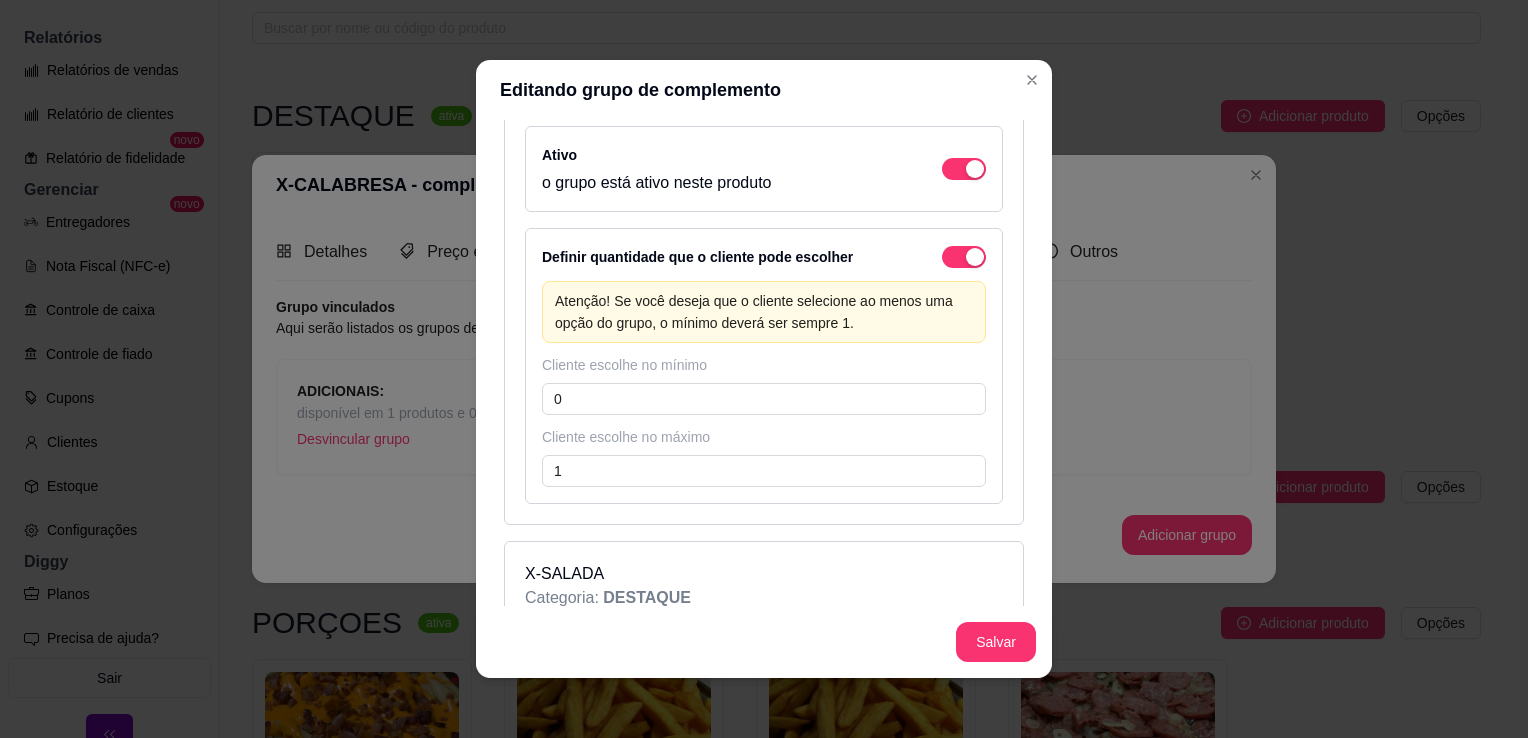 scroll, scrollTop: 800, scrollLeft: 0, axis: vertical 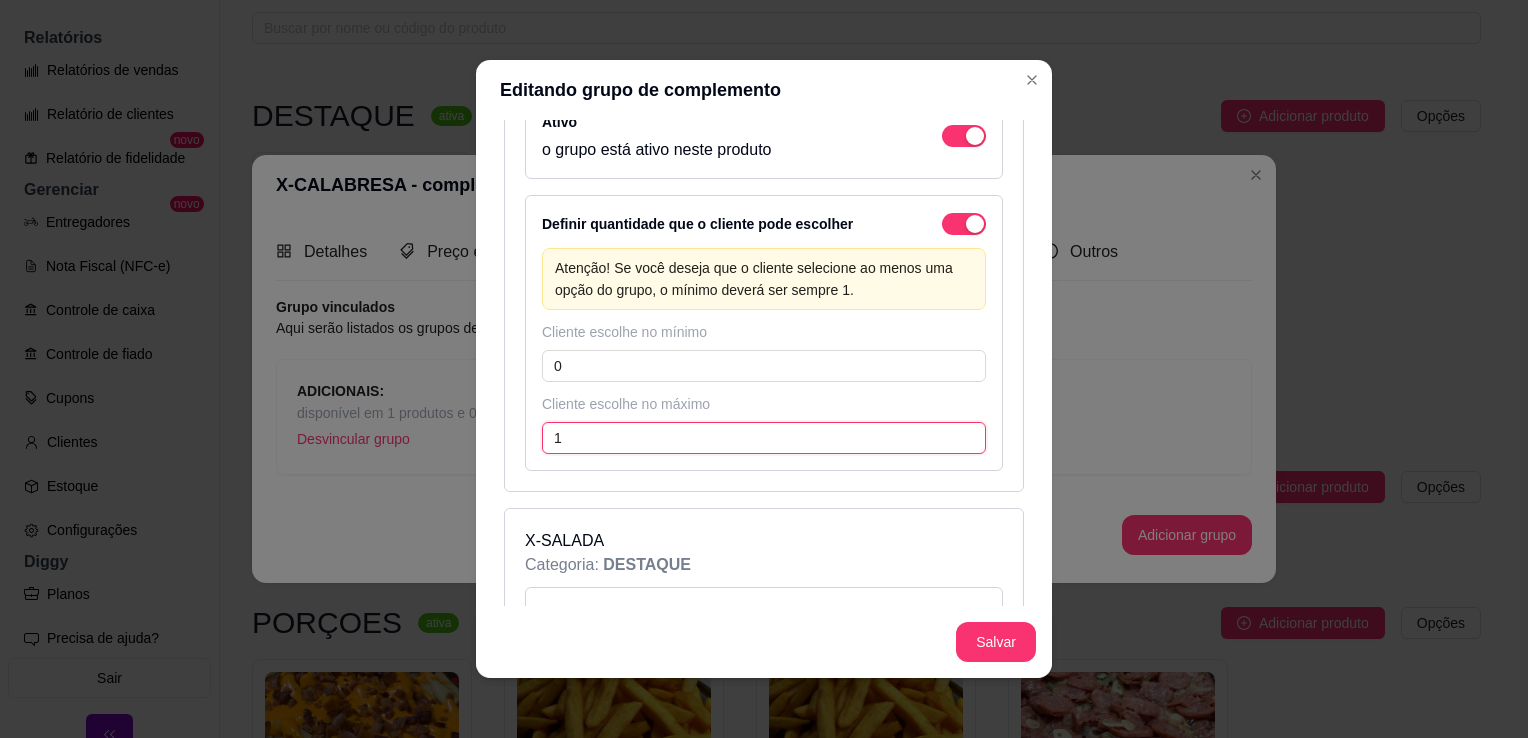 click on "1" at bounding box center (764, 438) 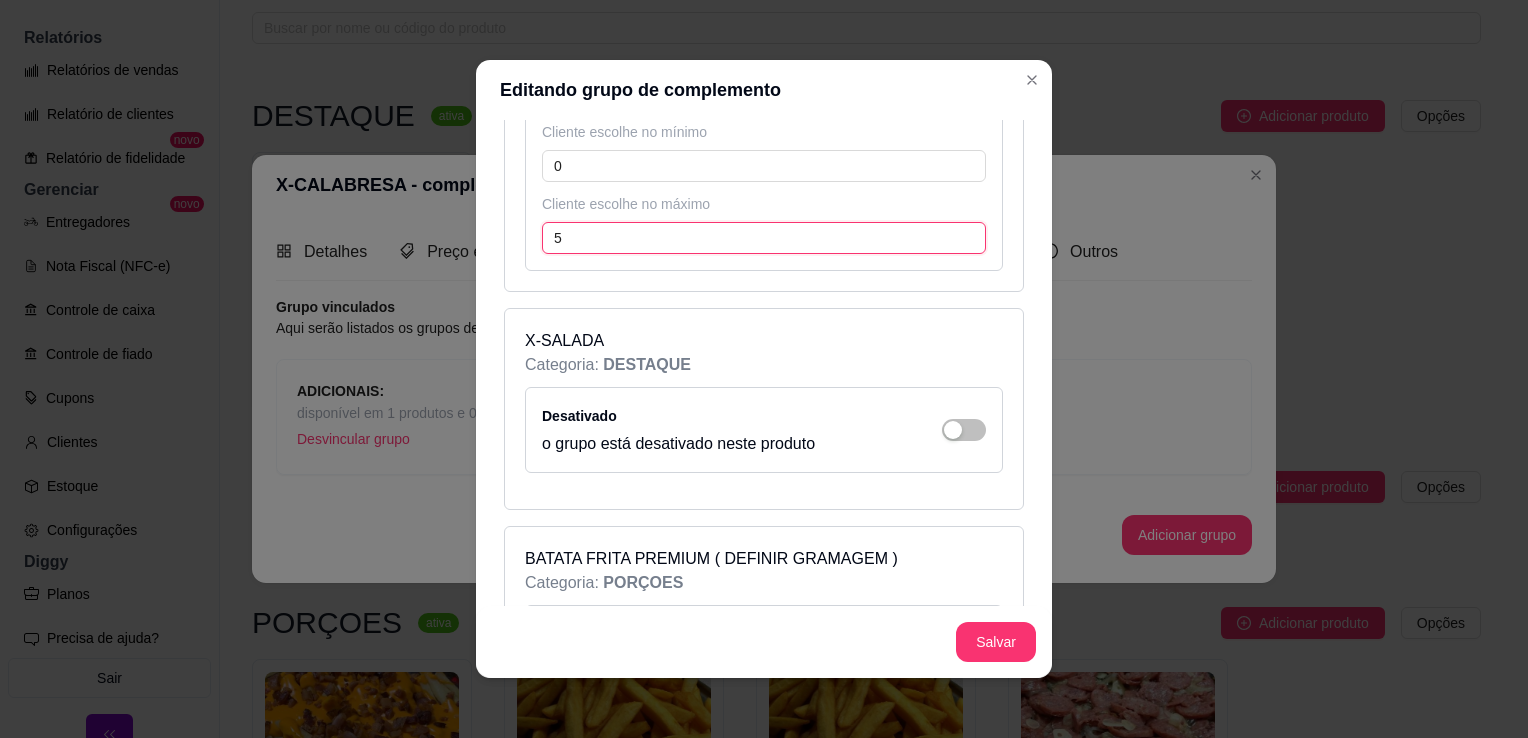 scroll, scrollTop: 1200, scrollLeft: 0, axis: vertical 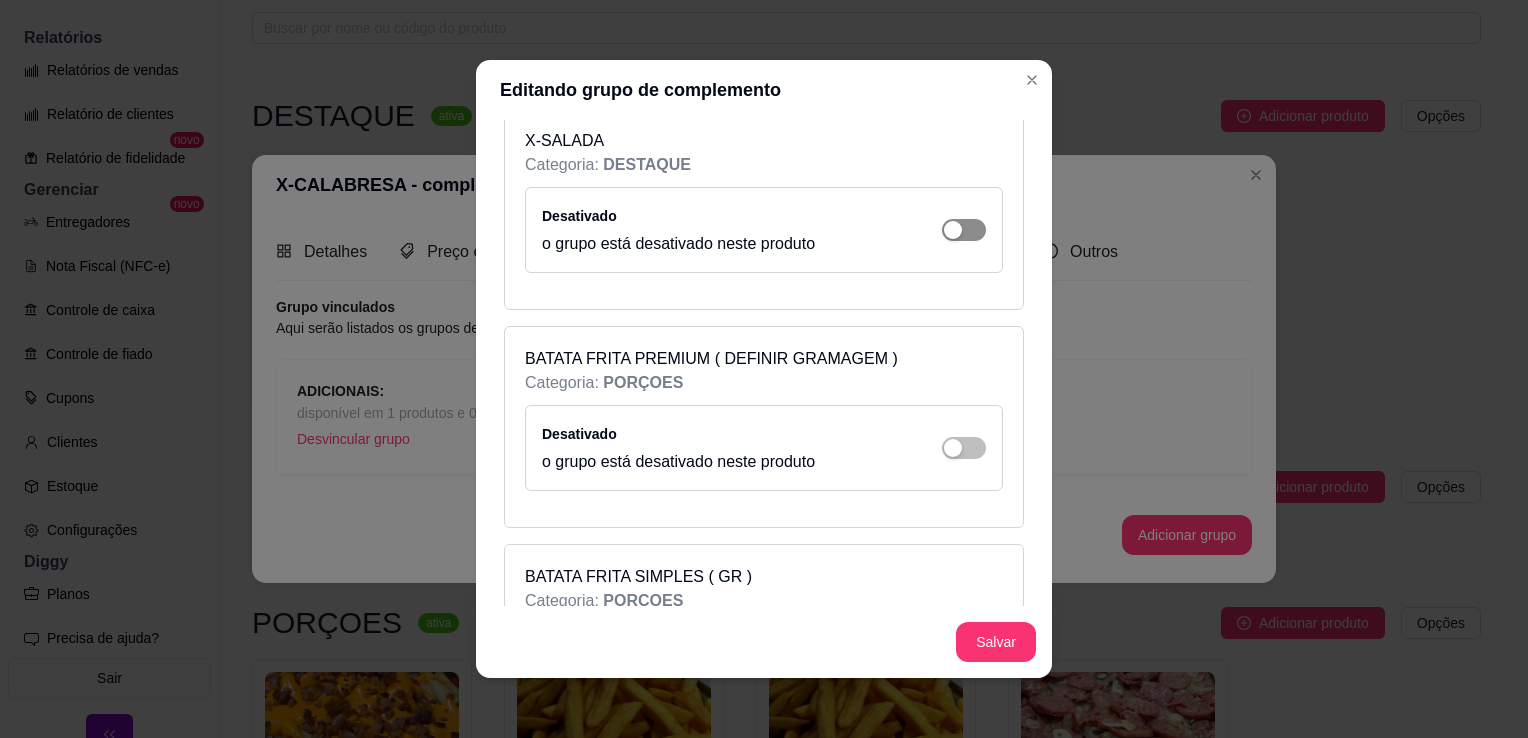 type on "5" 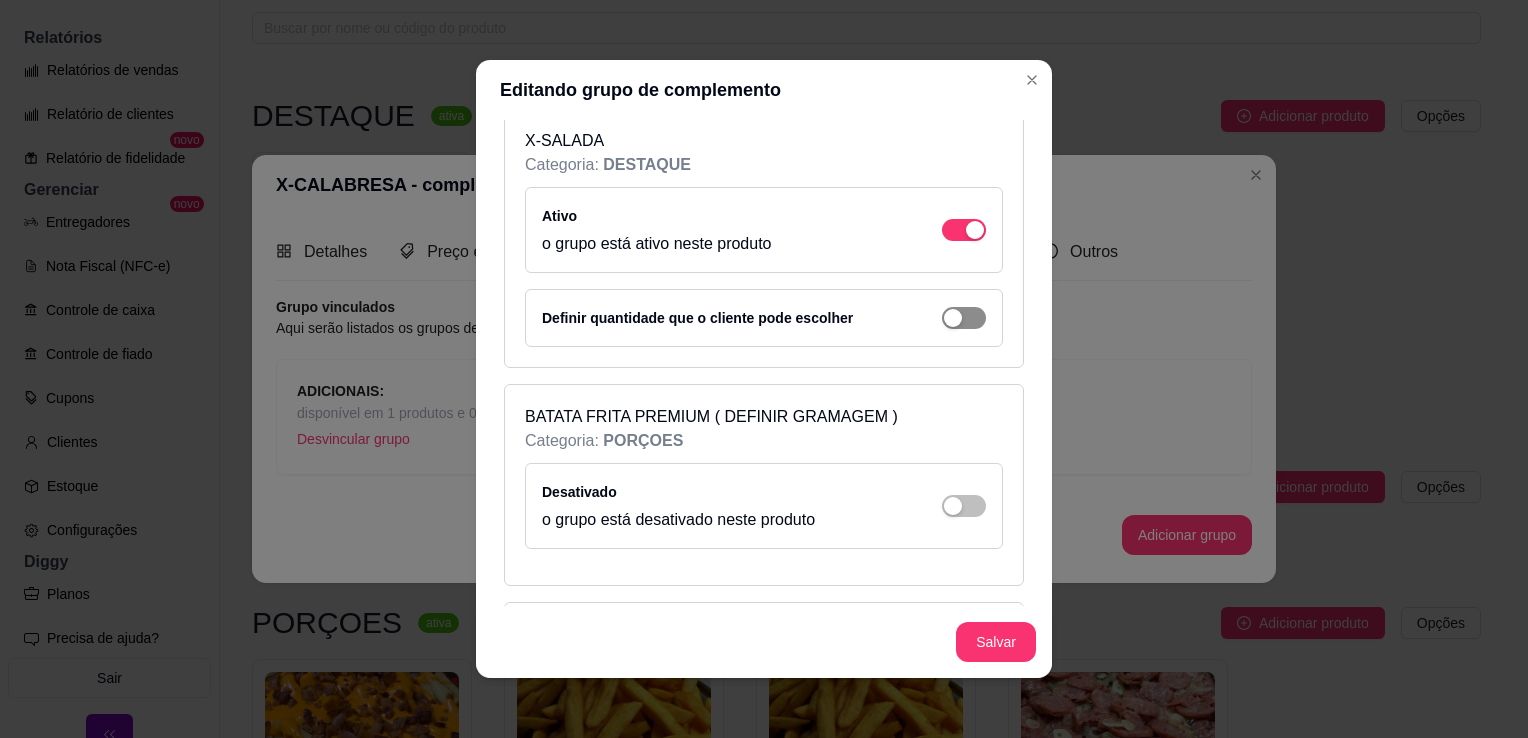 click at bounding box center (975, -670) 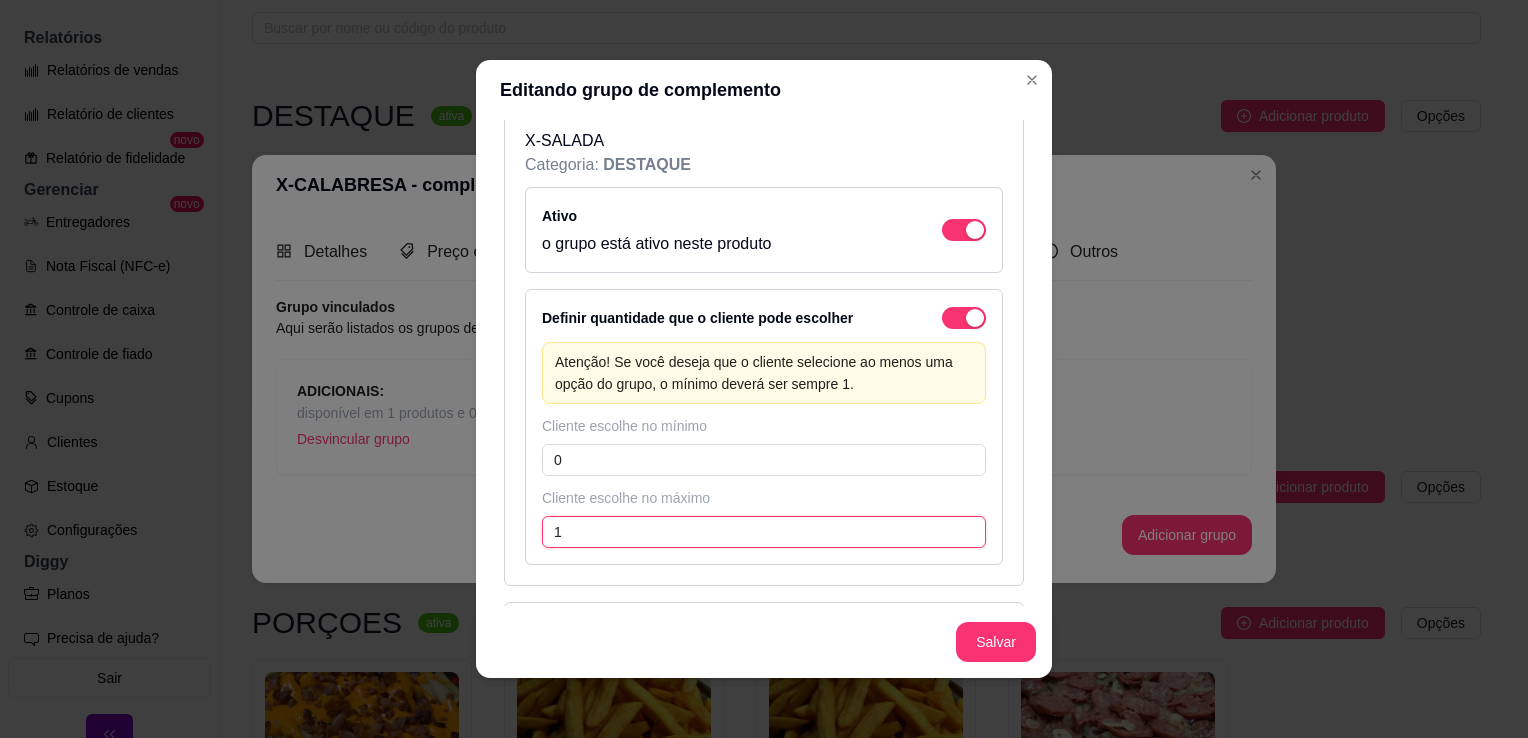 click on "1" at bounding box center [764, 532] 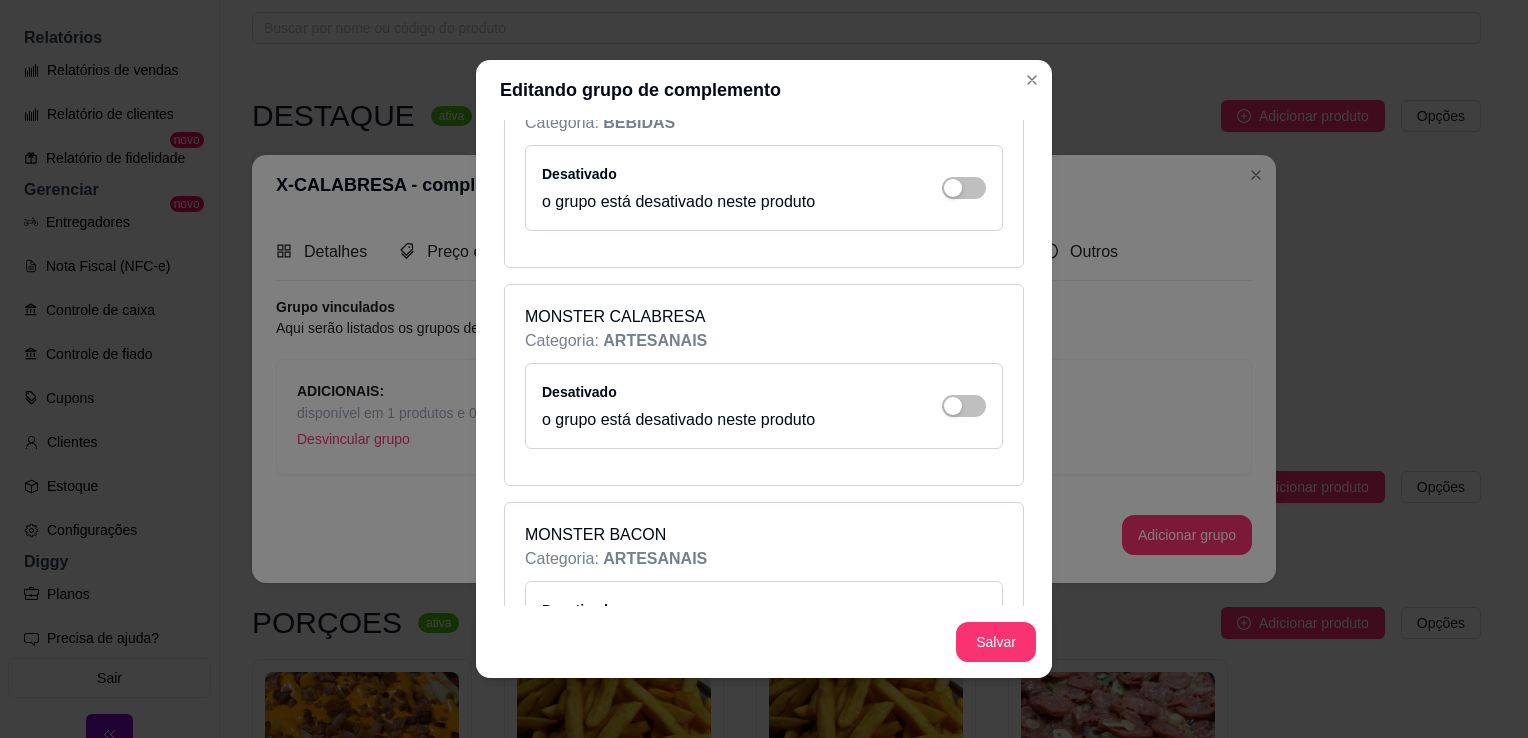 scroll, scrollTop: 4676, scrollLeft: 0, axis: vertical 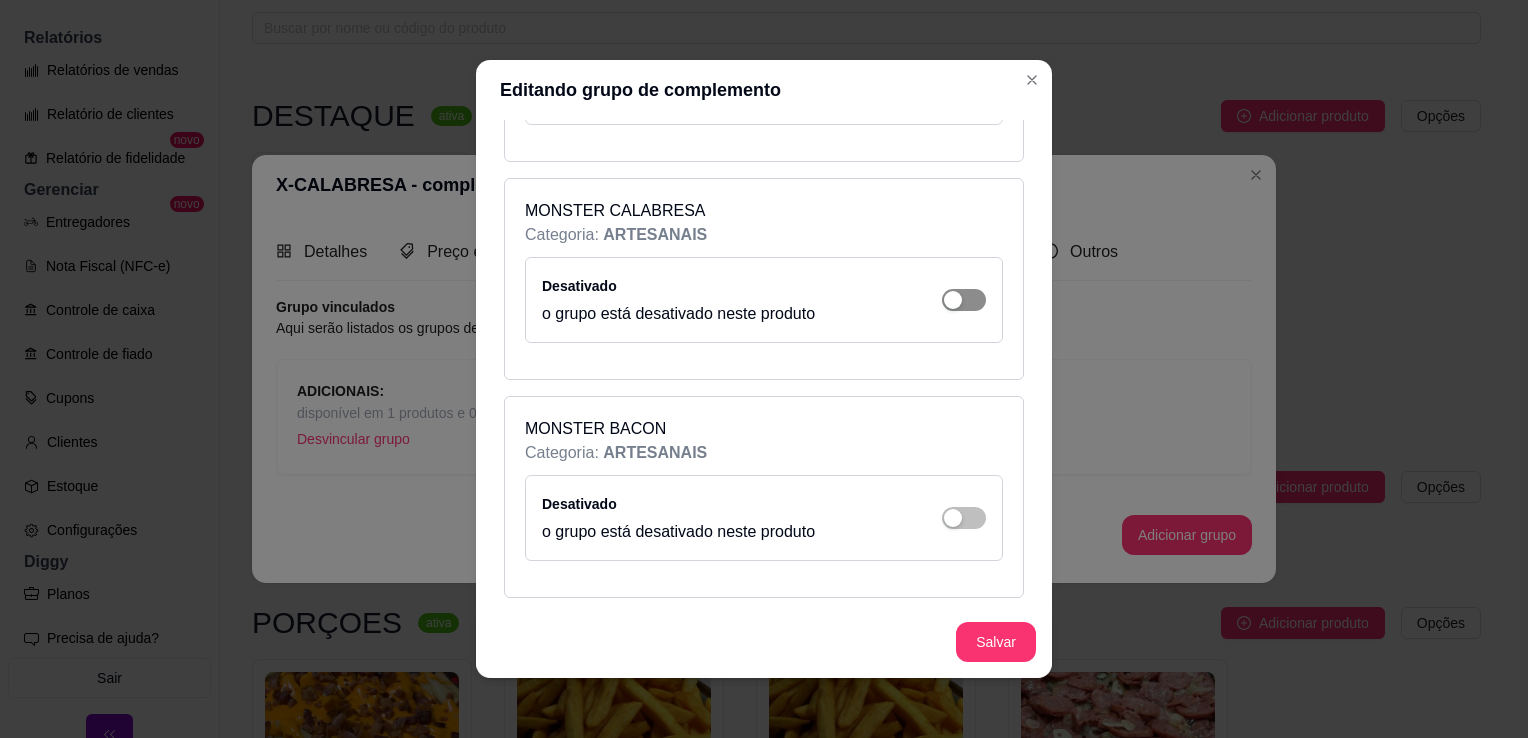 type on "5" 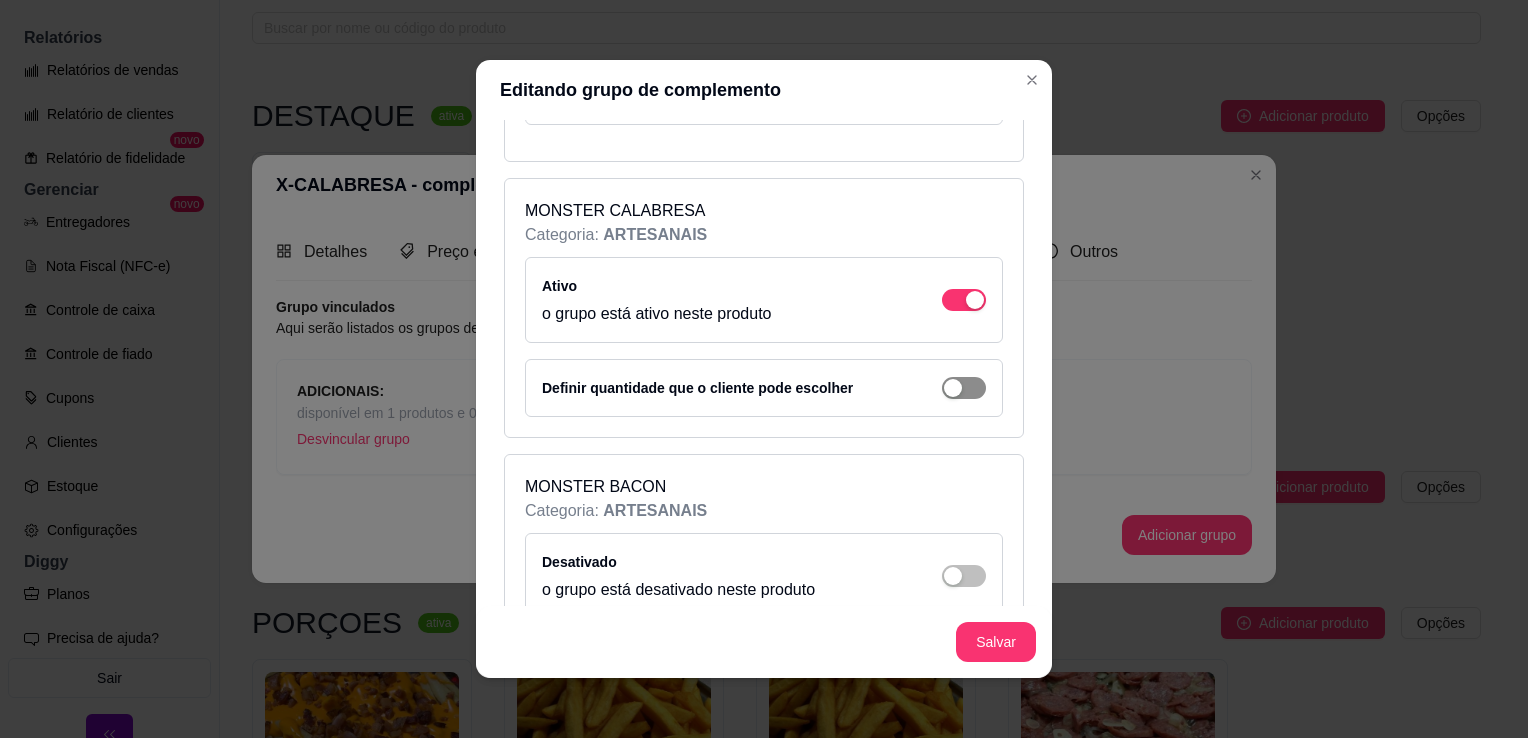 click at bounding box center [964, -4146] 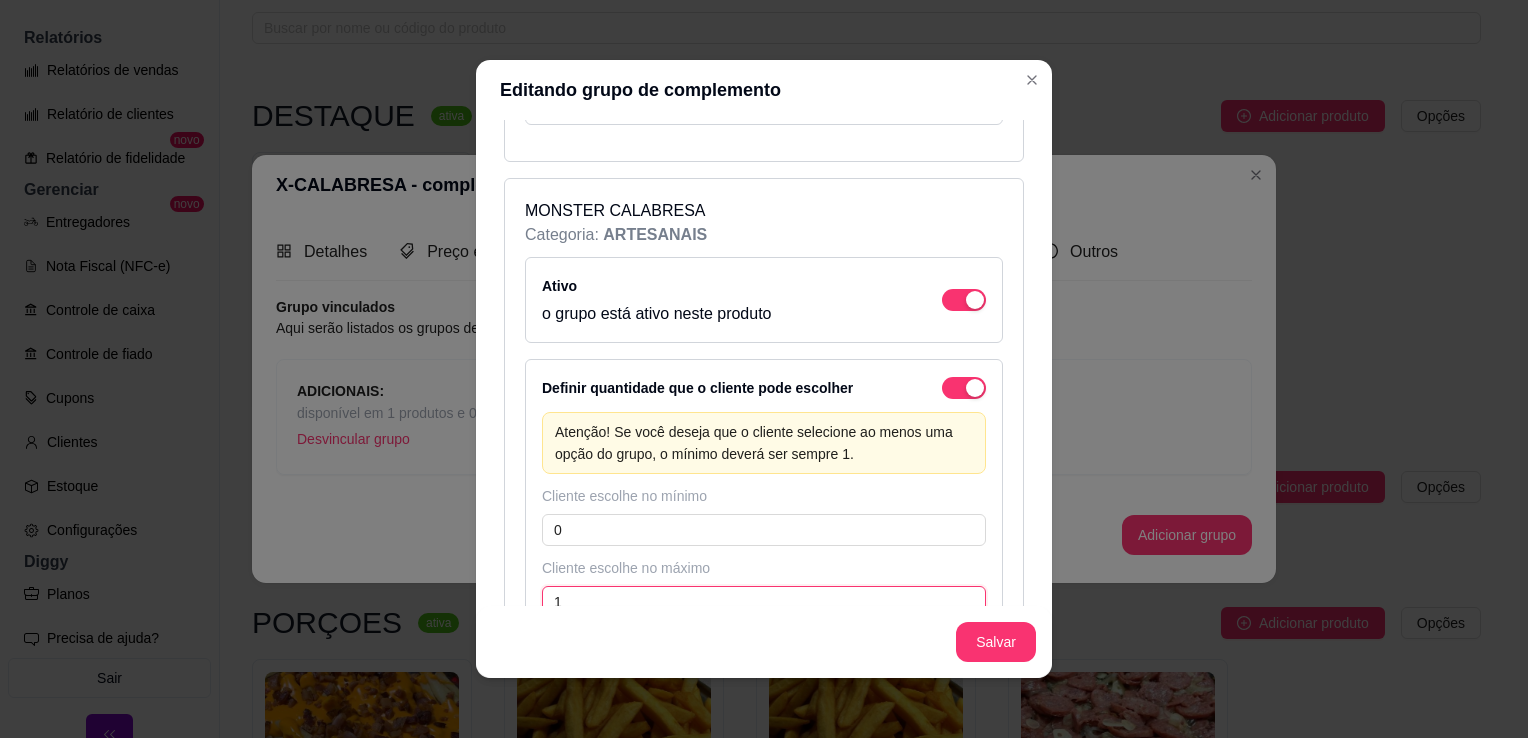 click on "1" at bounding box center [764, 602] 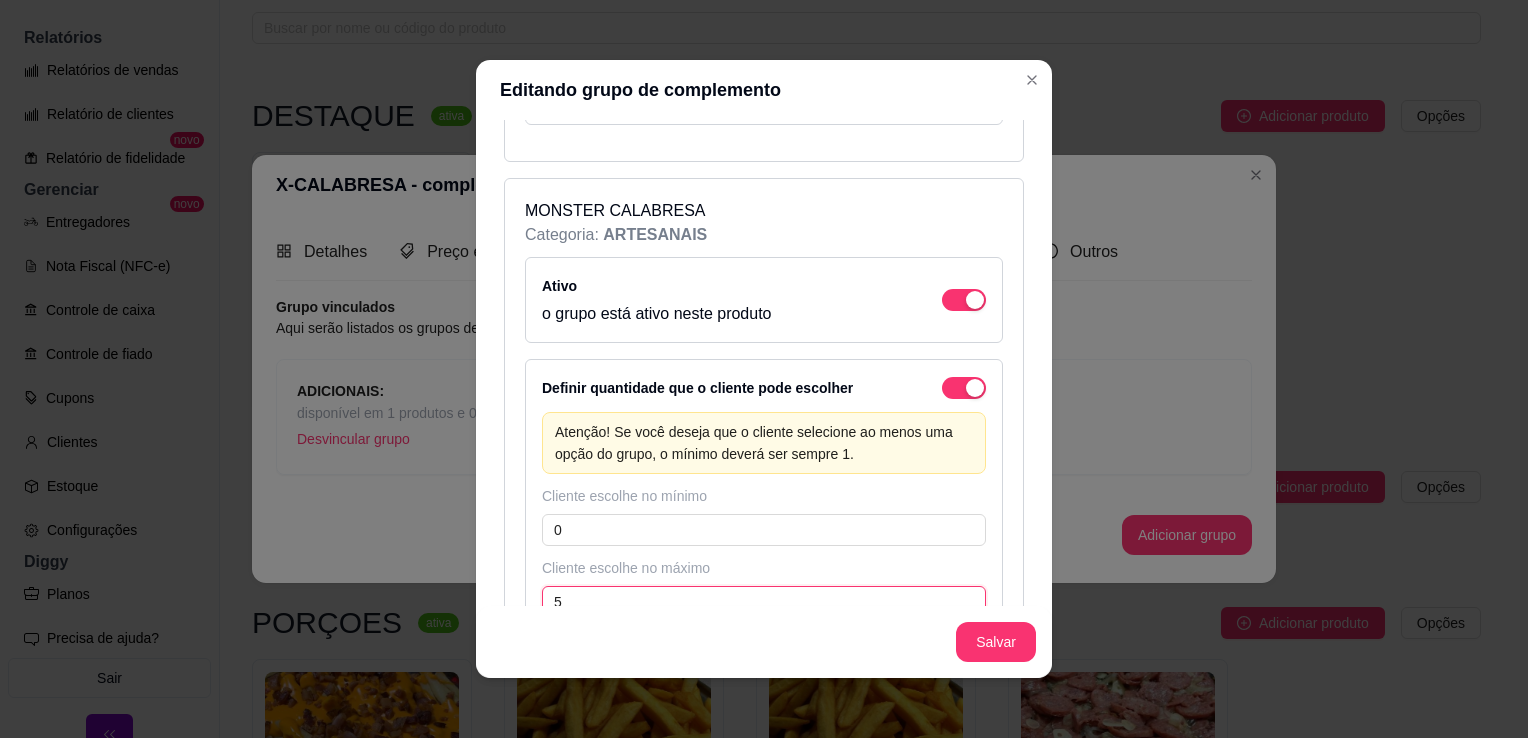 scroll, scrollTop: 5076, scrollLeft: 0, axis: vertical 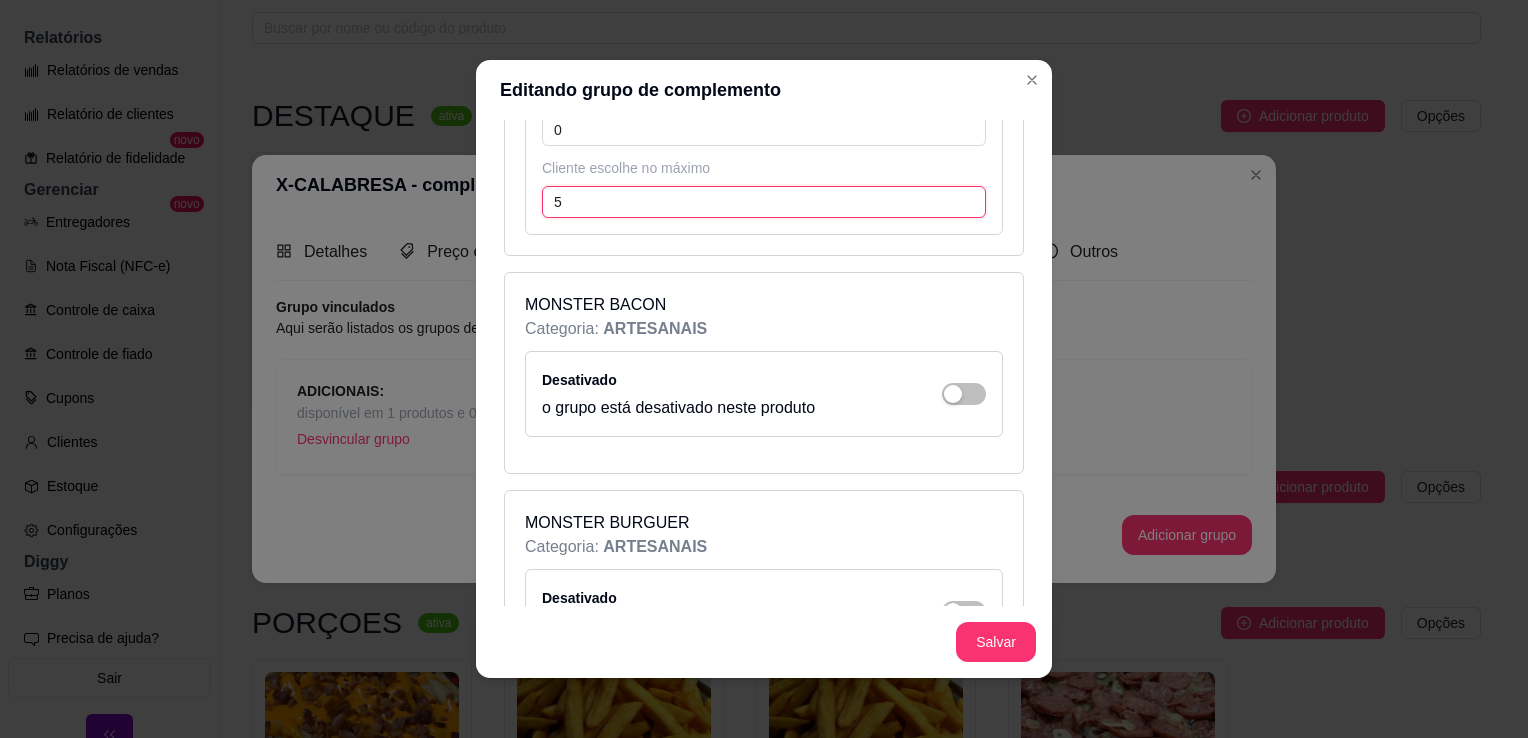 type on "5" 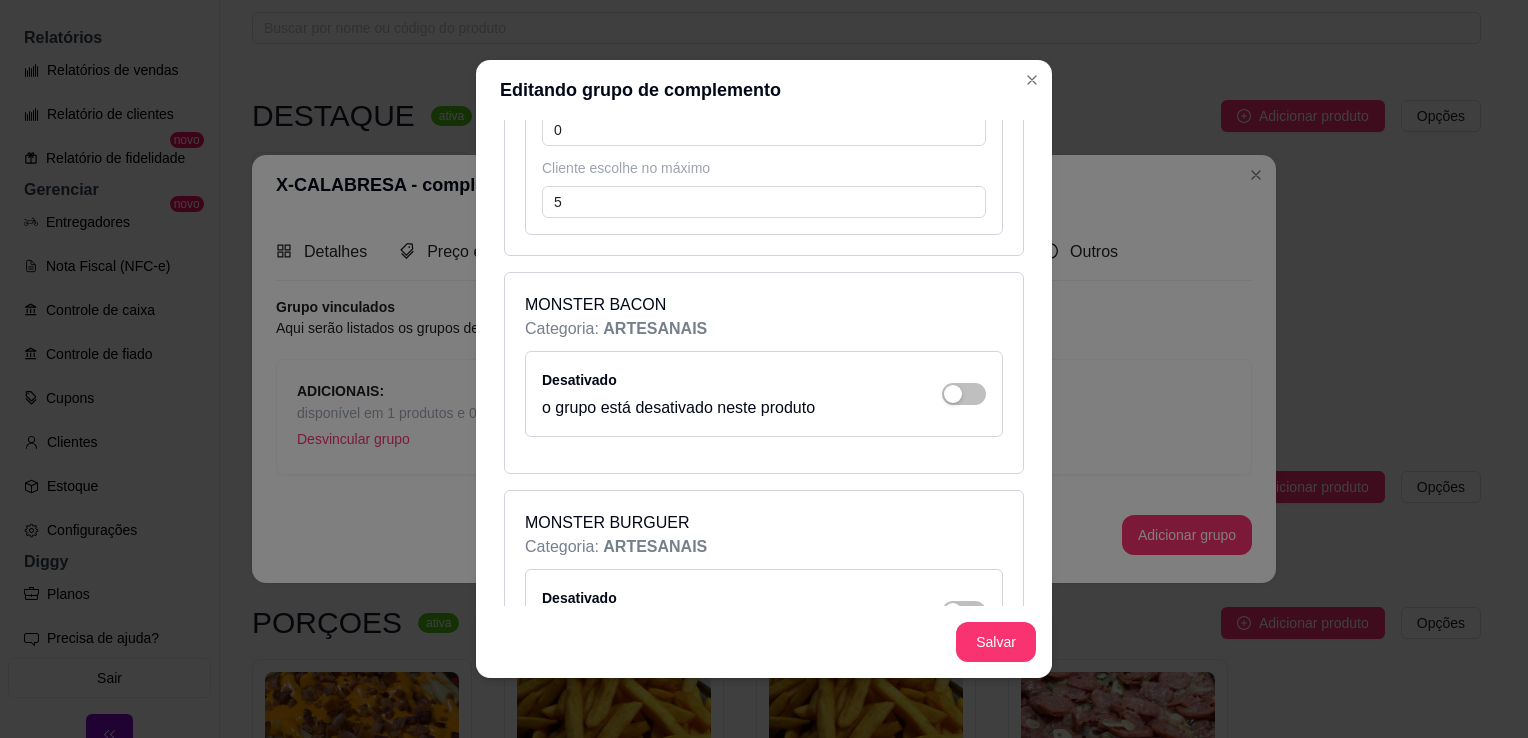 click on "Desativado o grupo está desativado neste produto" at bounding box center (764, 394) 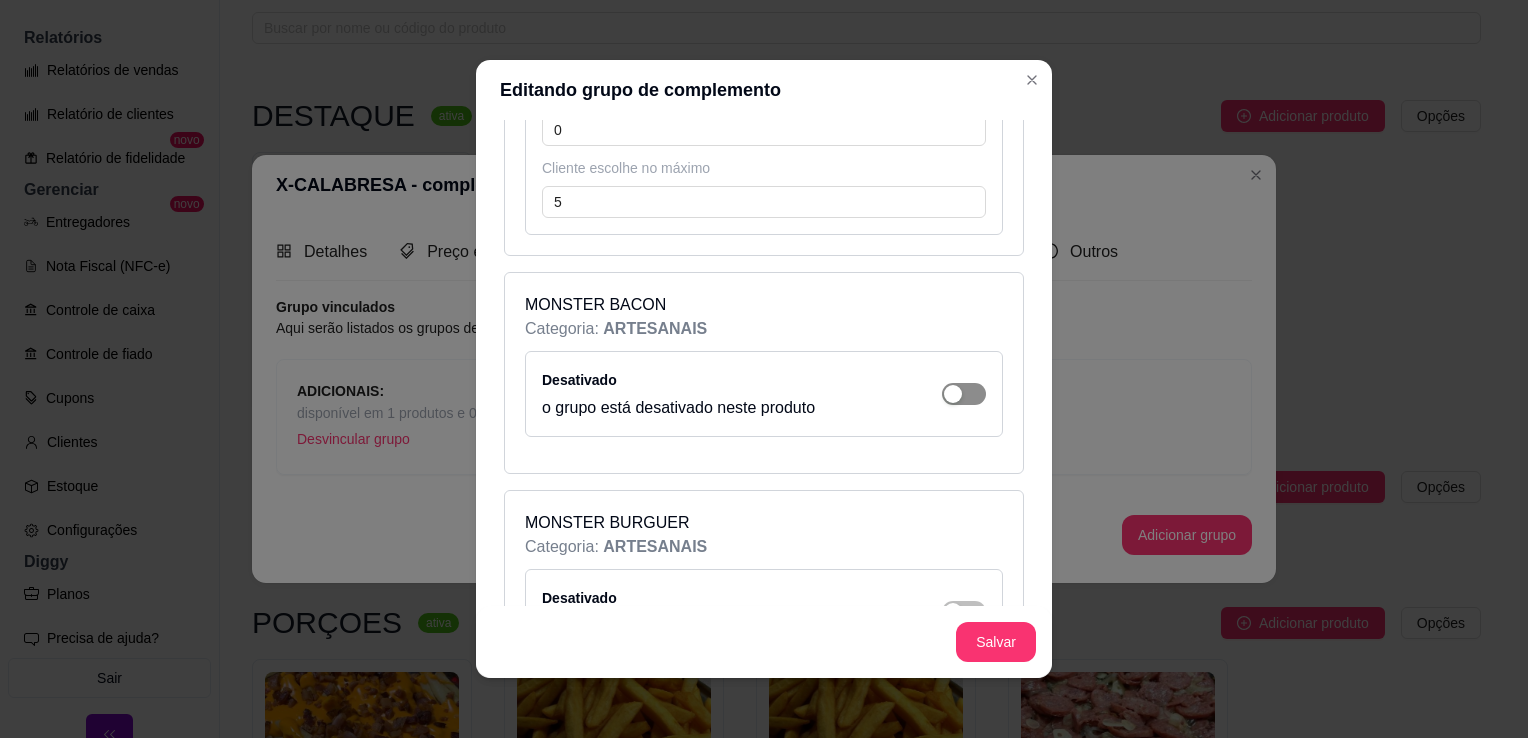 click at bounding box center [964, -4634] 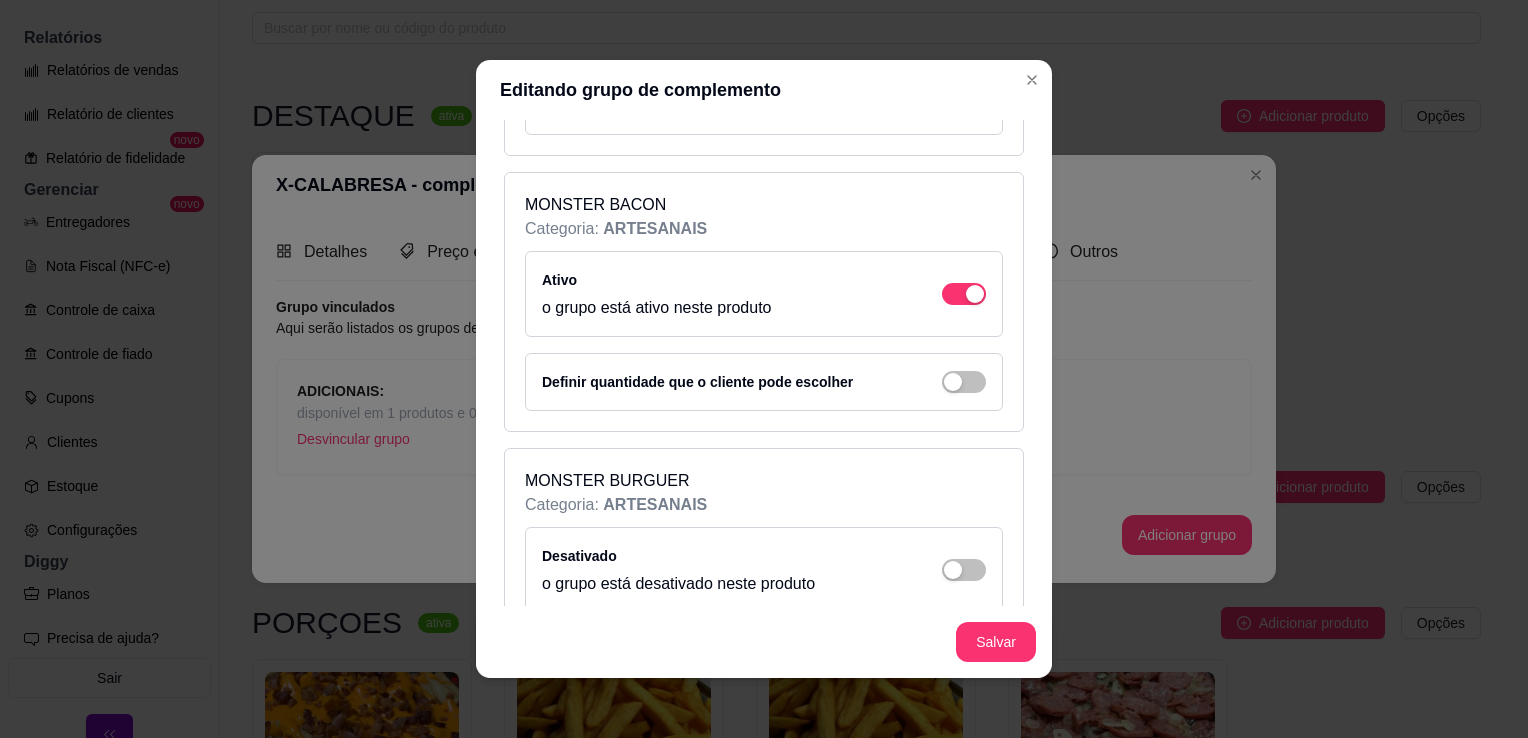 scroll, scrollTop: 5208, scrollLeft: 0, axis: vertical 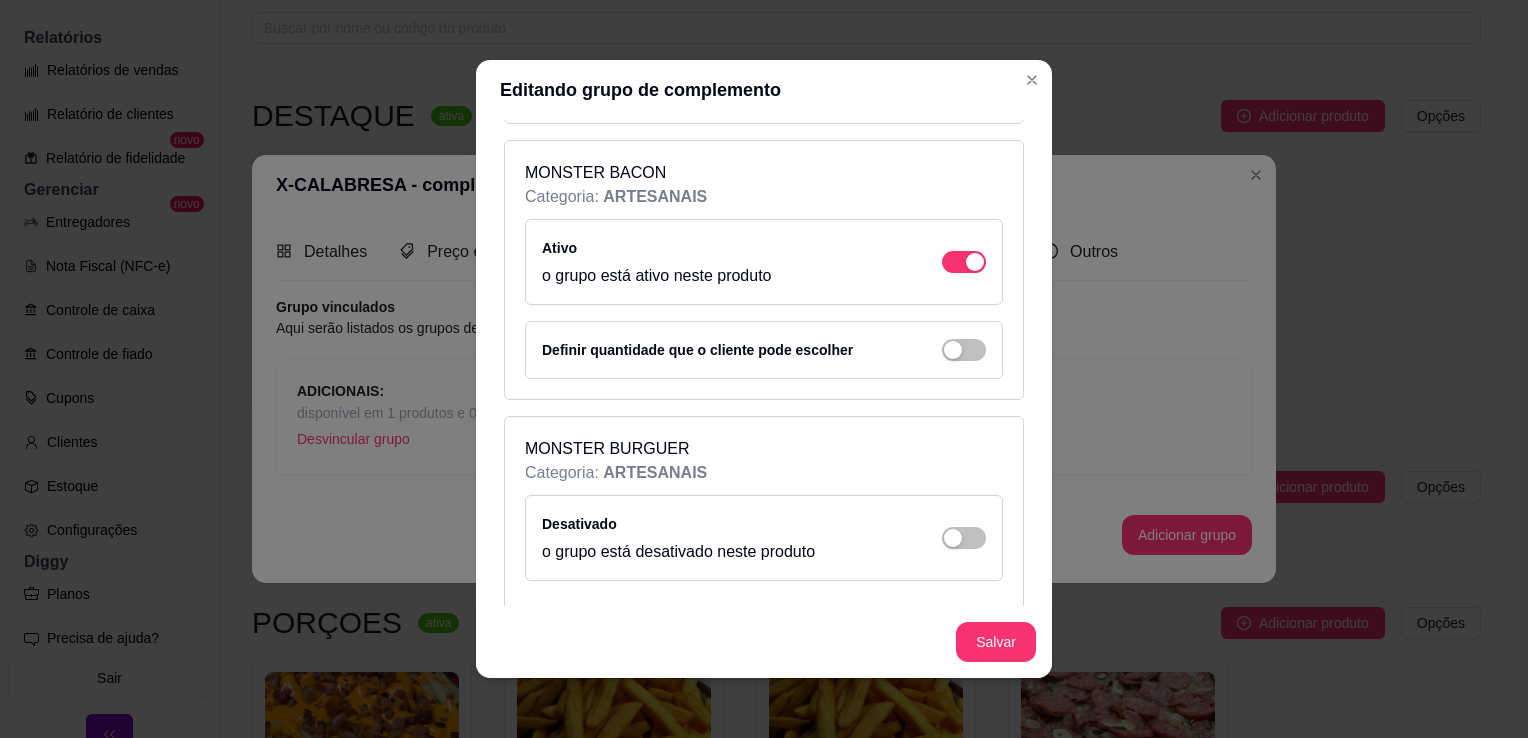 click on "Definir quantidade que o cliente pode escolher" at bounding box center [764, 350] 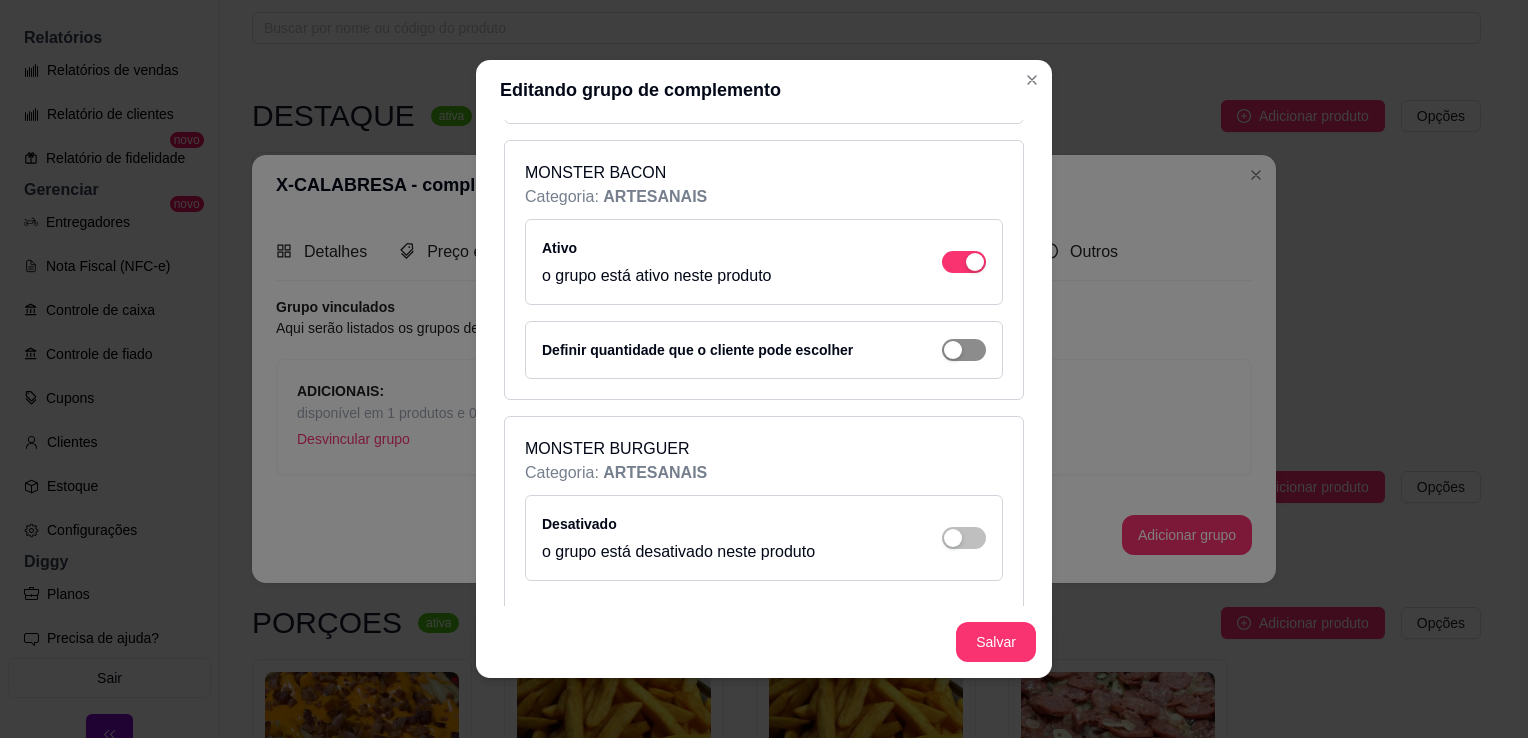 click at bounding box center [975, -4678] 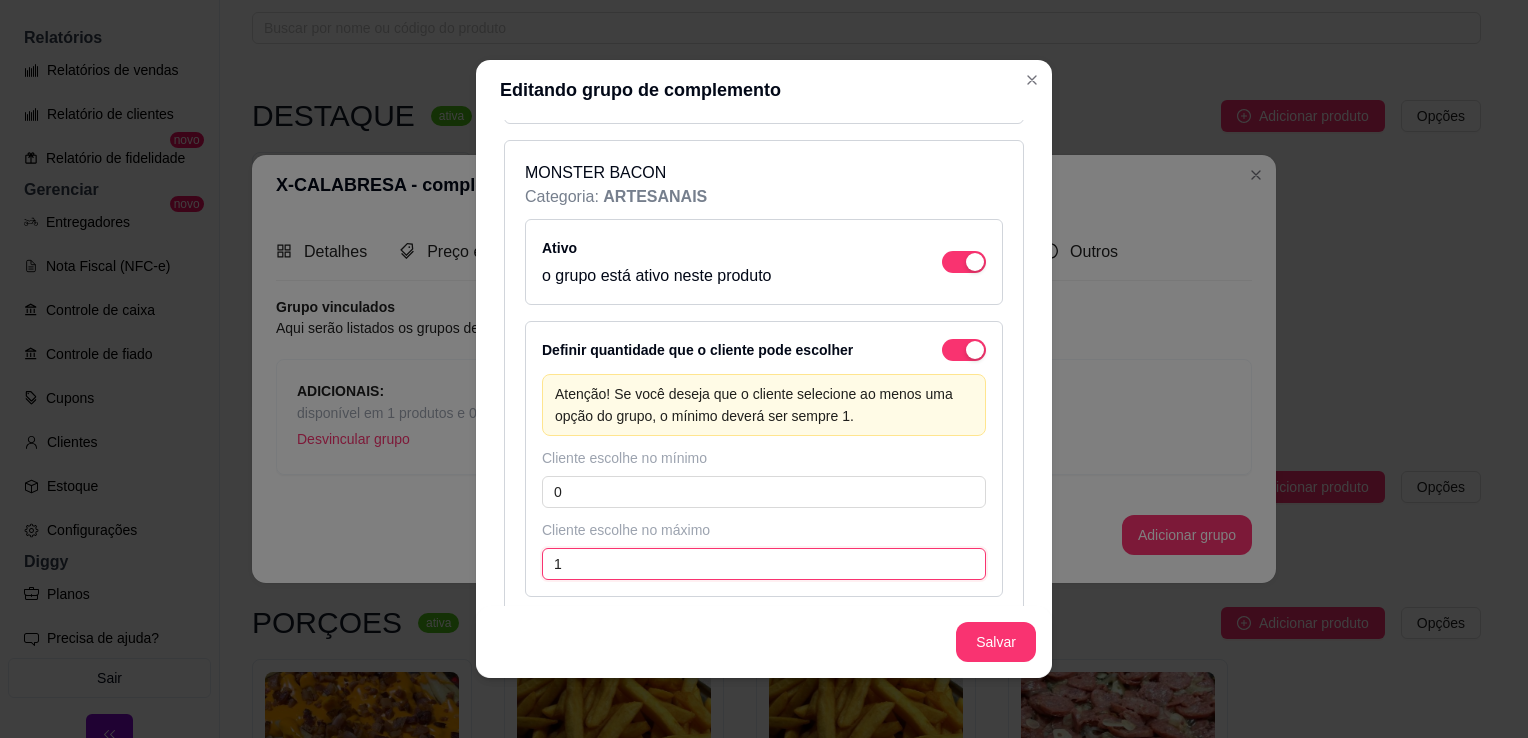 click on "1" at bounding box center (764, 564) 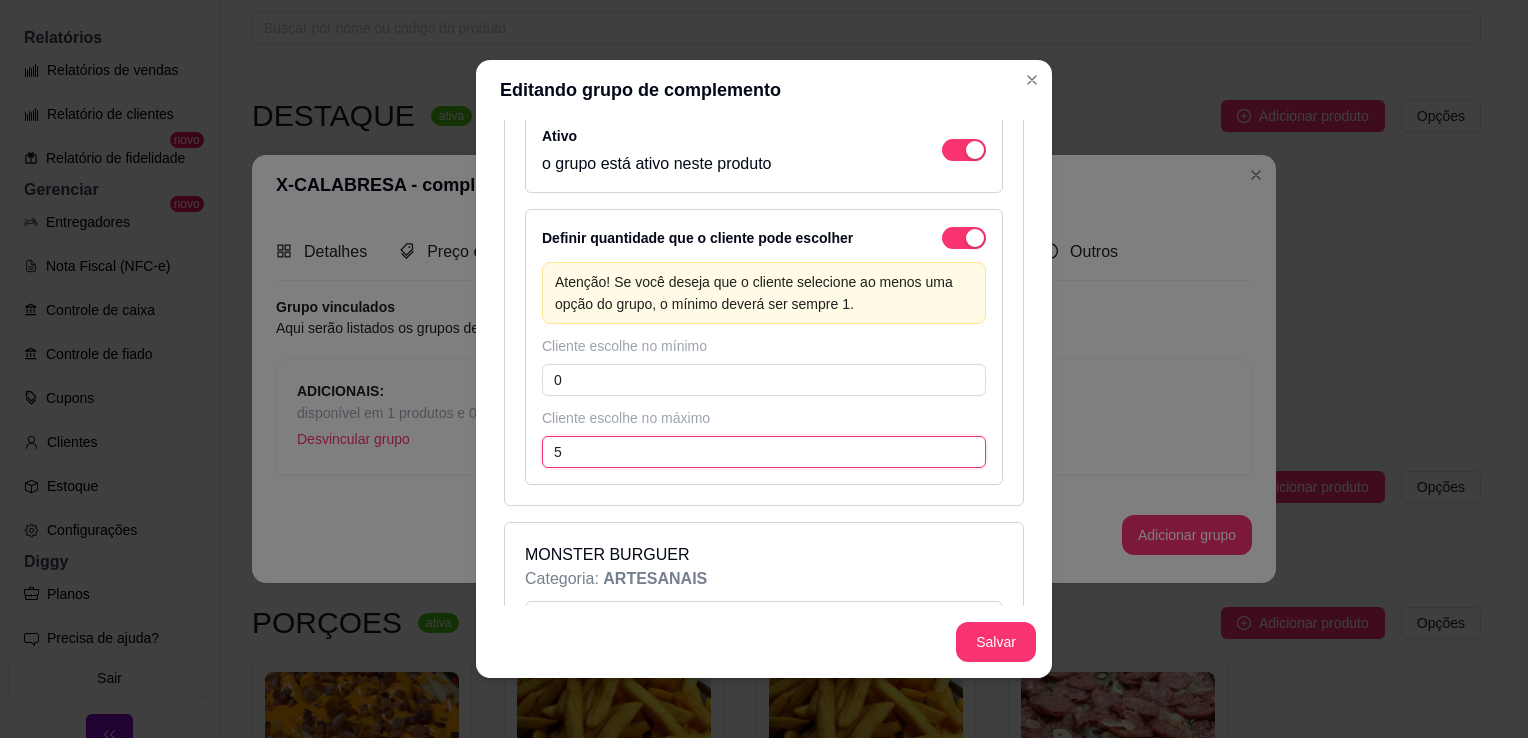 scroll, scrollTop: 5425, scrollLeft: 0, axis: vertical 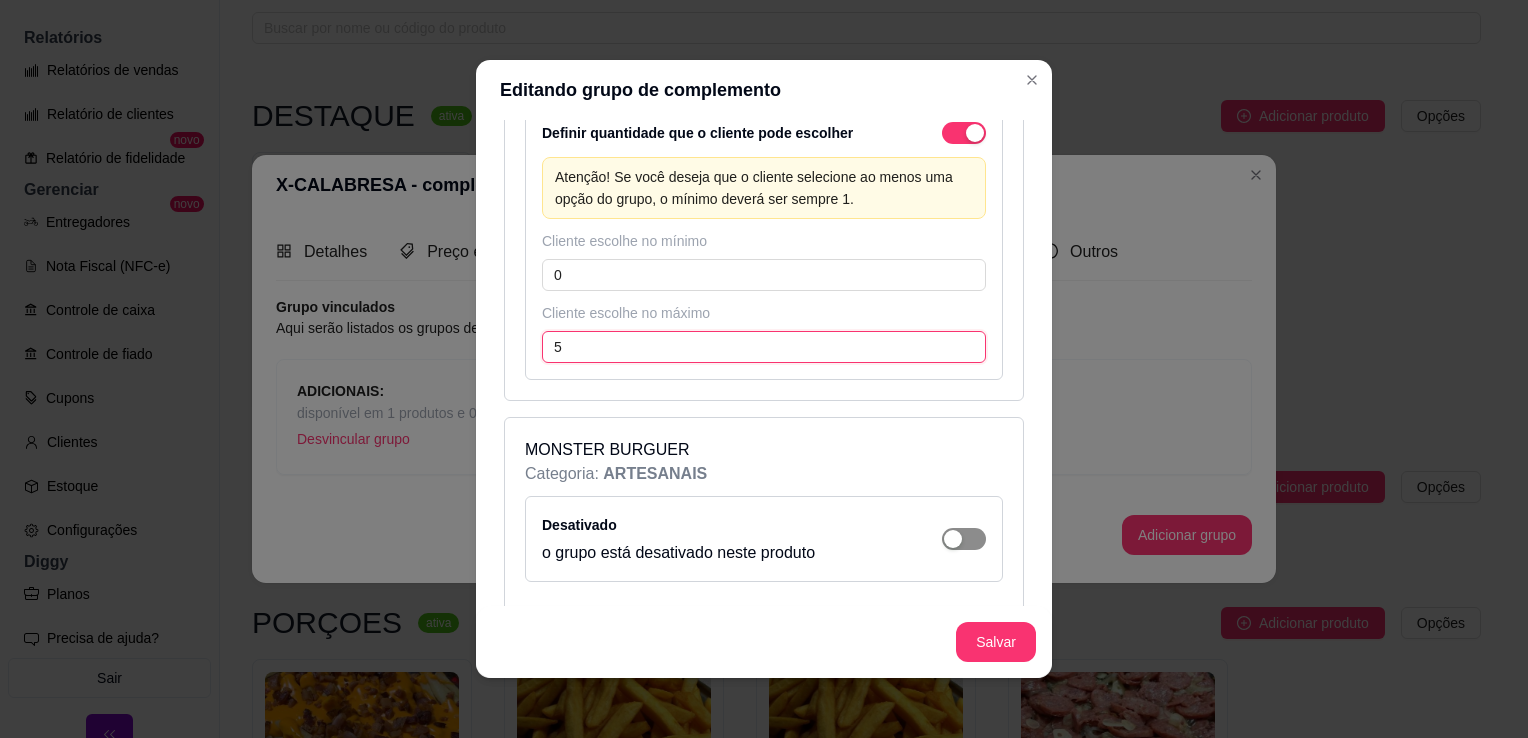 type on "5" 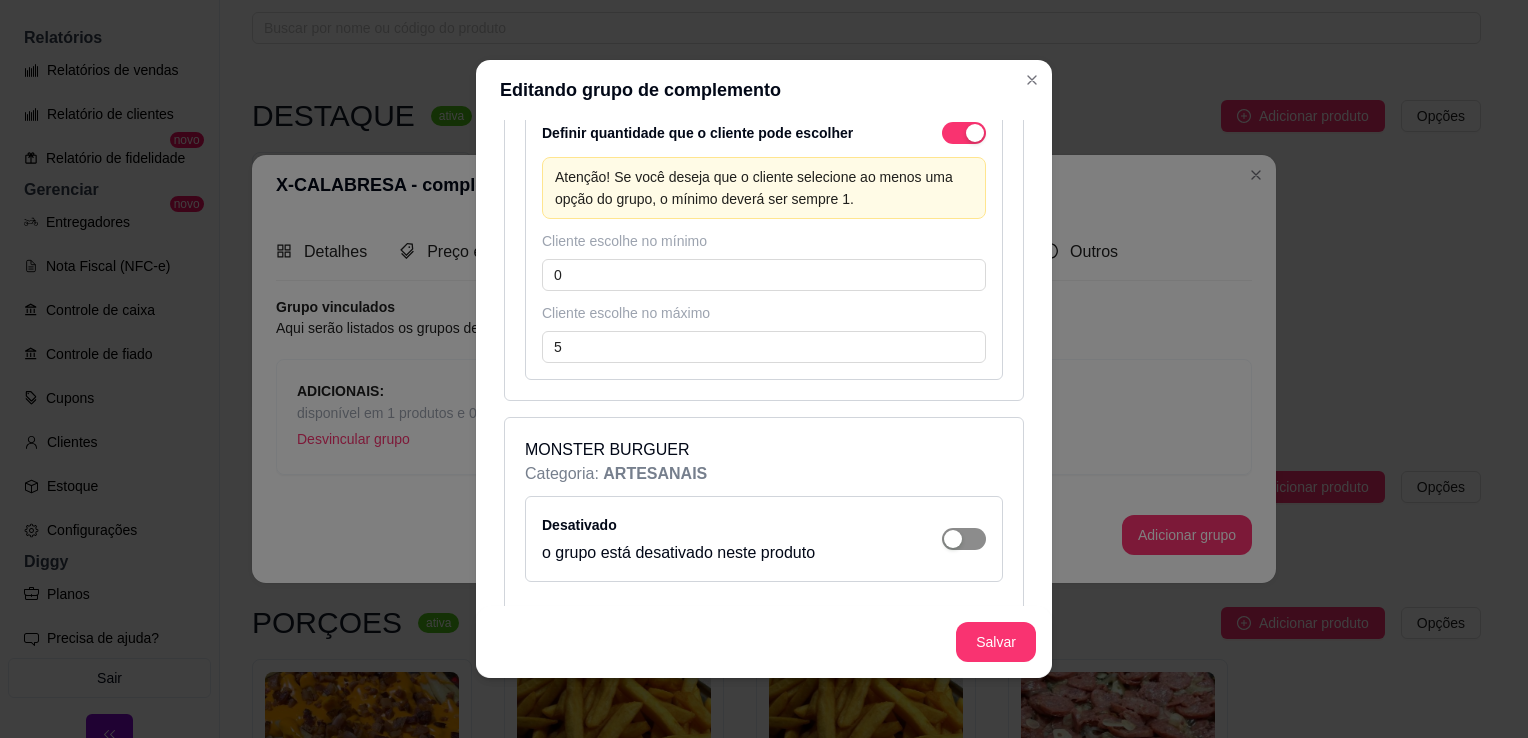 click at bounding box center [975, -4983] 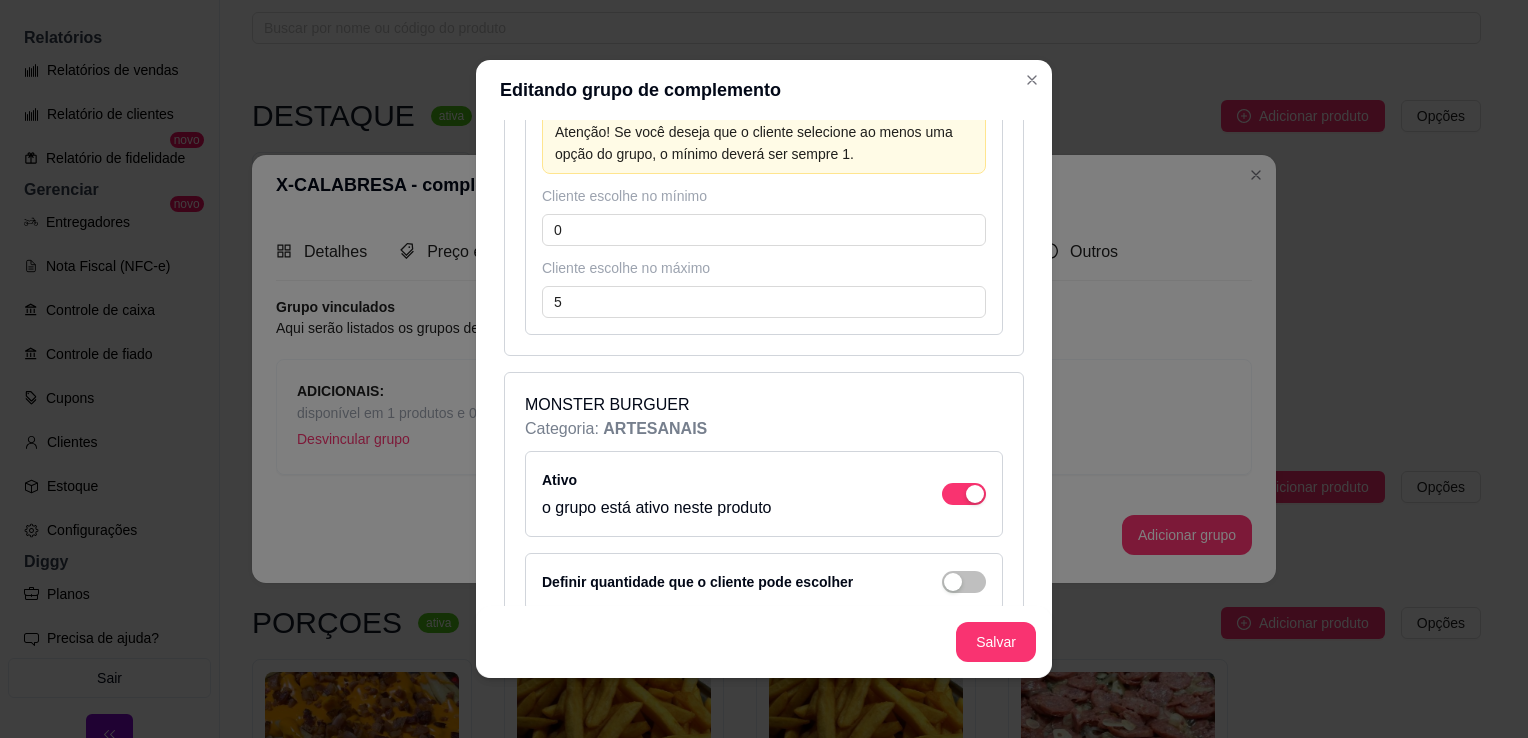 scroll, scrollTop: 5483, scrollLeft: 0, axis: vertical 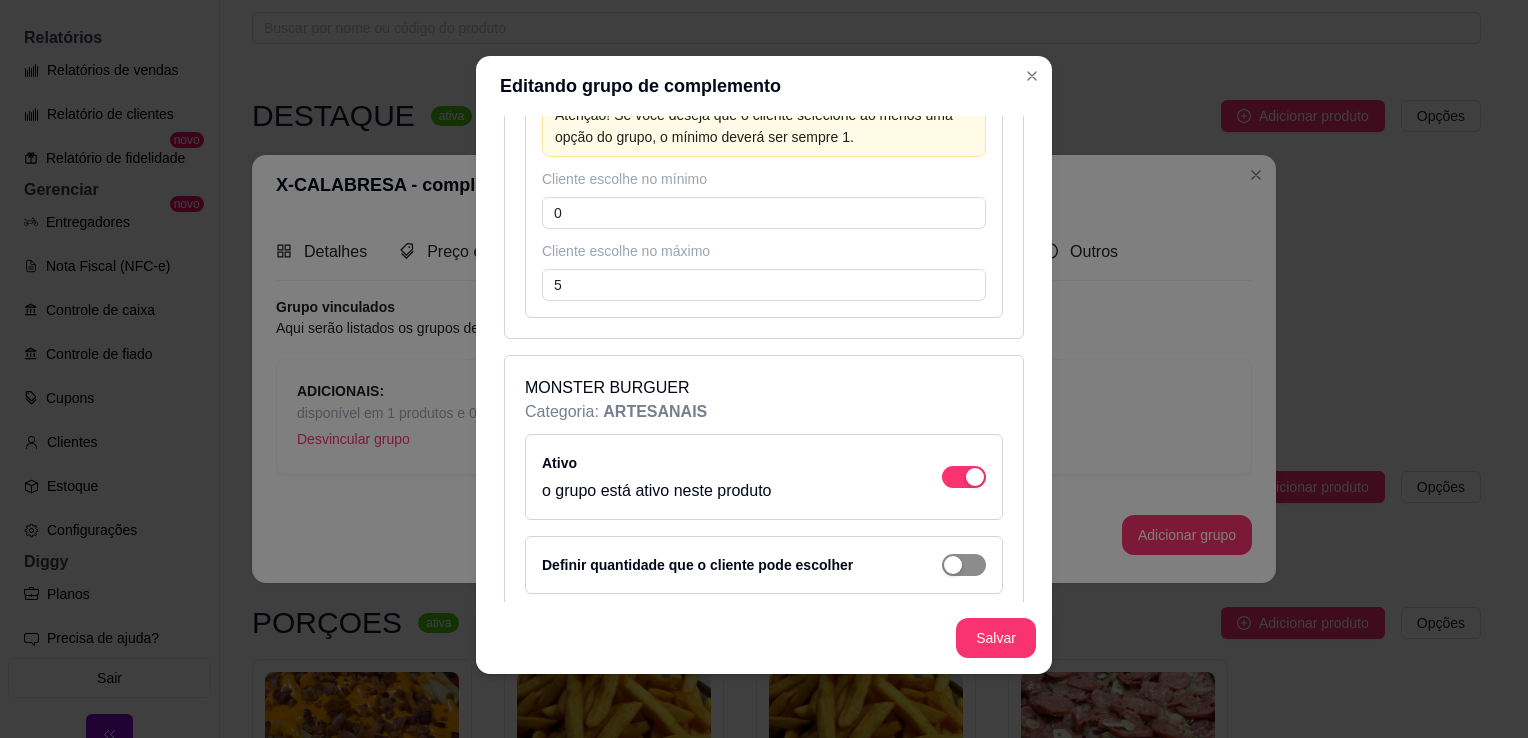 click at bounding box center [964, -4957] 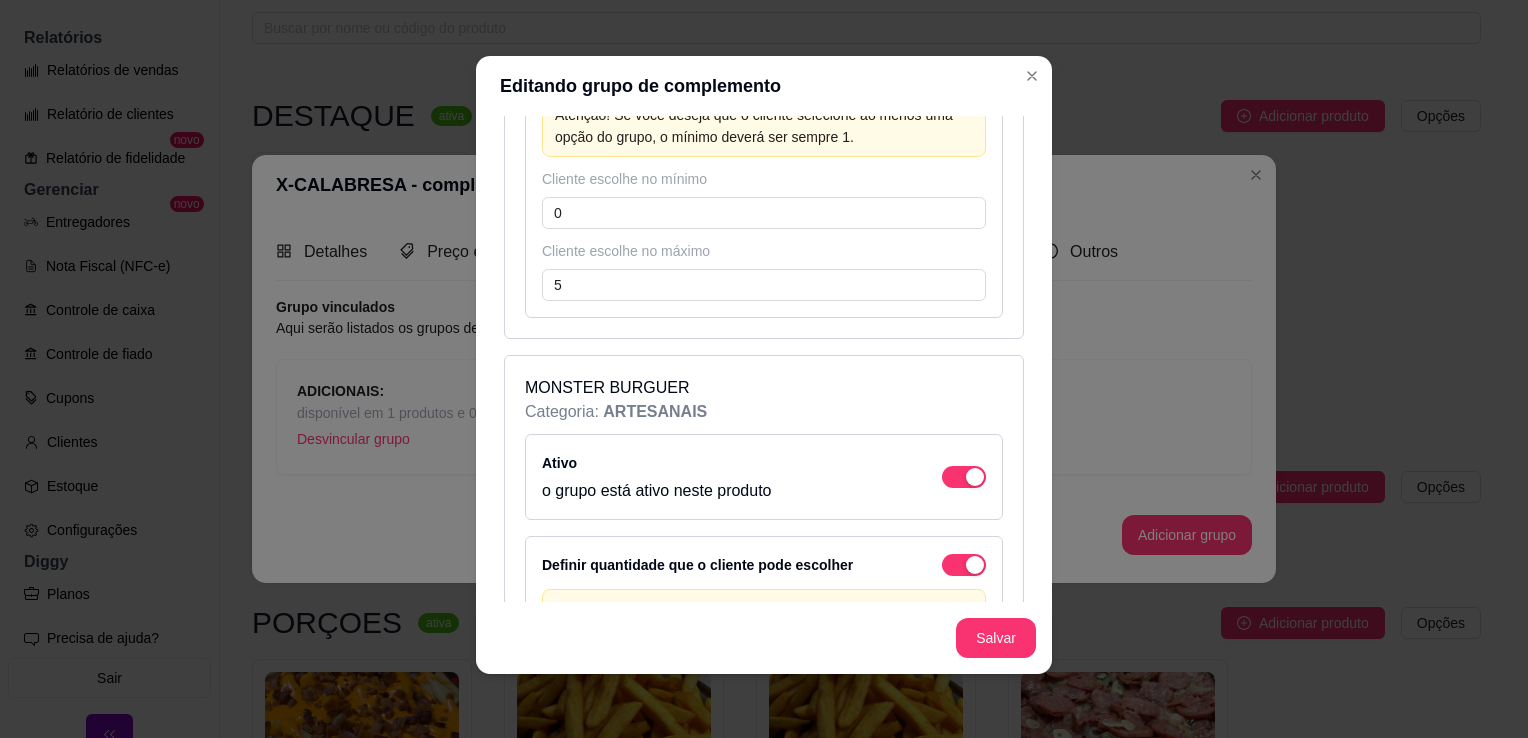scroll, scrollTop: 5700, scrollLeft: 0, axis: vertical 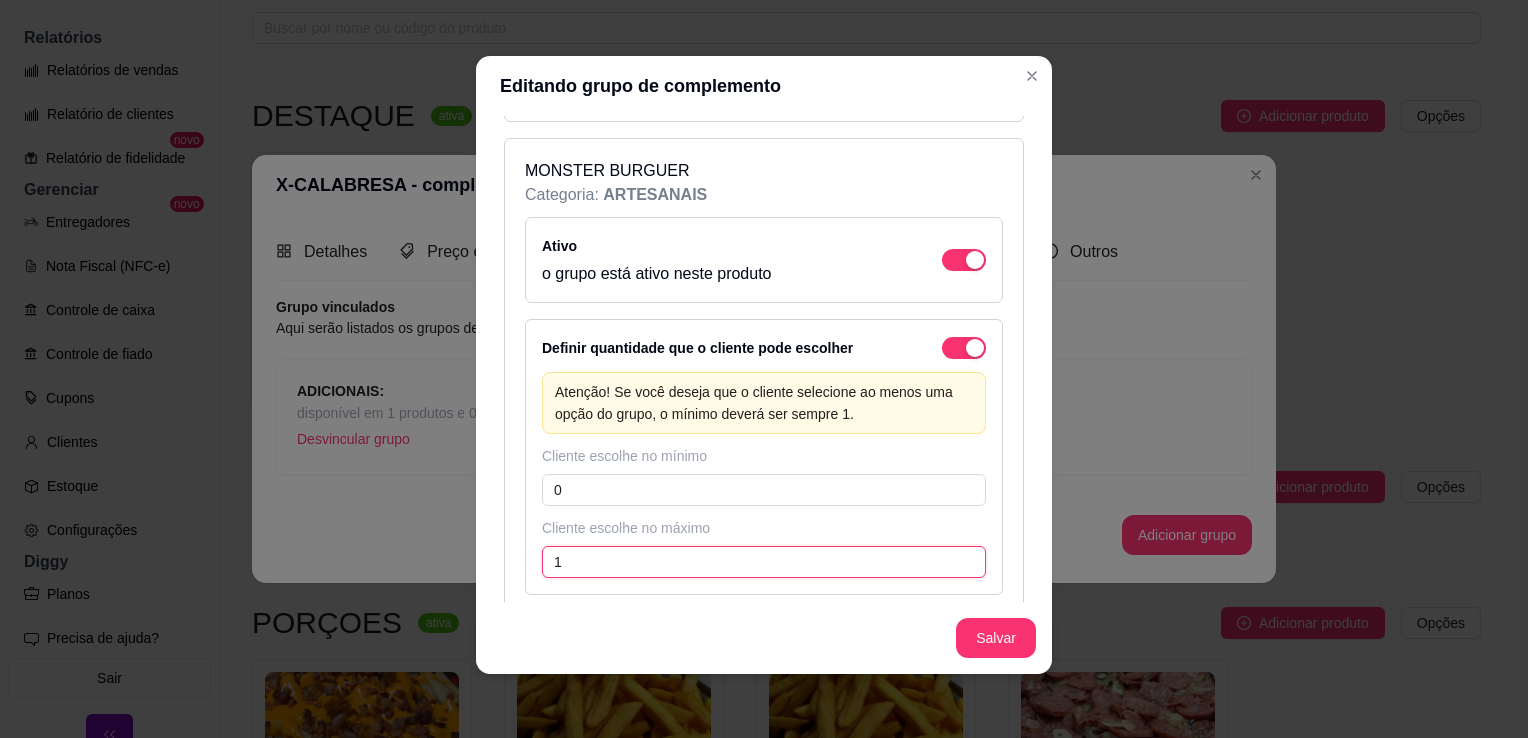 click on "1" at bounding box center (764, 562) 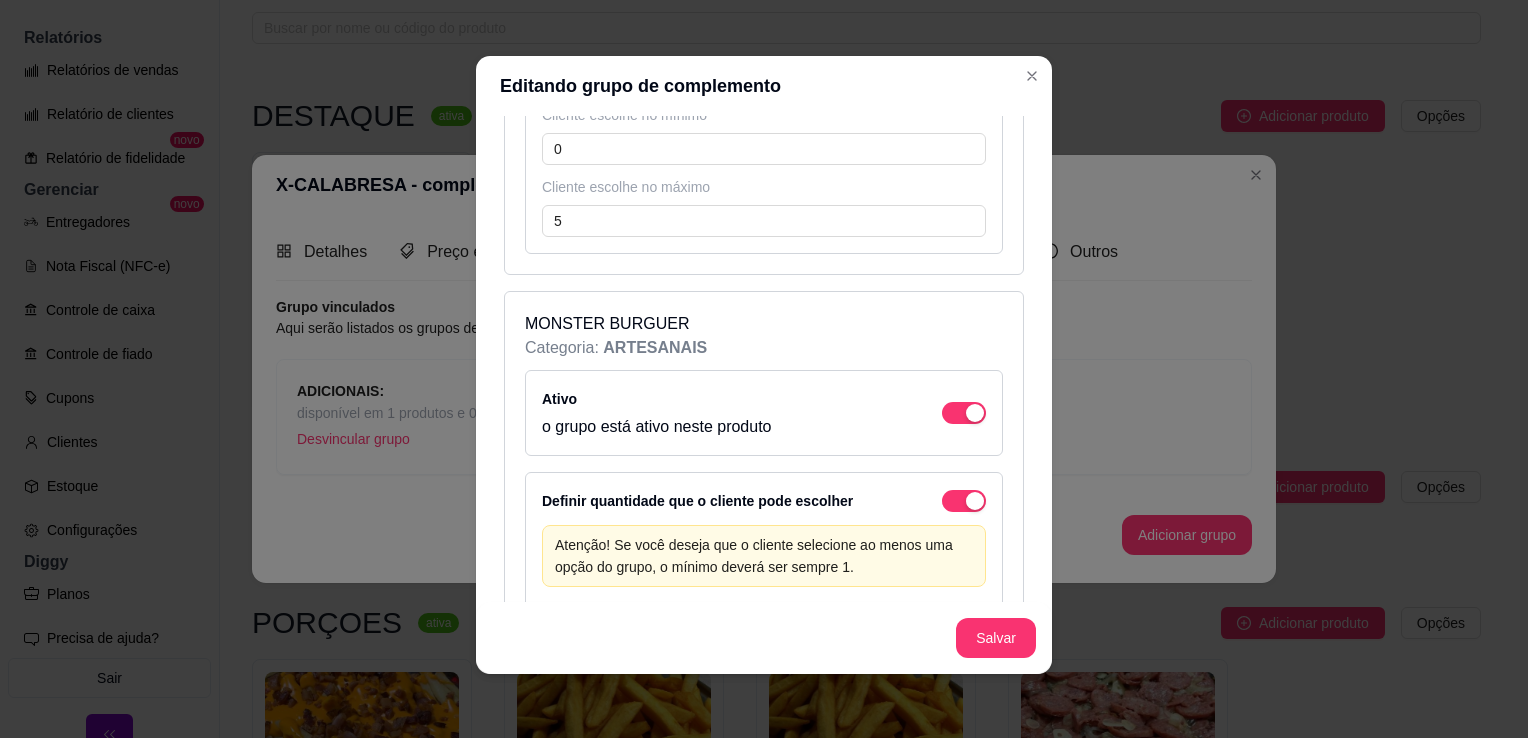 scroll, scrollTop: 5700, scrollLeft: 0, axis: vertical 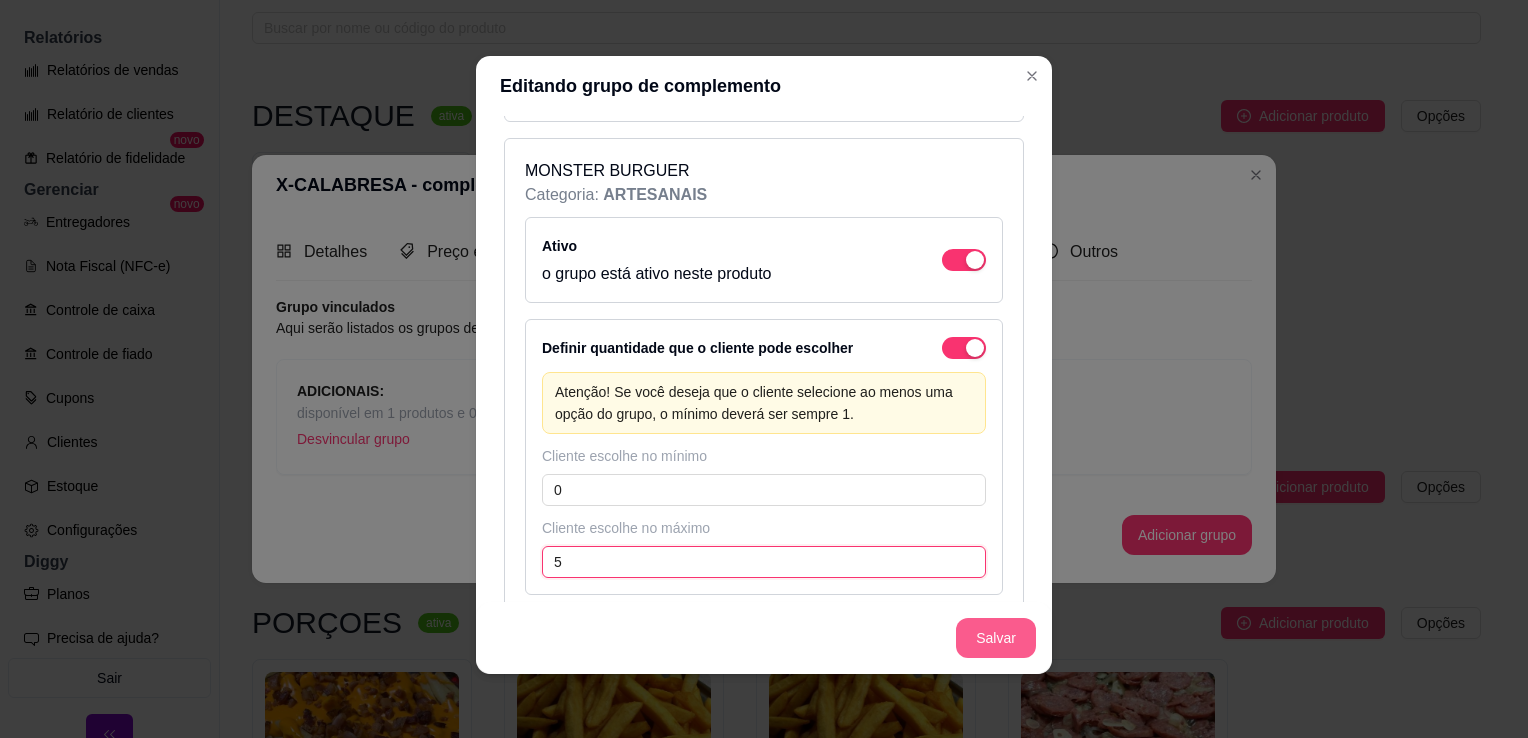 type on "5" 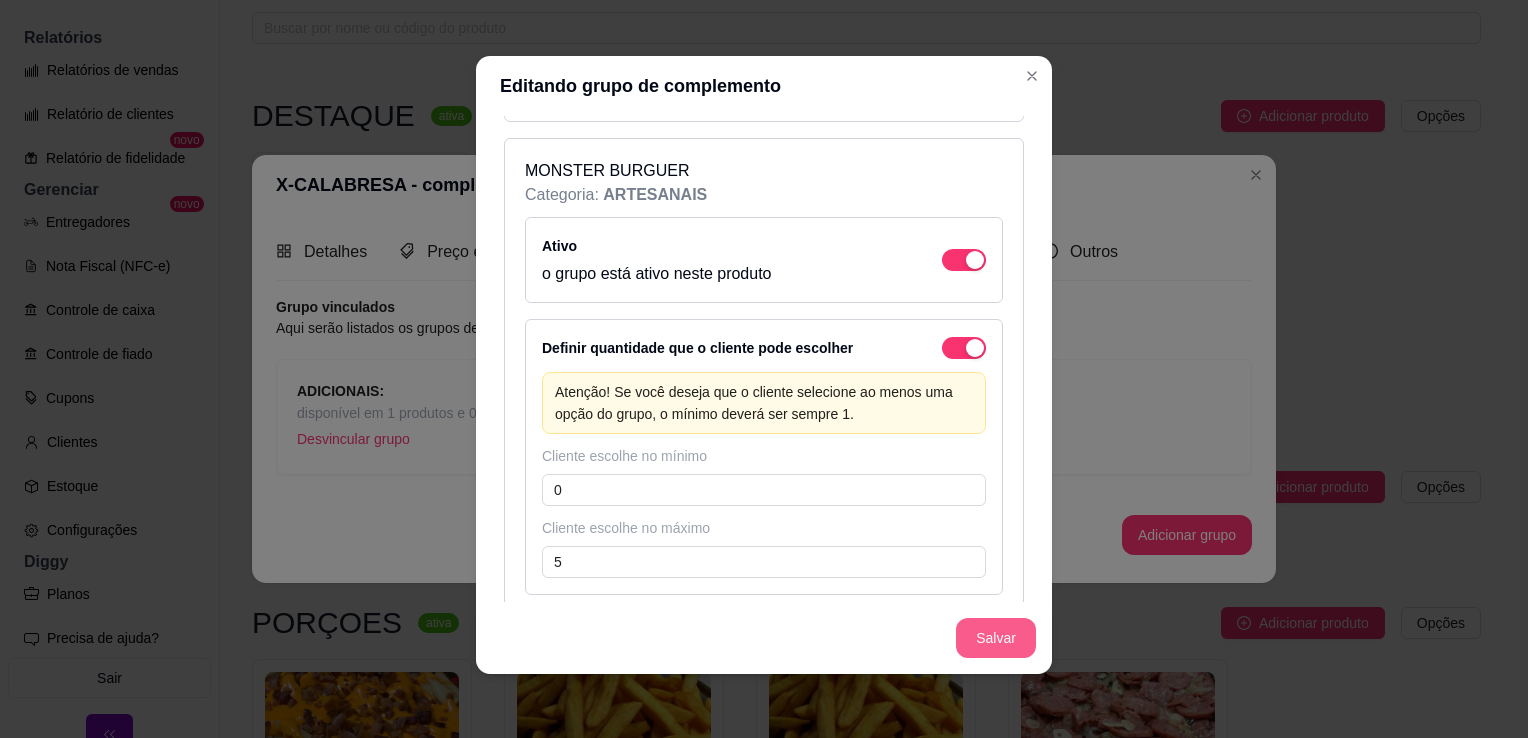 click on "Salvar" at bounding box center (996, 638) 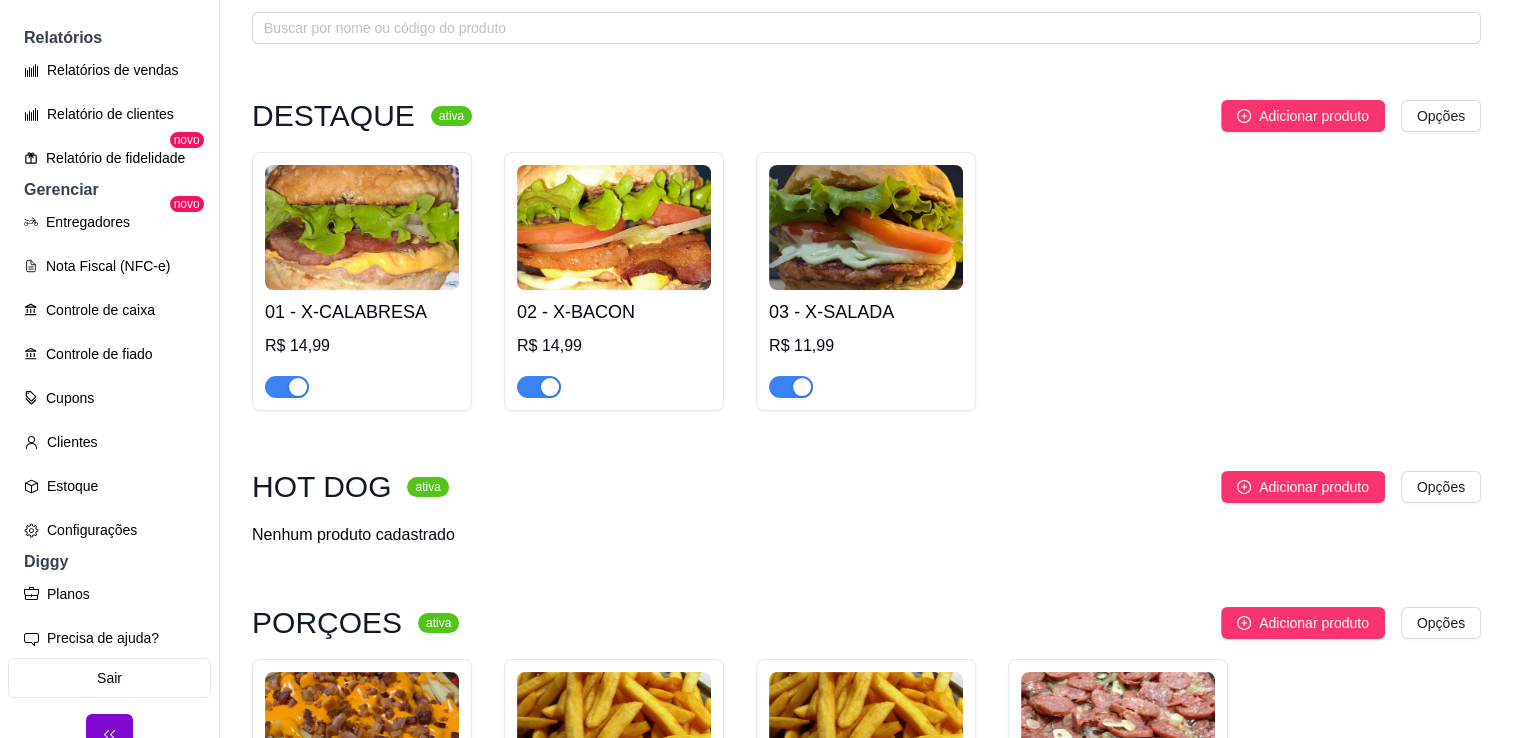 click at bounding box center [614, 227] 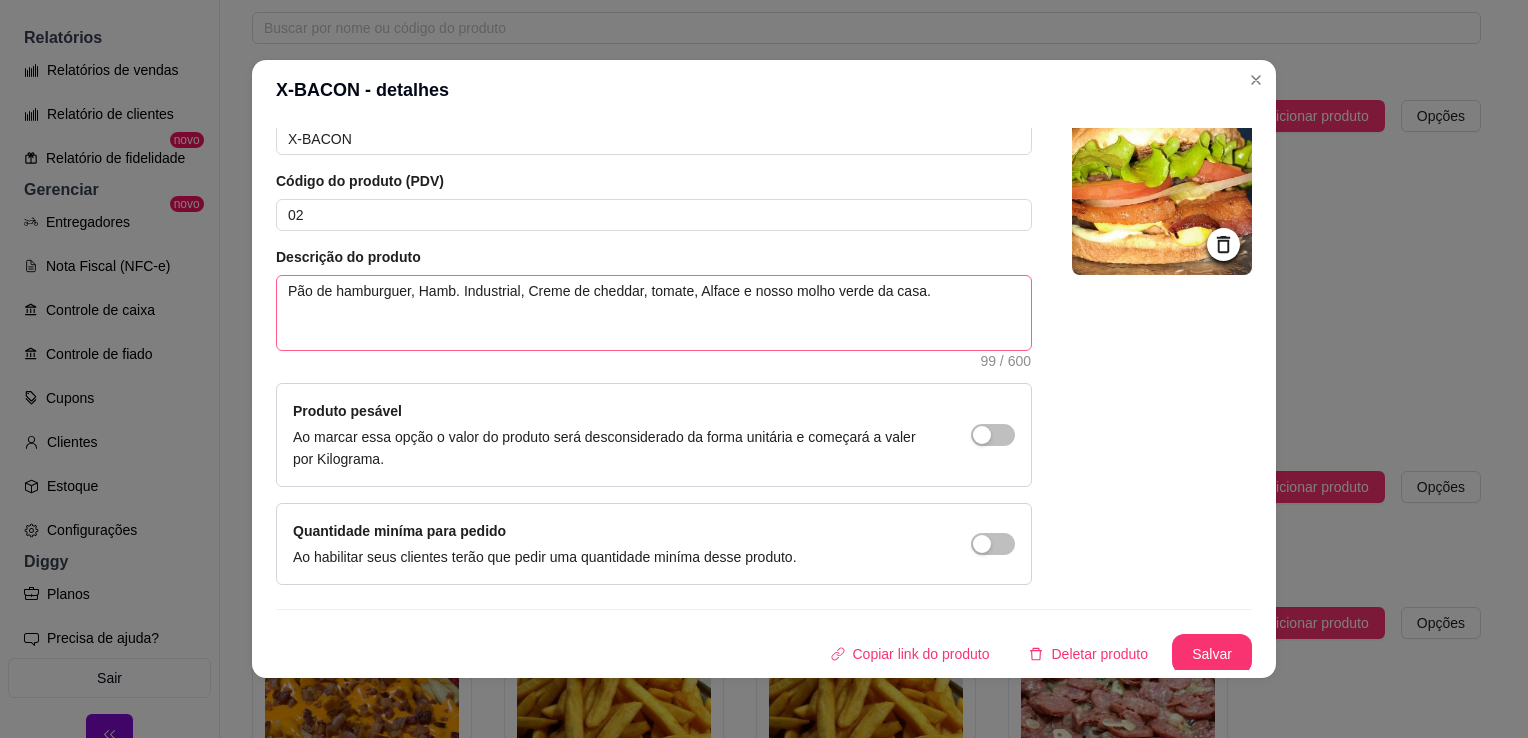 scroll, scrollTop: 107, scrollLeft: 0, axis: vertical 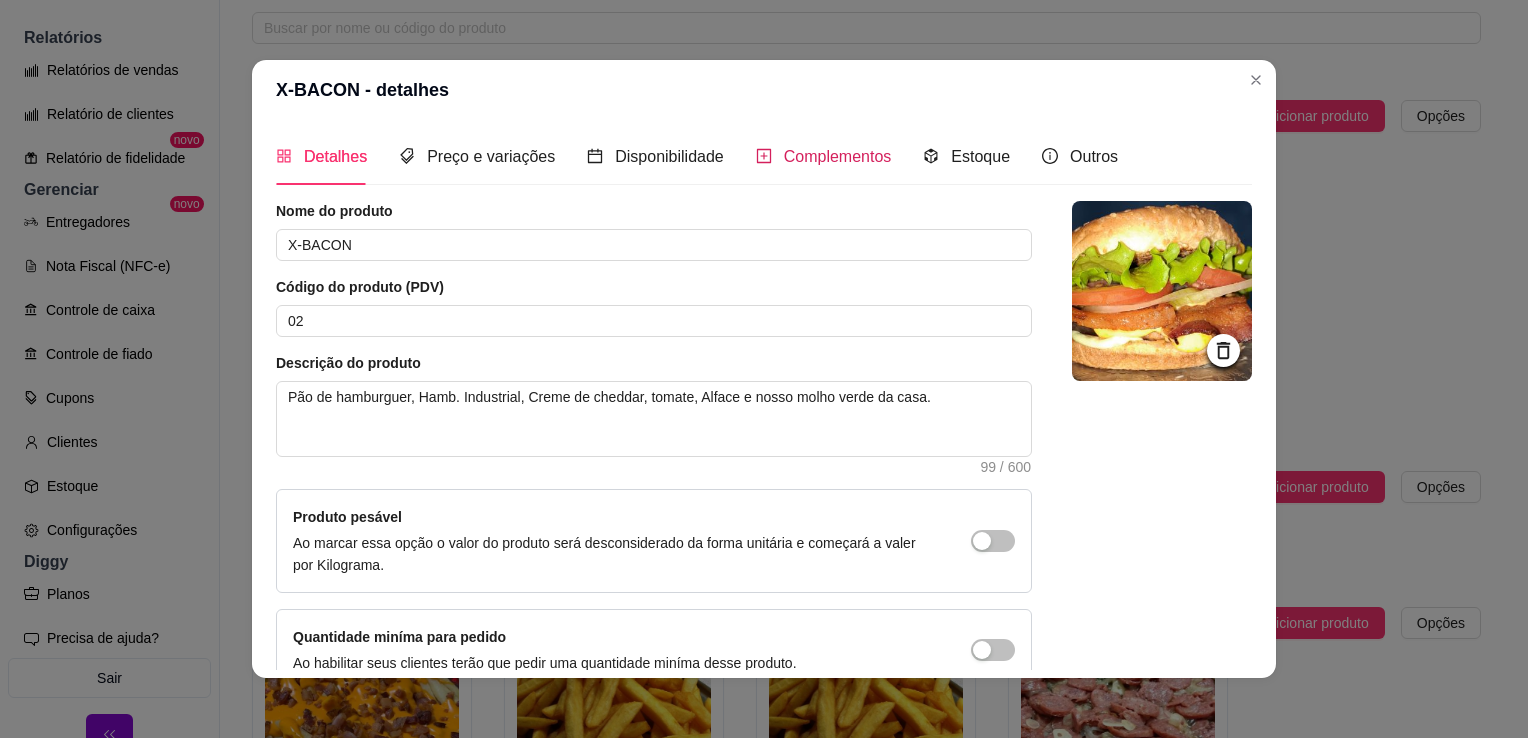 click on "Complementos" at bounding box center (838, 156) 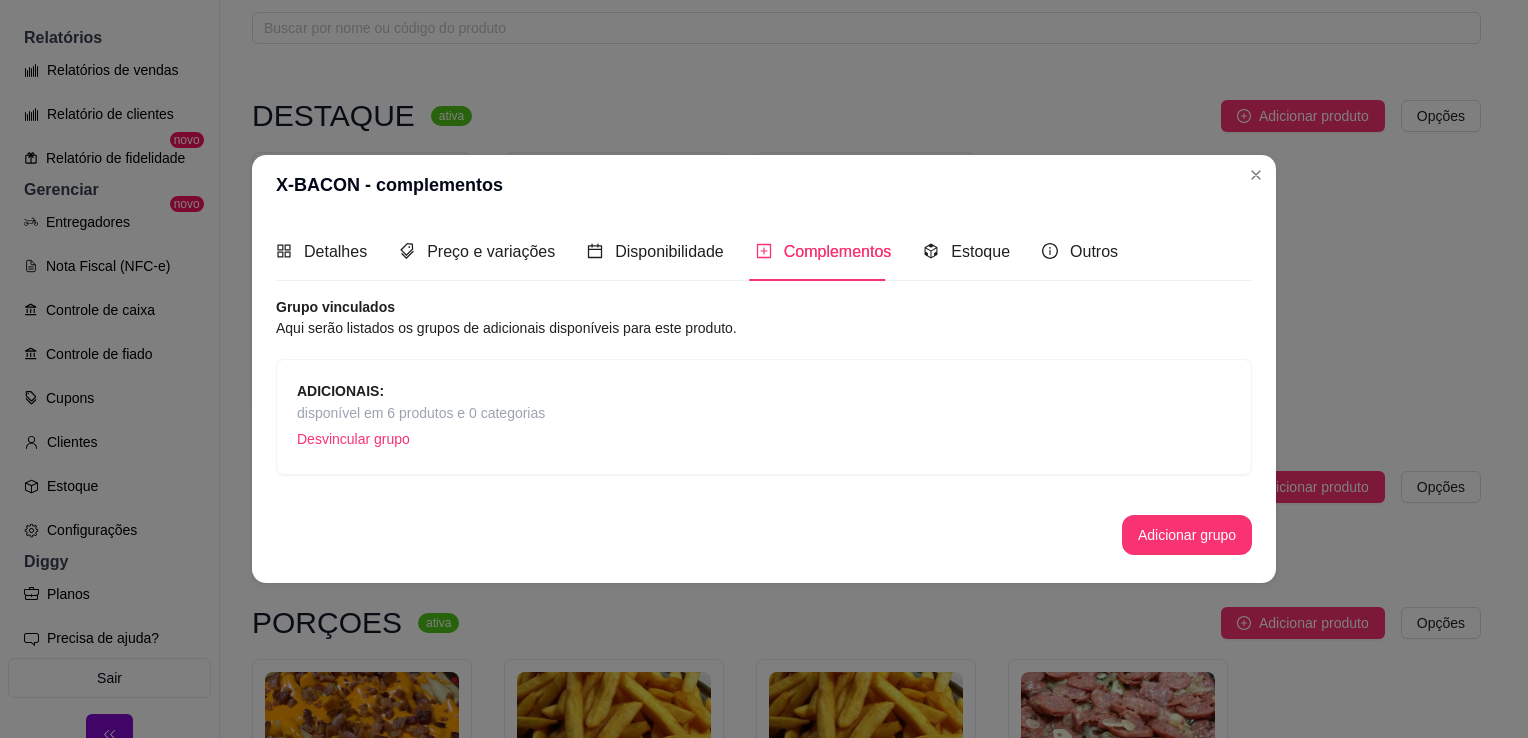 click on "disponível em 6 produtos e 0 categorias" at bounding box center (421, 413) 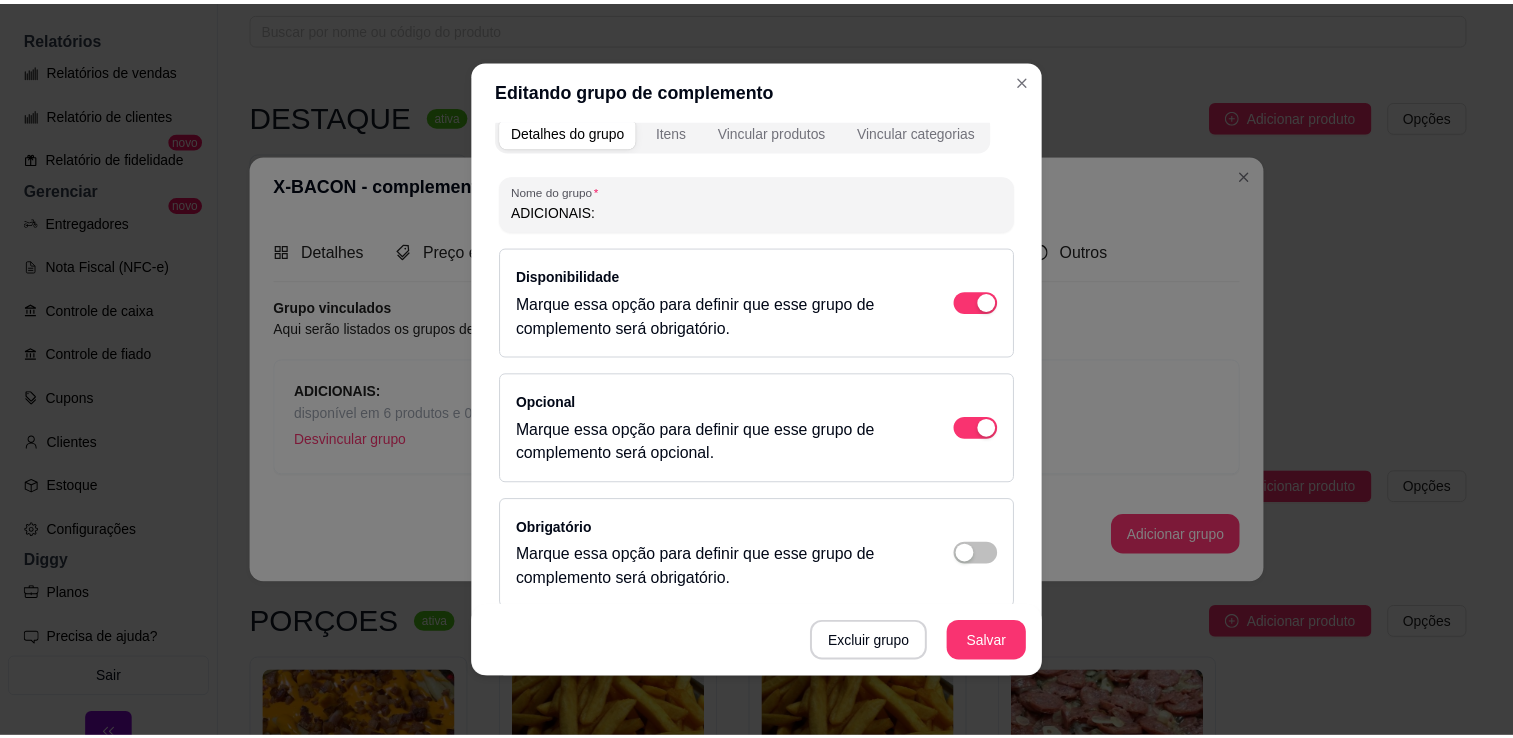 scroll, scrollTop: 0, scrollLeft: 0, axis: both 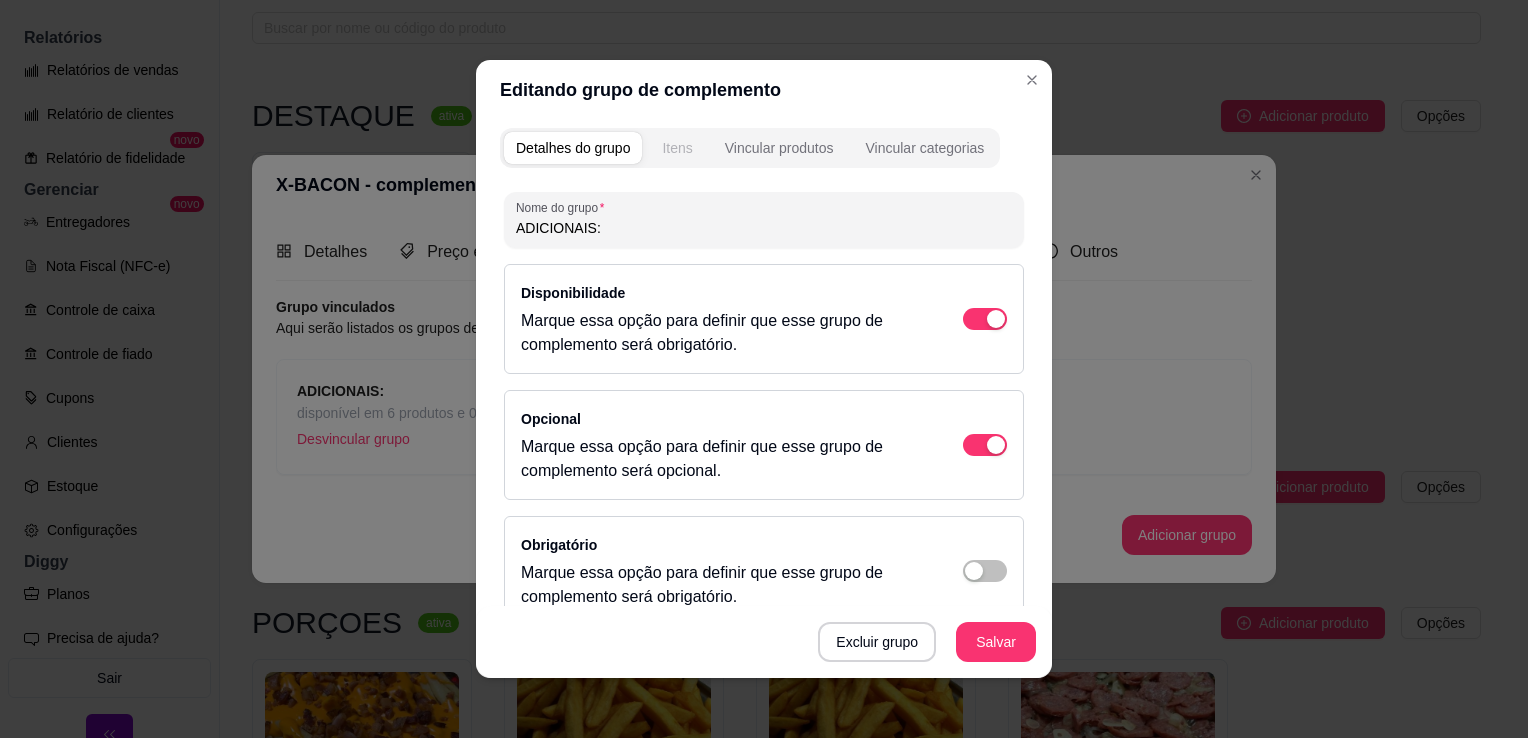 click on "Itens" at bounding box center [677, 148] 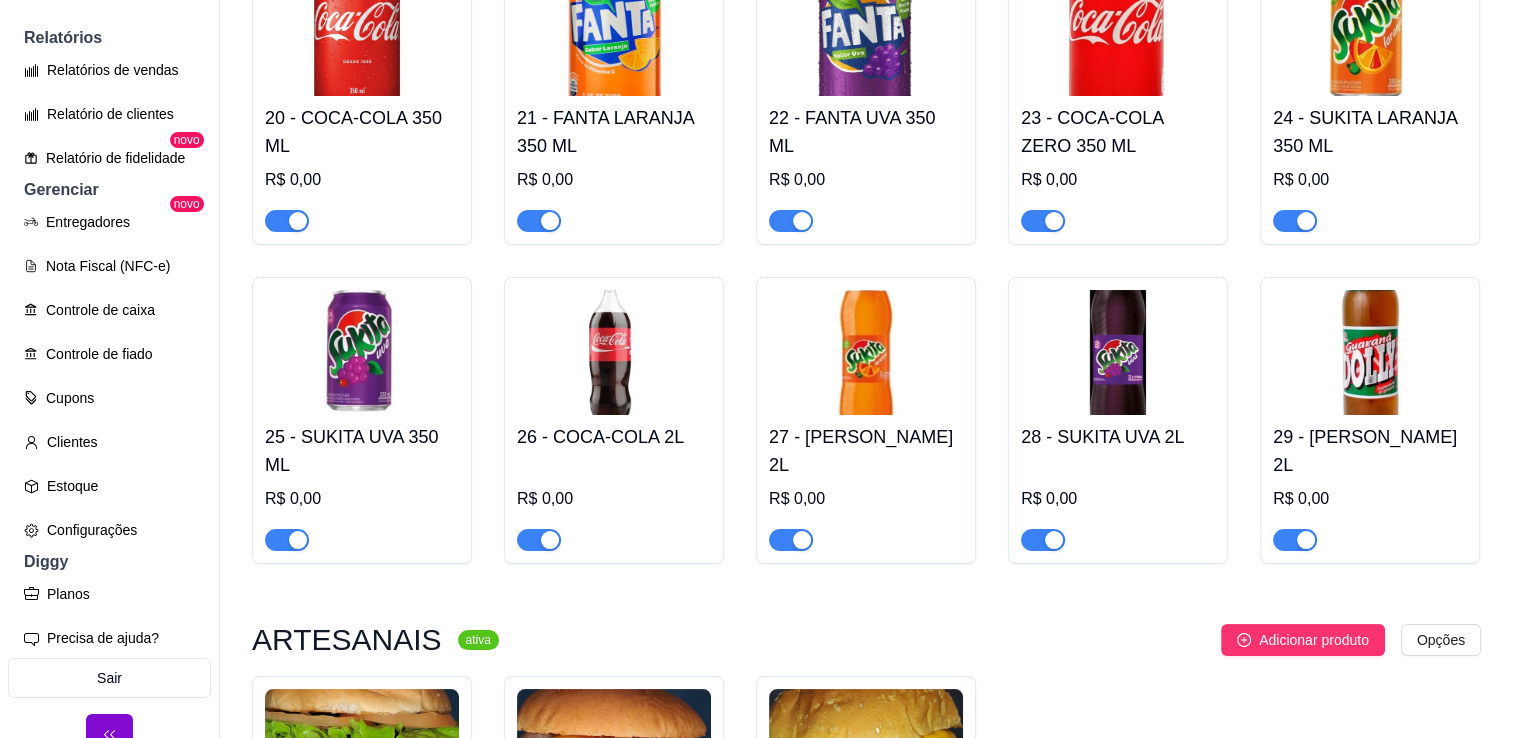 scroll, scrollTop: 1864, scrollLeft: 0, axis: vertical 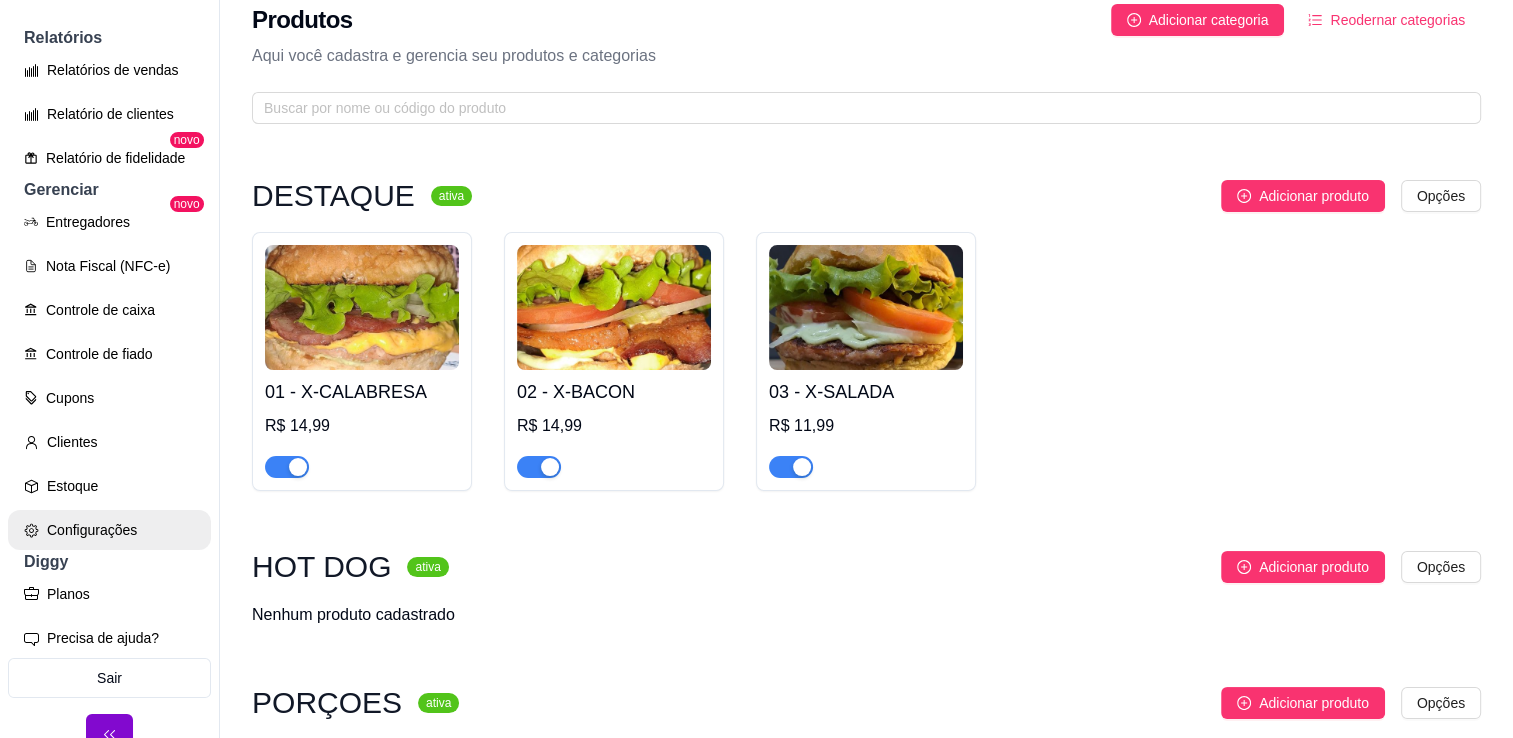 click on "Configurações" at bounding box center [109, 530] 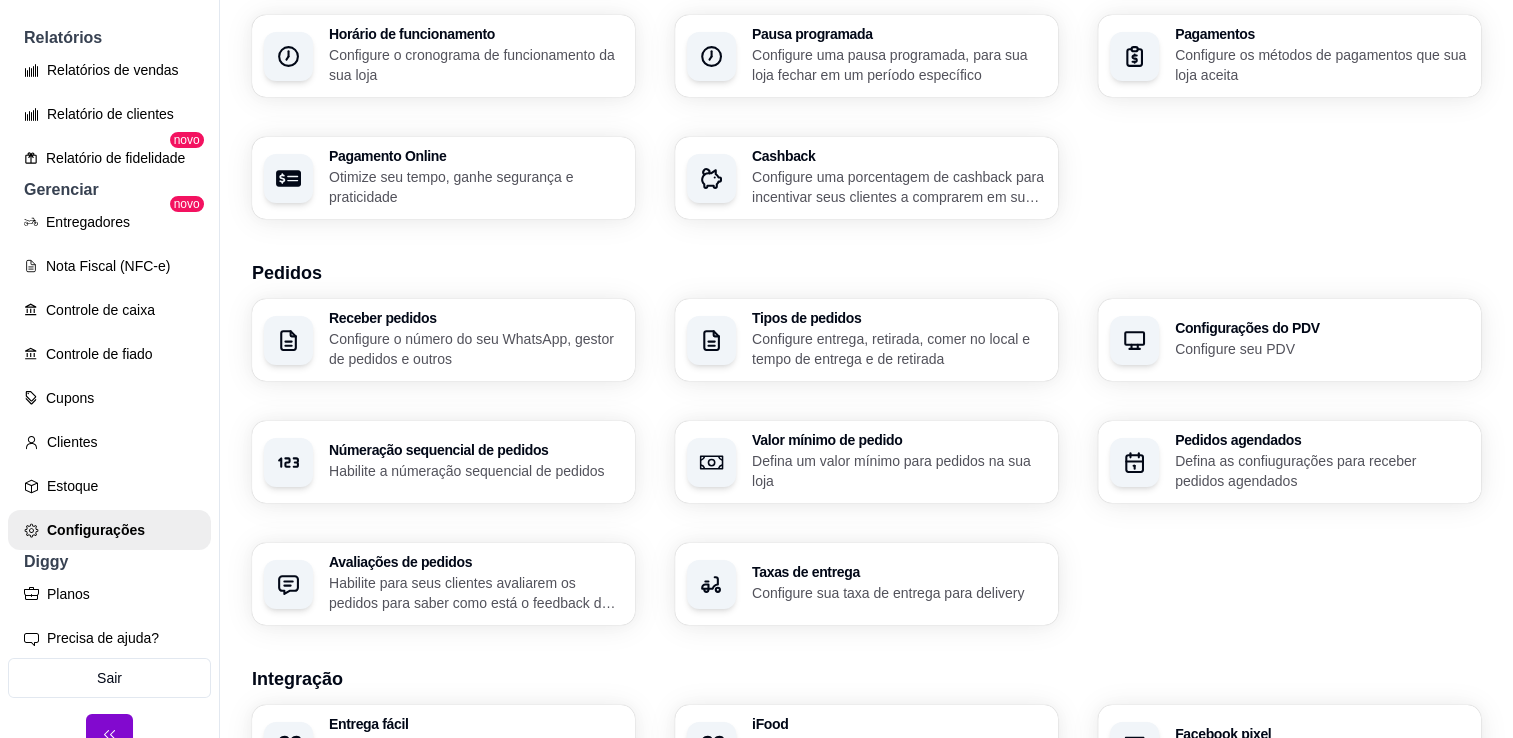 scroll, scrollTop: 0, scrollLeft: 0, axis: both 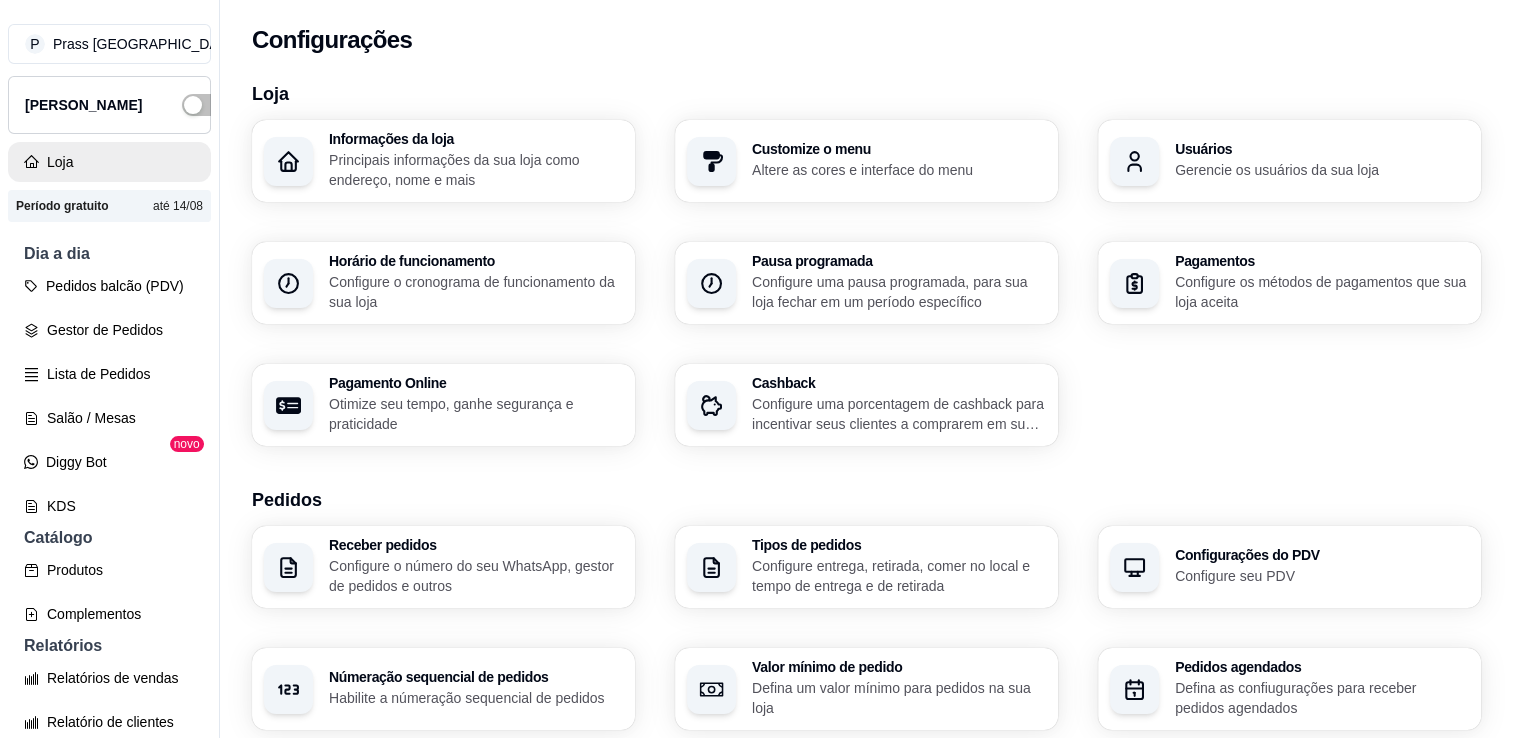 click on "Loja" at bounding box center [109, 162] 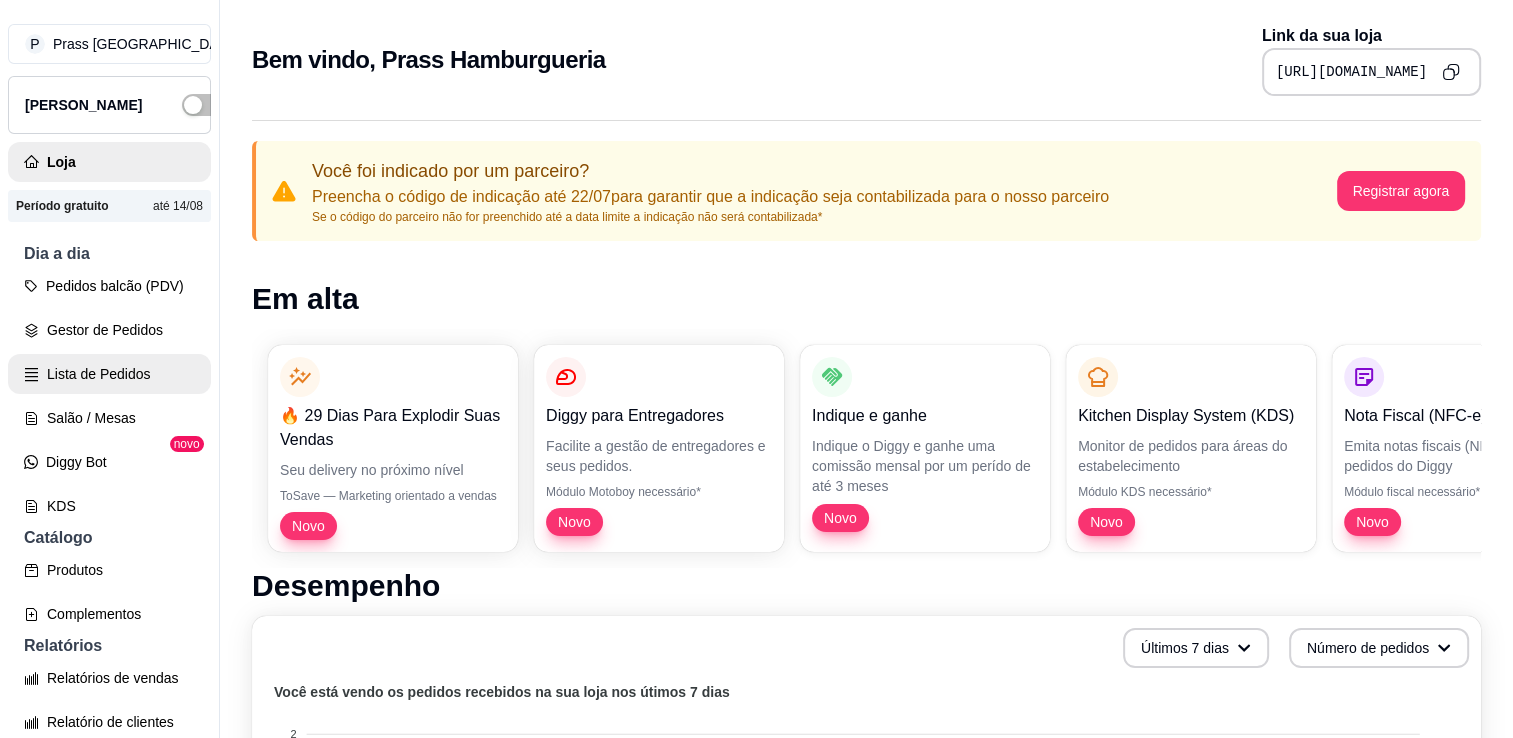 scroll 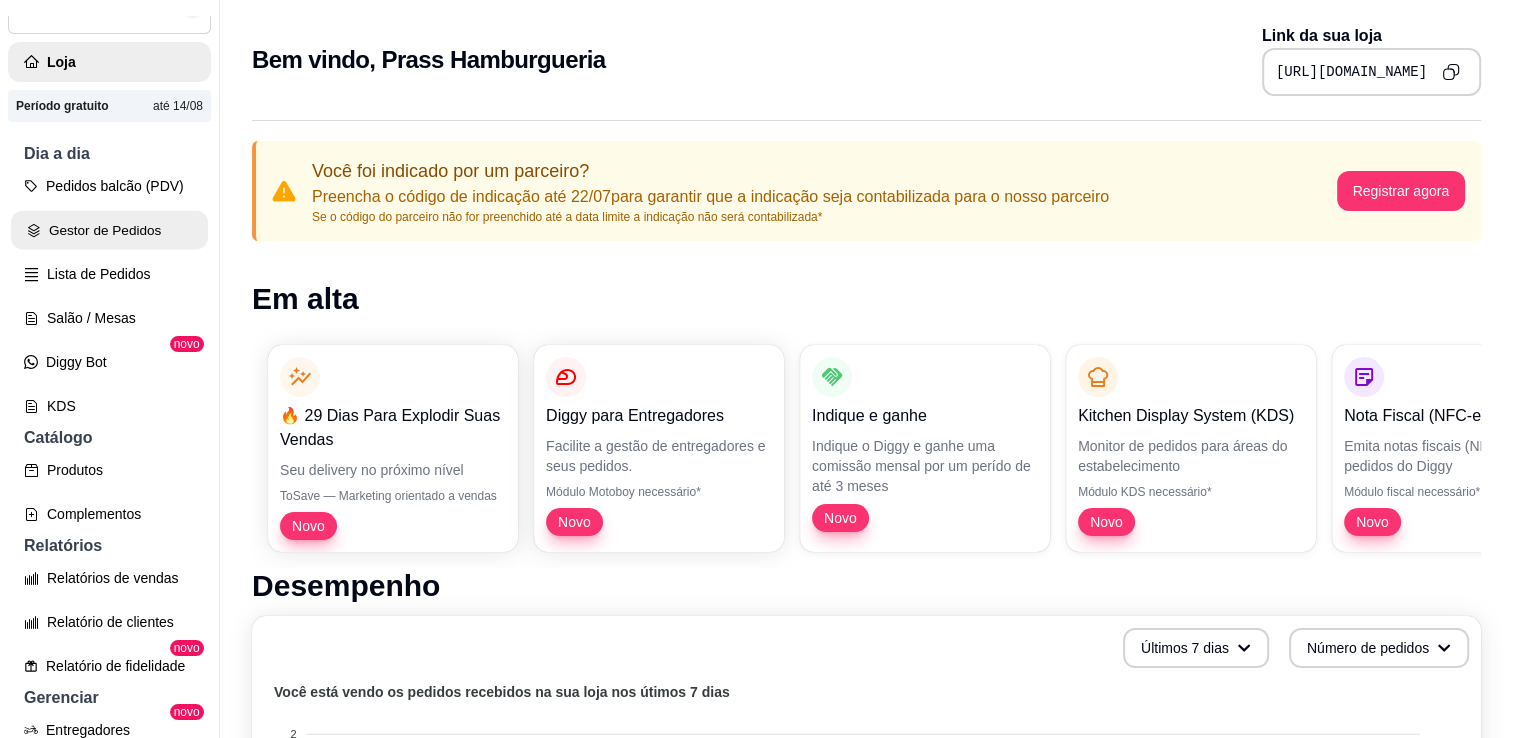 click on "Gestor de Pedidos" at bounding box center [109, 230] 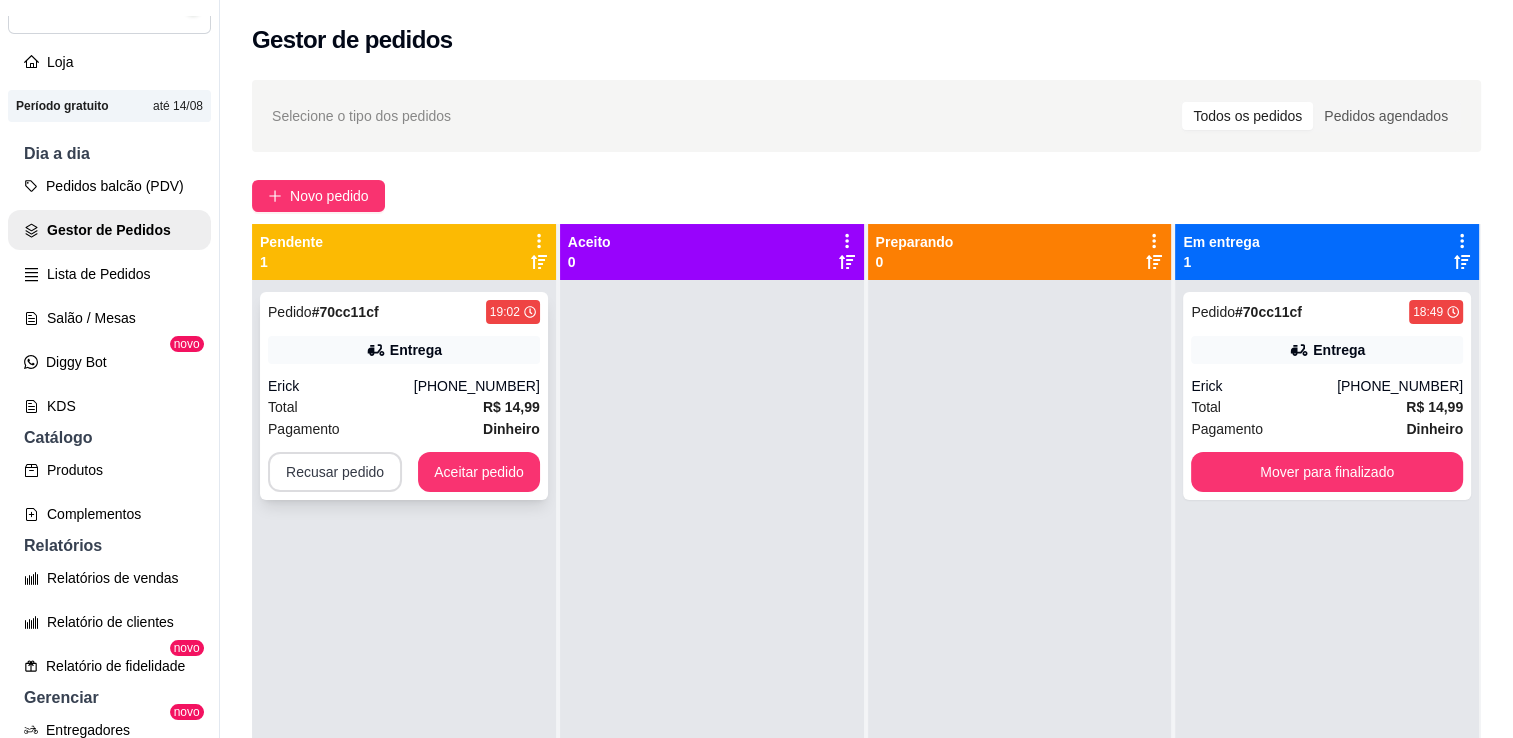 click on "Recusar pedido" at bounding box center [335, 472] 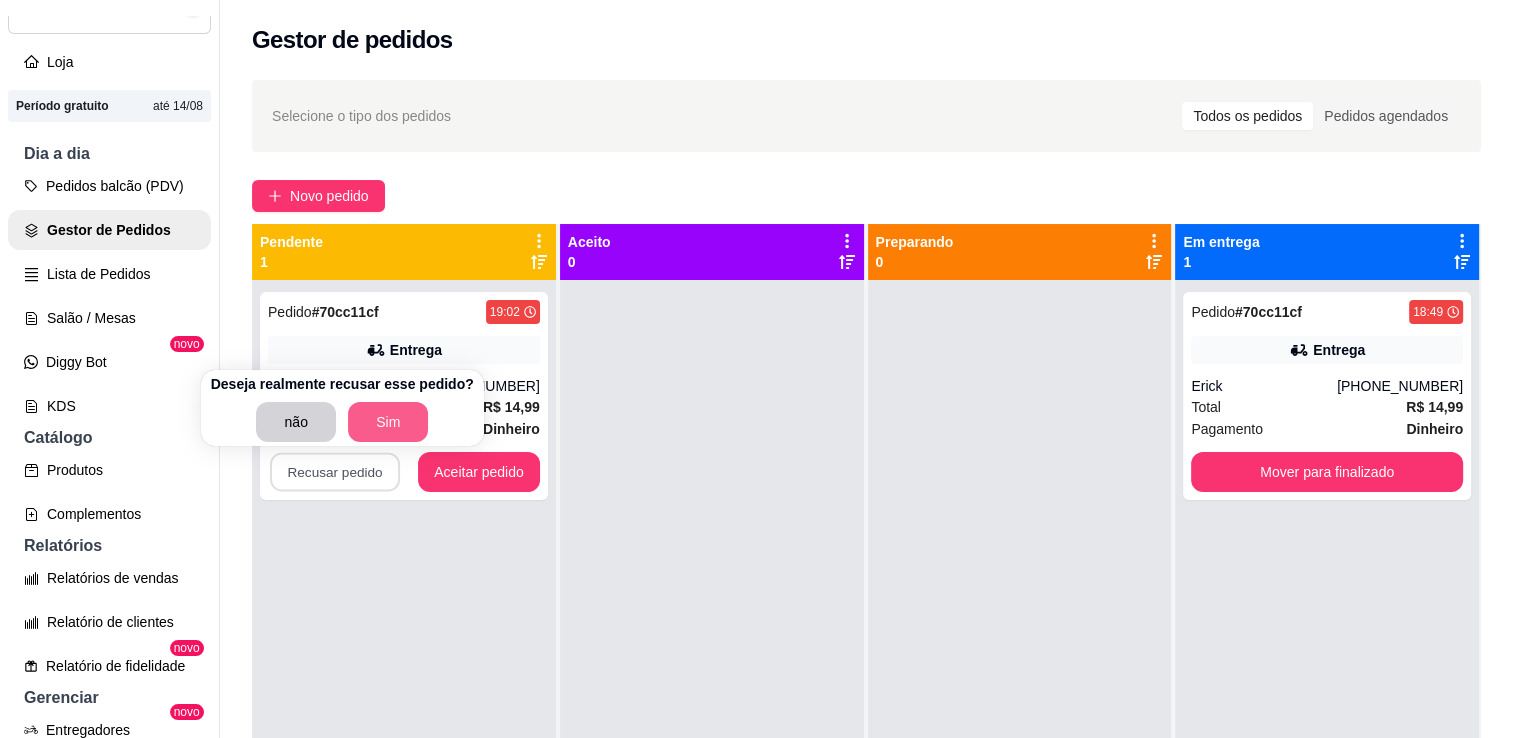 click on "Sim" at bounding box center [388, 422] 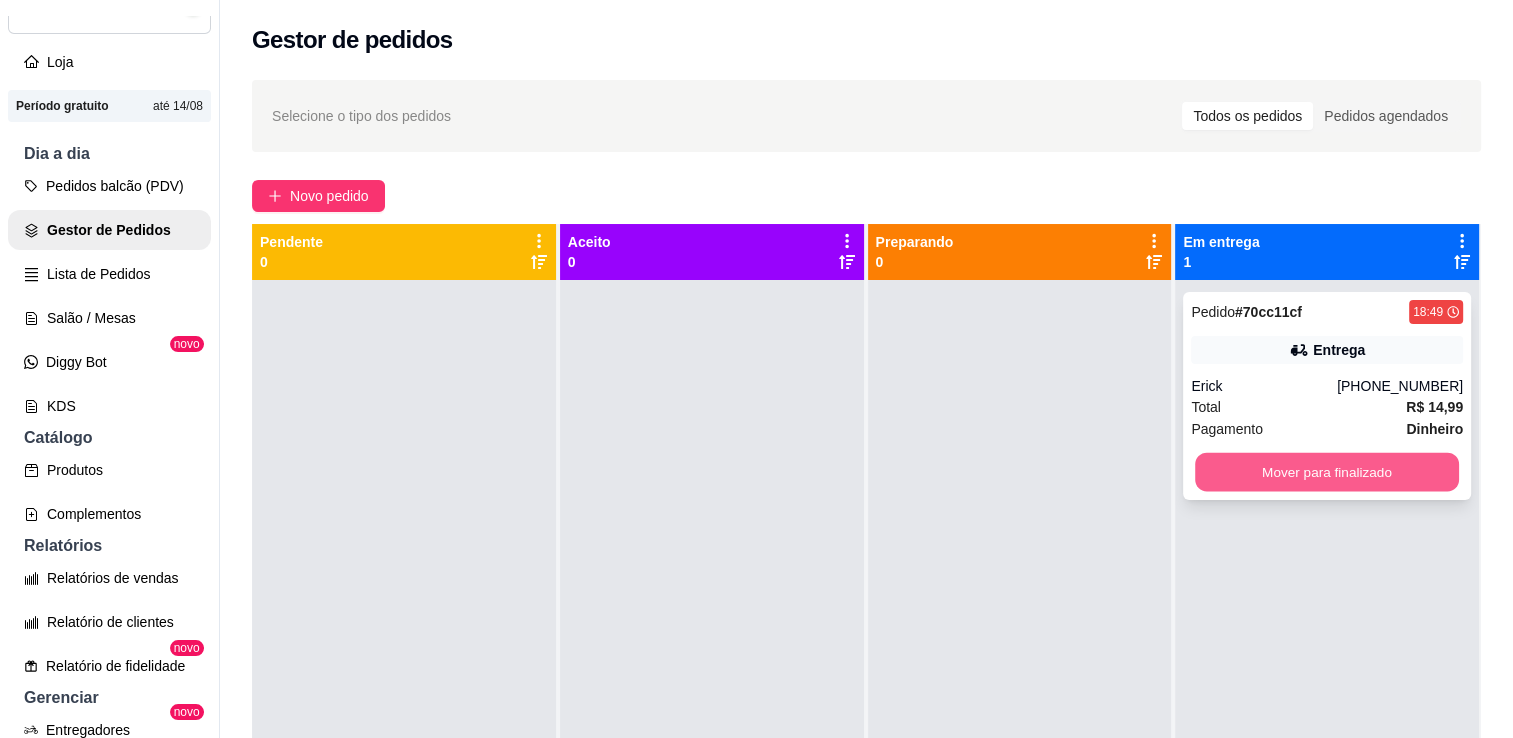 click on "Mover para finalizado" at bounding box center (1327, 472) 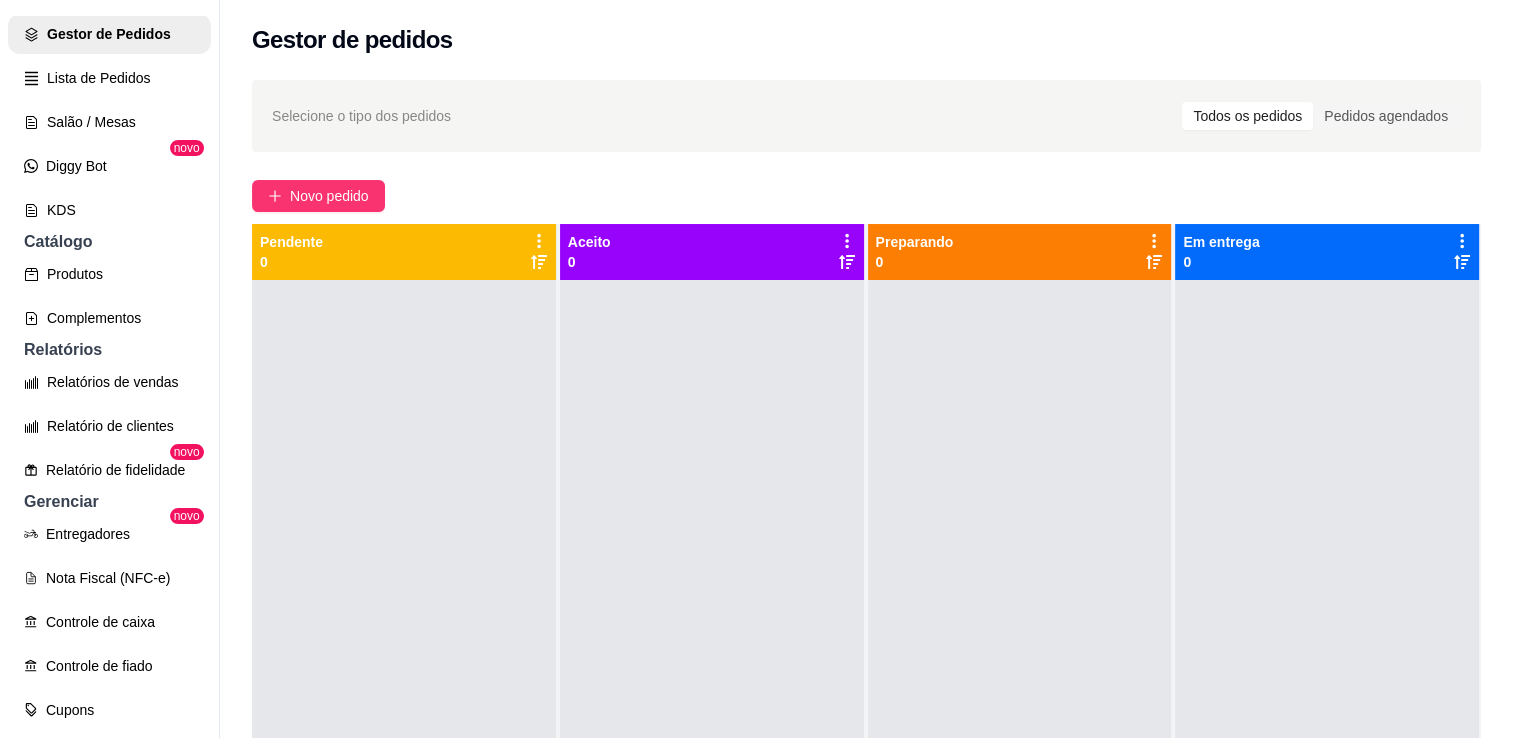 scroll, scrollTop: 300, scrollLeft: 0, axis: vertical 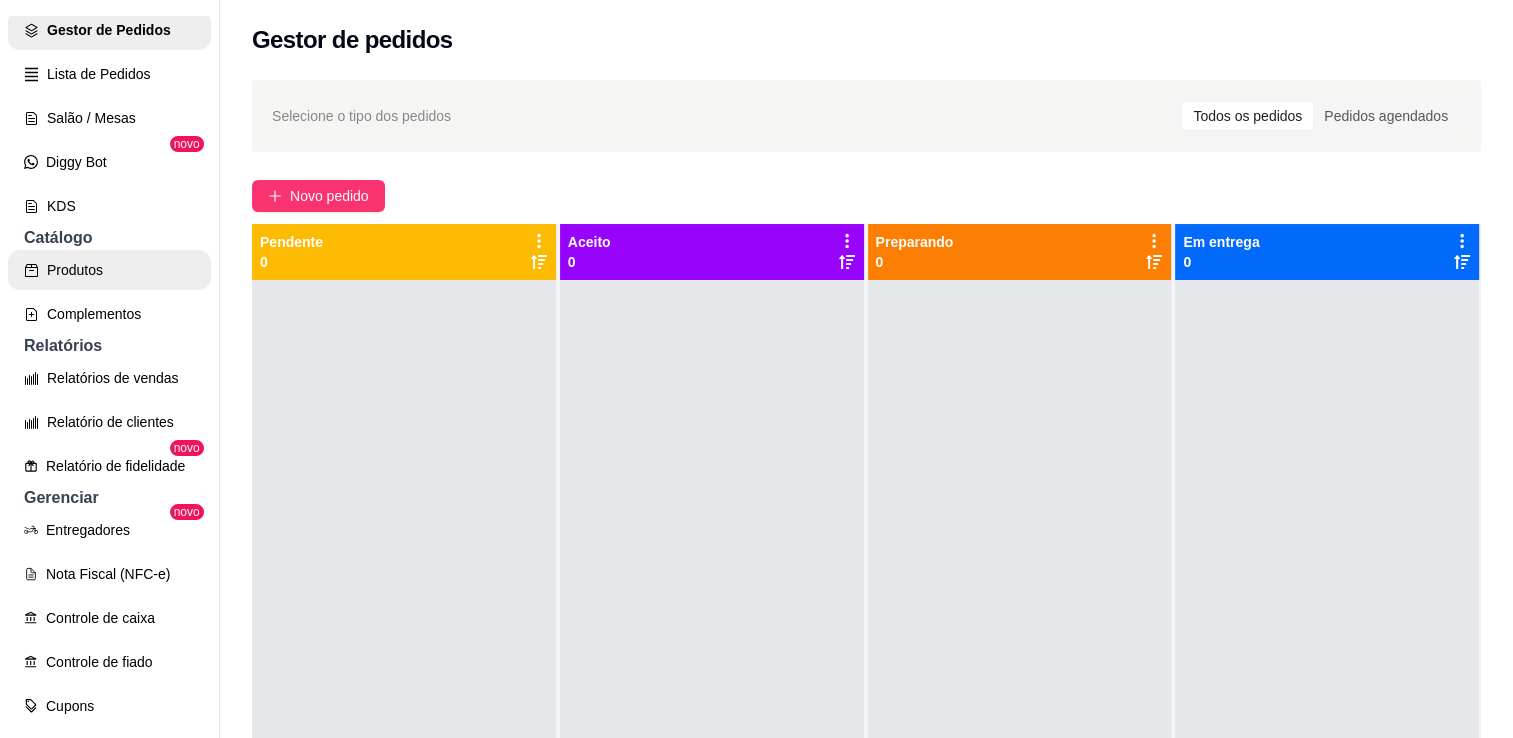 click on "Produtos" at bounding box center (109, 270) 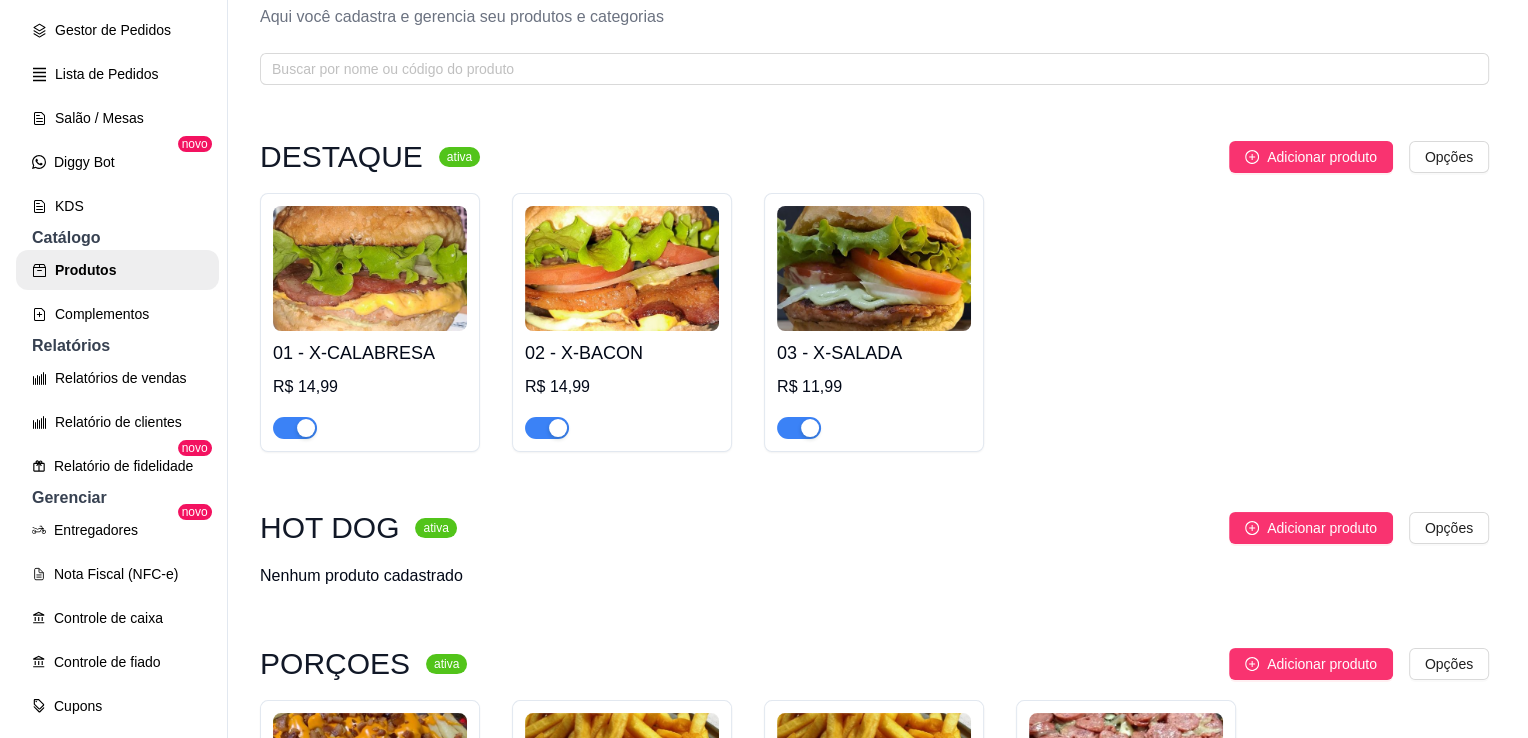scroll, scrollTop: 200, scrollLeft: 0, axis: vertical 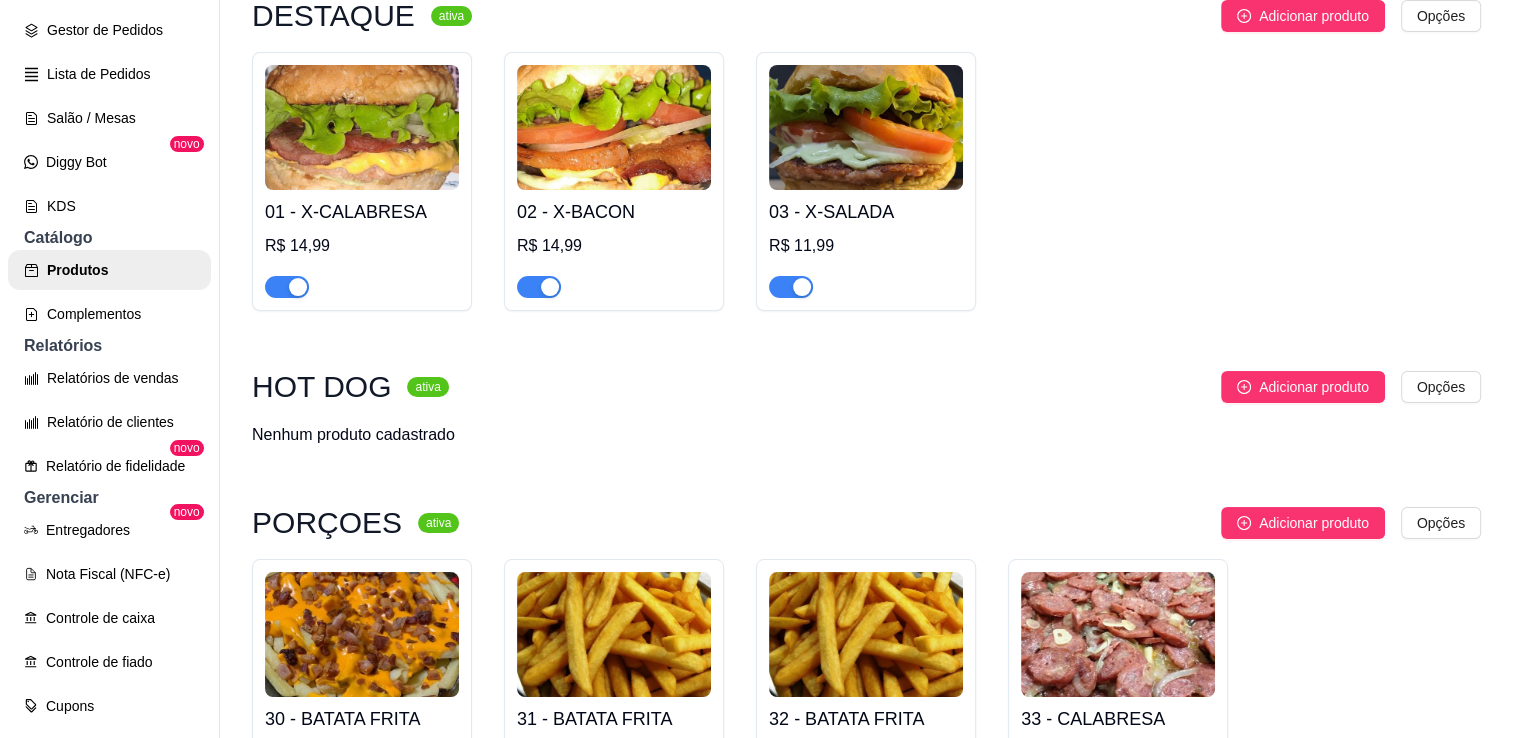 click at bounding box center [362, 127] 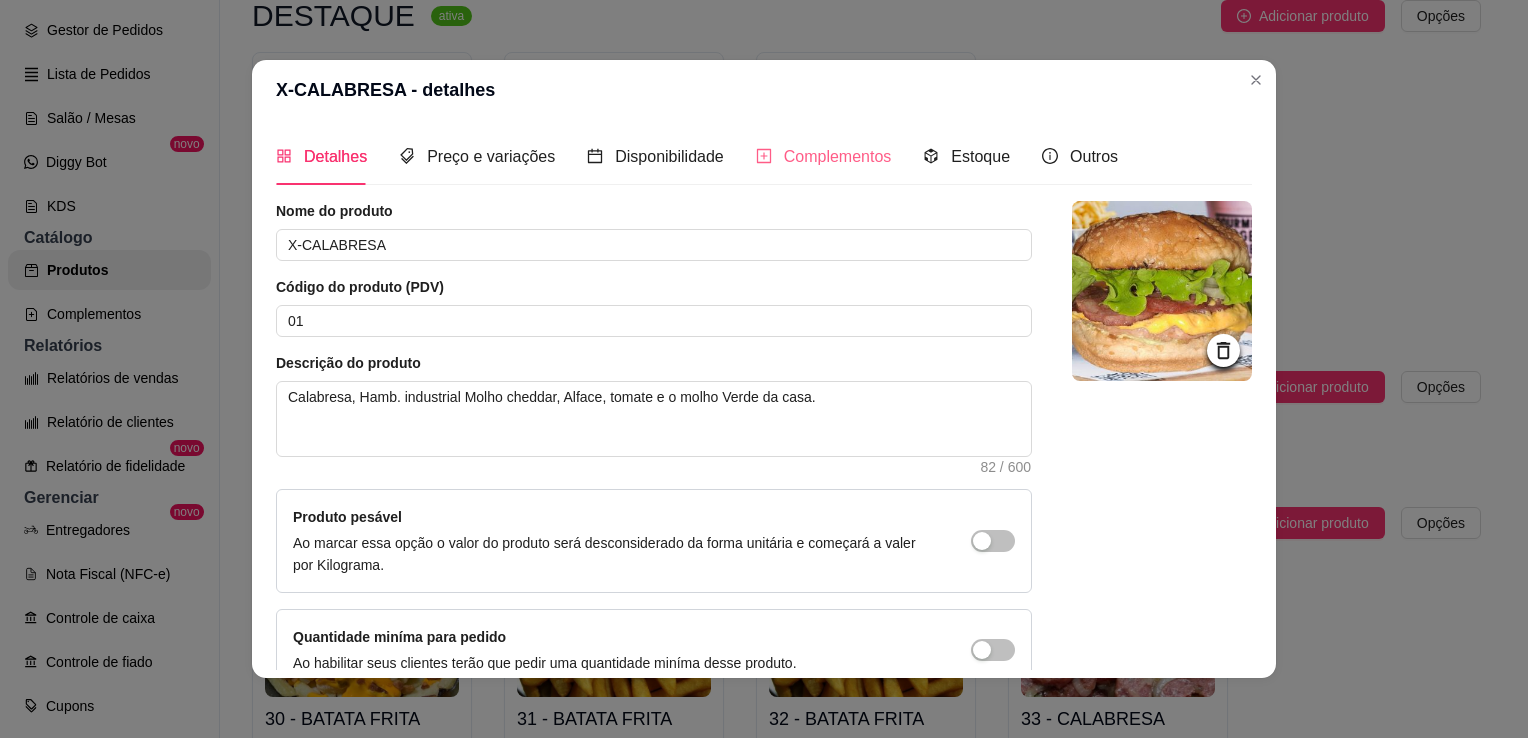 click on "Complementos" at bounding box center [824, 156] 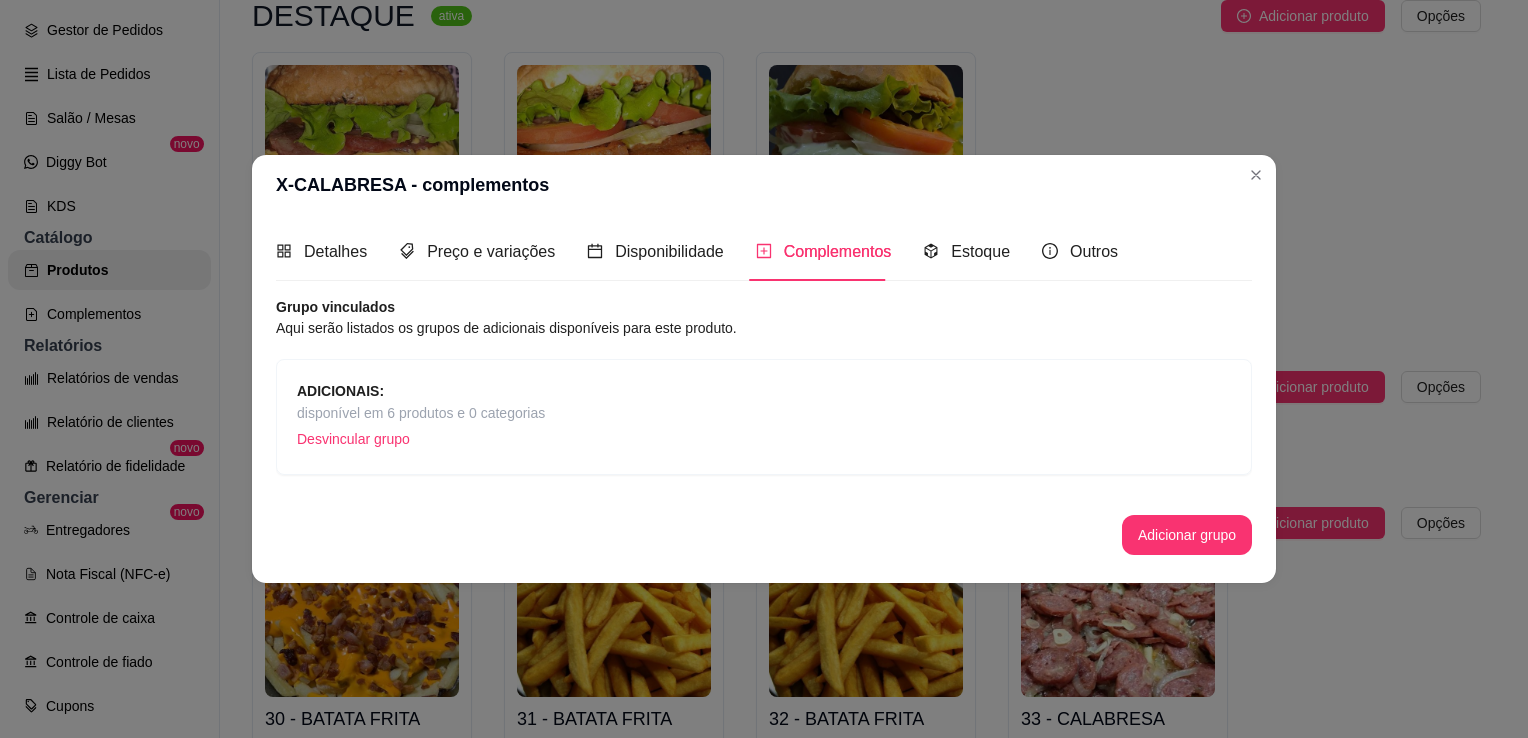click on "ADICIONAIS:" at bounding box center [340, 391] 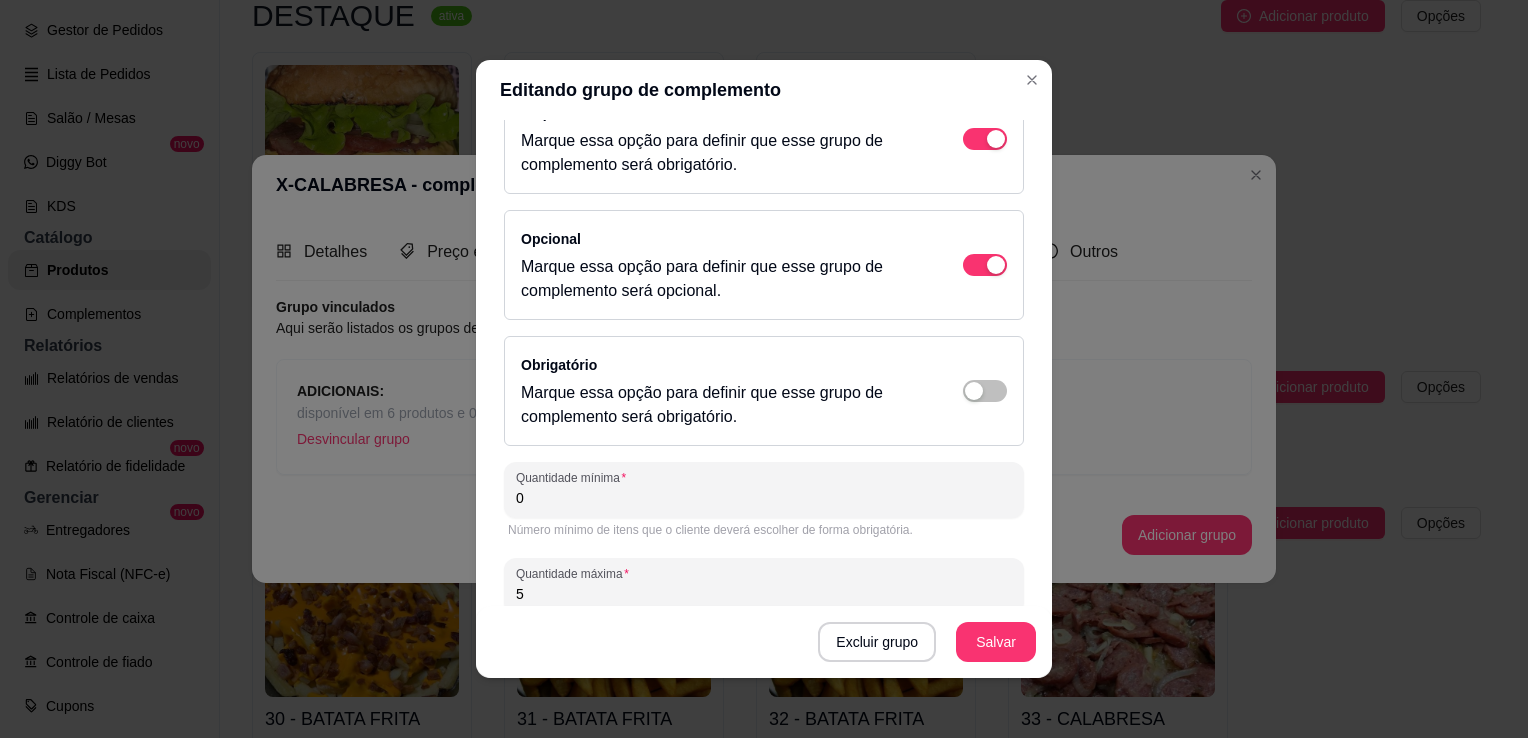 scroll, scrollTop: 222, scrollLeft: 0, axis: vertical 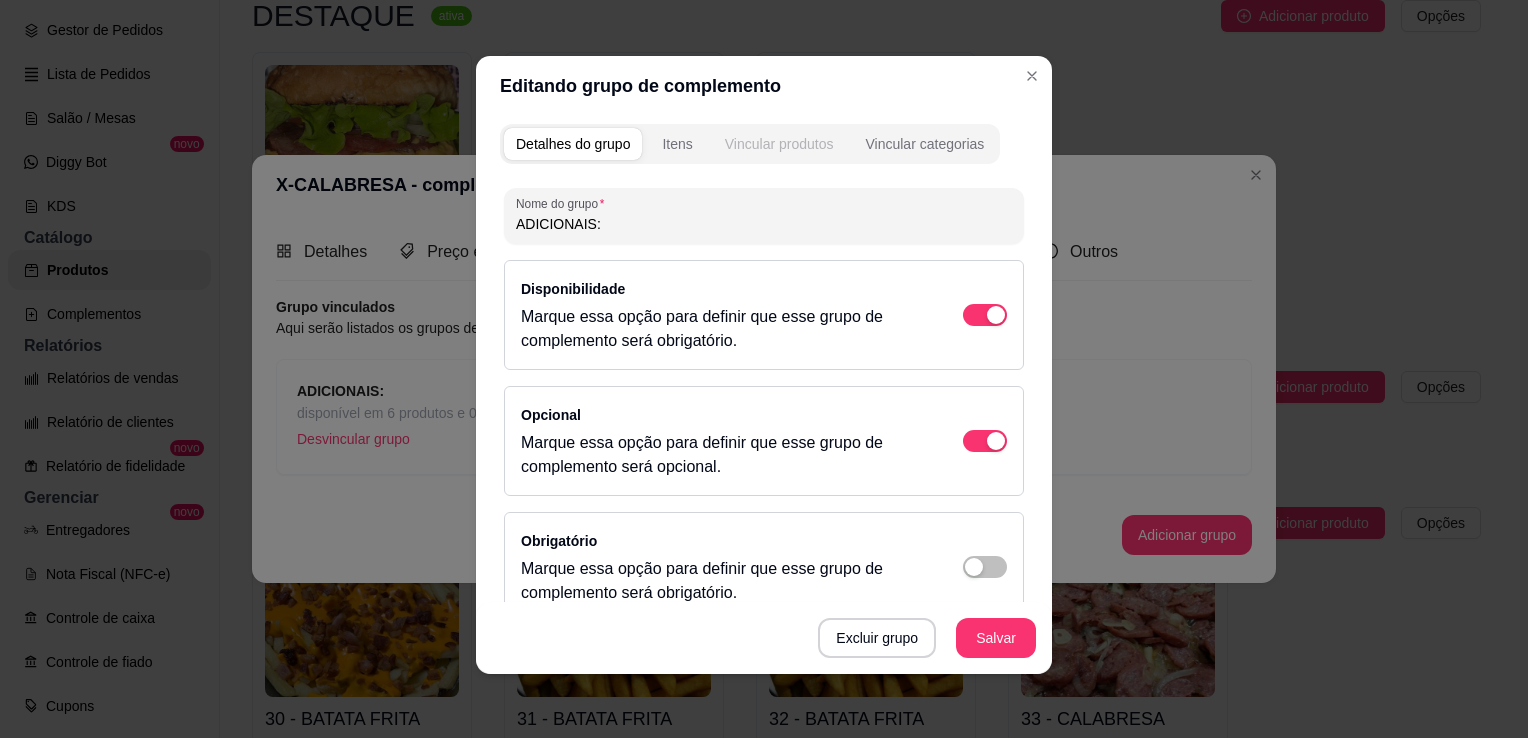 click on "Vincular produtos" at bounding box center [779, 144] 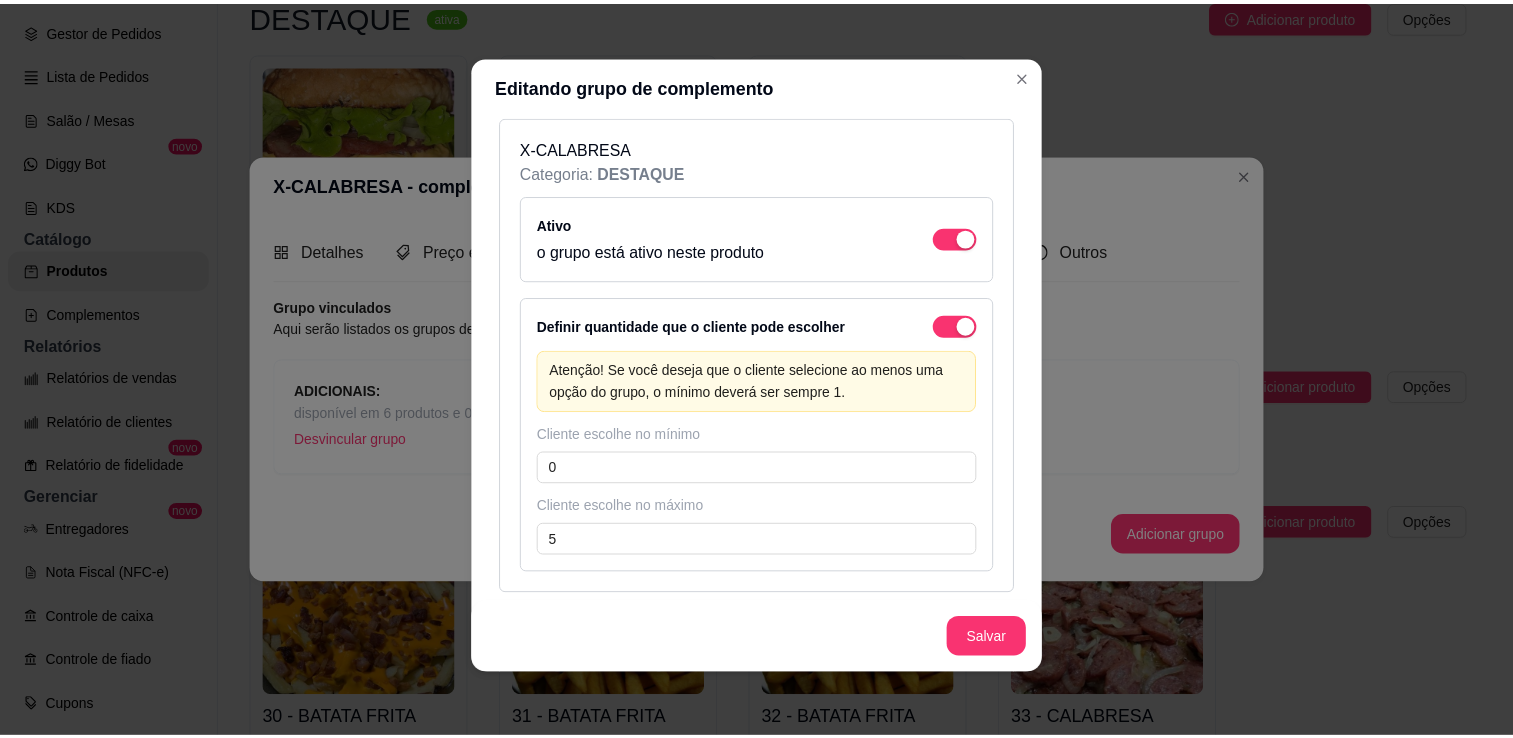 scroll, scrollTop: 0, scrollLeft: 0, axis: both 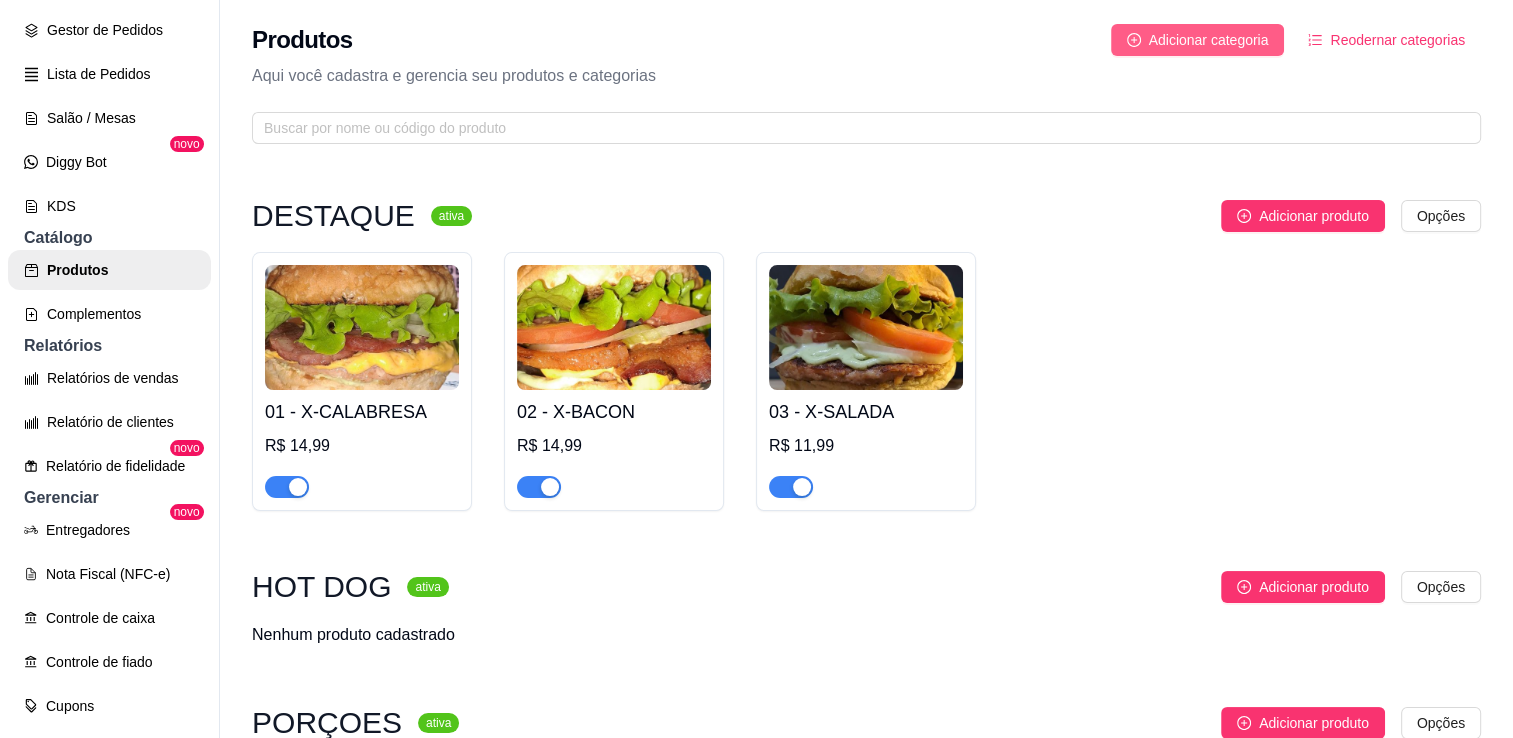 click on "Adicionar categoria" at bounding box center (1198, 40) 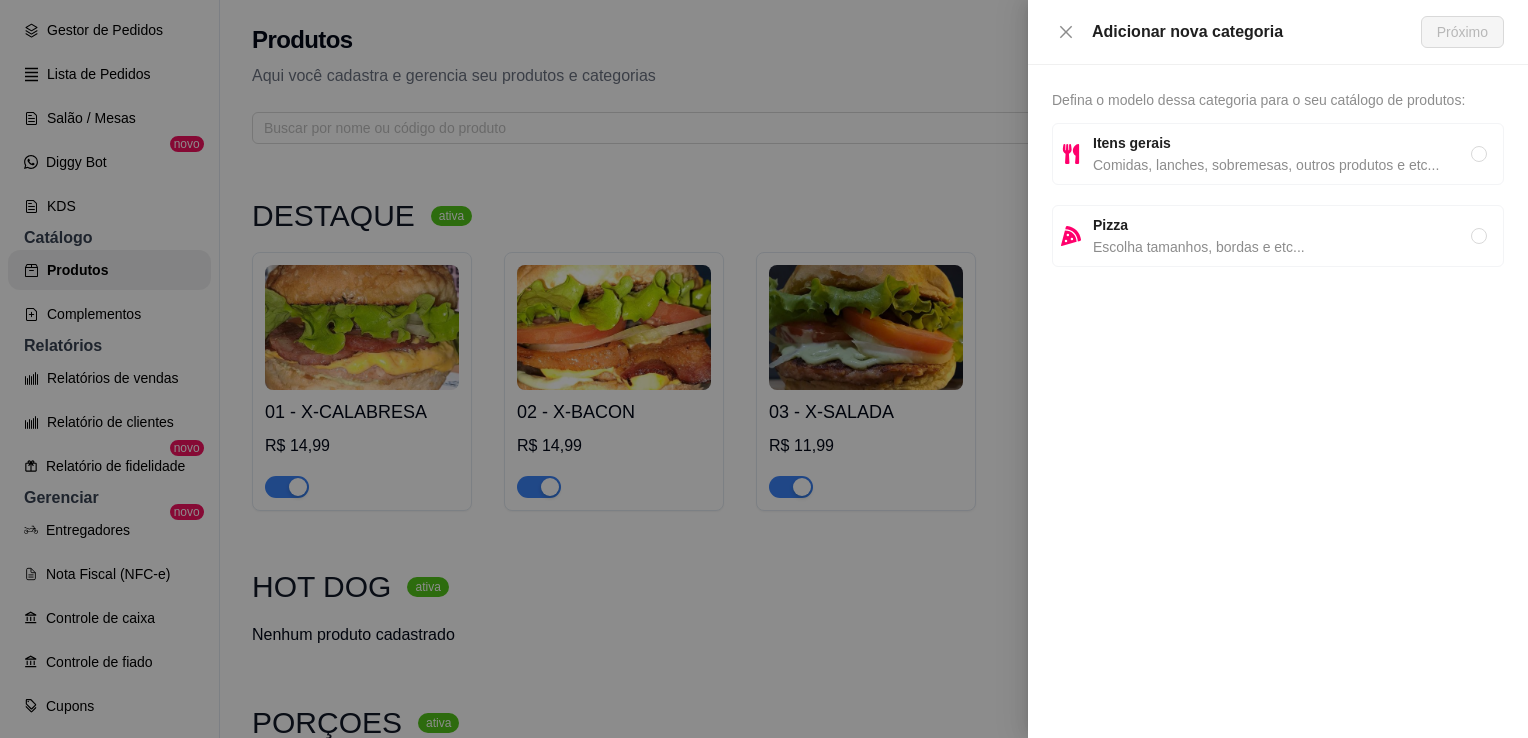 click on "Comidas, lanches, sobremesas, outros produtos e etc..." at bounding box center (1282, 165) 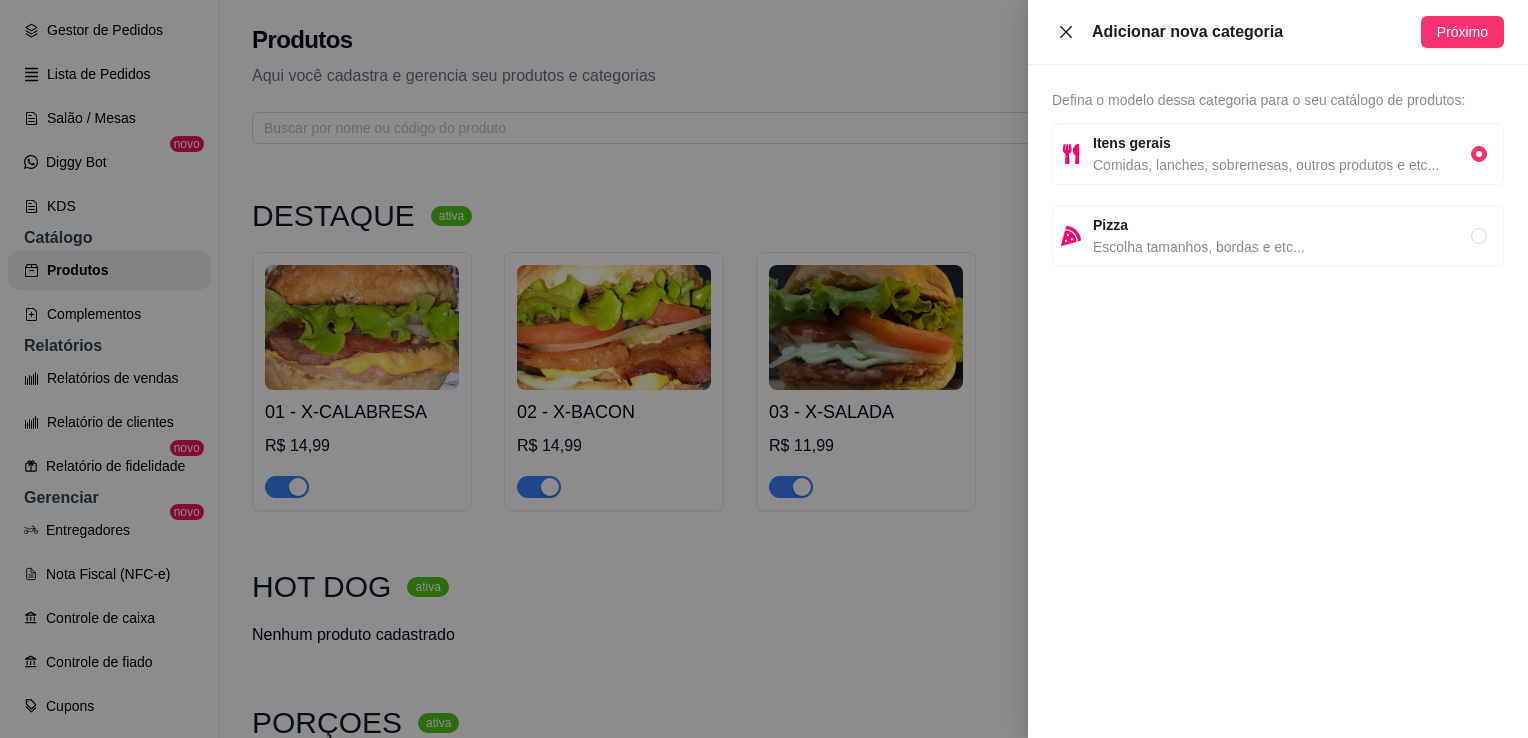 click 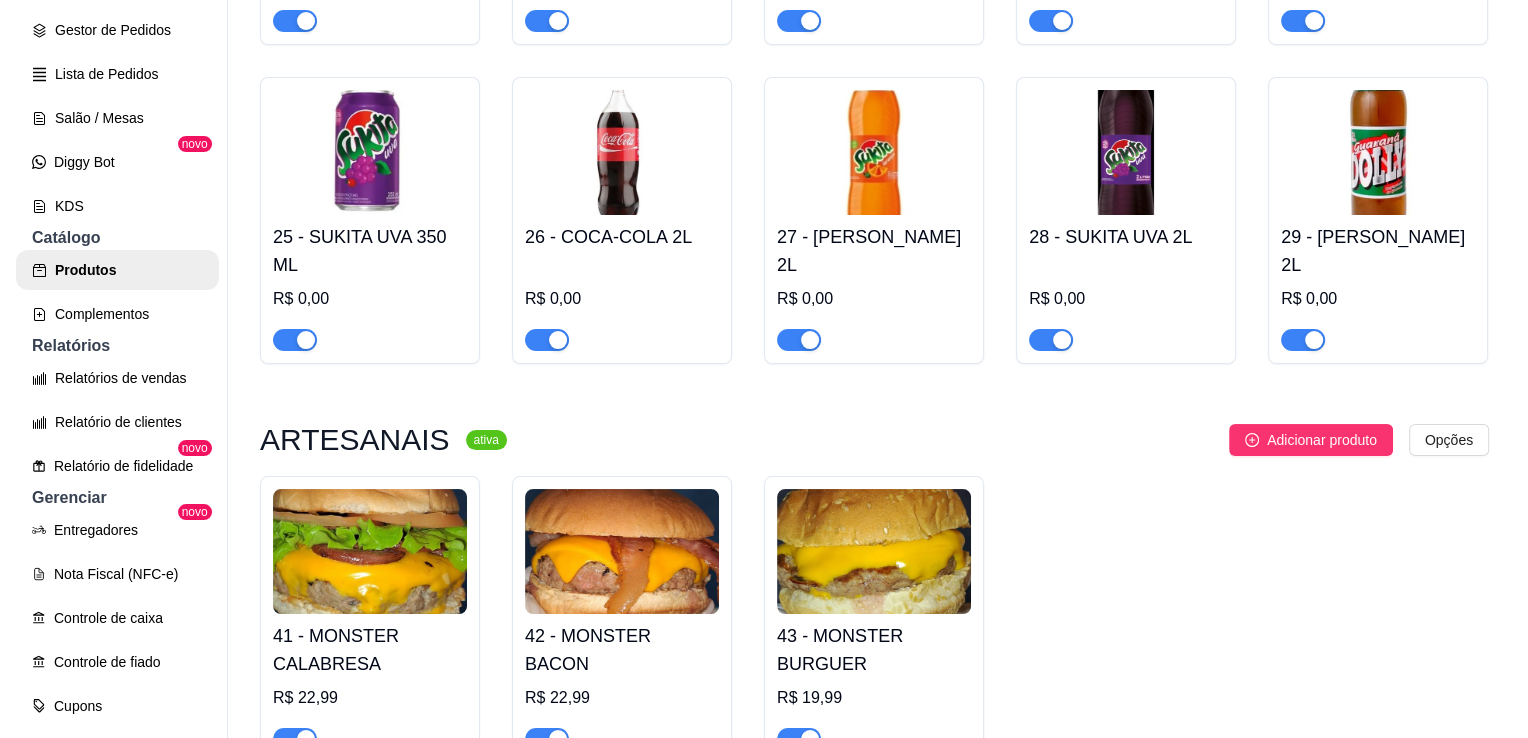 scroll, scrollTop: 1864, scrollLeft: 0, axis: vertical 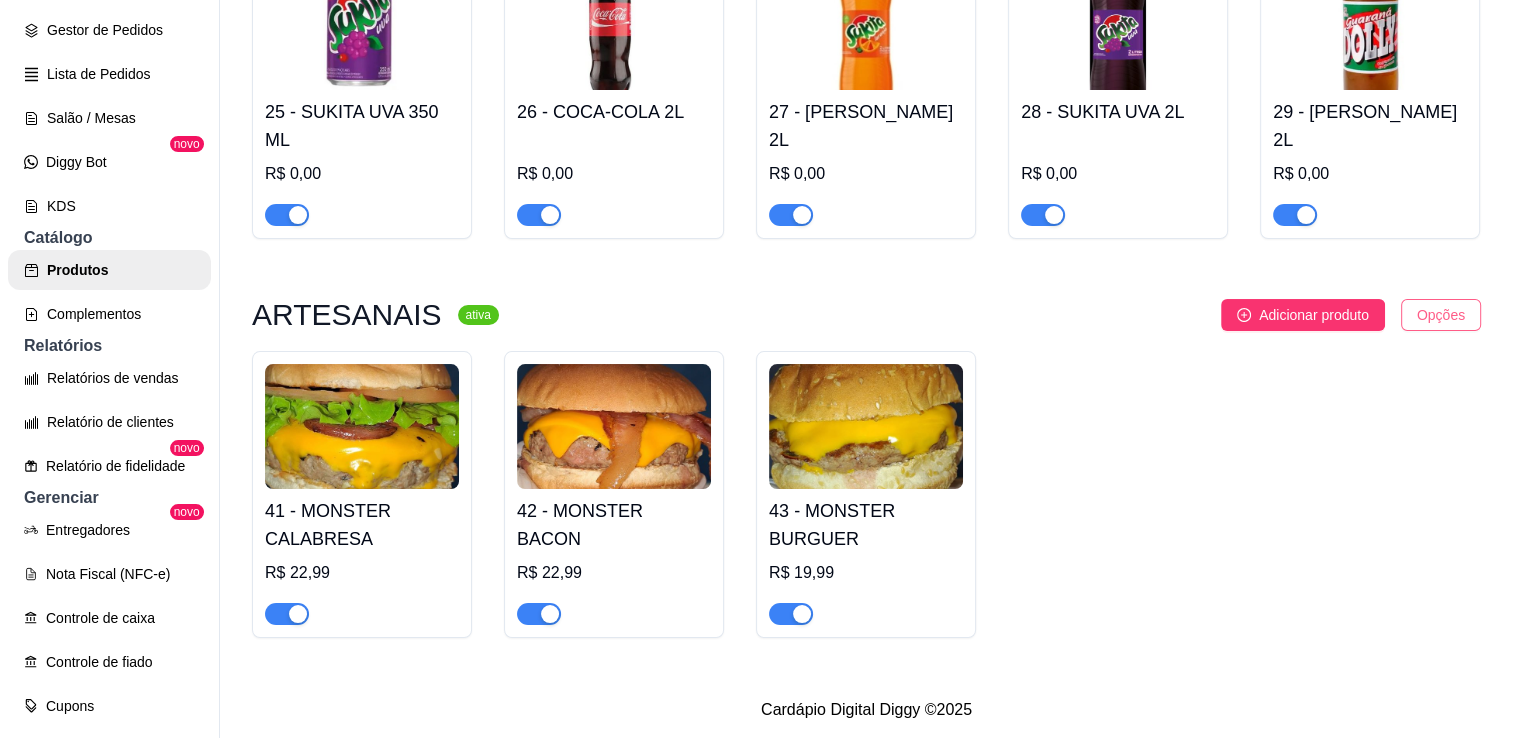 click on "P Prass Hamburg ... Loja Aberta Loja Período gratuito até 14/08   Dia a dia Pedidos balcão (PDV) Gestor de Pedidos Lista de Pedidos Salão / Mesas Diggy Bot novo KDS Catálogo Produtos Complementos Relatórios Relatórios de vendas Relatório de clientes Relatório de fidelidade novo Gerenciar Entregadores novo Nota Fiscal (NFC-e) Controle de caixa Controle de fiado Cupons Clientes Estoque Configurações Diggy Planos Precisa de ajuda? Sair Produtos Adicionar categoria Reodernar categorias Aqui você cadastra e gerencia seu produtos e categorias DESTAQUE ativa Adicionar produto Opções 01 - X-CALABRESA   R$ 14,99 02 - X-BACON   R$ 14,99 03 - X-SALADA   R$ 11,99 HOT DOG ativa Adicionar produto Opções Nenhum produto cadastrado PORÇOES ativa Adicionar produto Opções 30 - BATATA FRITA PREMIUM ( DEFINIR GRAMAGEM )   R$ 0,00 31 - BATATA FRITA SIMPLES ( GR )   R$ 0,00 32 - BATATA FRITA GRANDE ( GR )   R$ 0,00 33 - CALABRESA   R$ 0,00 BEBIDAS ativa Adicionar produto Opções 20 - COCA-COLA 350 ML" at bounding box center [756, 369] 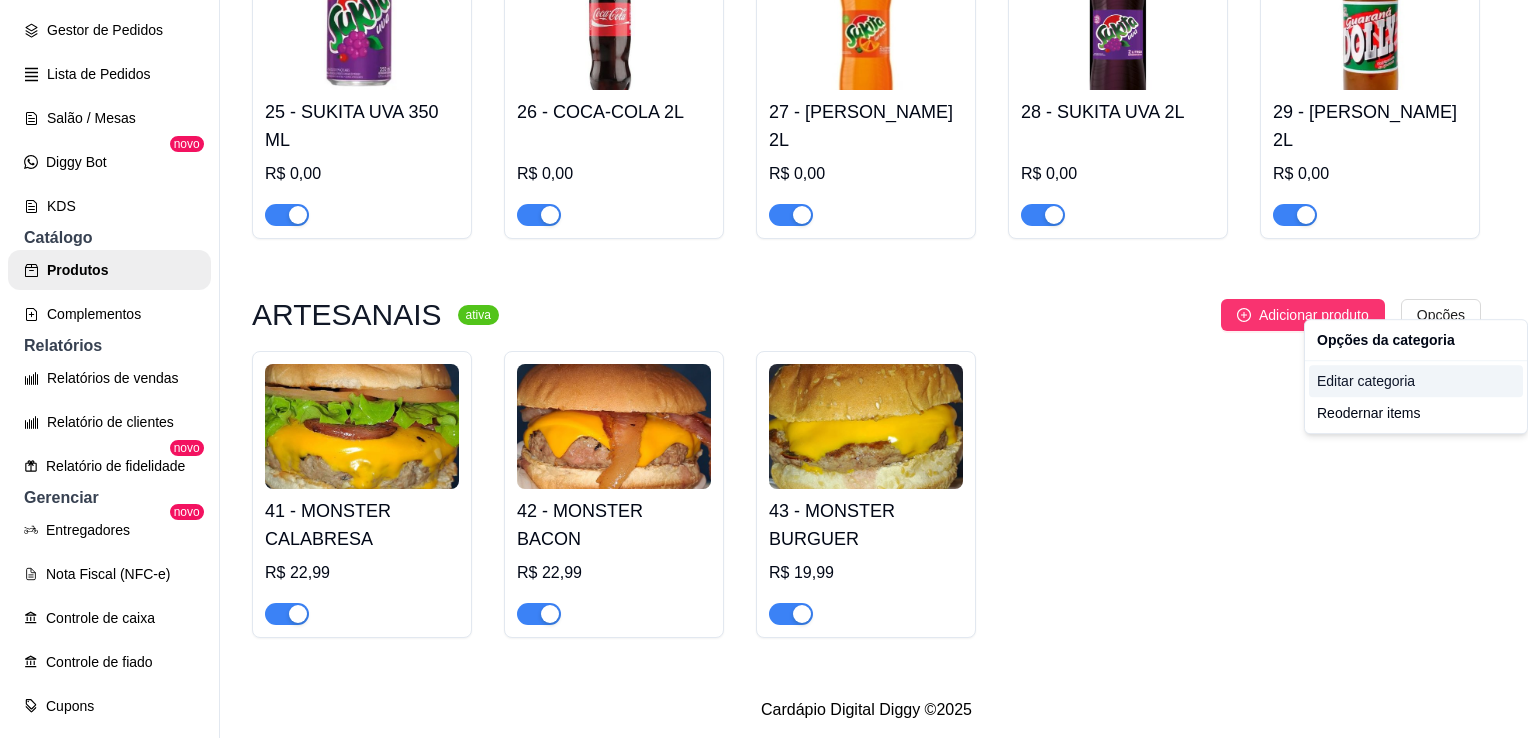 click on "Editar categoria" at bounding box center [1416, 381] 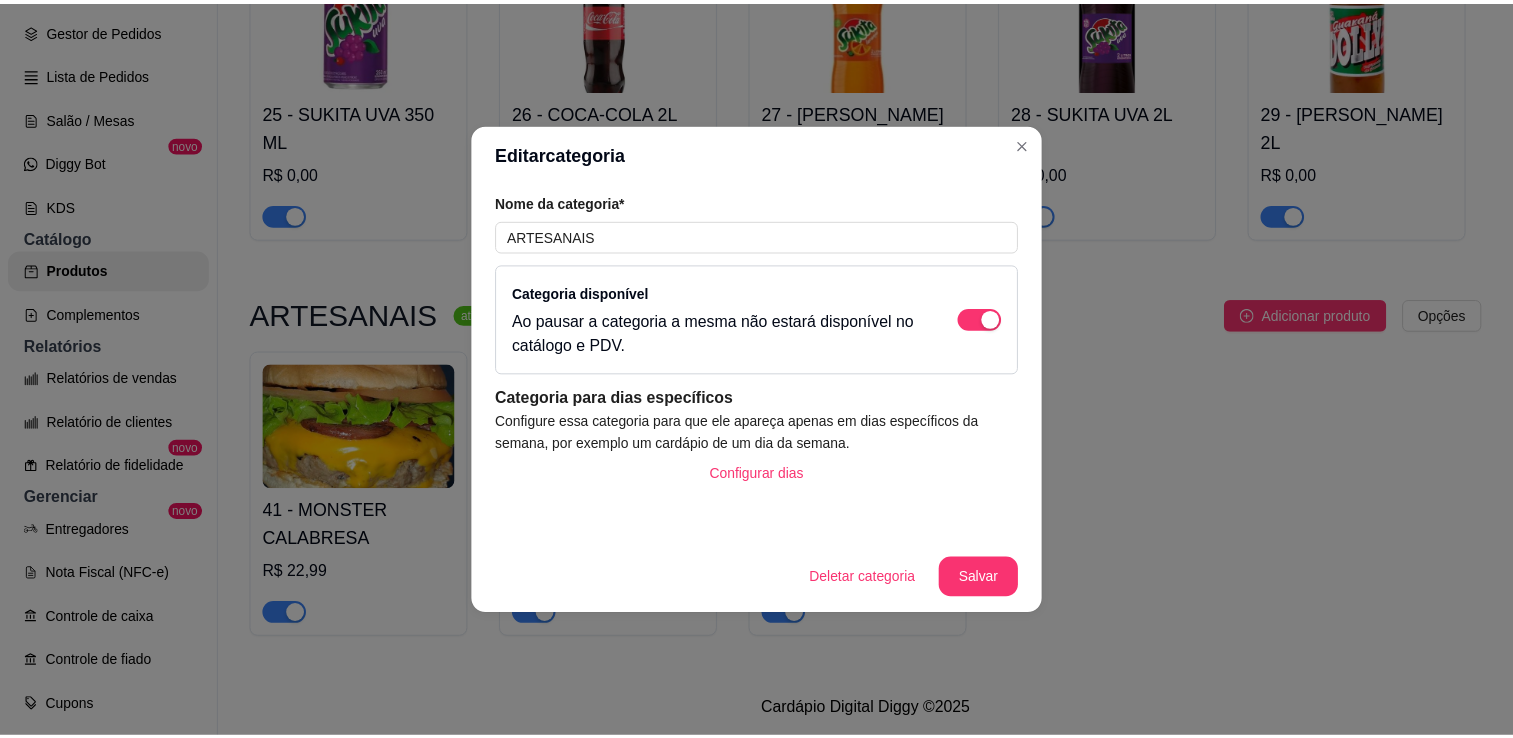 scroll, scrollTop: 1544, scrollLeft: 0, axis: vertical 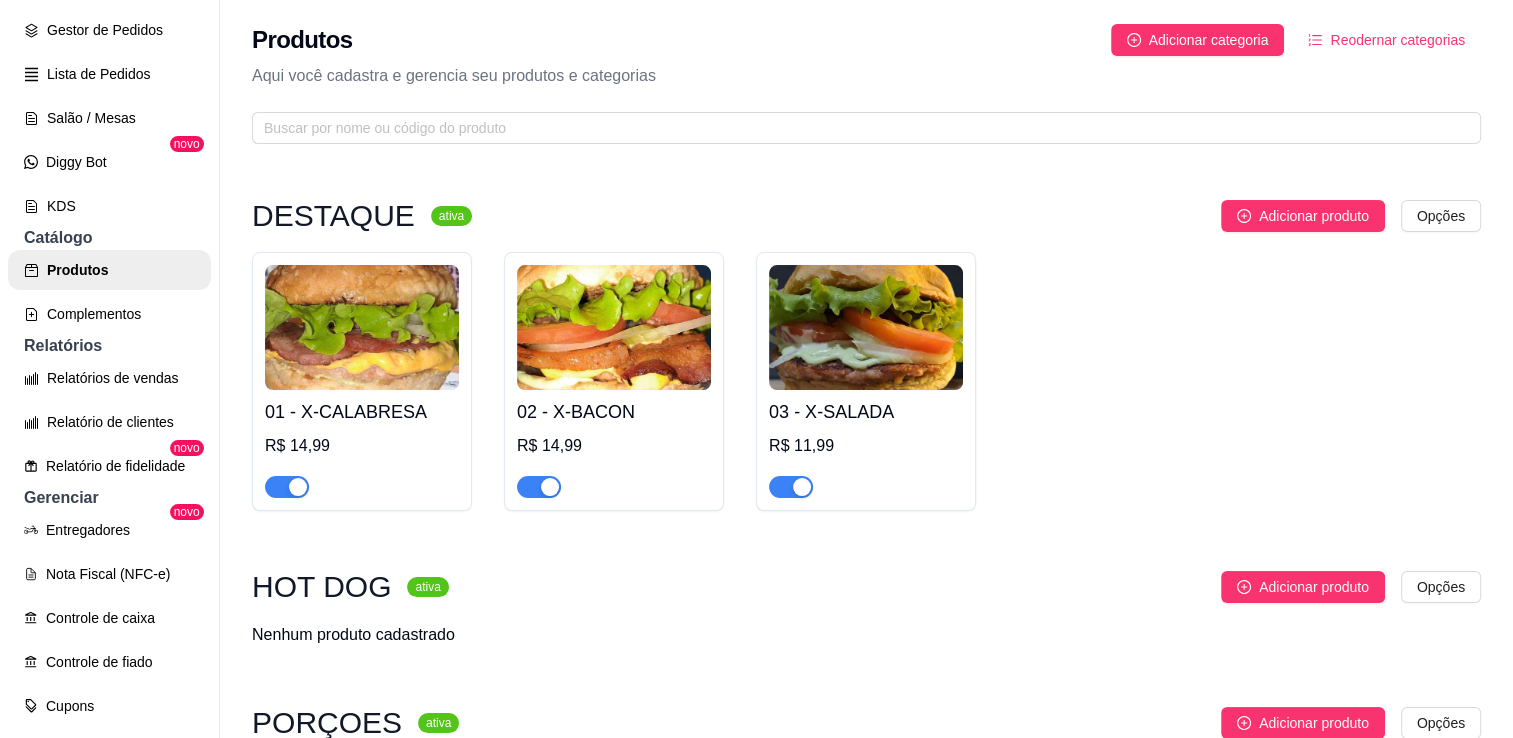 click at bounding box center [362, 327] 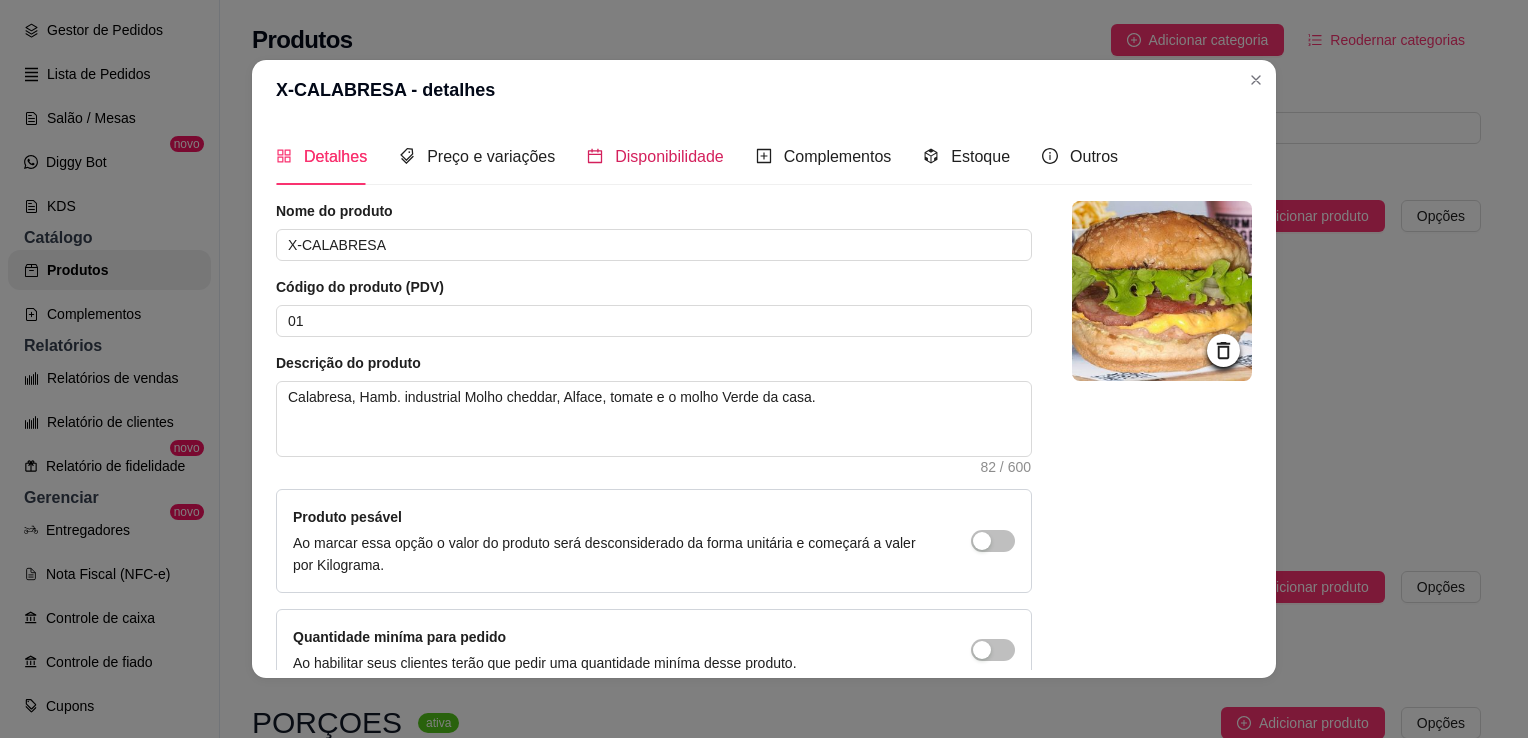 click on "Disponibilidade" at bounding box center [669, 156] 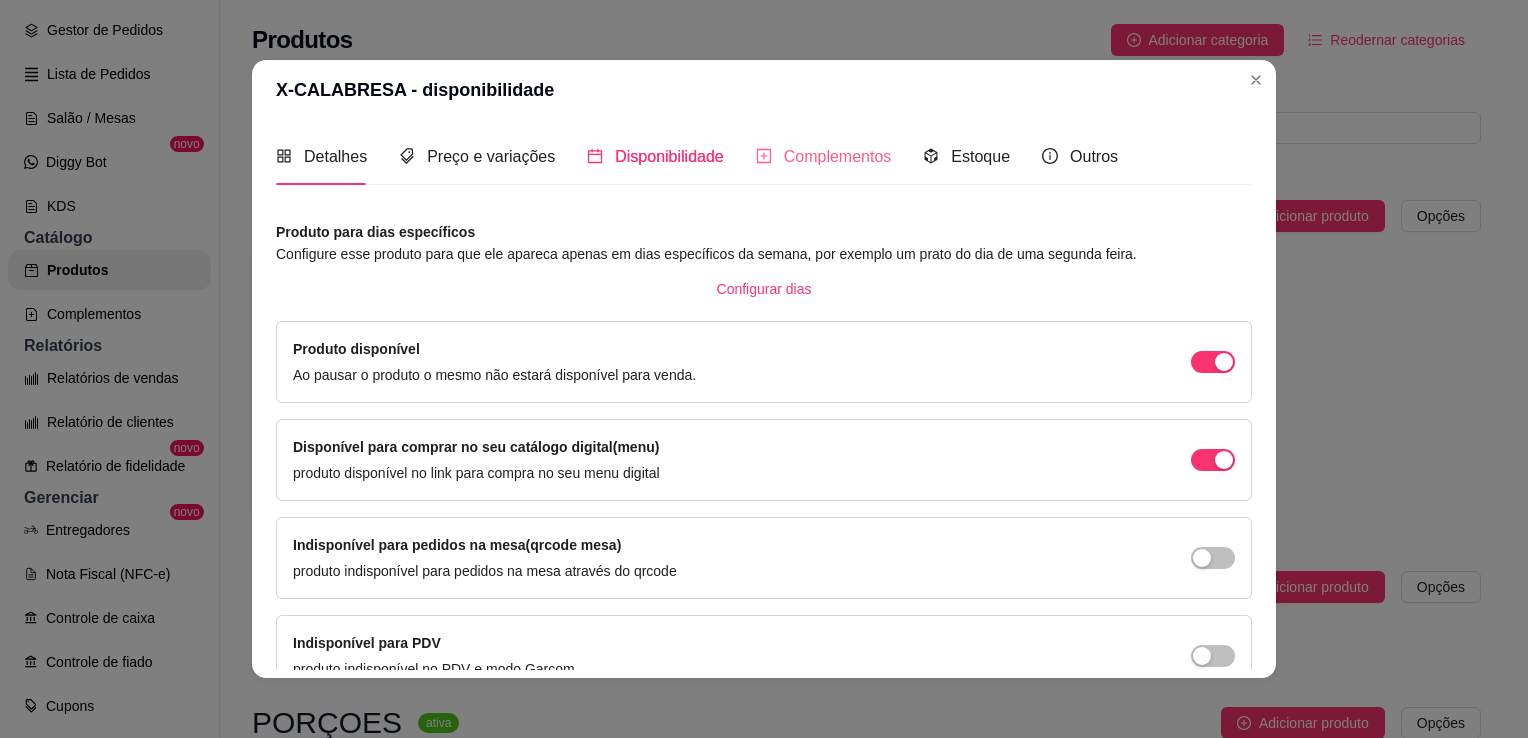 type 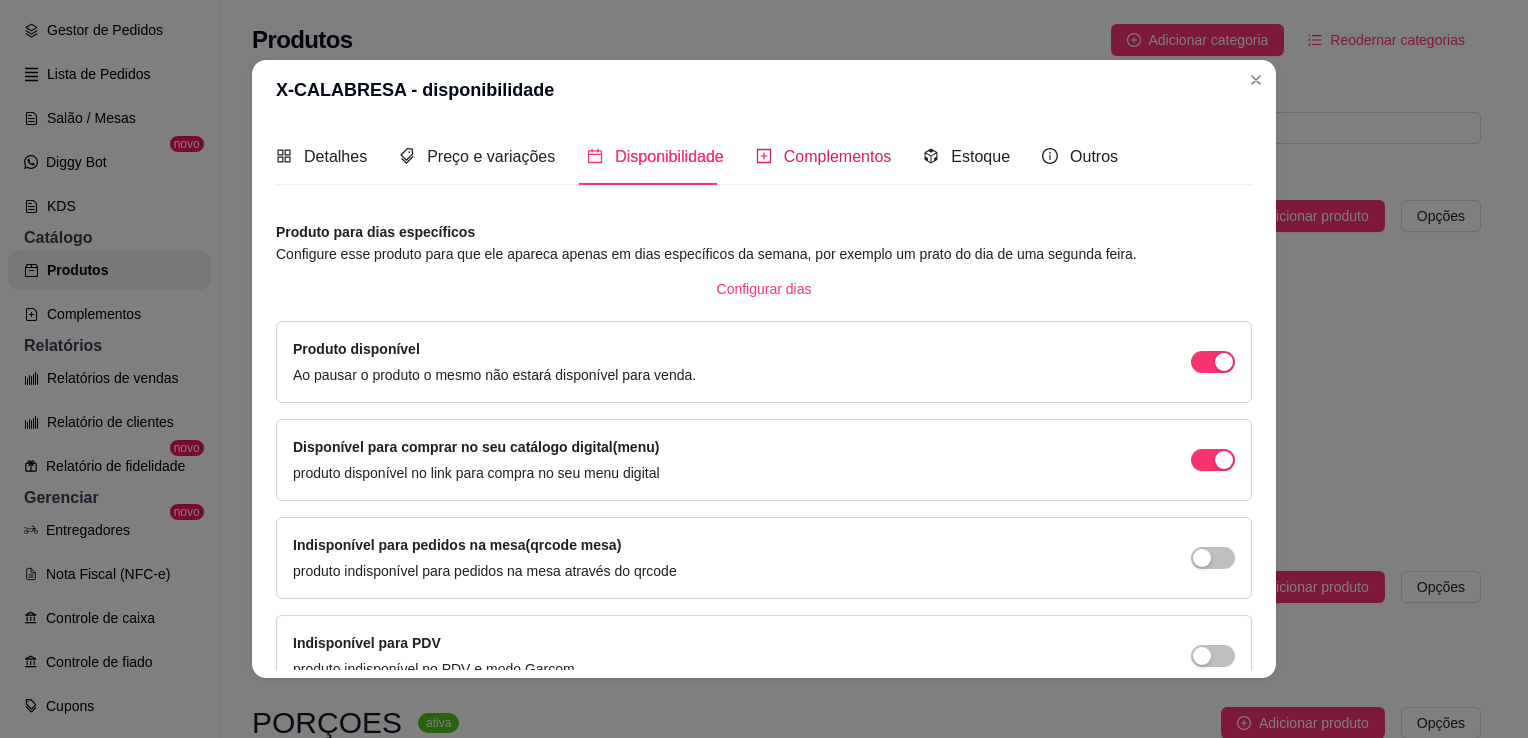 click on "Complementos" at bounding box center (838, 156) 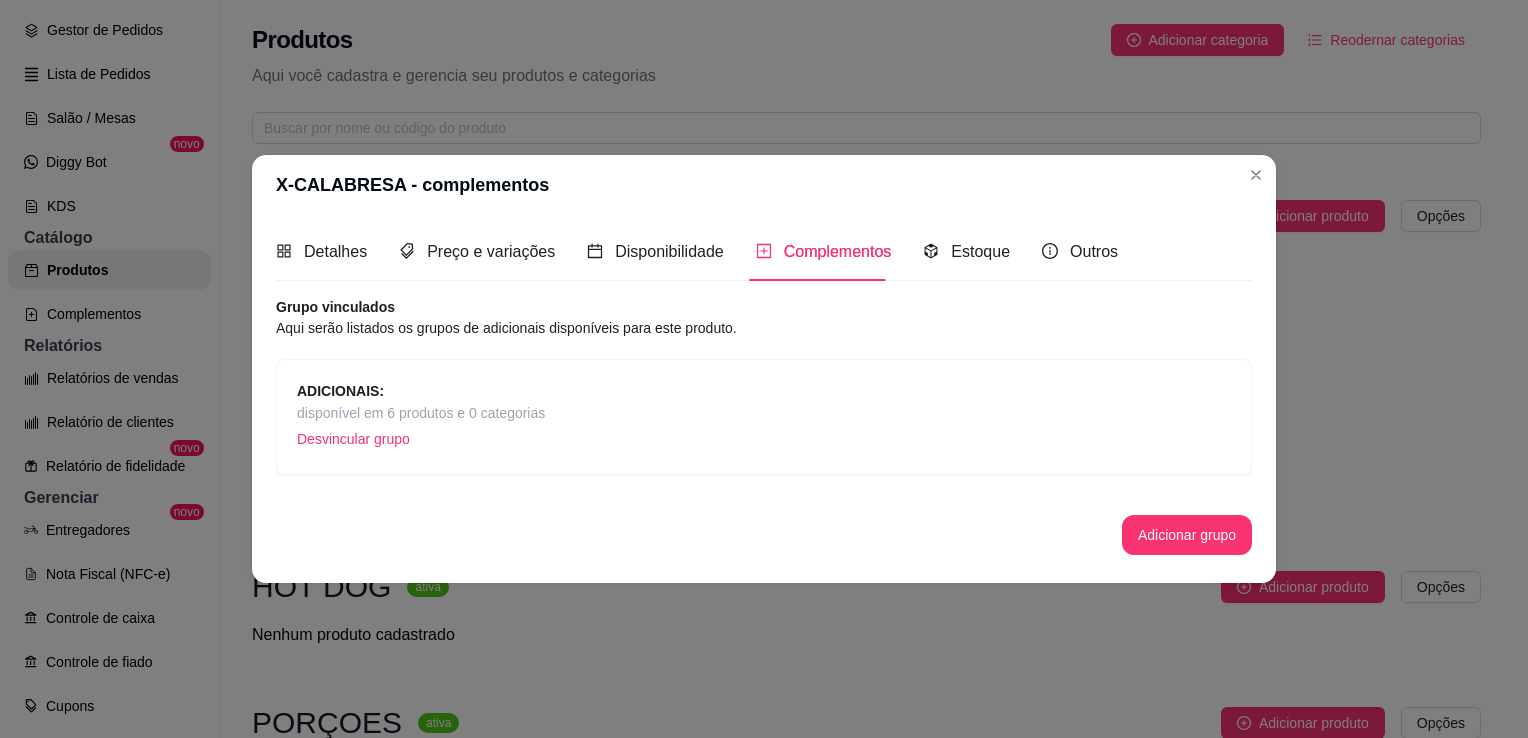 click on "disponível em 6 produtos e 0 categorias" at bounding box center [421, 413] 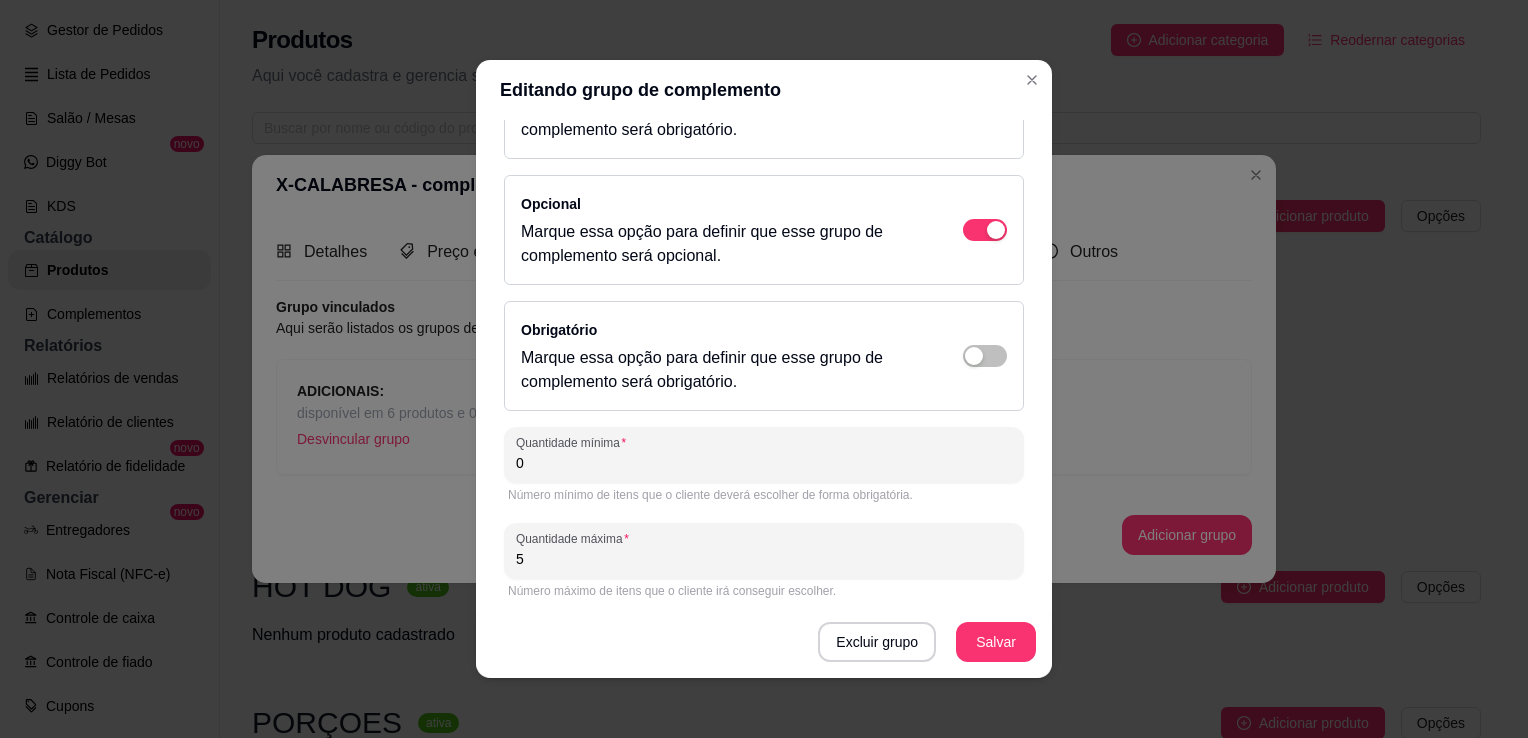 scroll, scrollTop: 222, scrollLeft: 0, axis: vertical 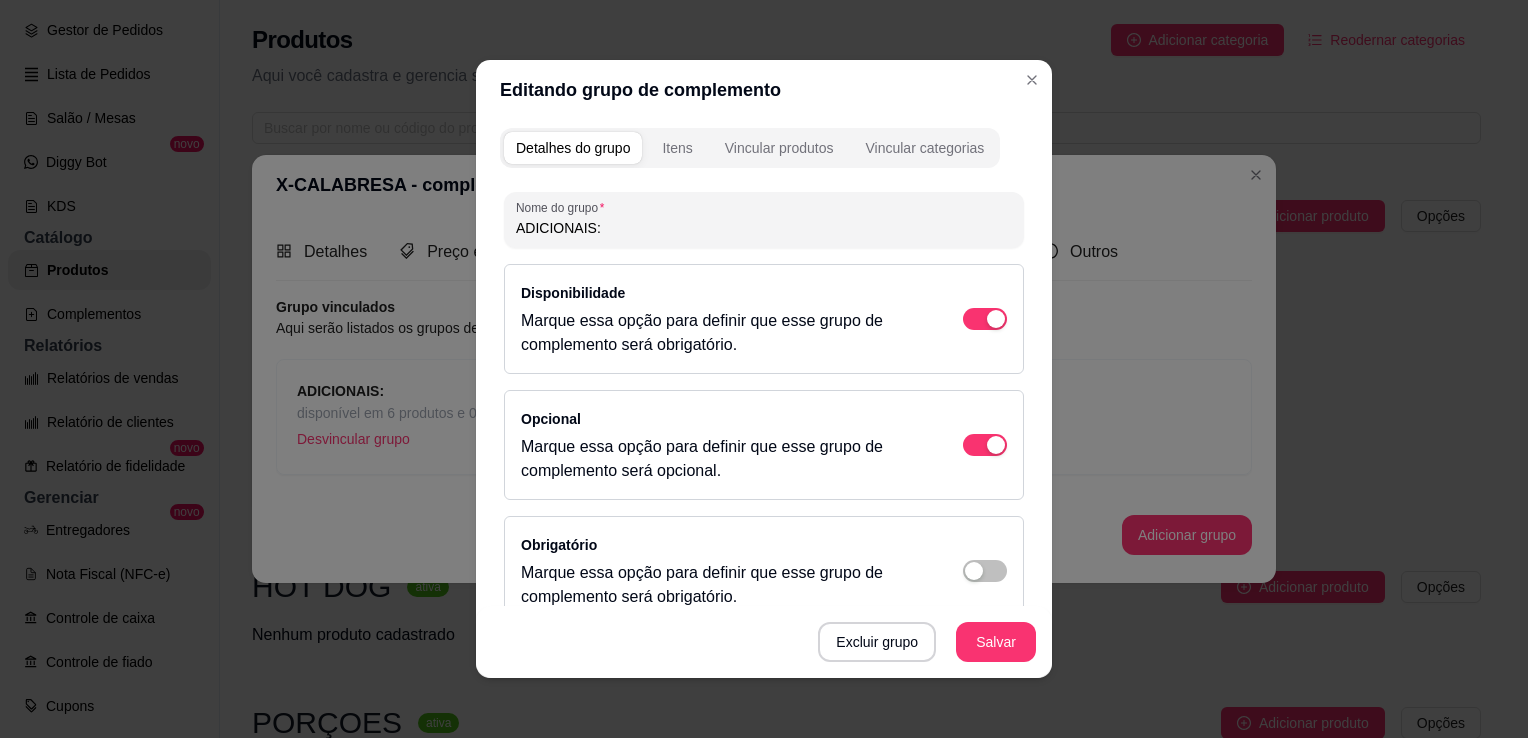 click on "Editando grupo de complemento" at bounding box center (764, 90) 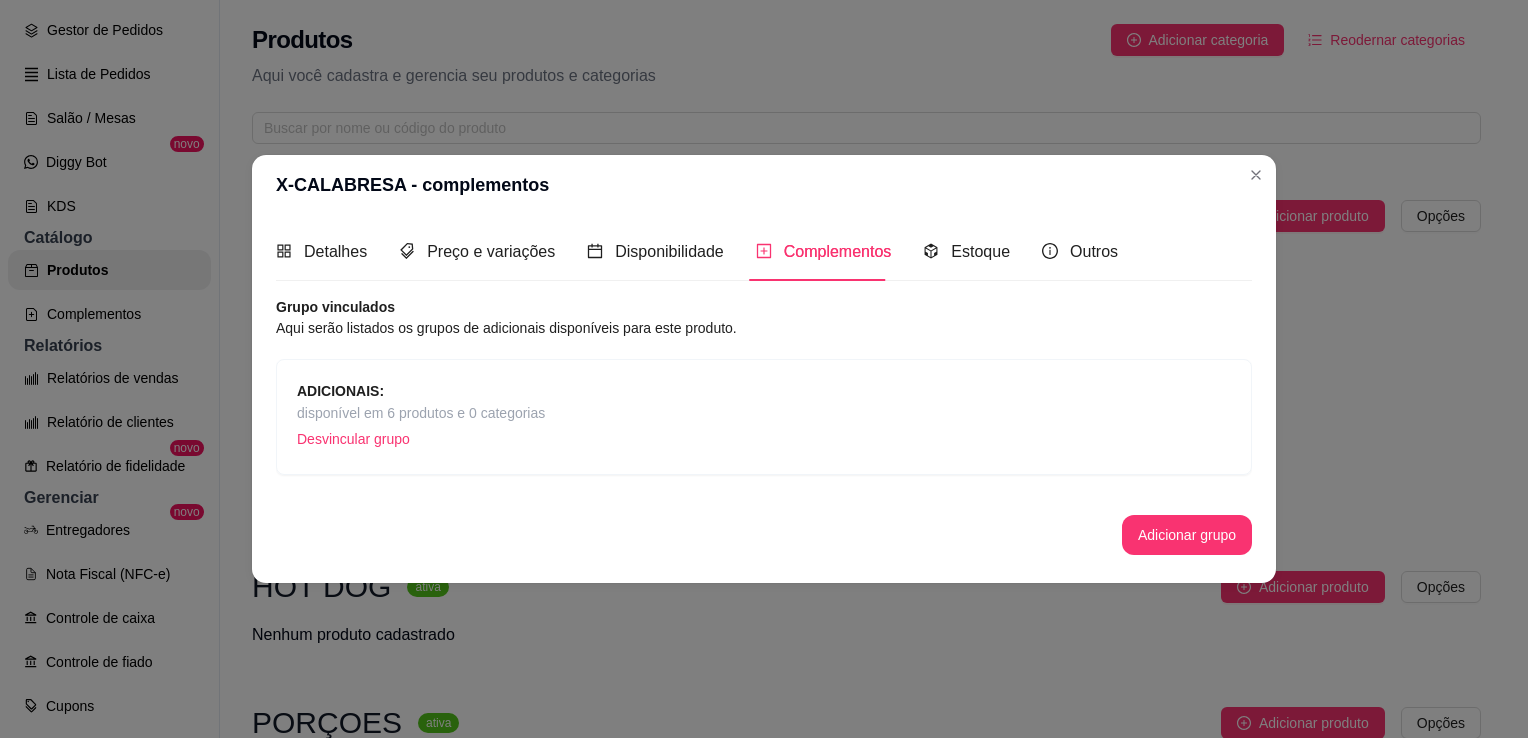 click on "disponível em 6 produtos e 0 categorias" at bounding box center [421, 413] 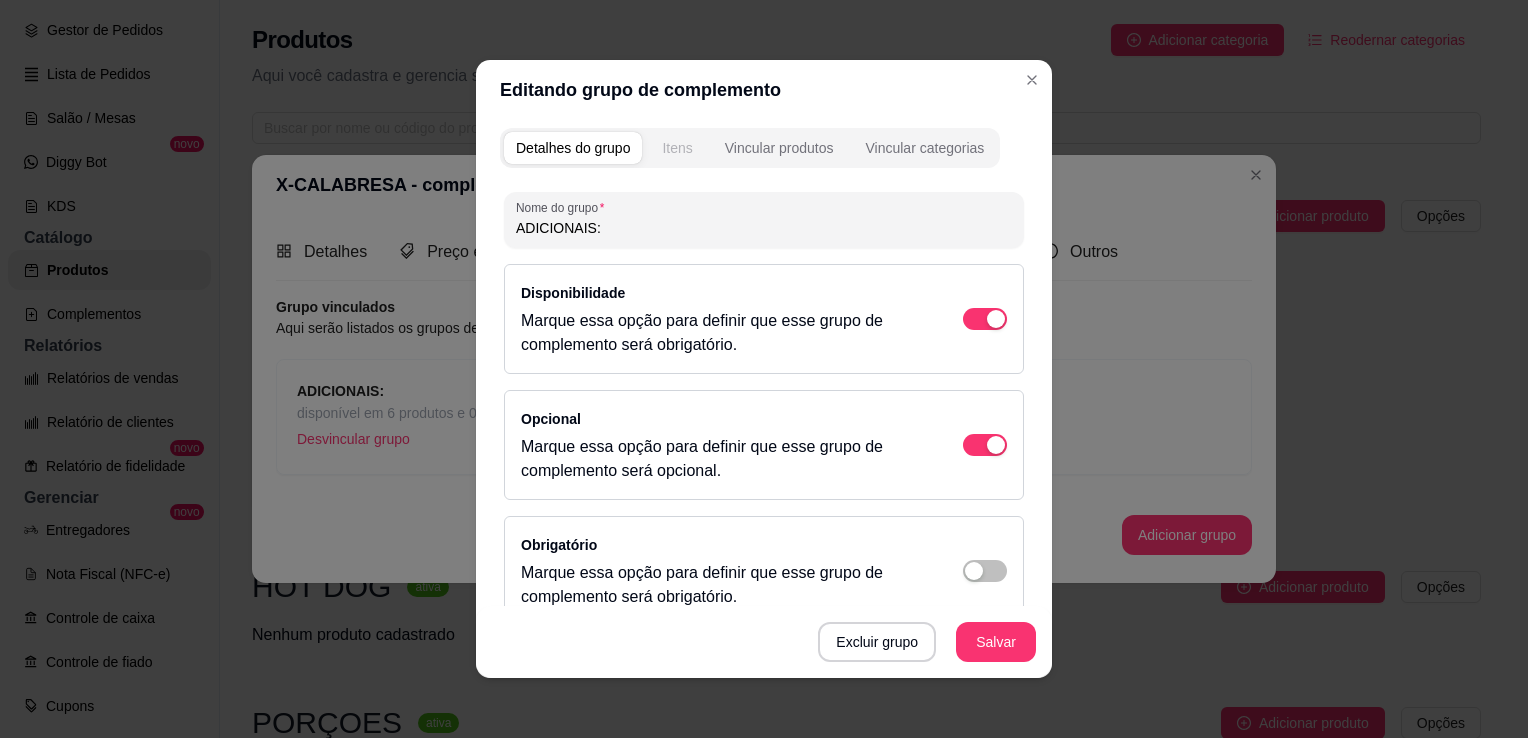 click on "Itens" at bounding box center (677, 148) 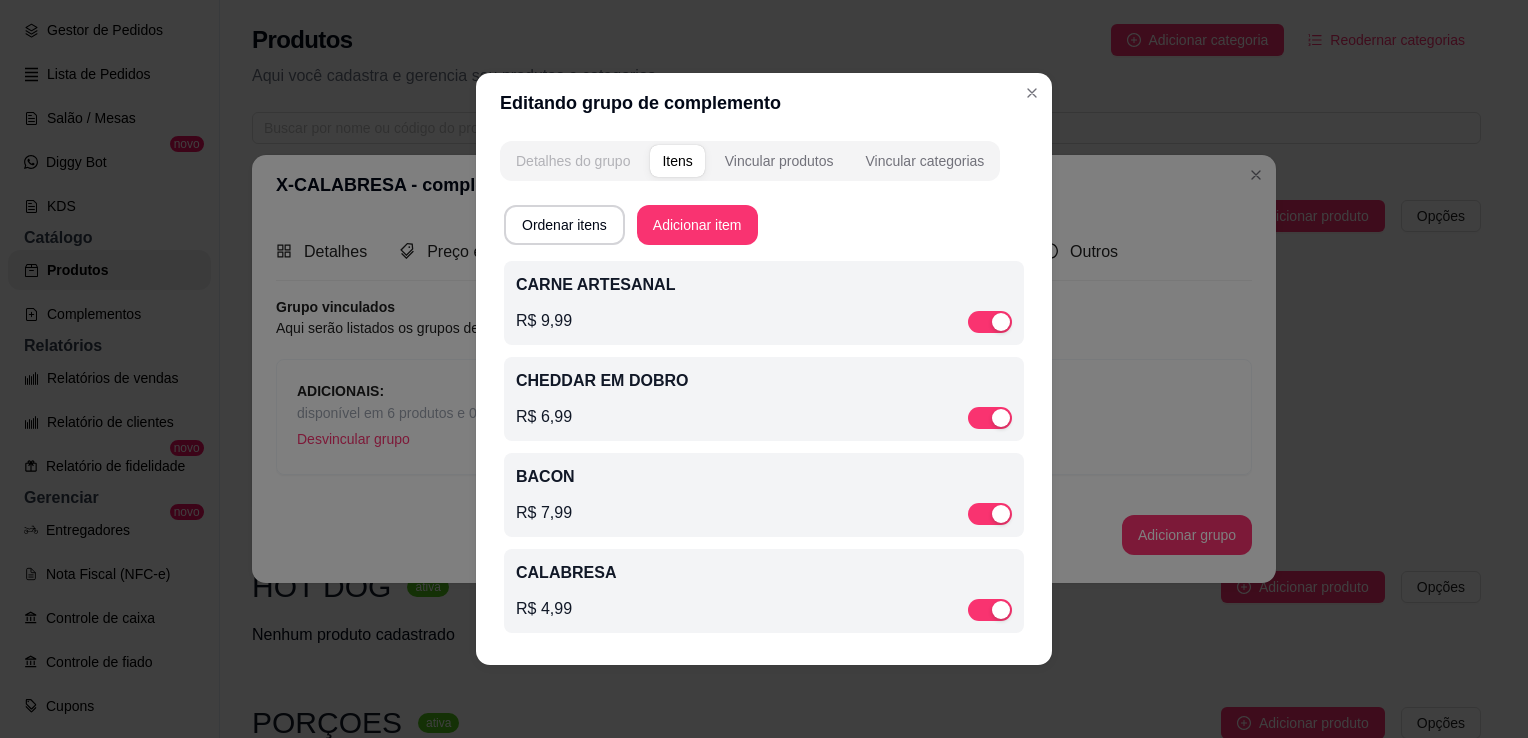 click on "Detalhes do grupo" at bounding box center [573, 161] 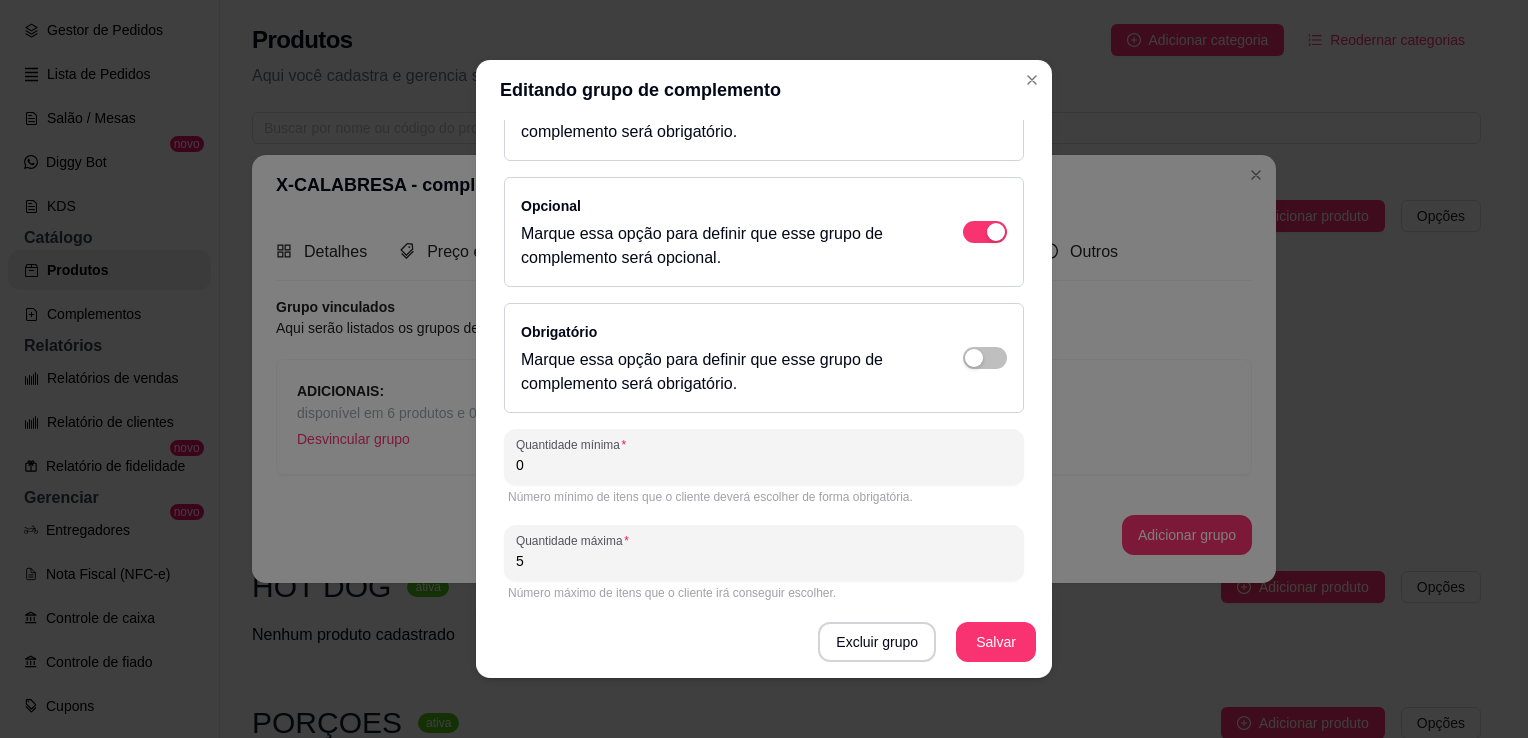 scroll, scrollTop: 222, scrollLeft: 0, axis: vertical 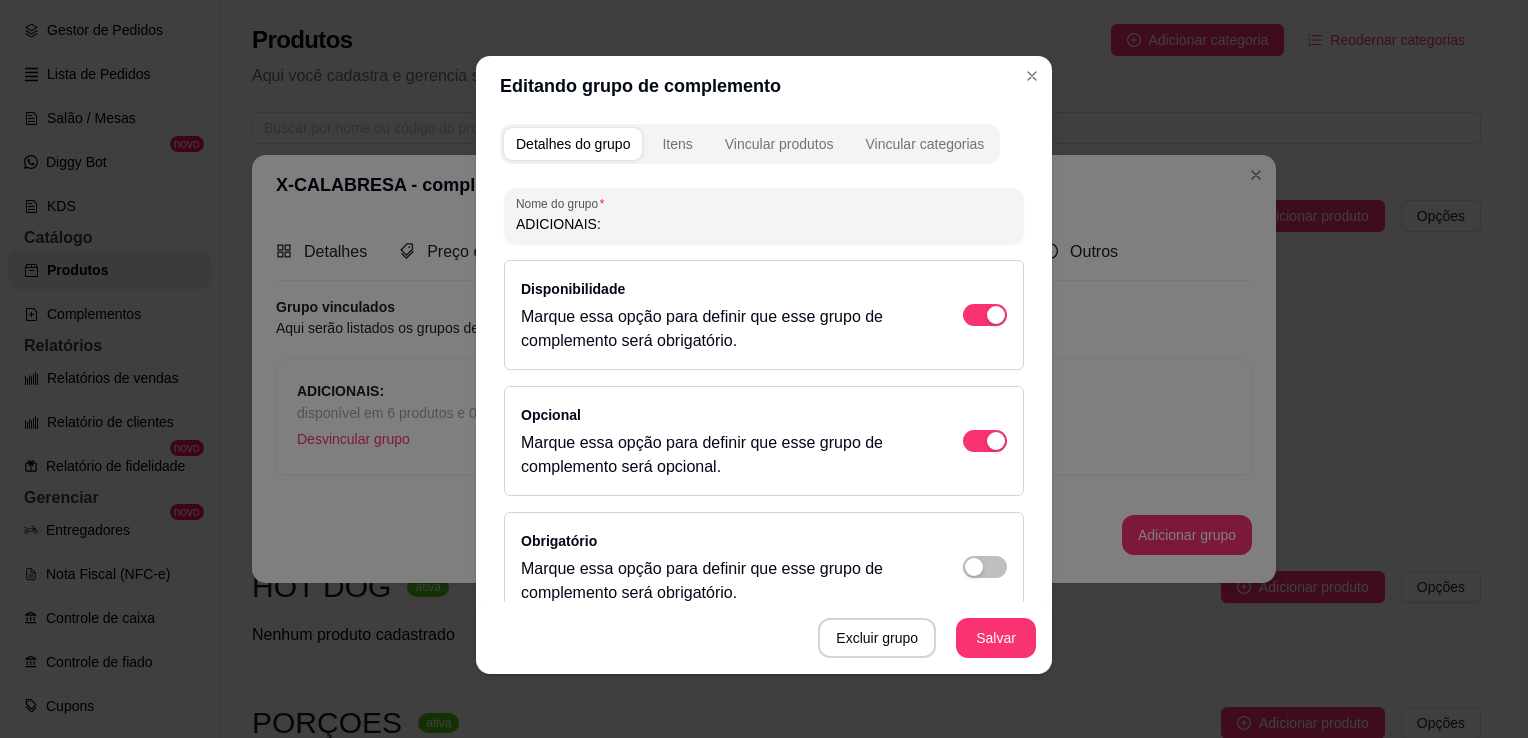 click on "Detalhes do grupo Itens Vincular produtos Vincular categorias Nome do grupo ADICIONAIS: Disponibilidade Marque essa opção para definir que esse grupo de complemento será obrigatório. Opcional Marque essa opção para definir que esse grupo de complemento será opcional. Obrigatório Marque essa opção para definir que esse grupo de complemento será obrigatório. Quantidade mínima 0 Número mínimo de itens que o cliente deverá escolher de forma obrigatória. Quantidade máxima 5 Número máximo de itens que o cliente irá conseguir escolher. Excluir grupo Salvar" at bounding box center [764, 395] 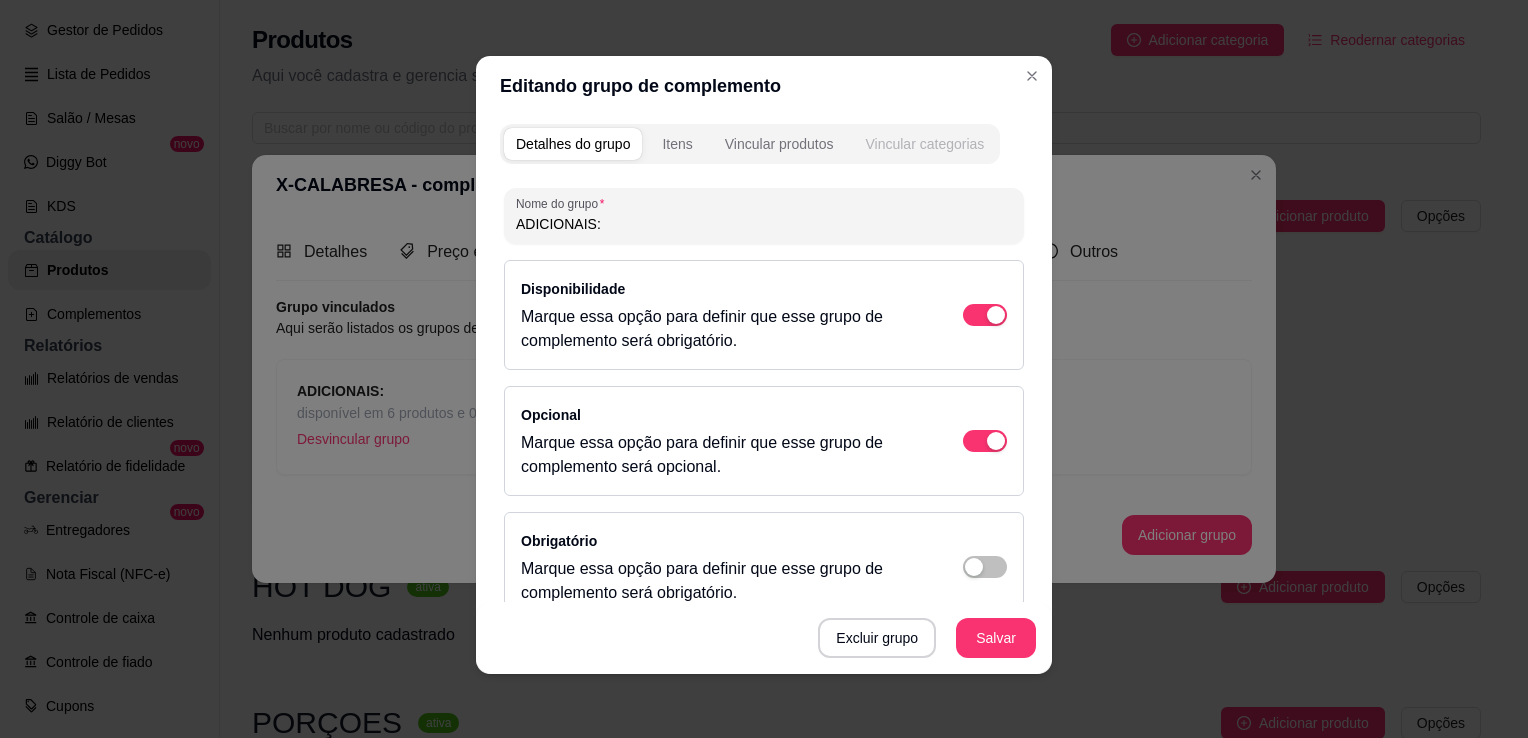click on "Vincular categorias" at bounding box center [924, 144] 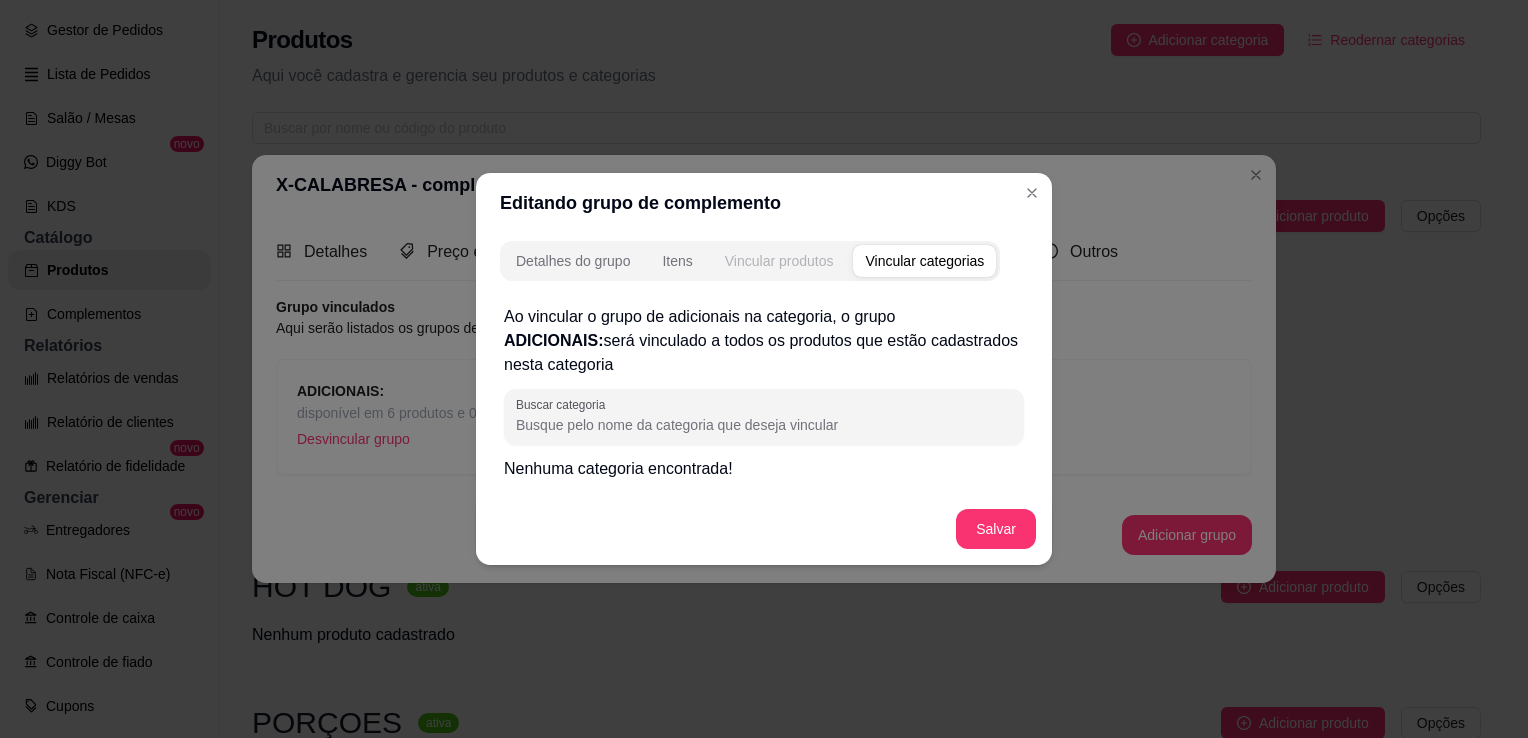click on "Vincular produtos" at bounding box center [779, 261] 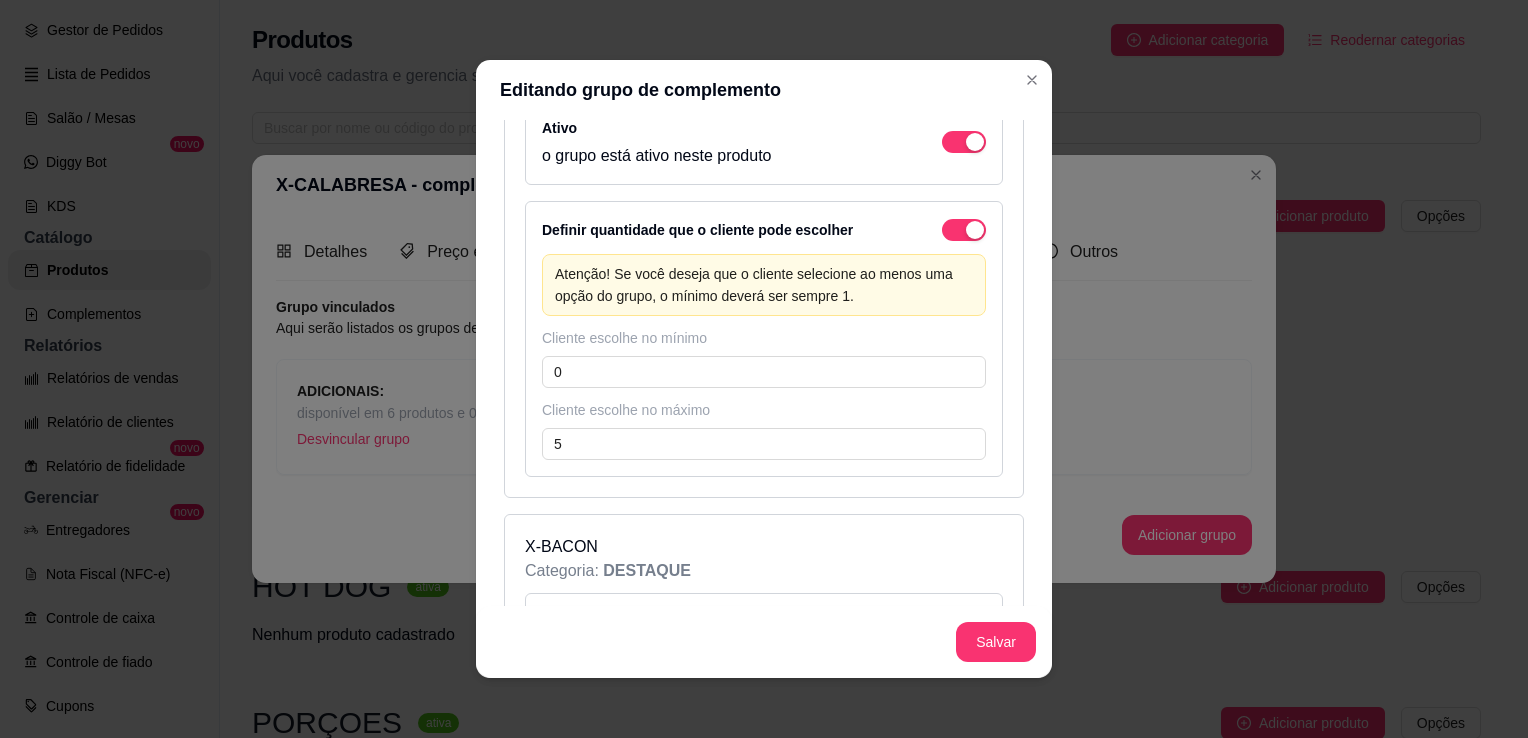 scroll, scrollTop: 0, scrollLeft: 0, axis: both 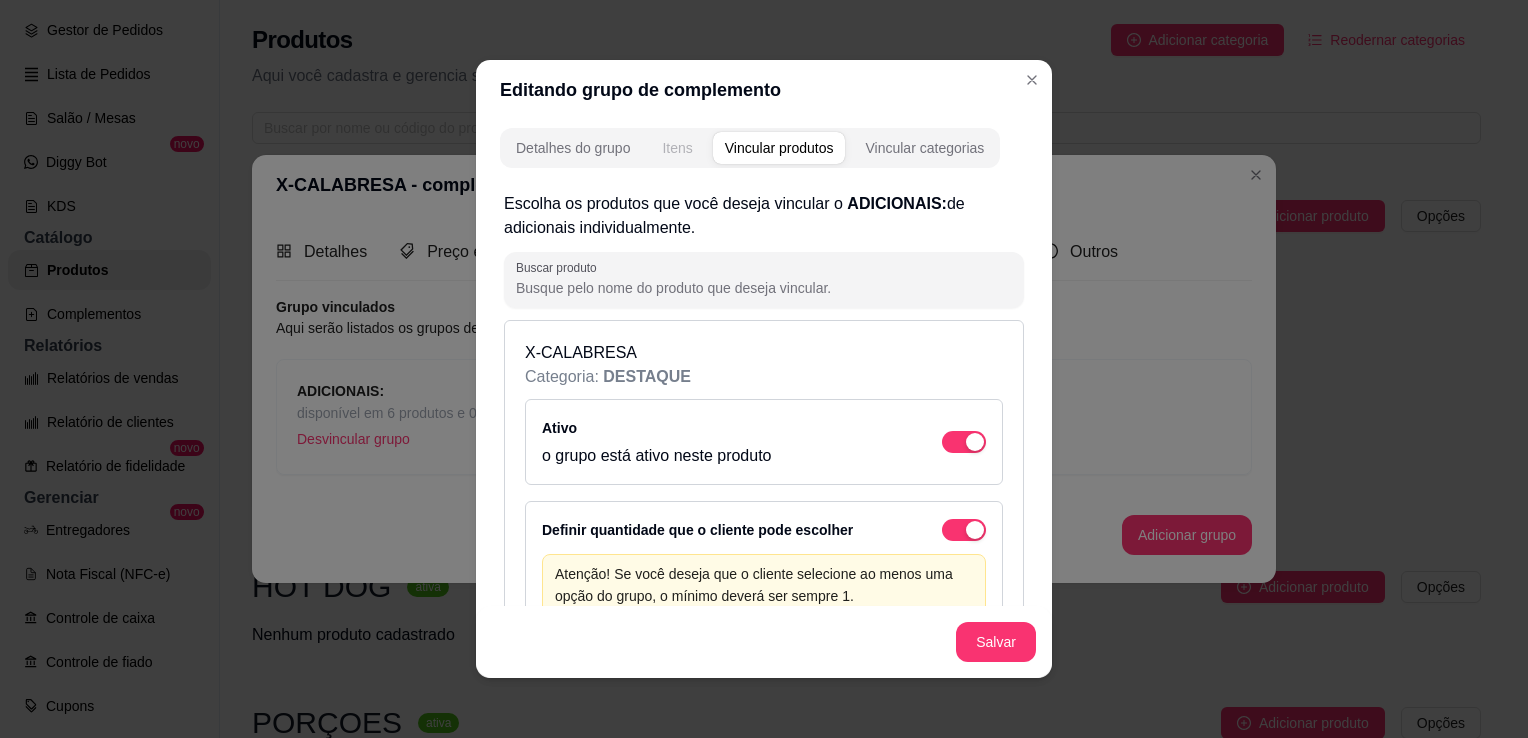 click on "Itens" at bounding box center [677, 148] 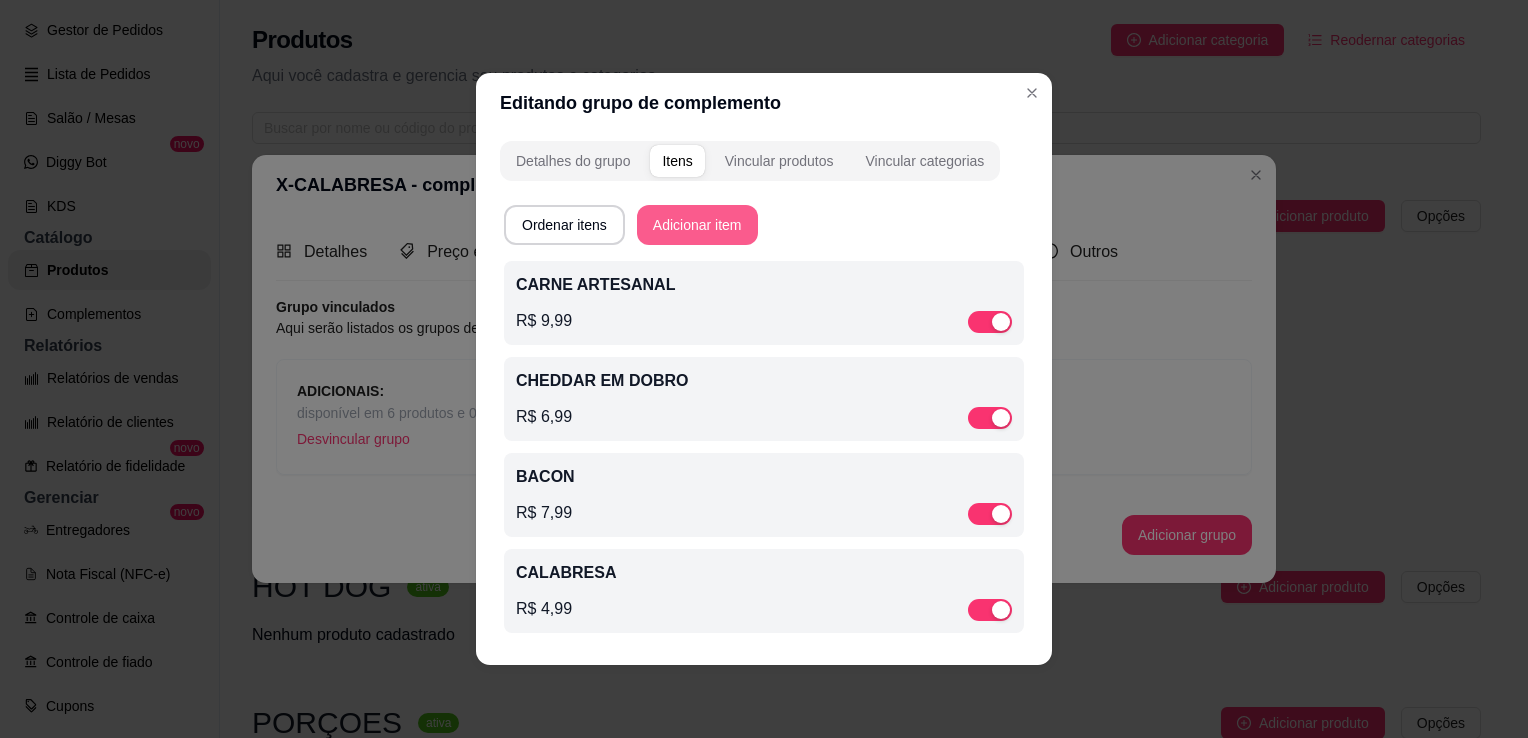click on "Adicionar item" at bounding box center [697, 225] 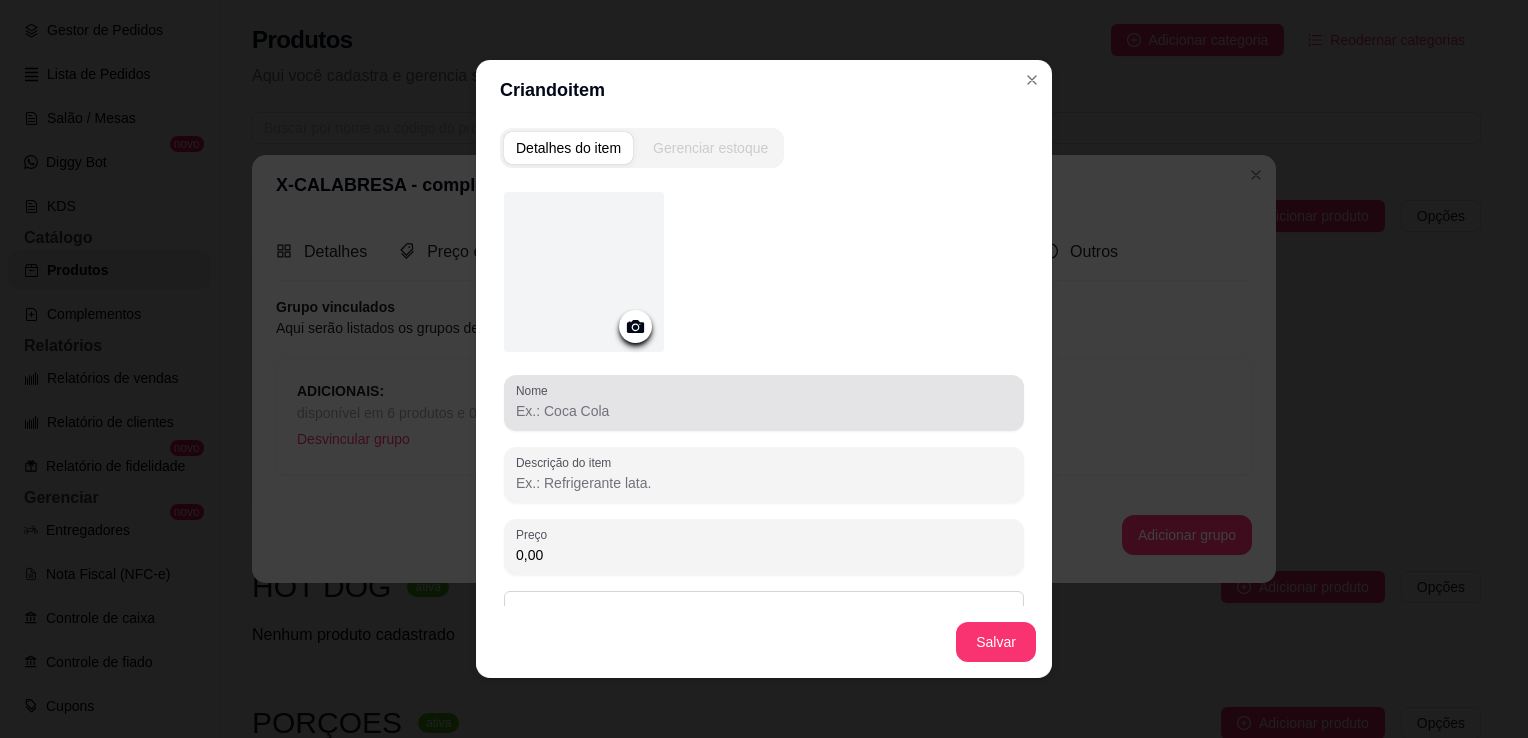 click on "Nome" at bounding box center (764, 411) 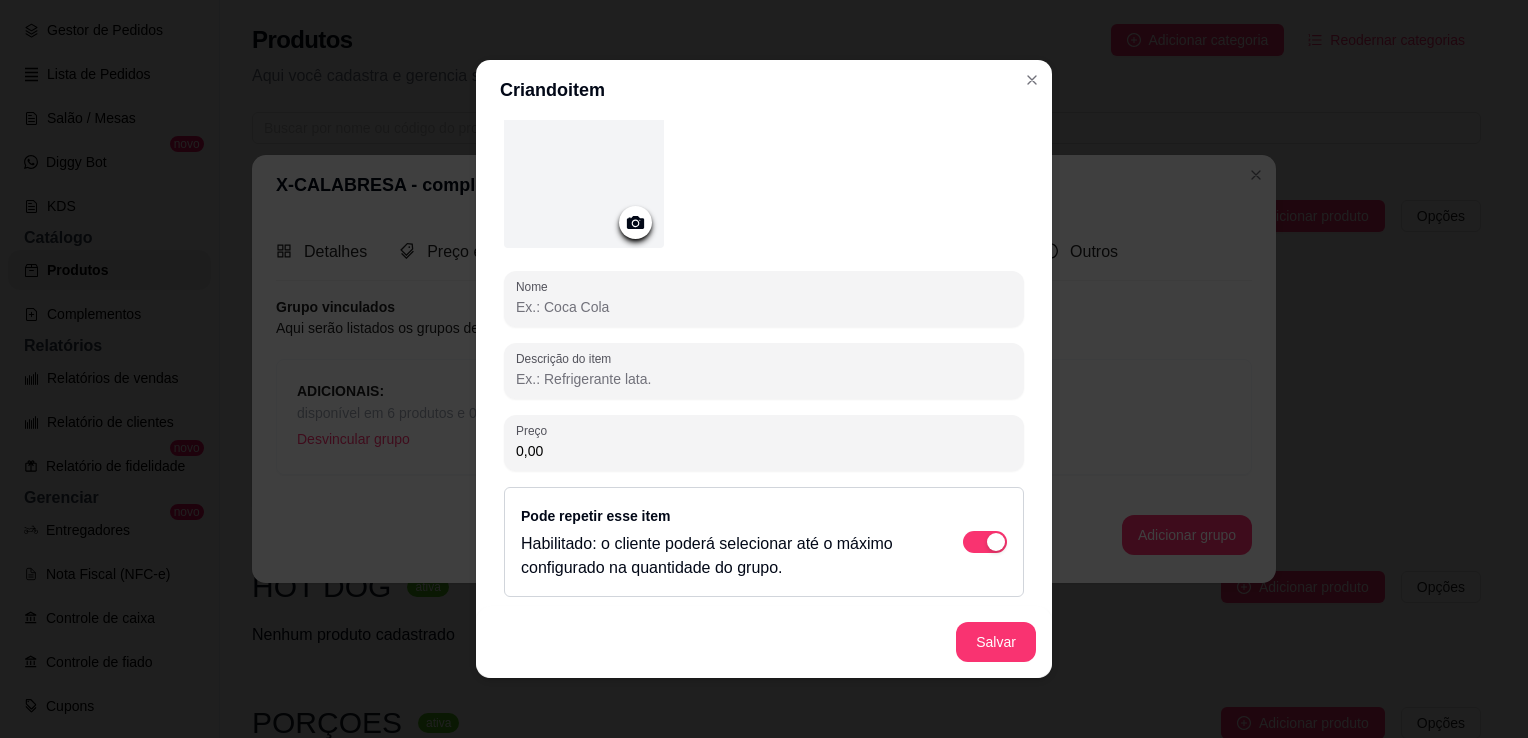 scroll, scrollTop: 0, scrollLeft: 0, axis: both 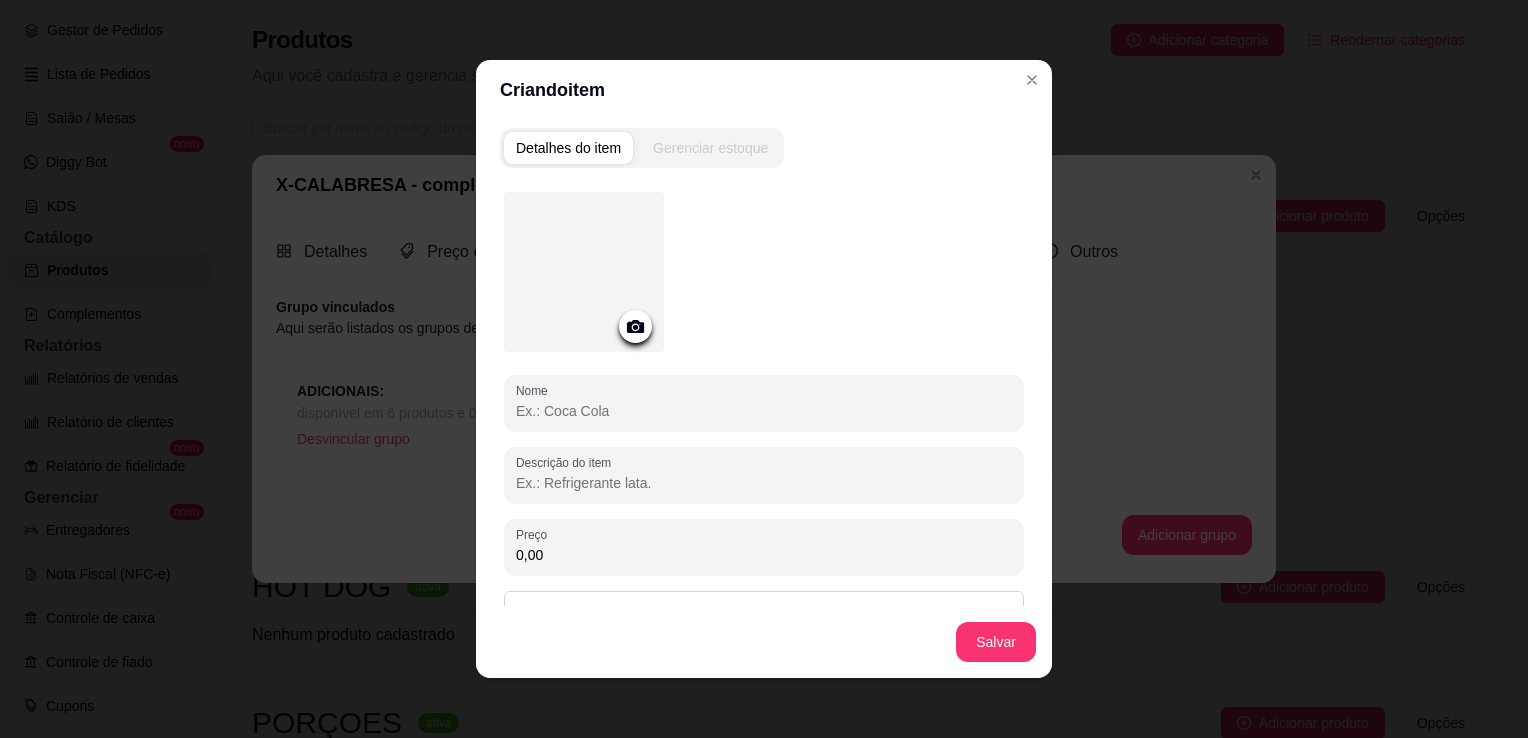 click on "Nome" at bounding box center (764, 411) 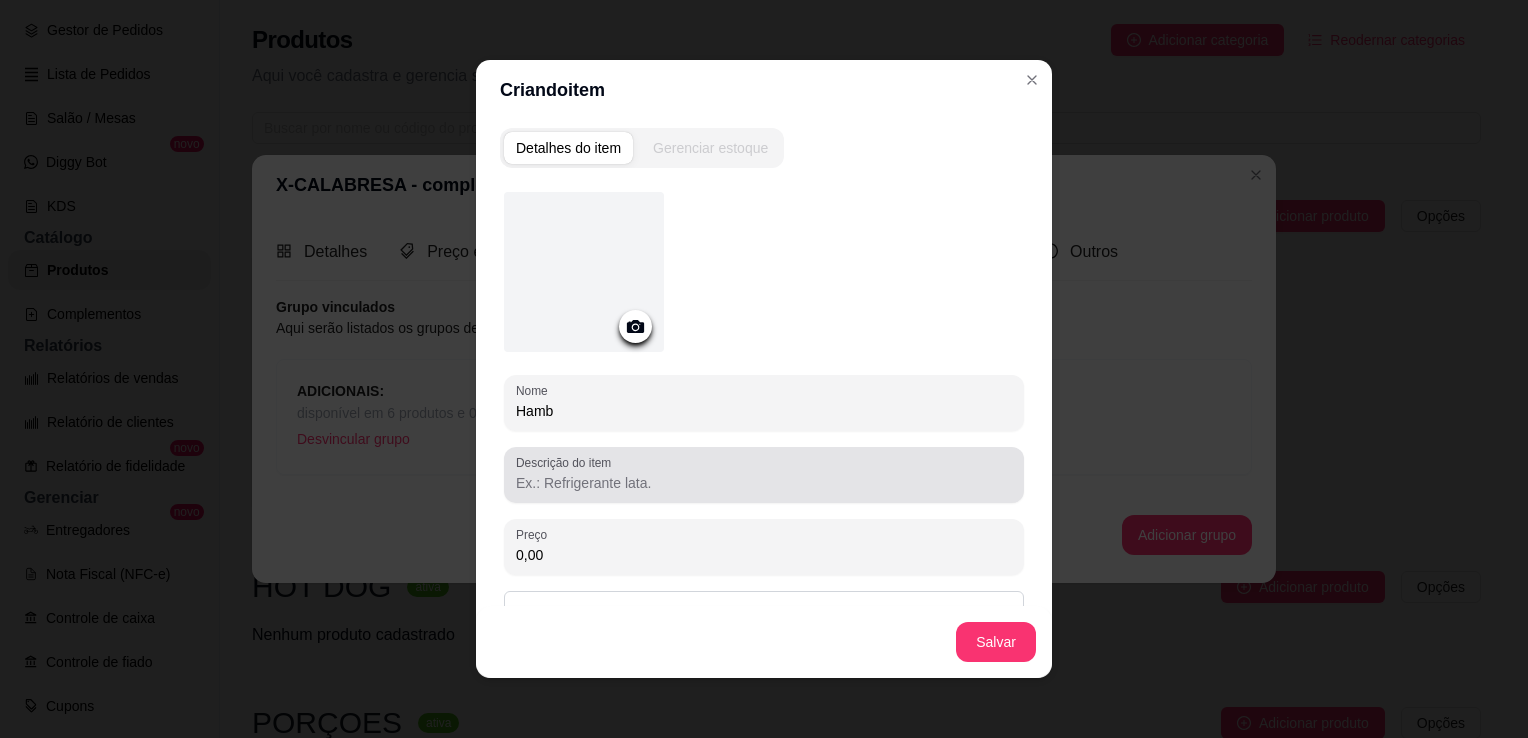 click on "Hamb" at bounding box center (764, 411) 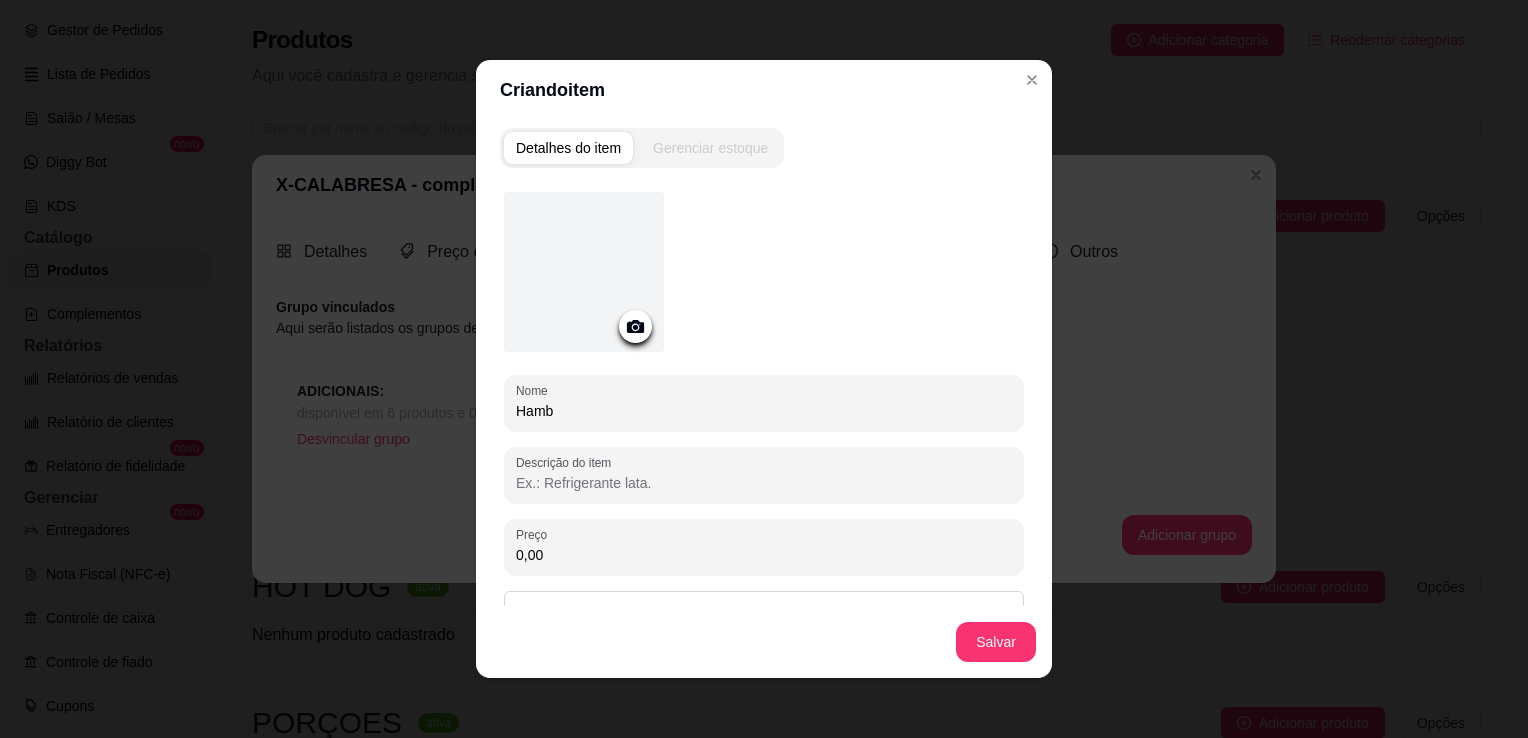 click on "Hamb" at bounding box center [764, 411] 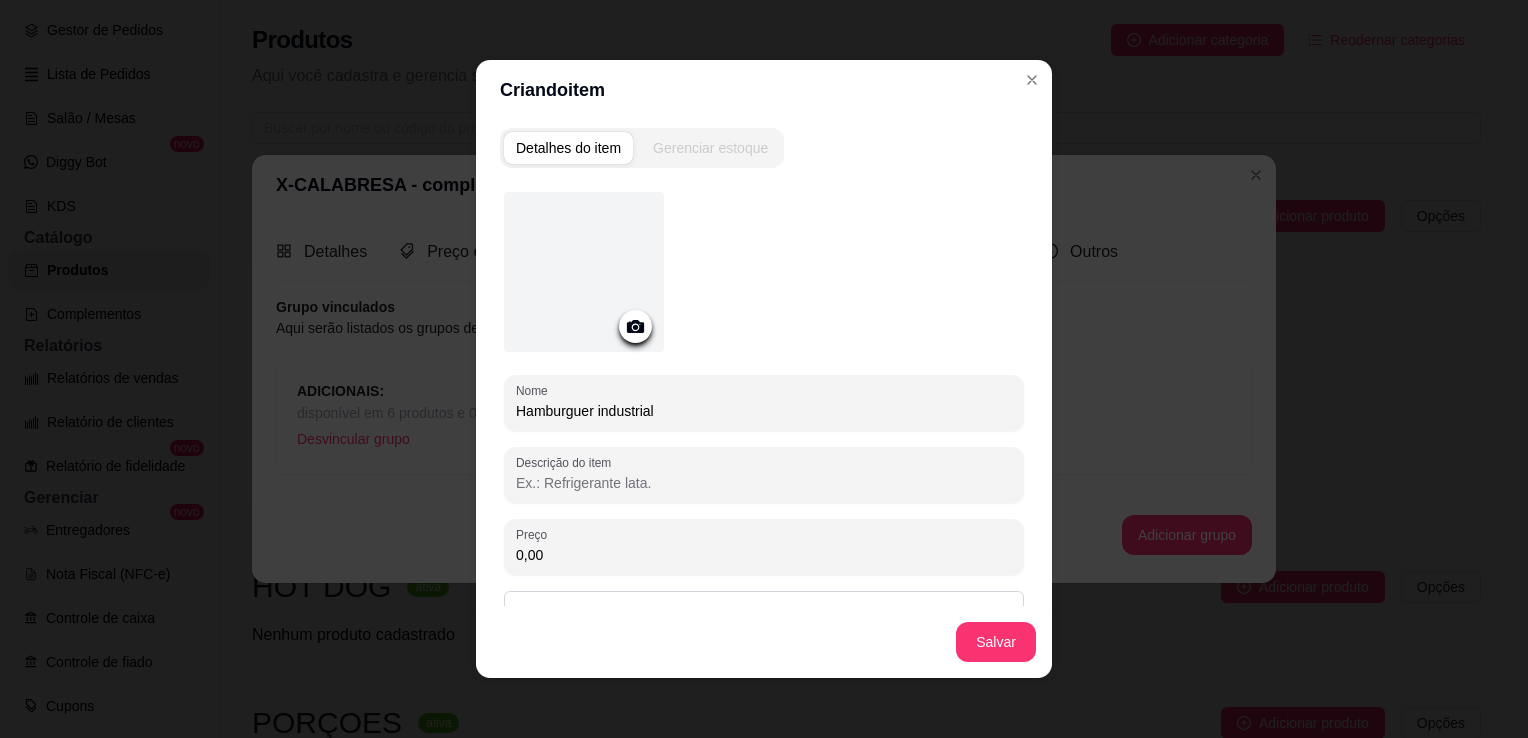 type on "Hamburguer industrial" 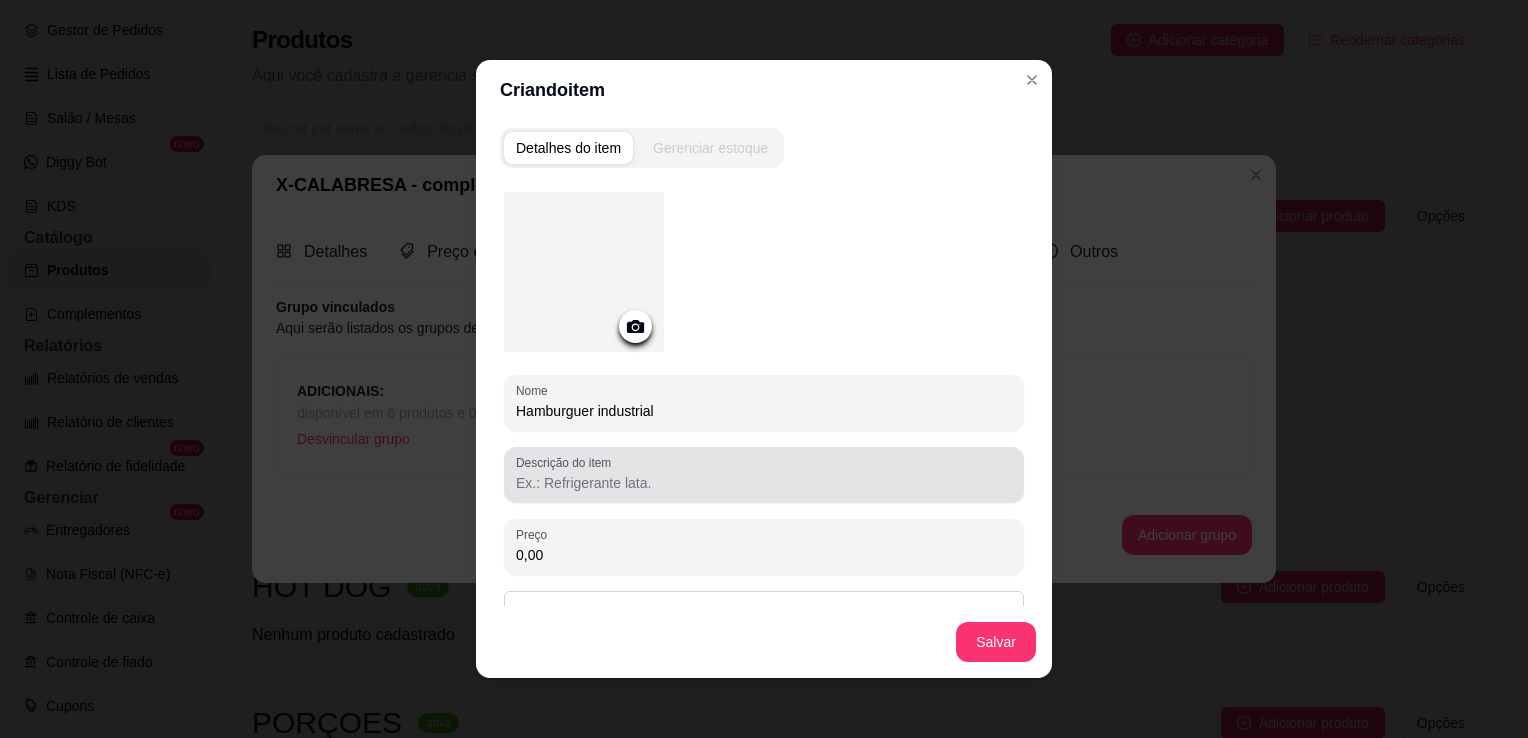 scroll, scrollTop: 104, scrollLeft: 0, axis: vertical 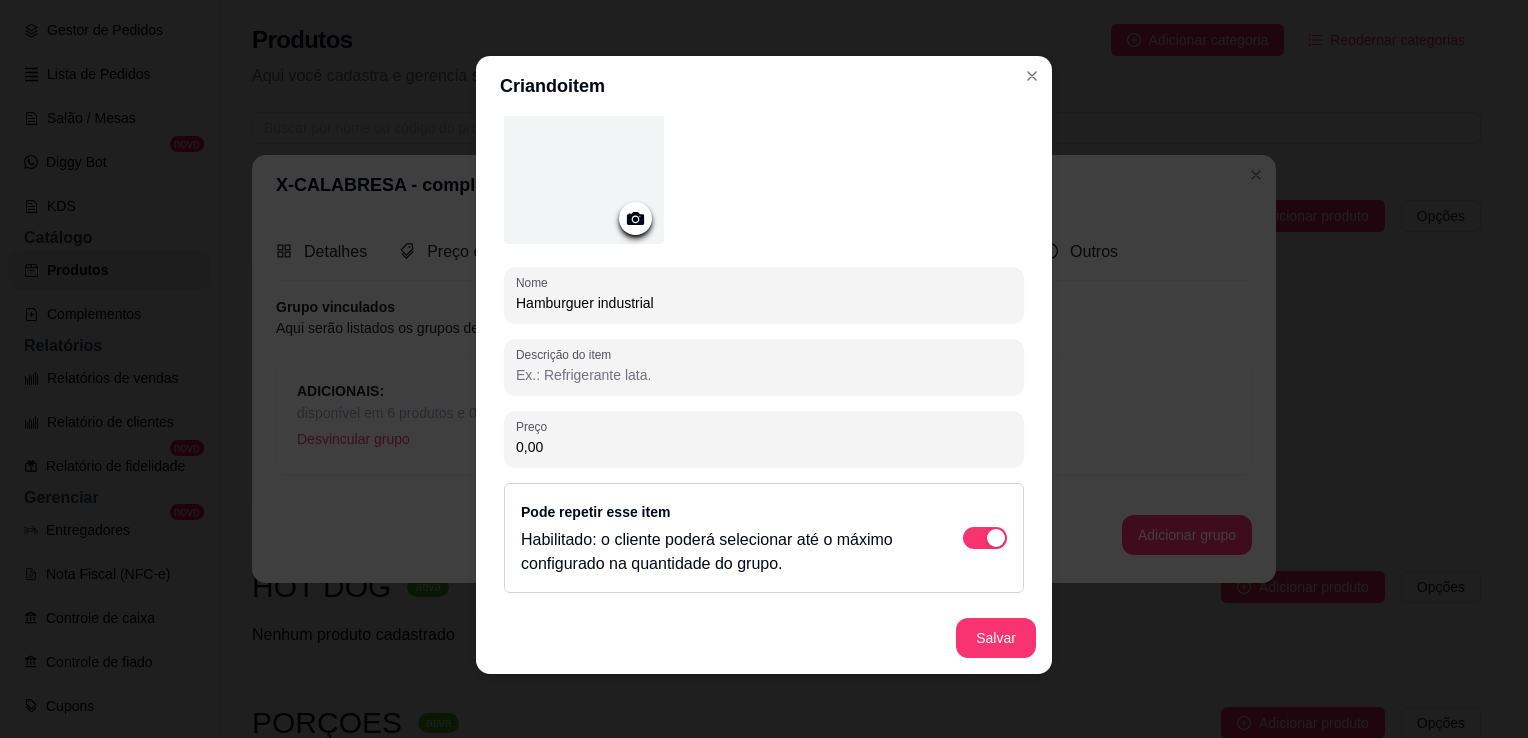 click on "0,00" at bounding box center (764, 447) 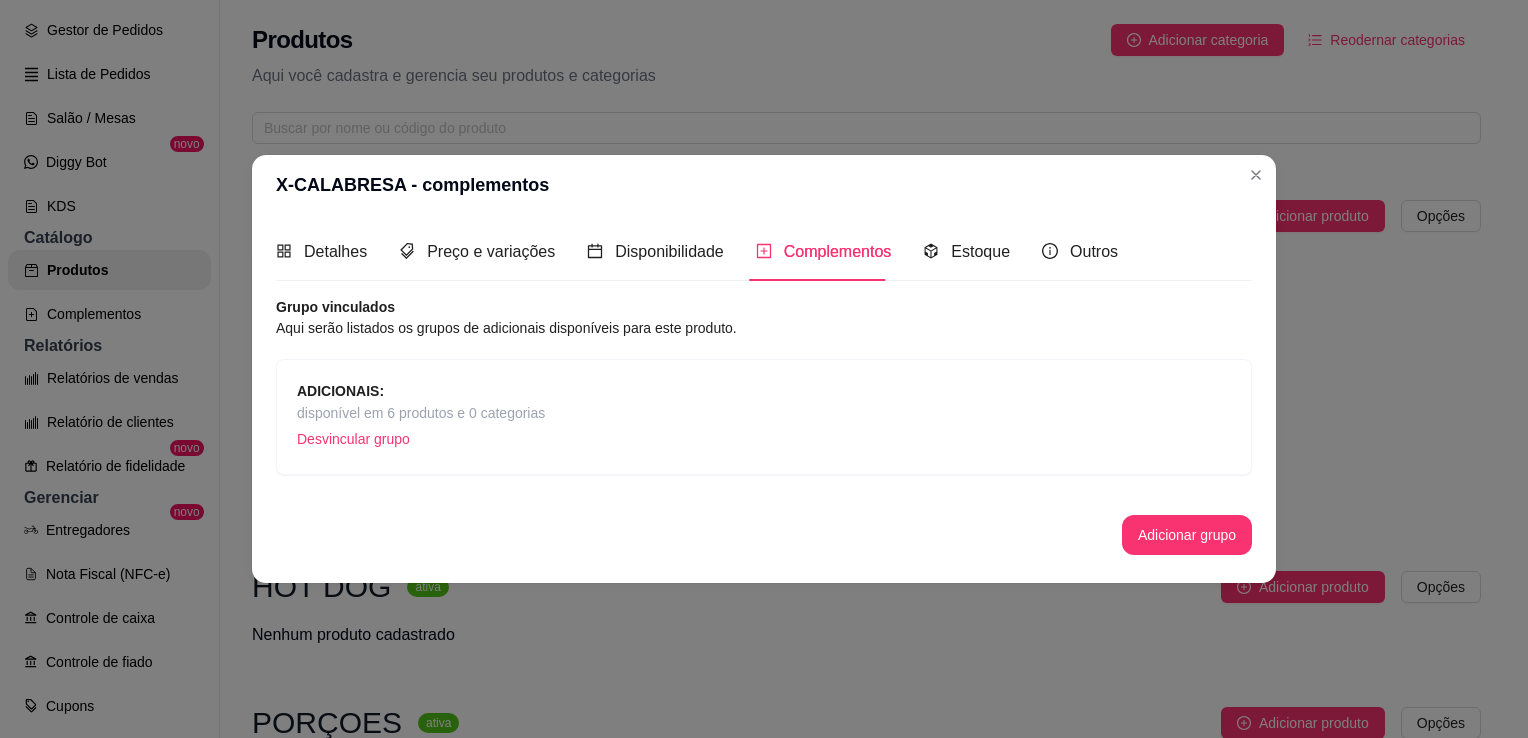 click on "disponível em 6 produtos e 0 categorias" at bounding box center (421, 413) 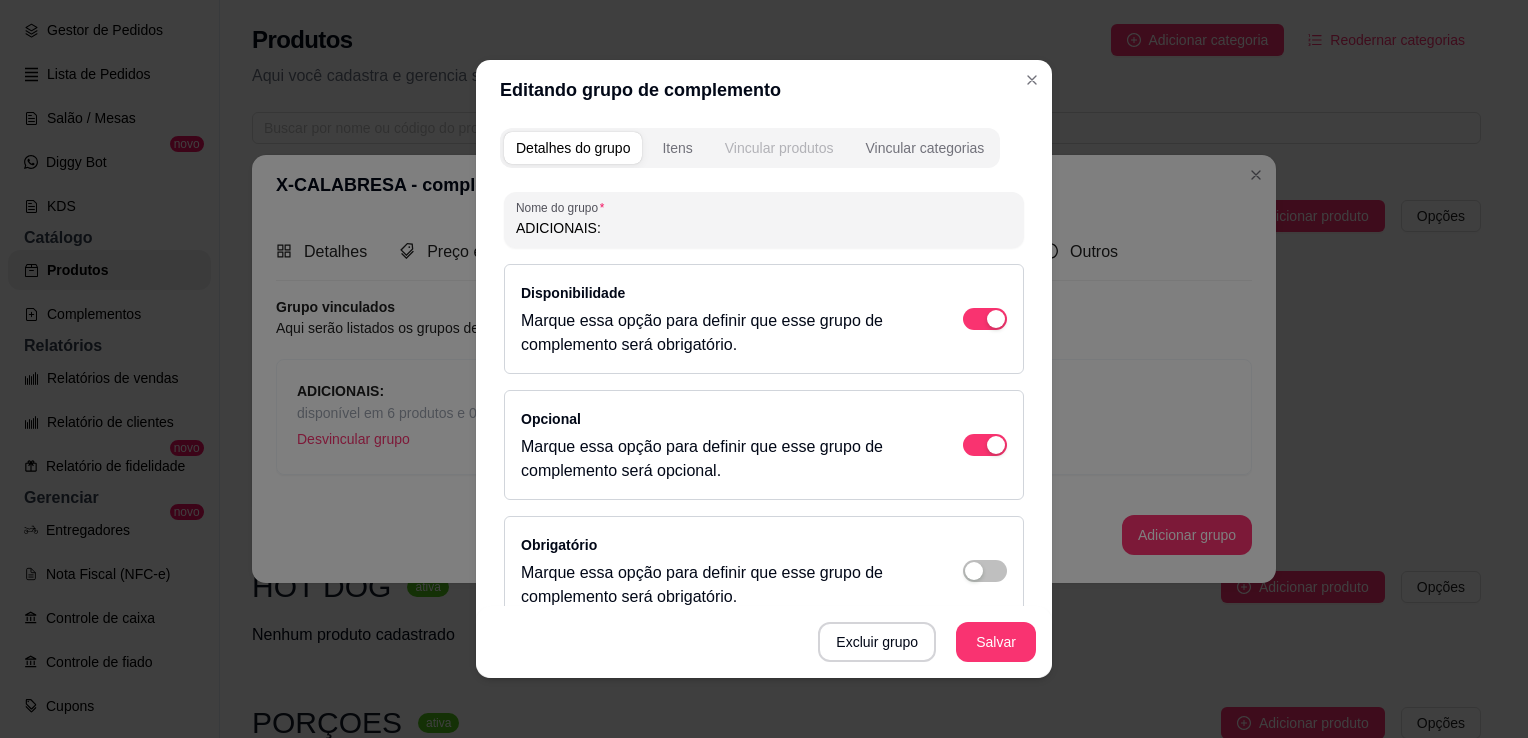 click on "Vincular produtos" at bounding box center (779, 148) 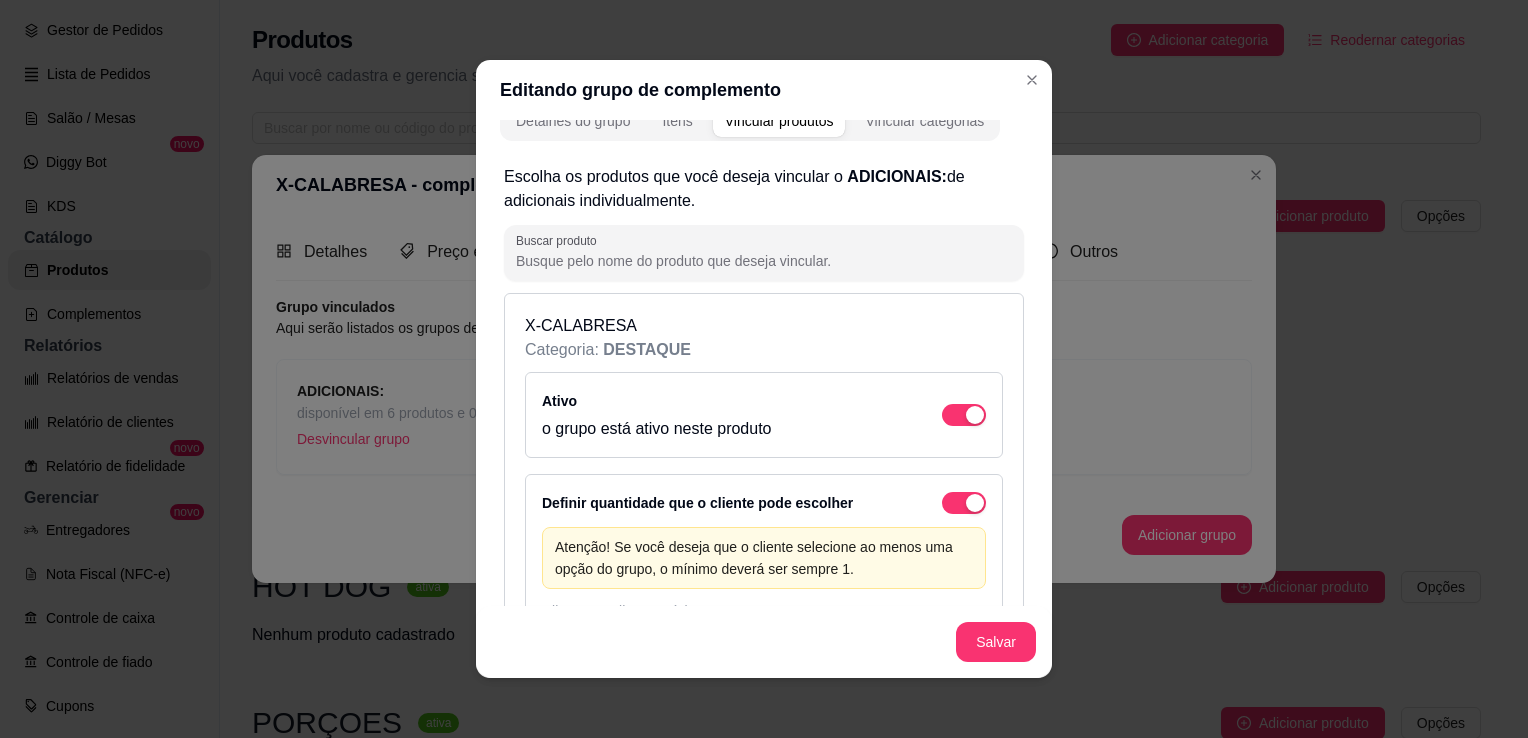 scroll, scrollTop: 0, scrollLeft: 0, axis: both 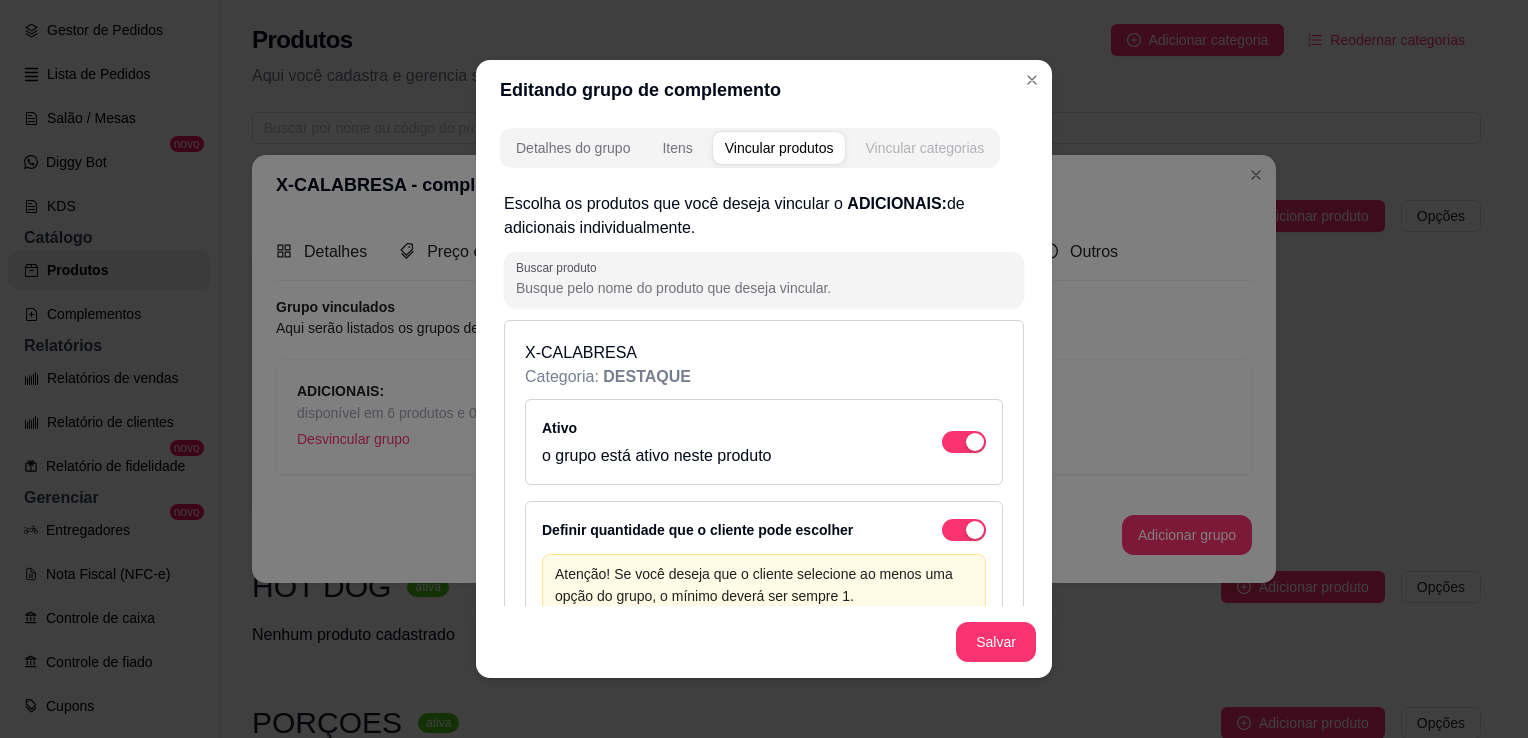click on "Vincular categorias" at bounding box center [924, 148] 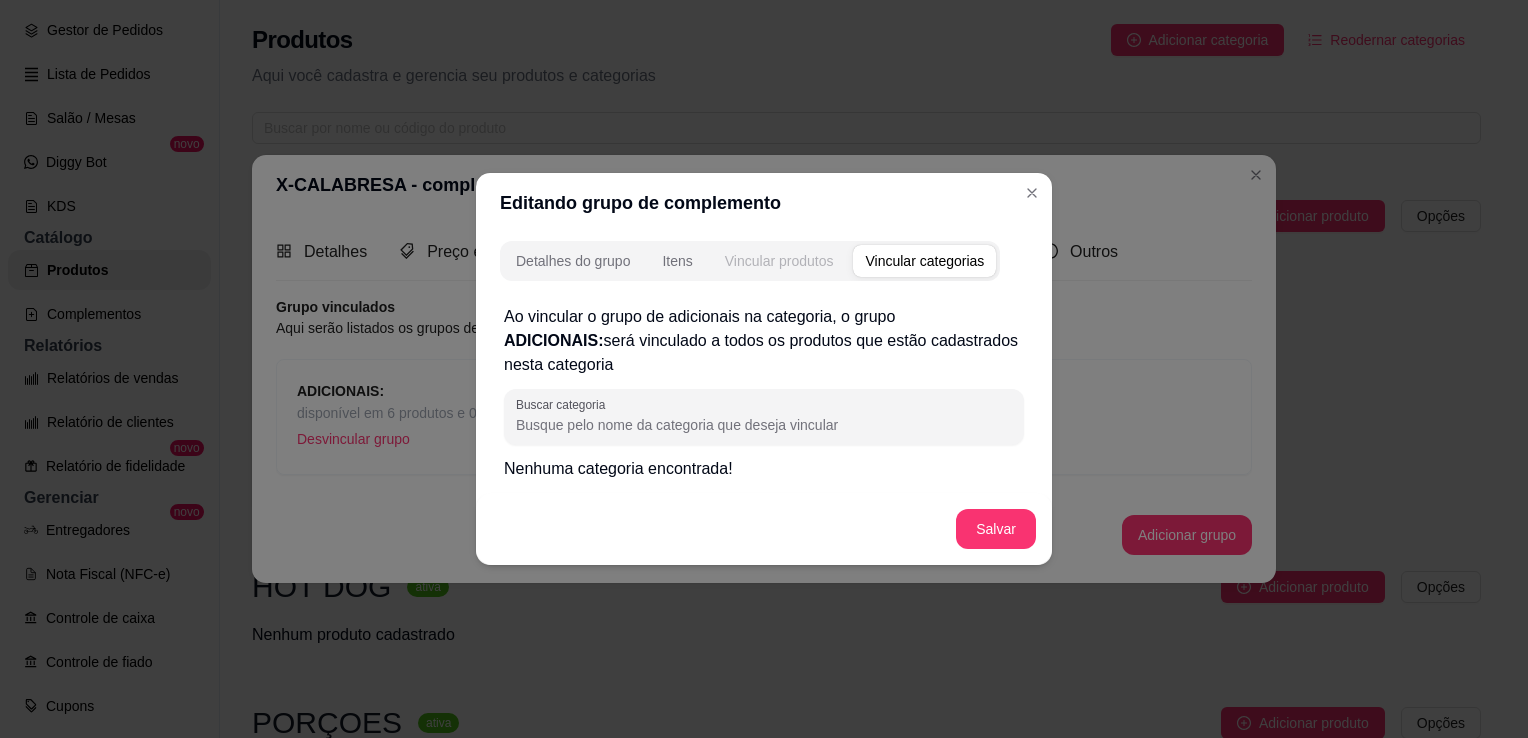 click on "Vincular produtos" at bounding box center (779, 261) 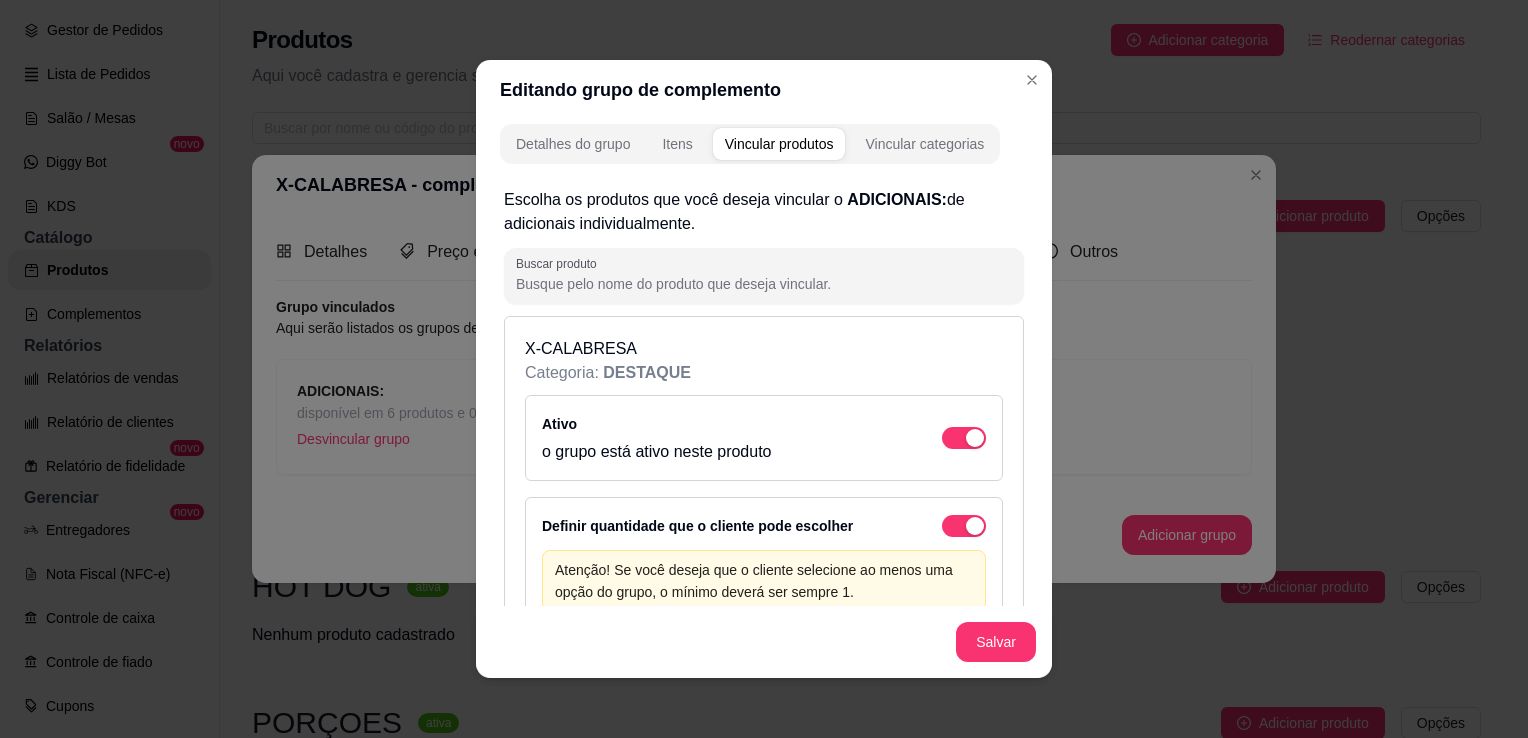 scroll, scrollTop: 0, scrollLeft: 0, axis: both 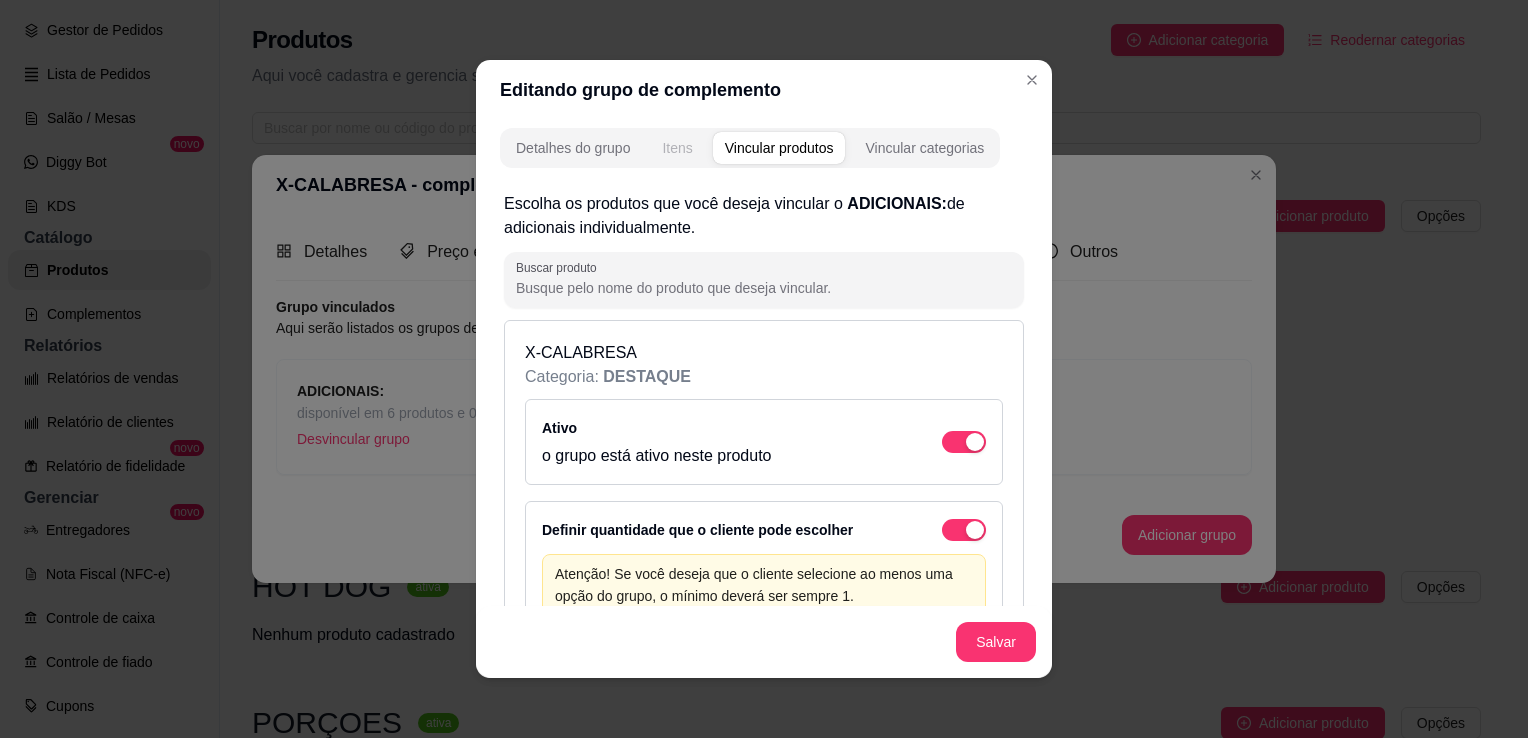 click on "Itens" at bounding box center [677, 148] 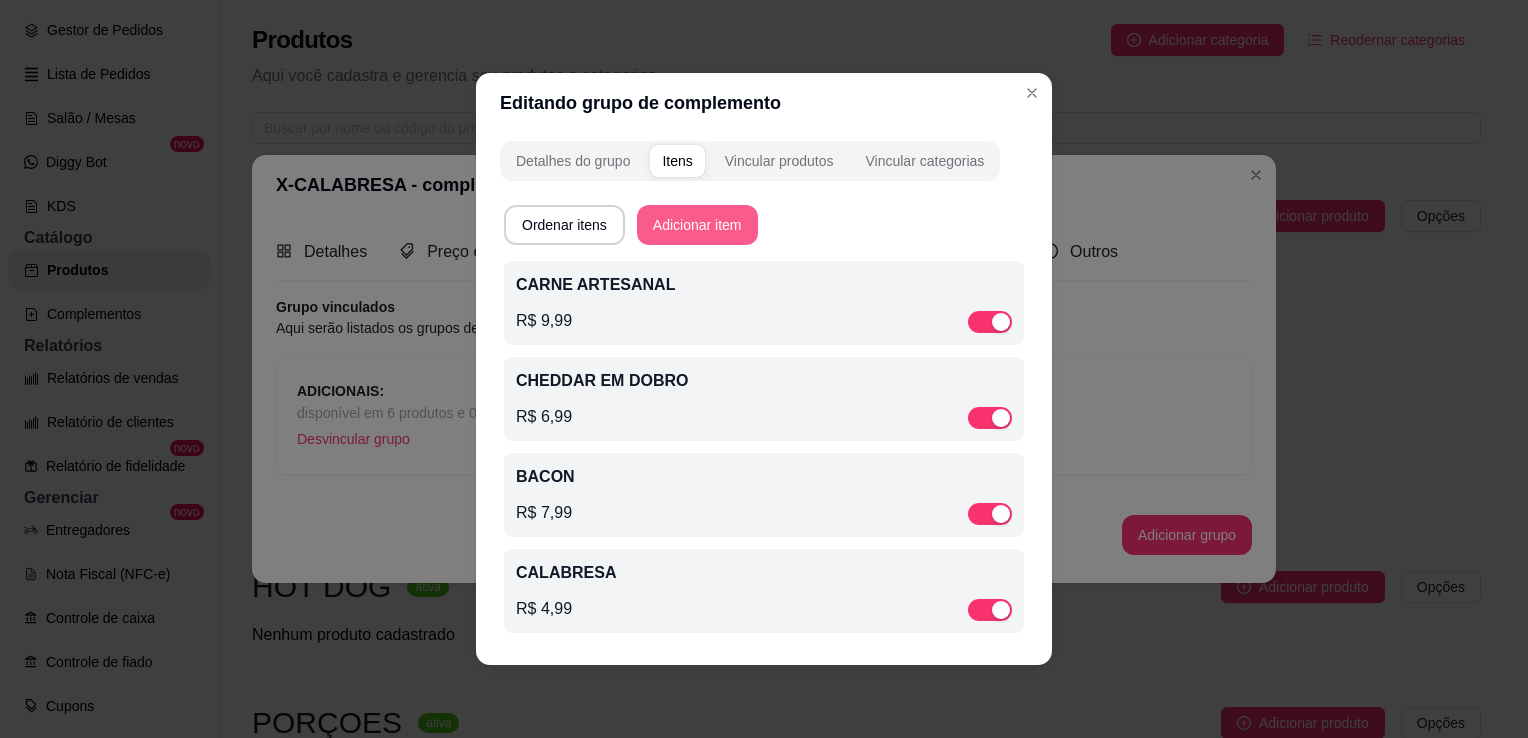 click on "Adicionar item" at bounding box center [697, 225] 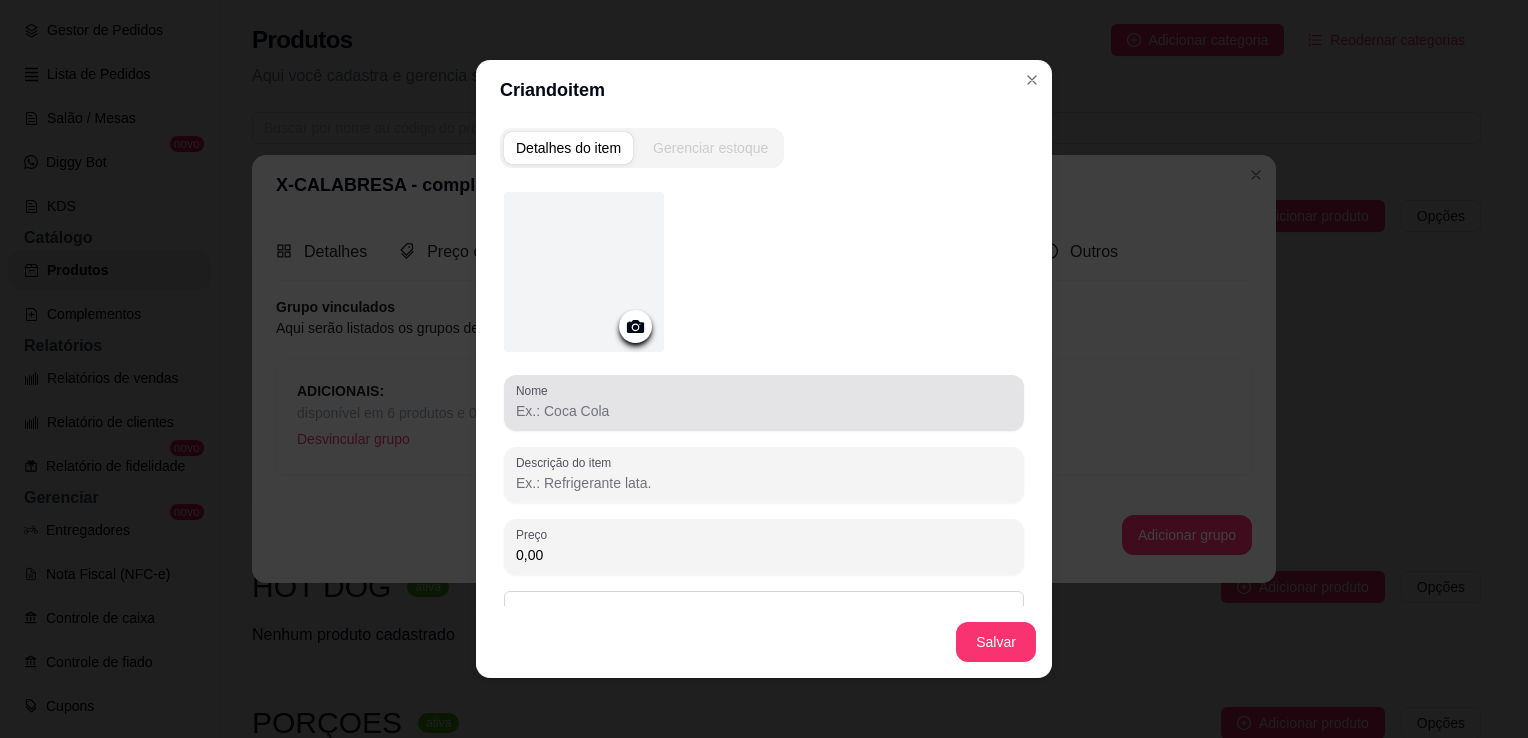 click on "Nome" at bounding box center (764, 411) 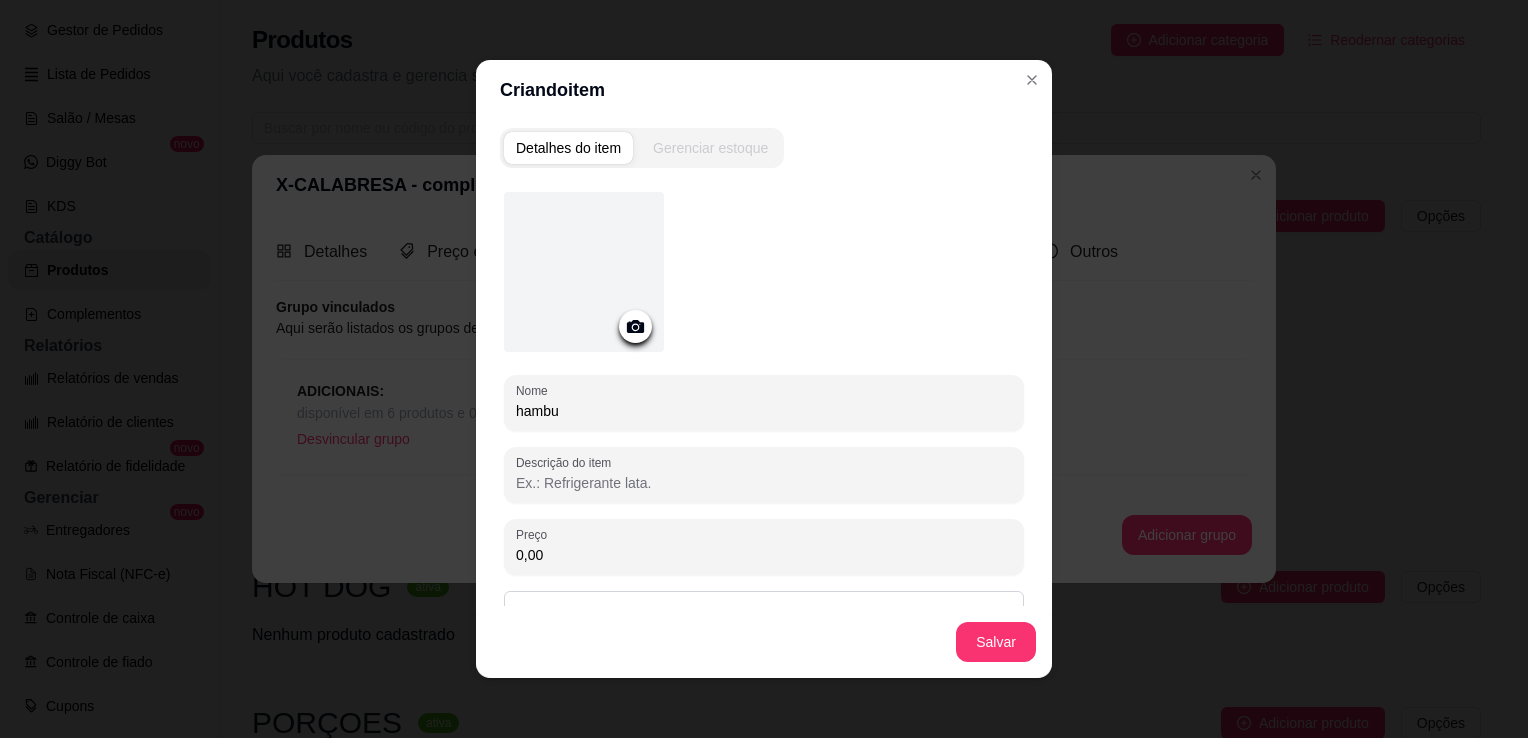type on "hambu" 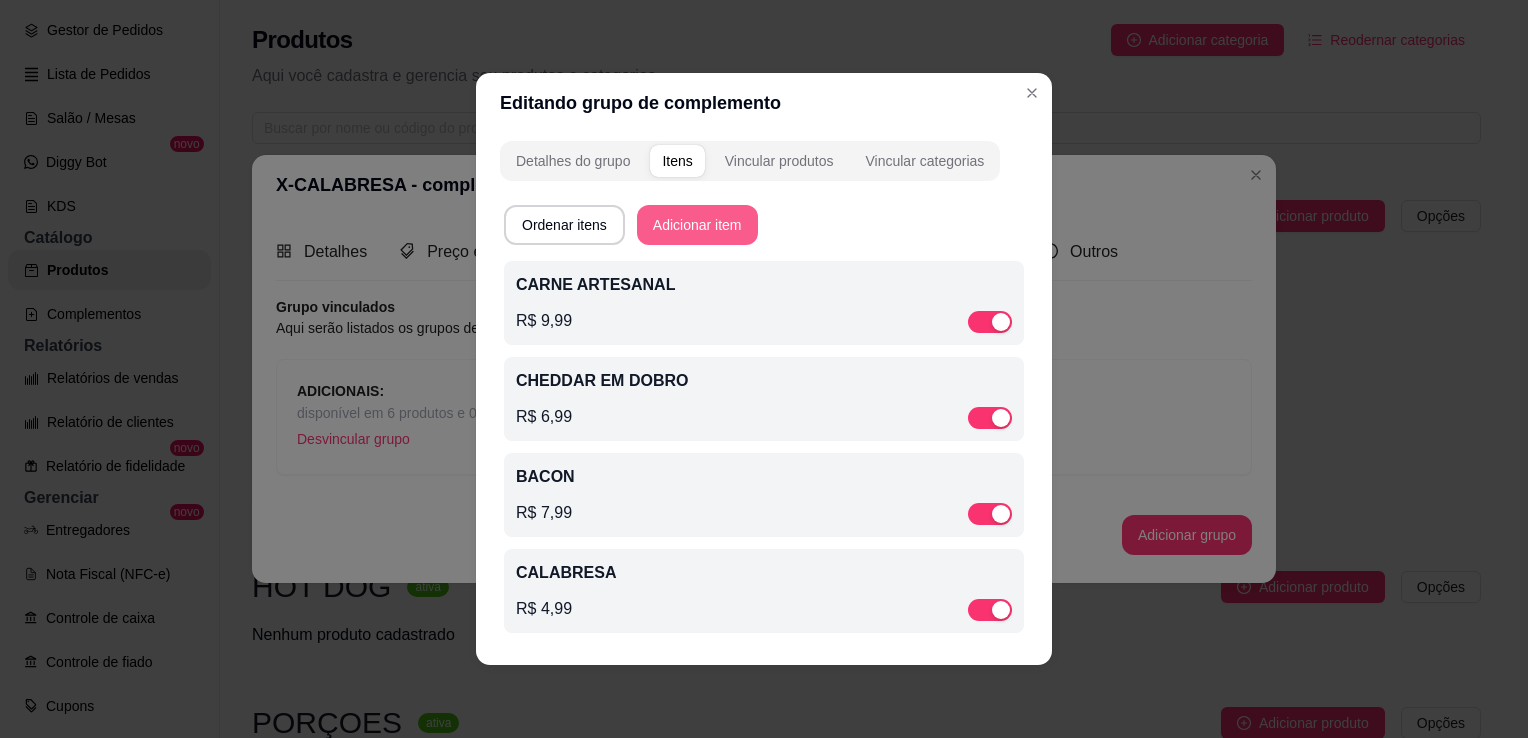 click on "Adicionar item" at bounding box center (697, 225) 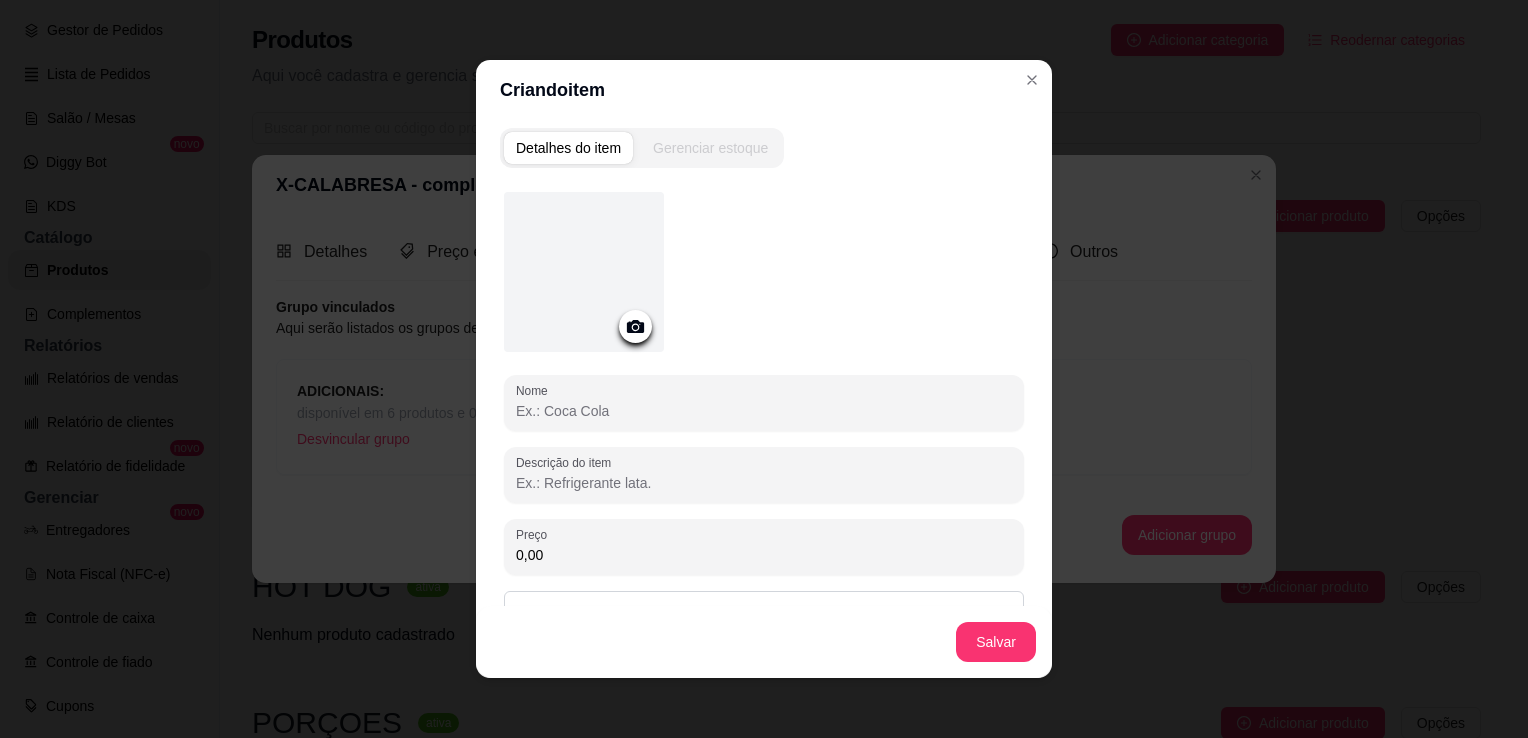 click on "Nome" at bounding box center (764, 411) 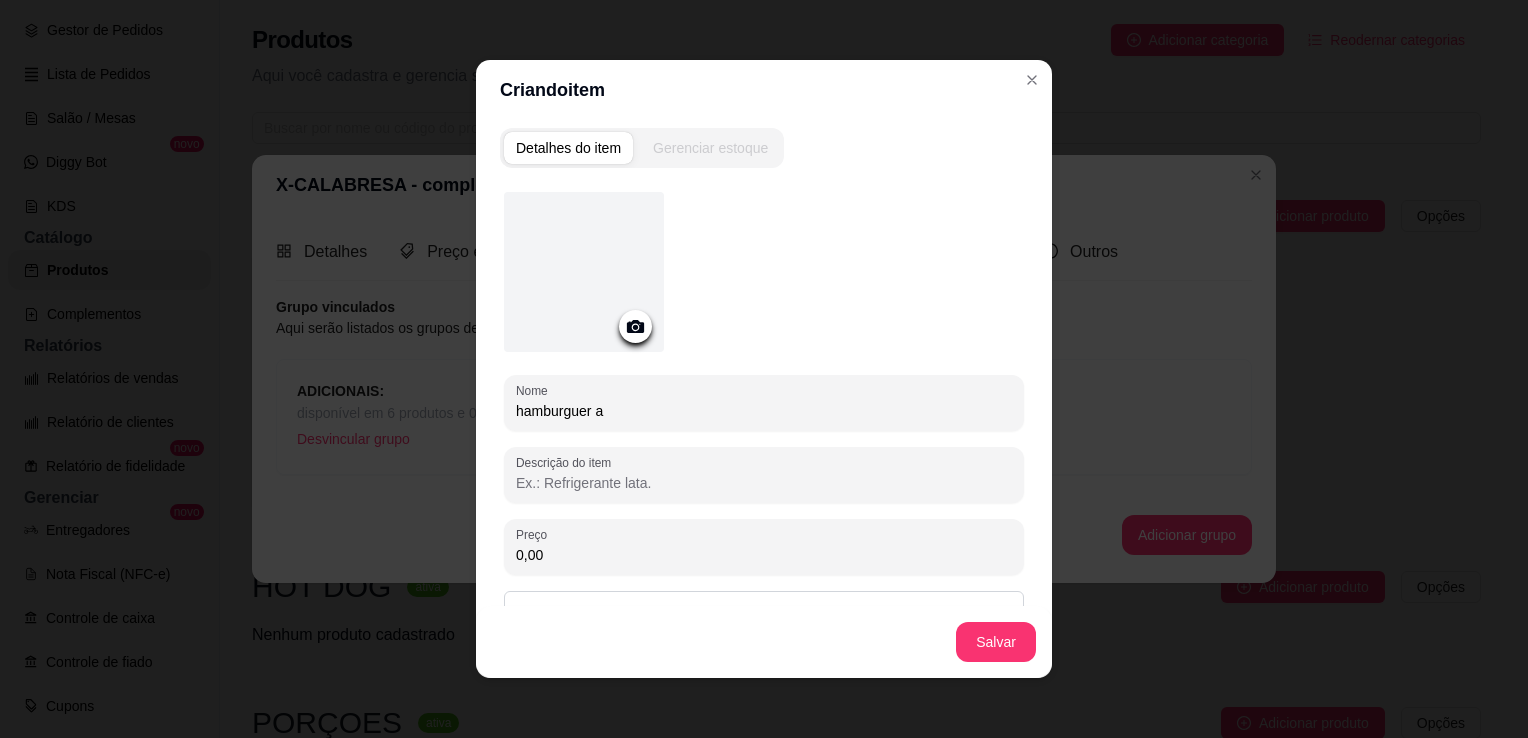click on "hamburguer a" at bounding box center [764, 411] 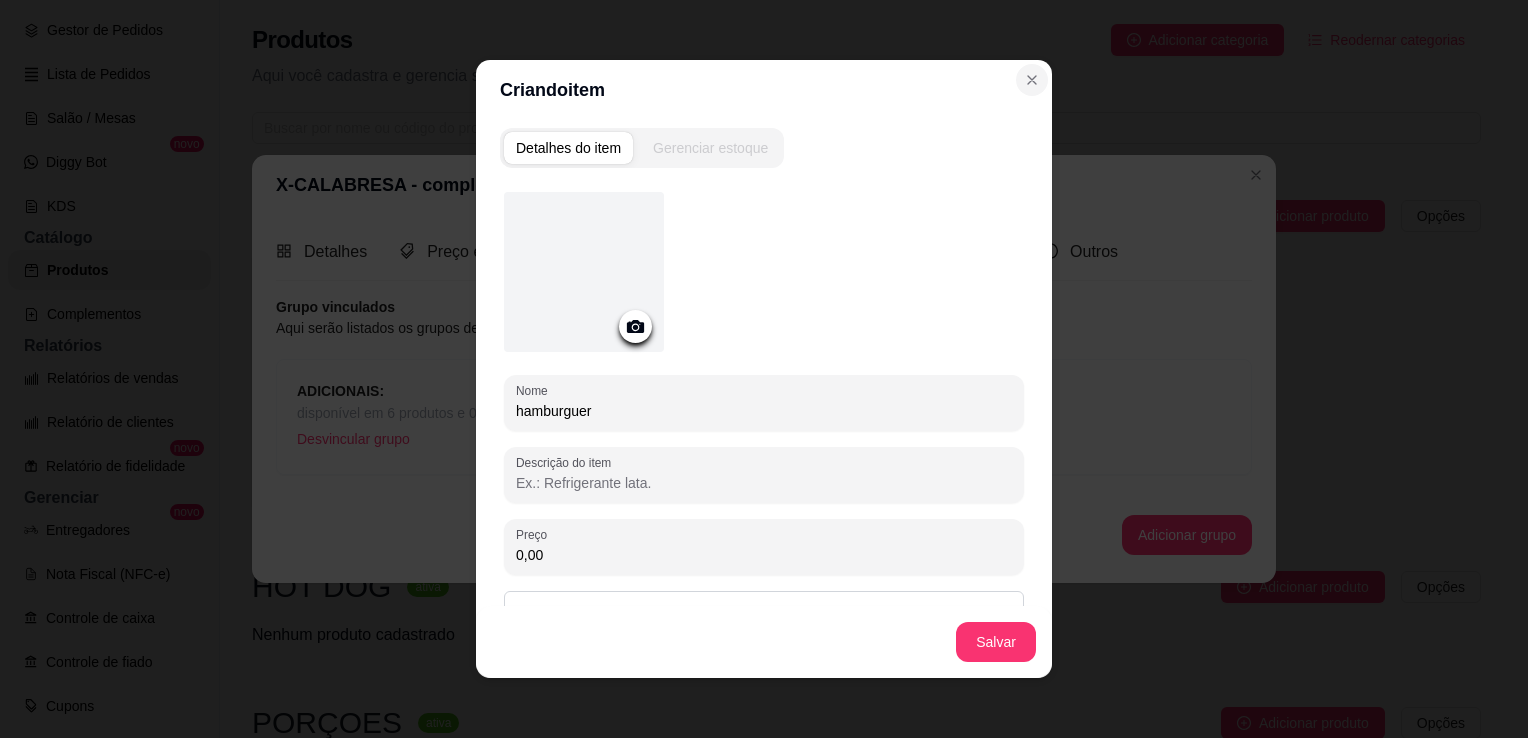 type on "hamburguer" 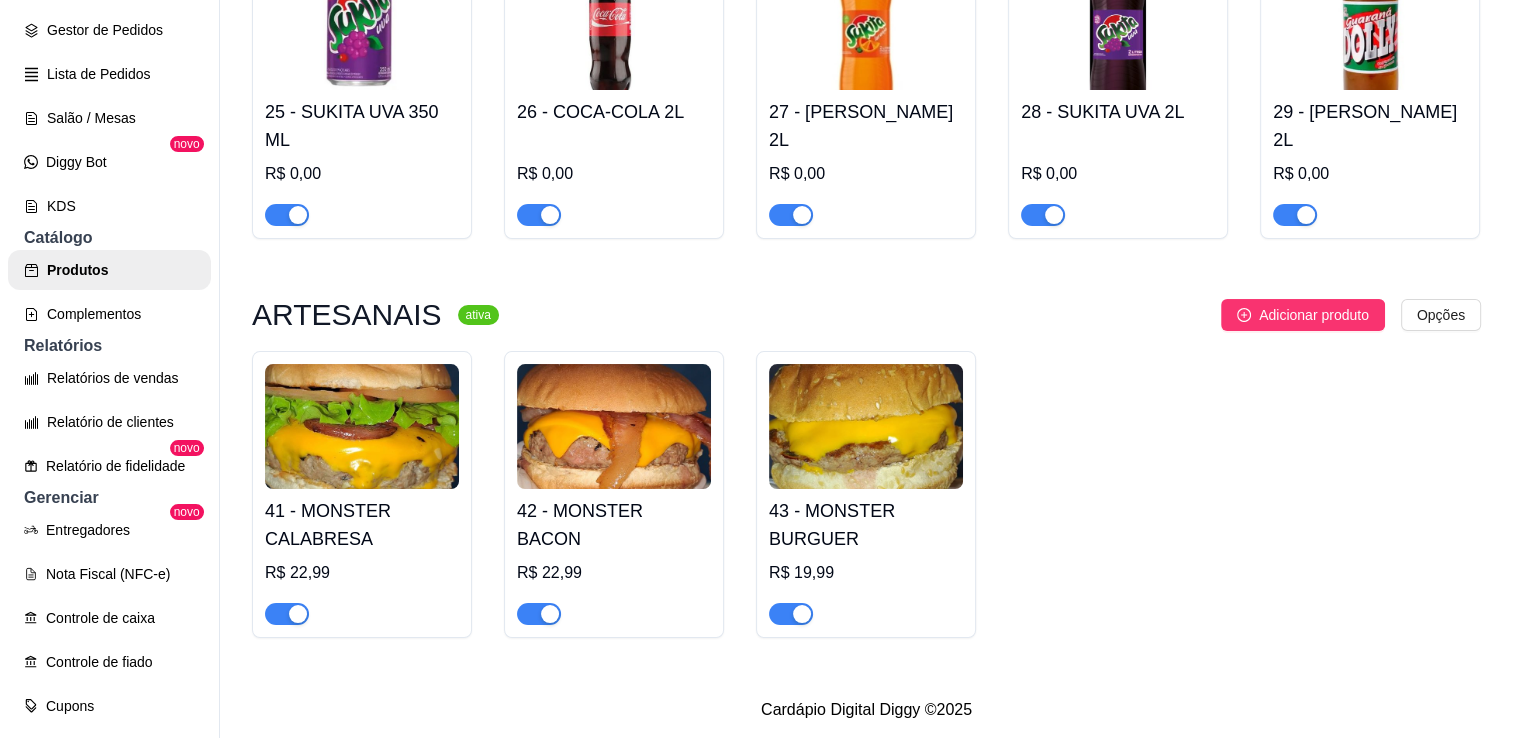 scroll, scrollTop: 1864, scrollLeft: 0, axis: vertical 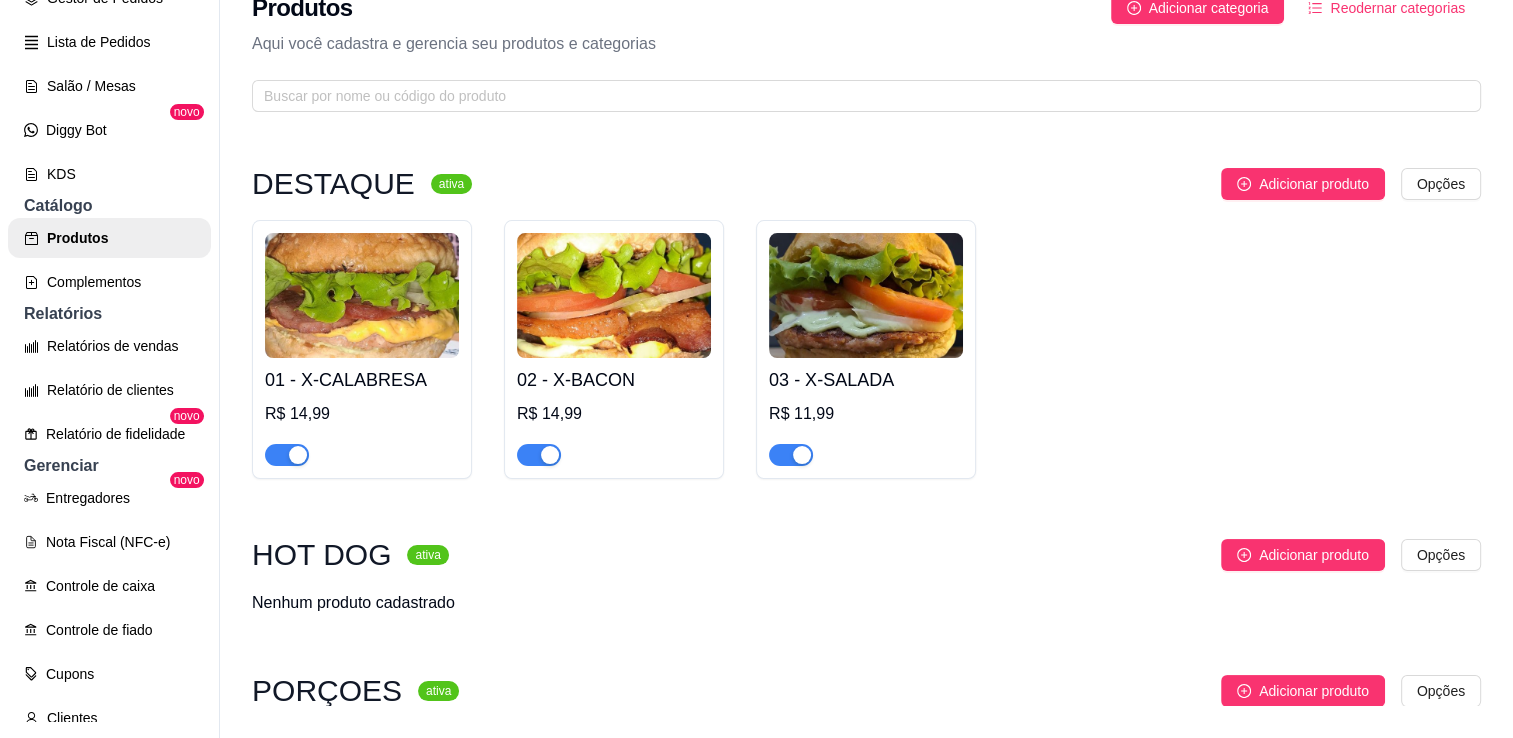 click at bounding box center [362, 295] 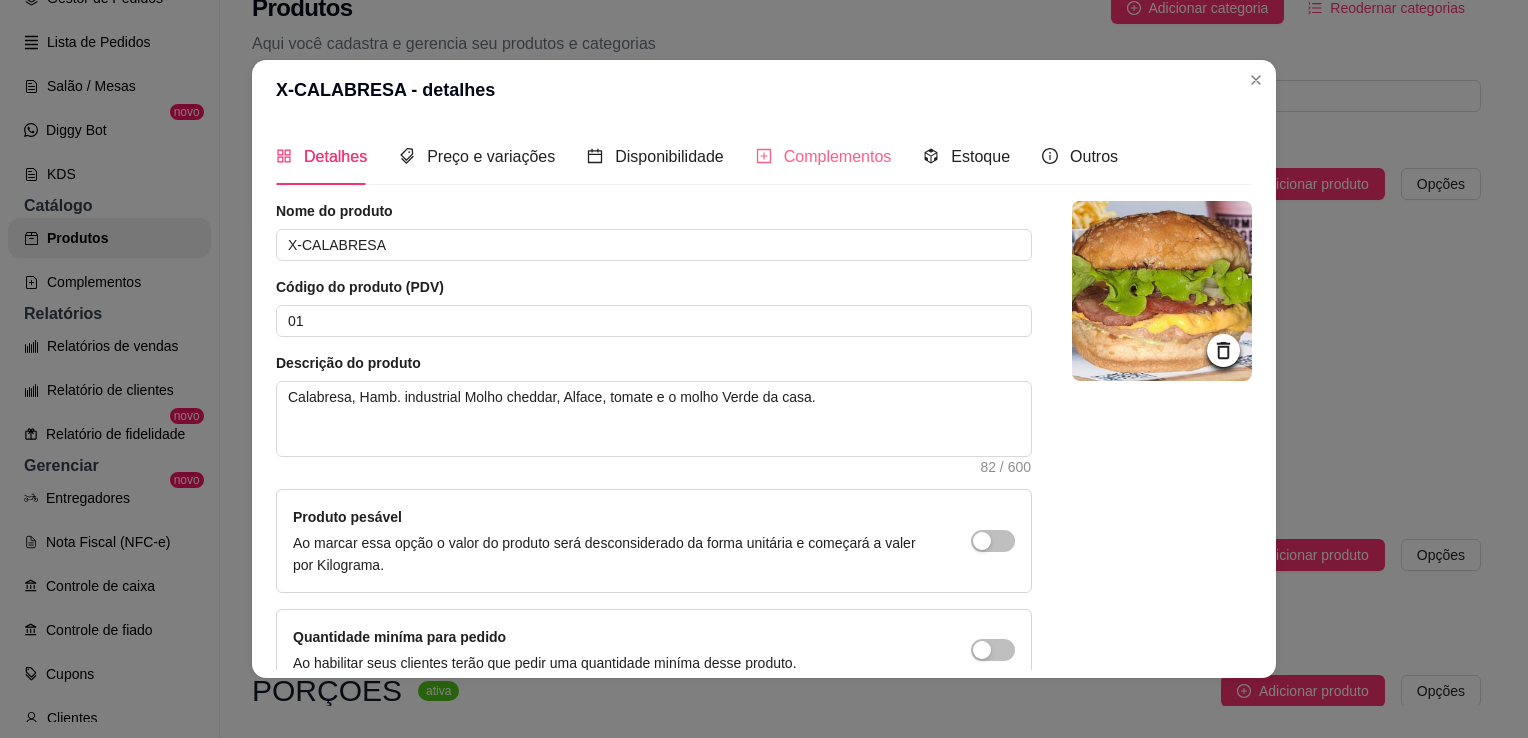 click on "Complementos" at bounding box center (824, 156) 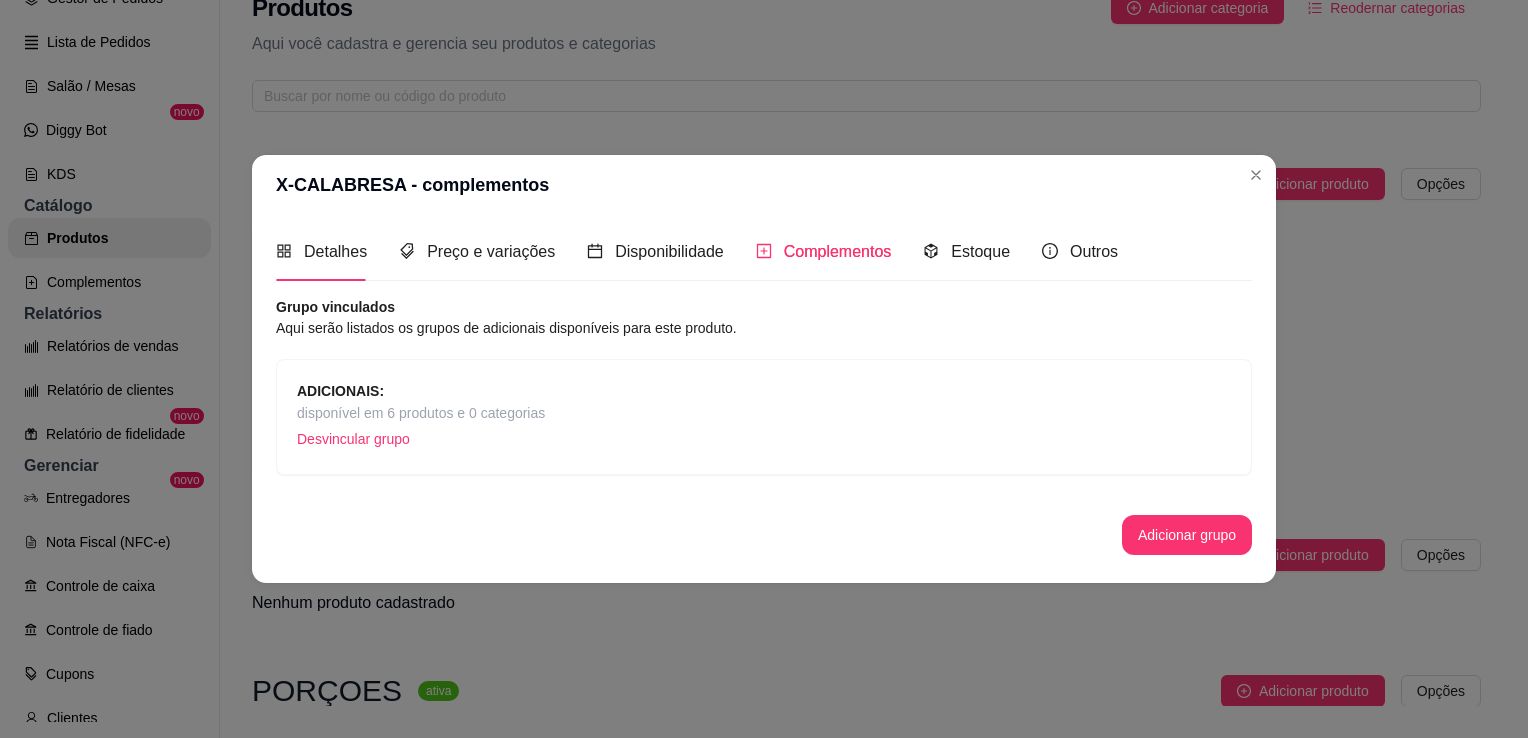 type 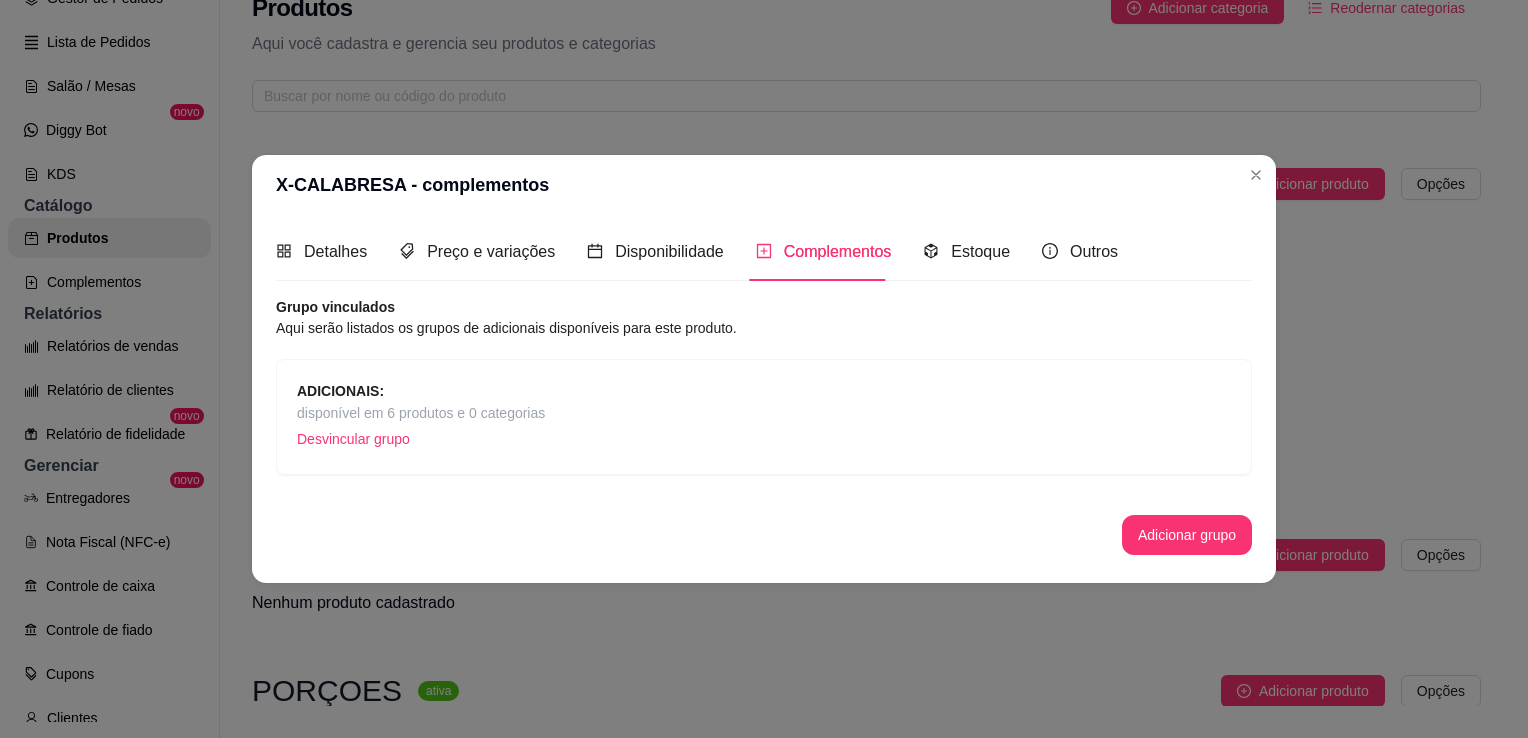 click on "ADICIONAIS:" at bounding box center [421, 391] 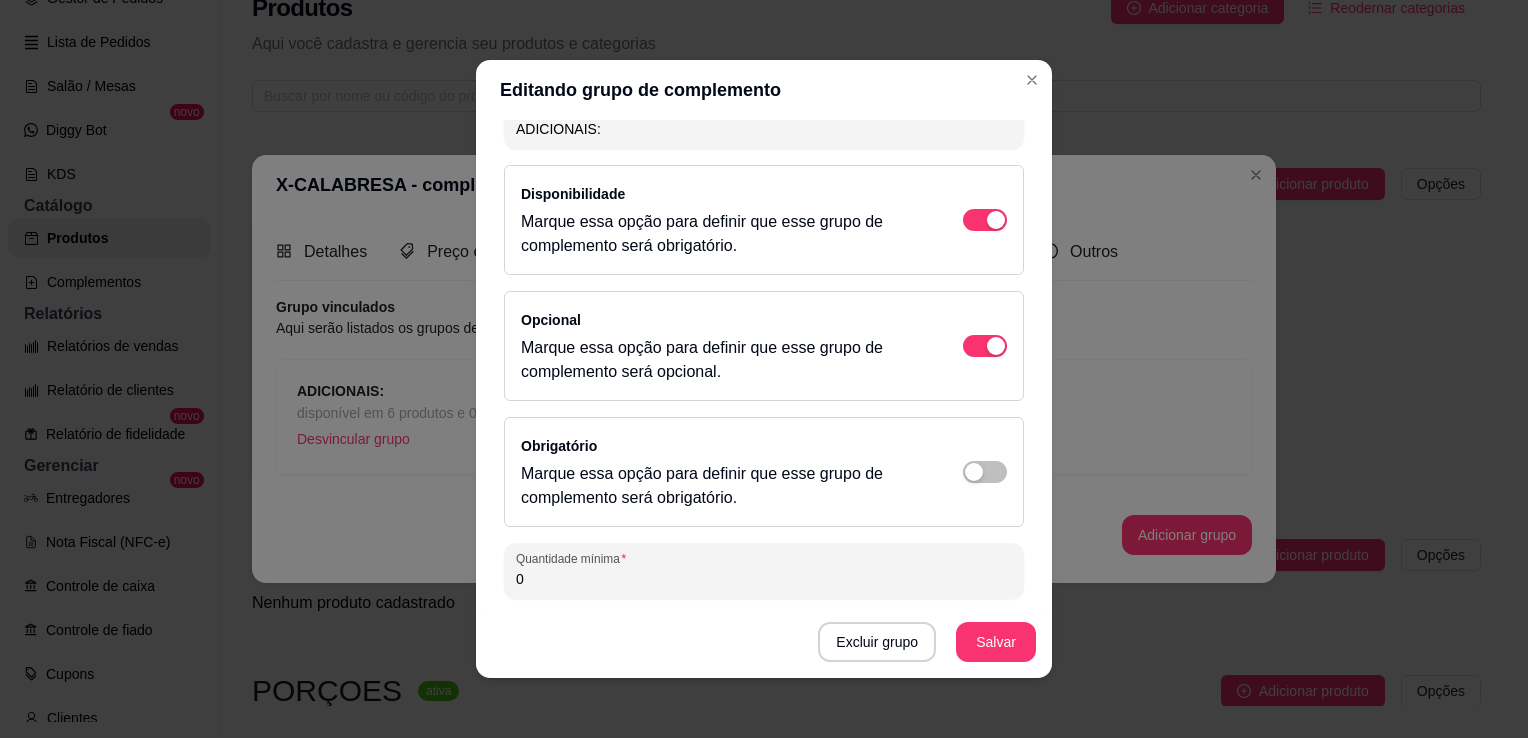 scroll, scrollTop: 0, scrollLeft: 0, axis: both 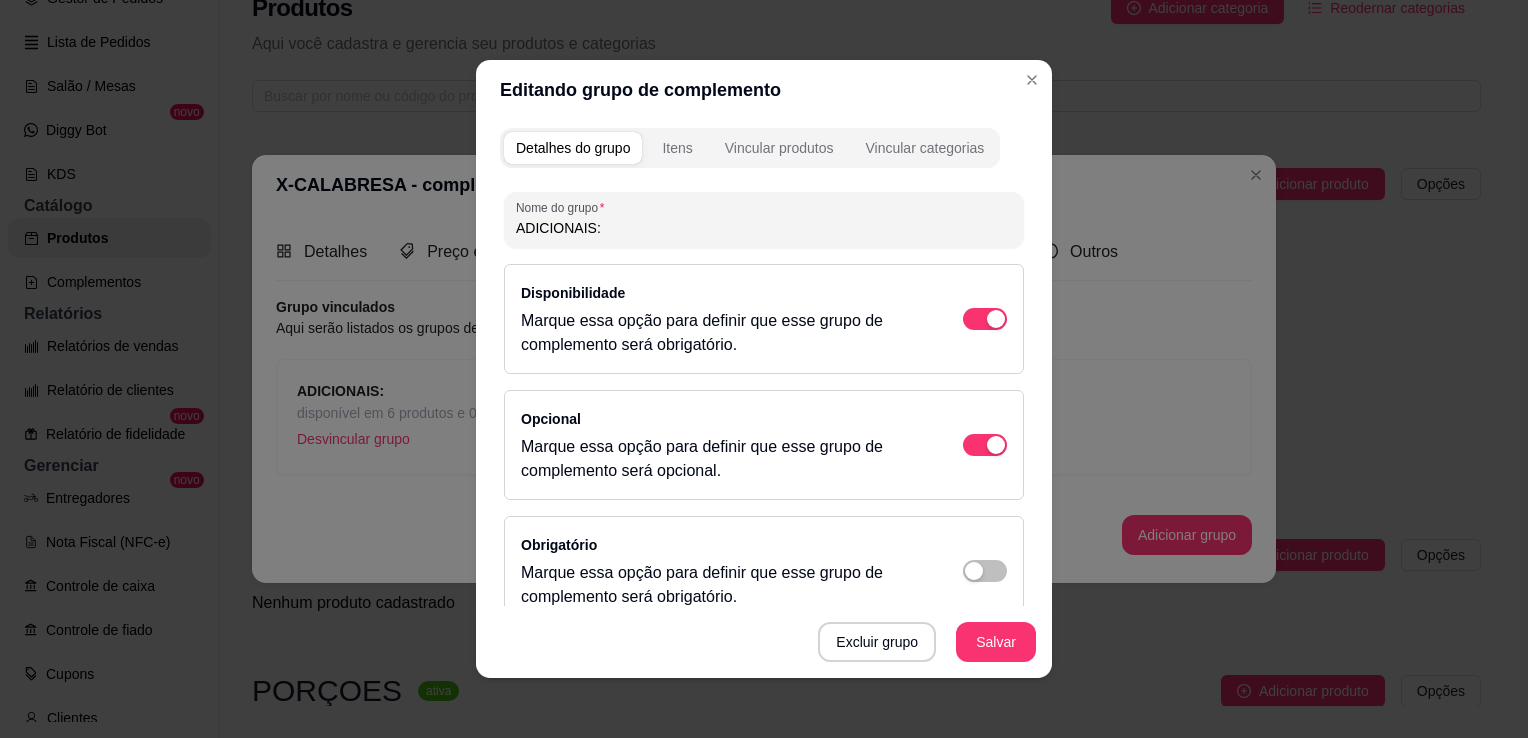 click on "Itens" at bounding box center (677, 148) 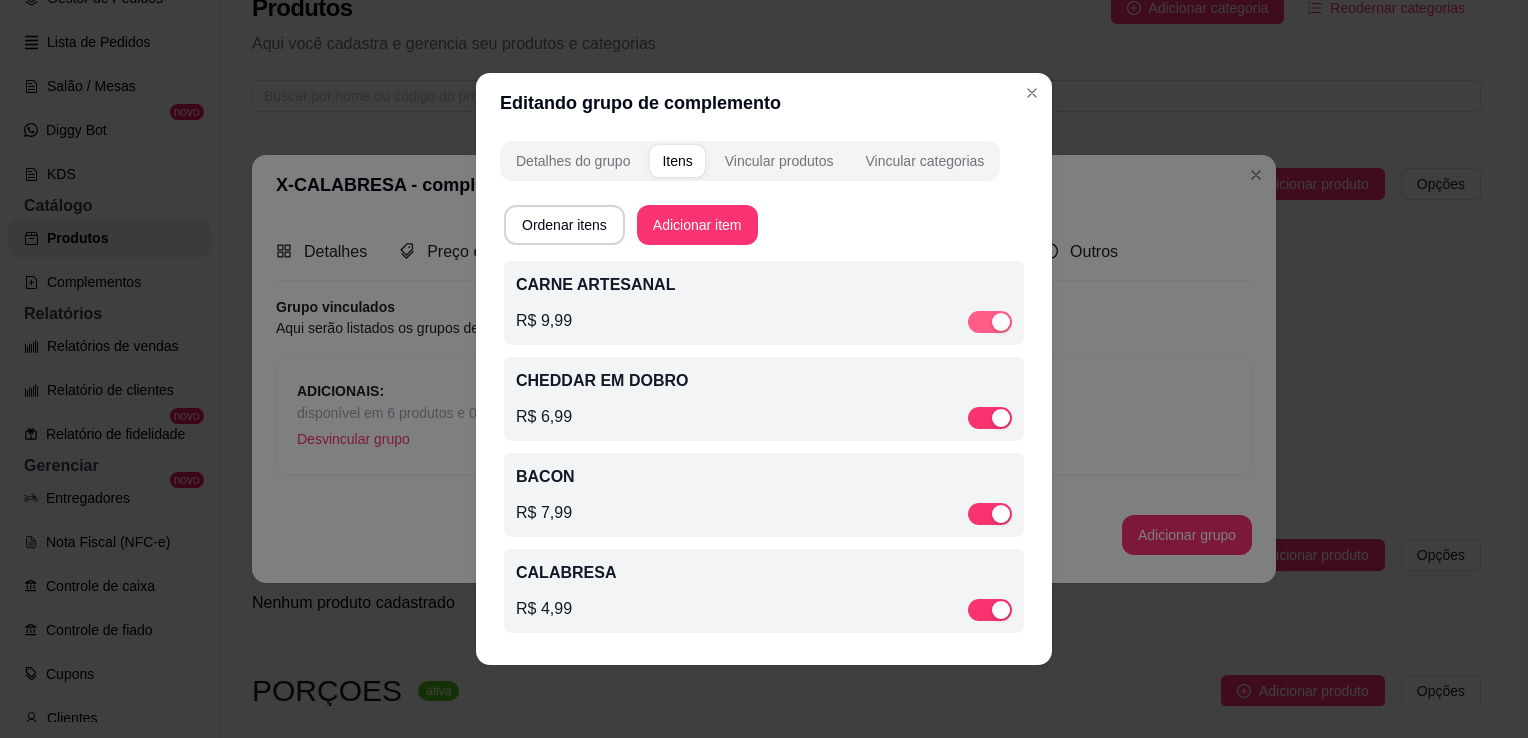 click at bounding box center (990, 322) 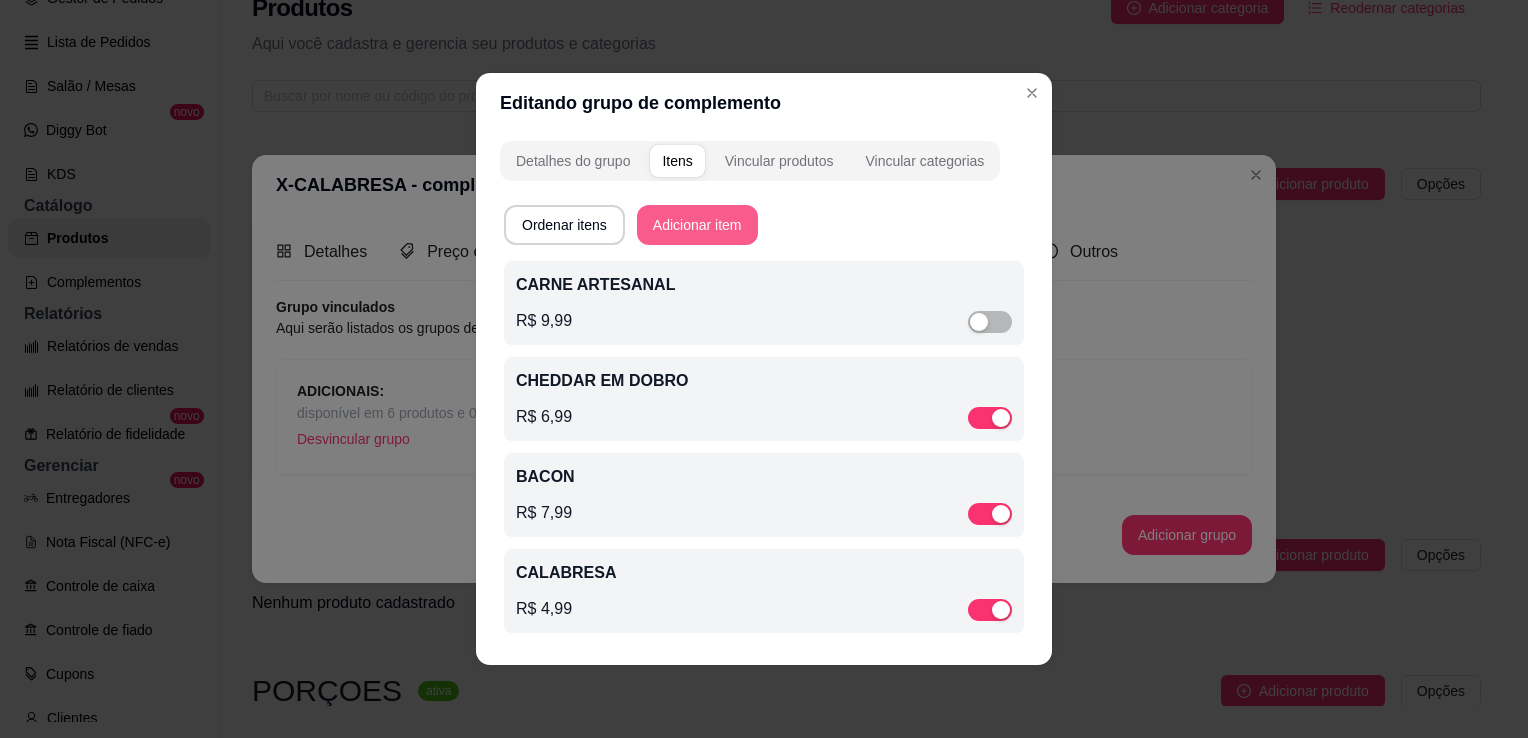 click on "Adicionar item" at bounding box center [697, 225] 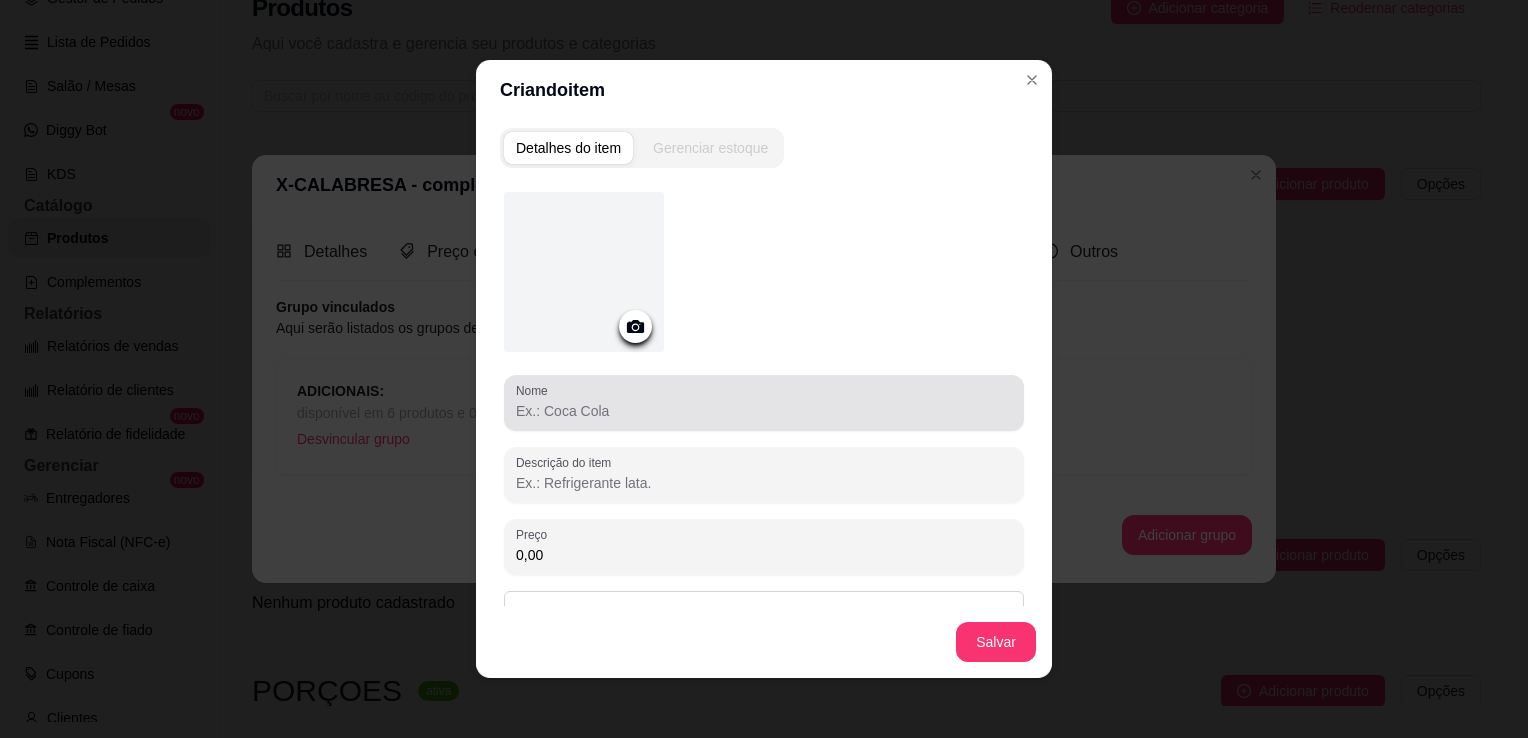 click on "Nome" at bounding box center (764, 411) 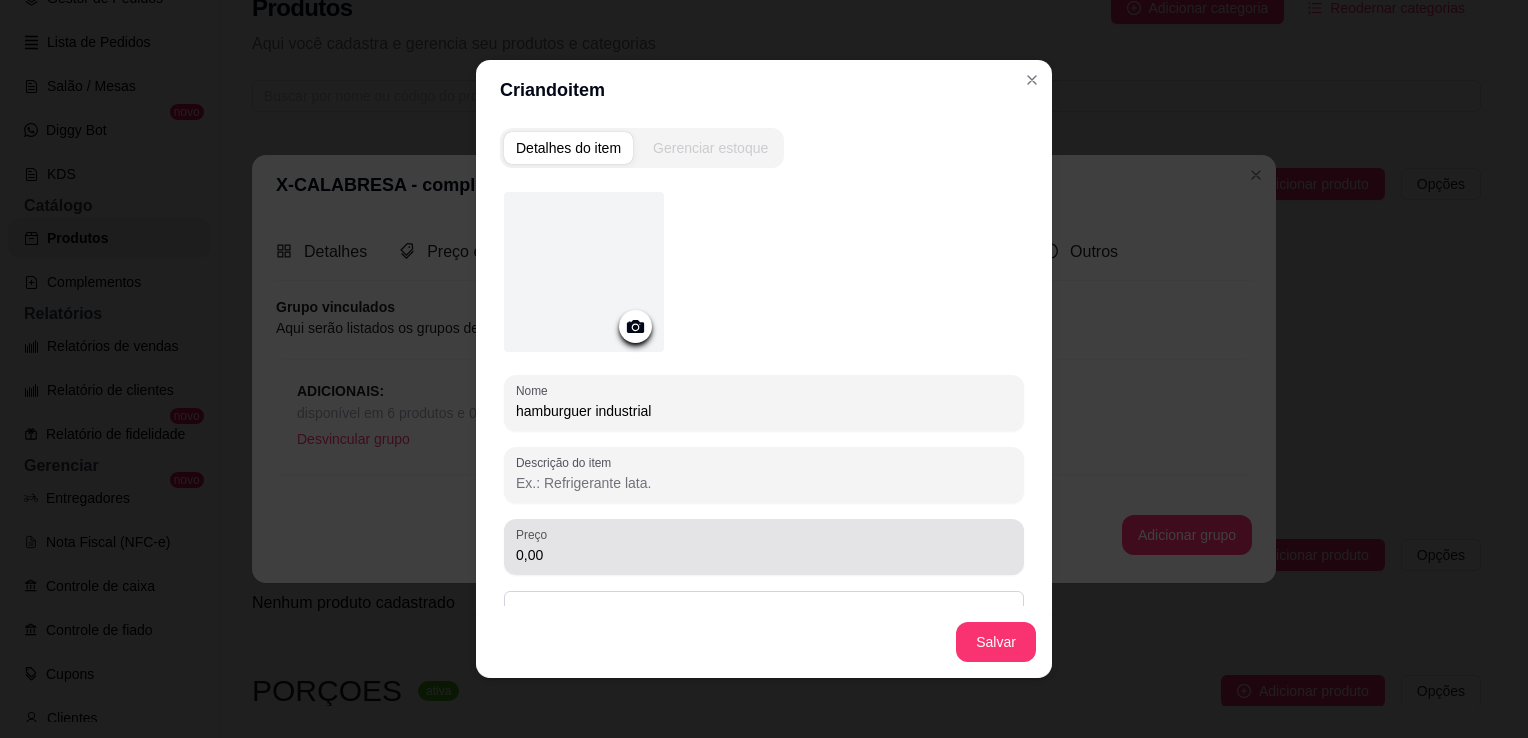 scroll, scrollTop: 104, scrollLeft: 0, axis: vertical 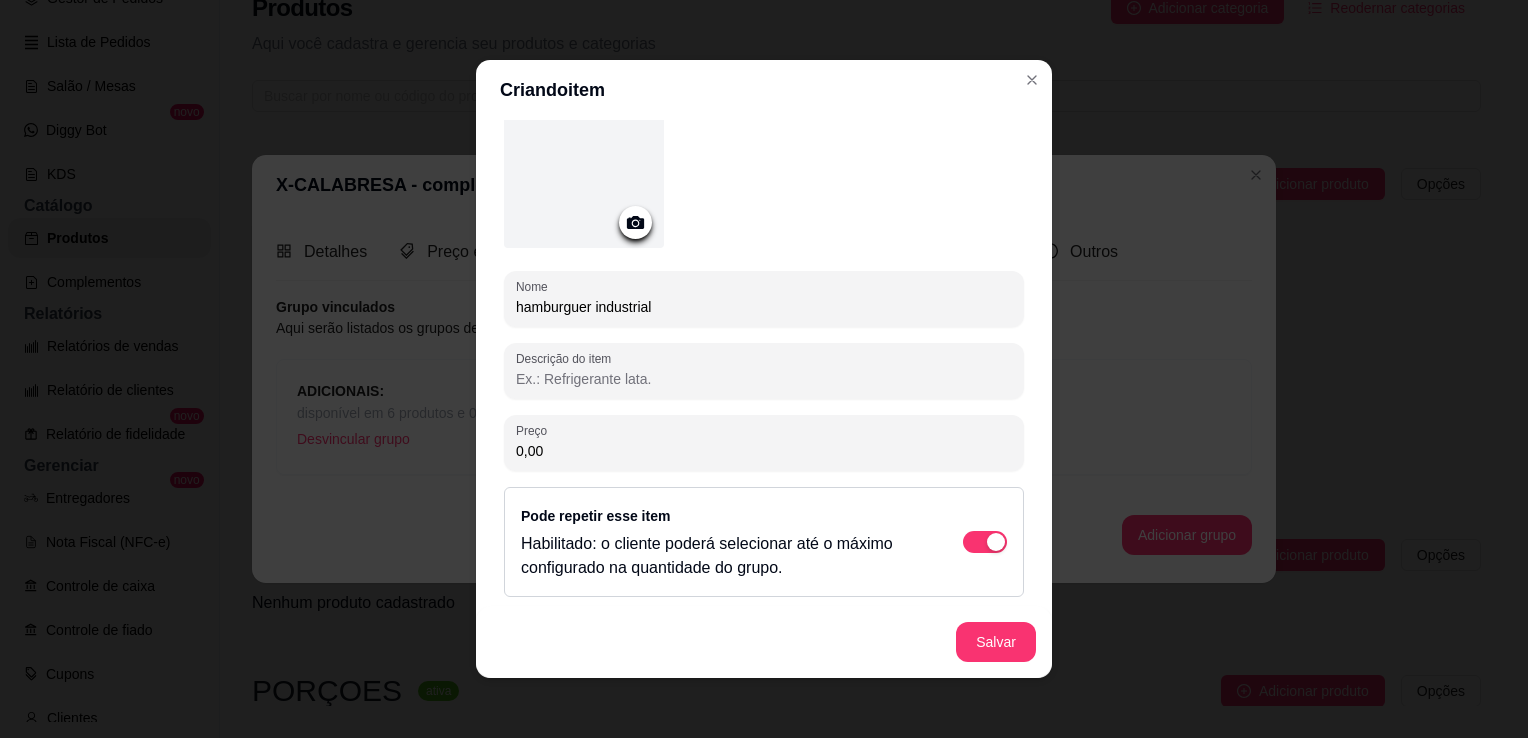 type on "hamburguer industrial" 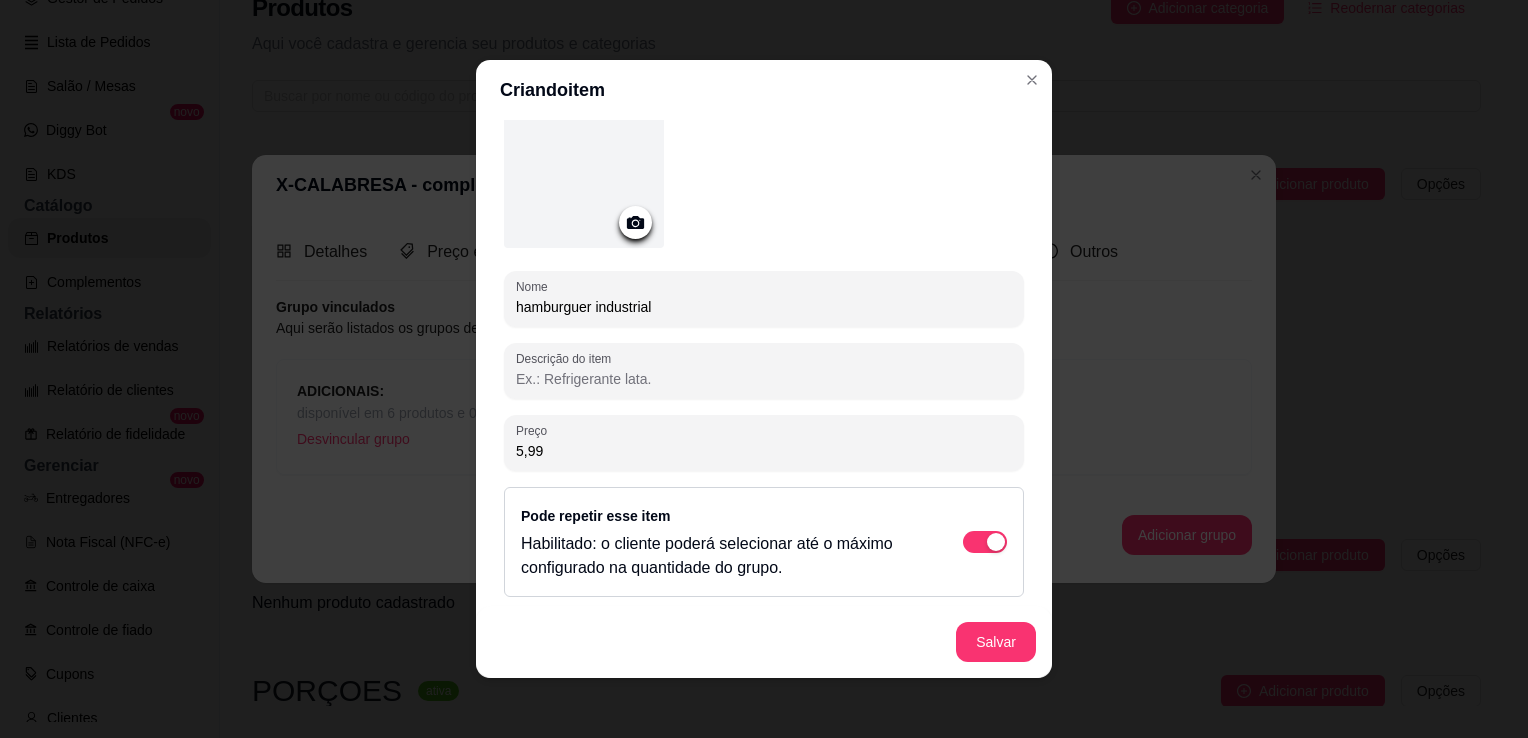 scroll, scrollTop: 4, scrollLeft: 0, axis: vertical 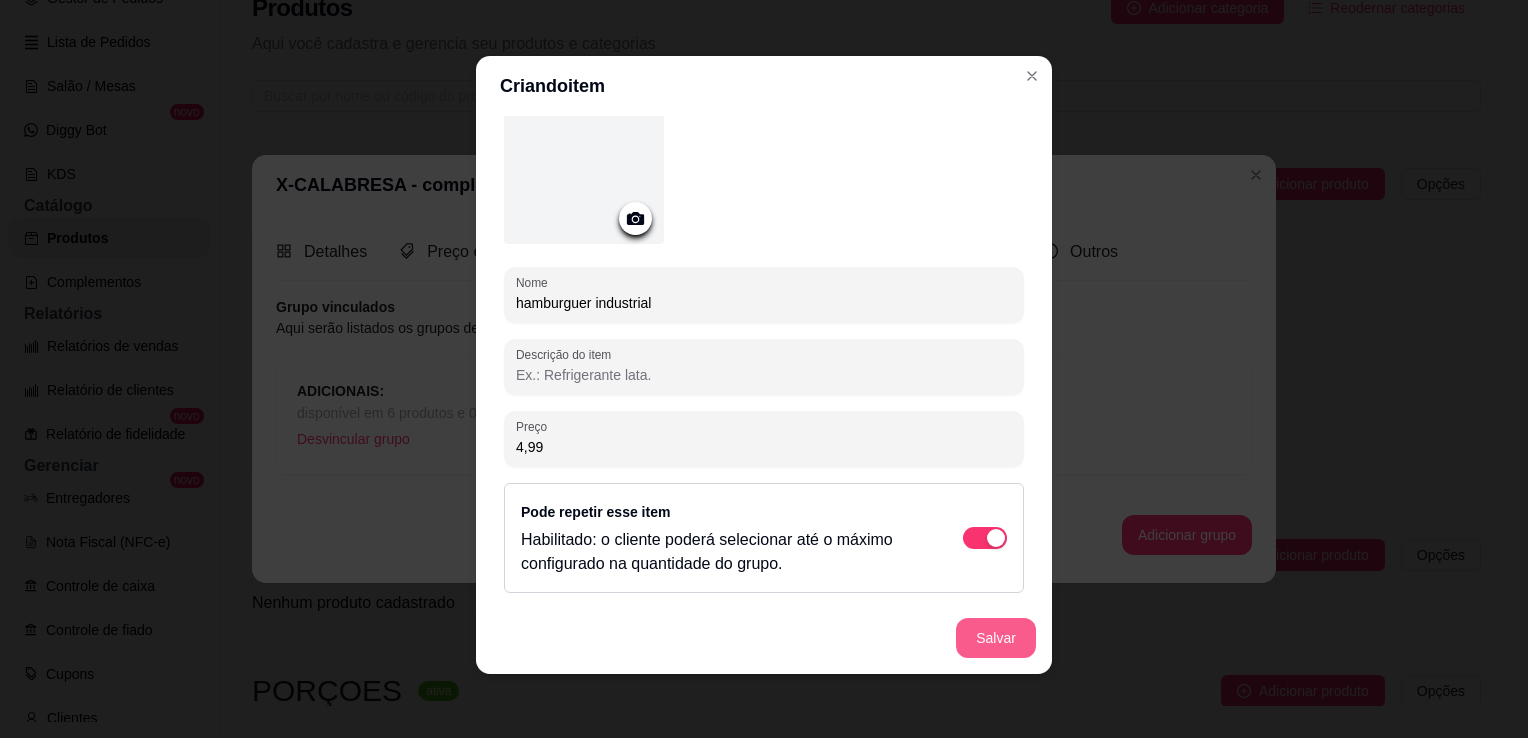 type on "4,99" 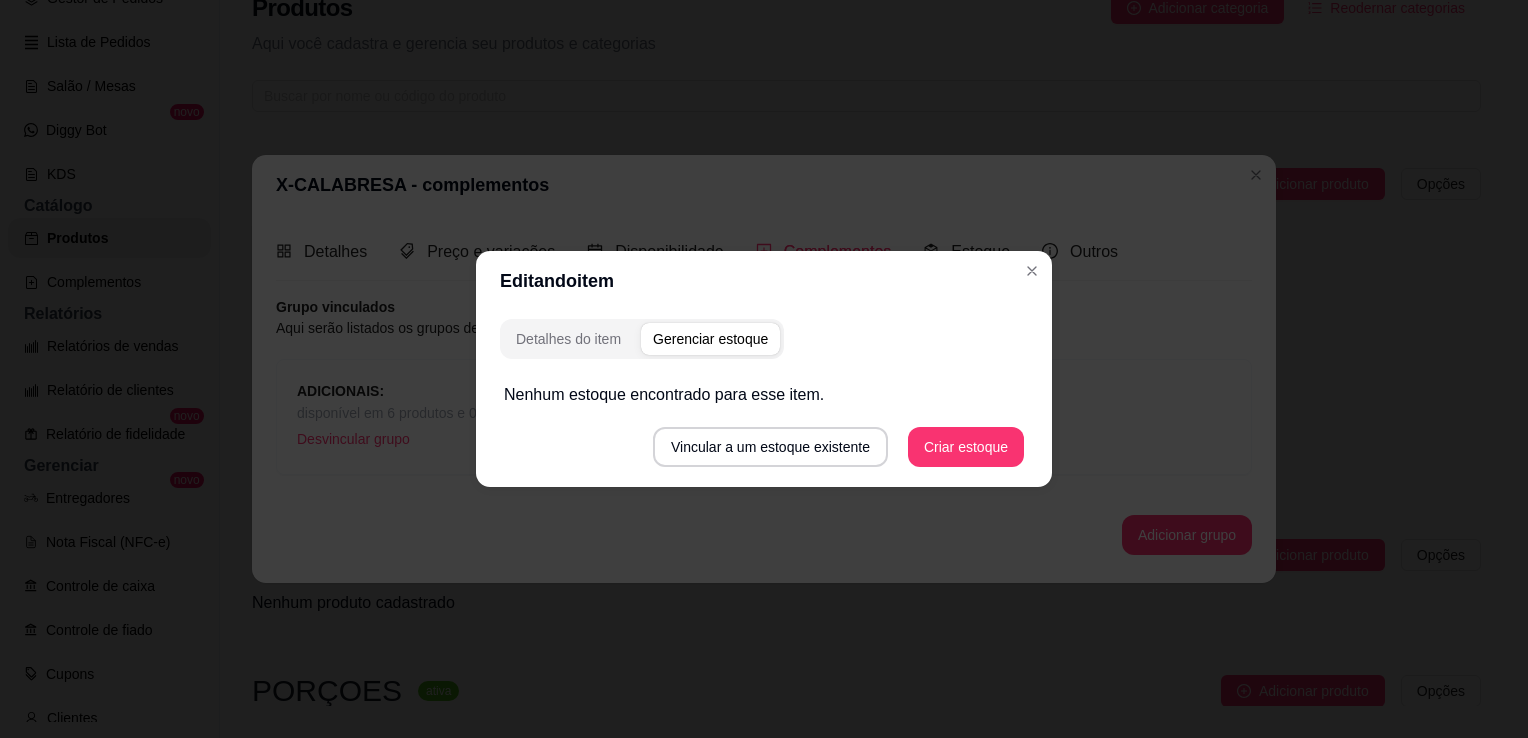 scroll, scrollTop: 0, scrollLeft: 0, axis: both 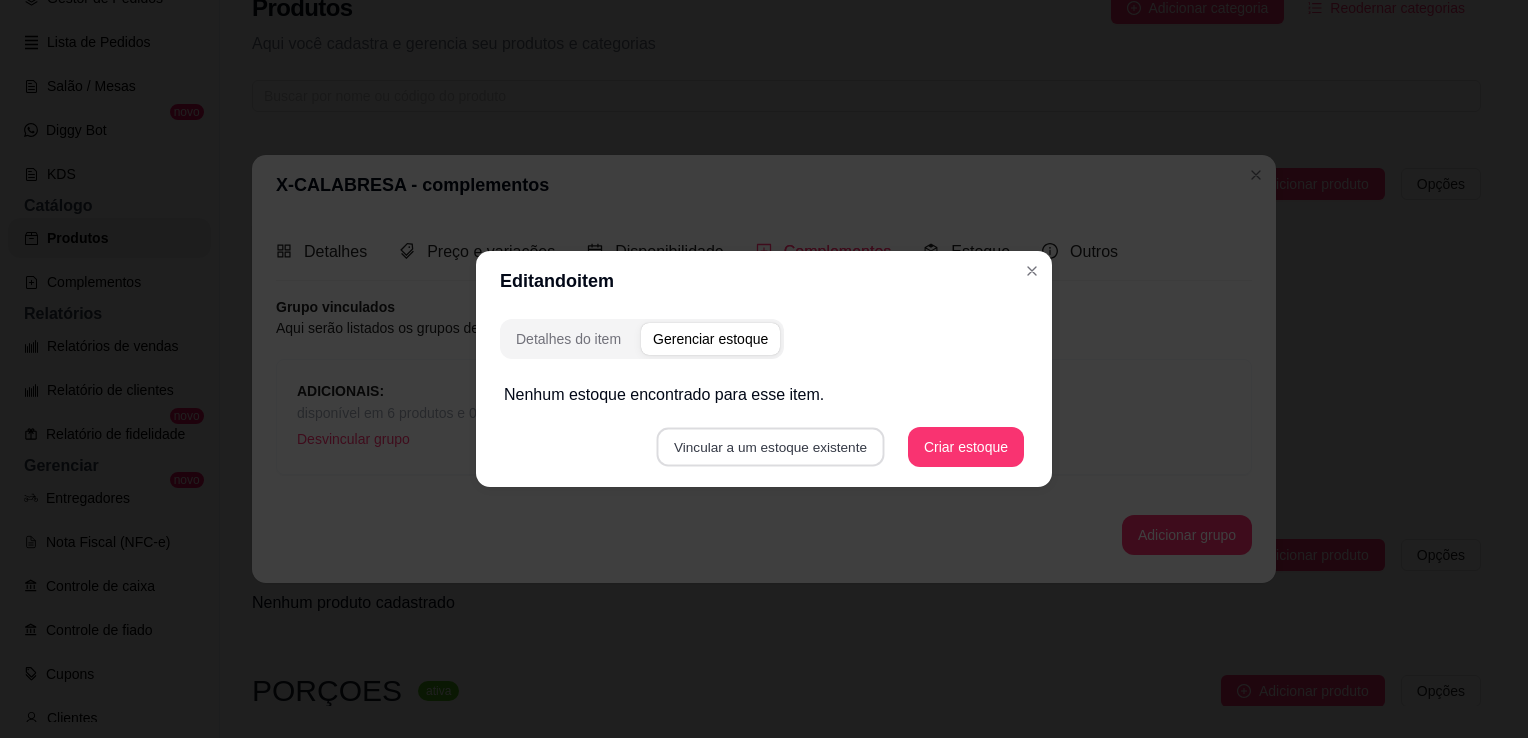 click on "Vincular a um estoque existente" at bounding box center [770, 447] 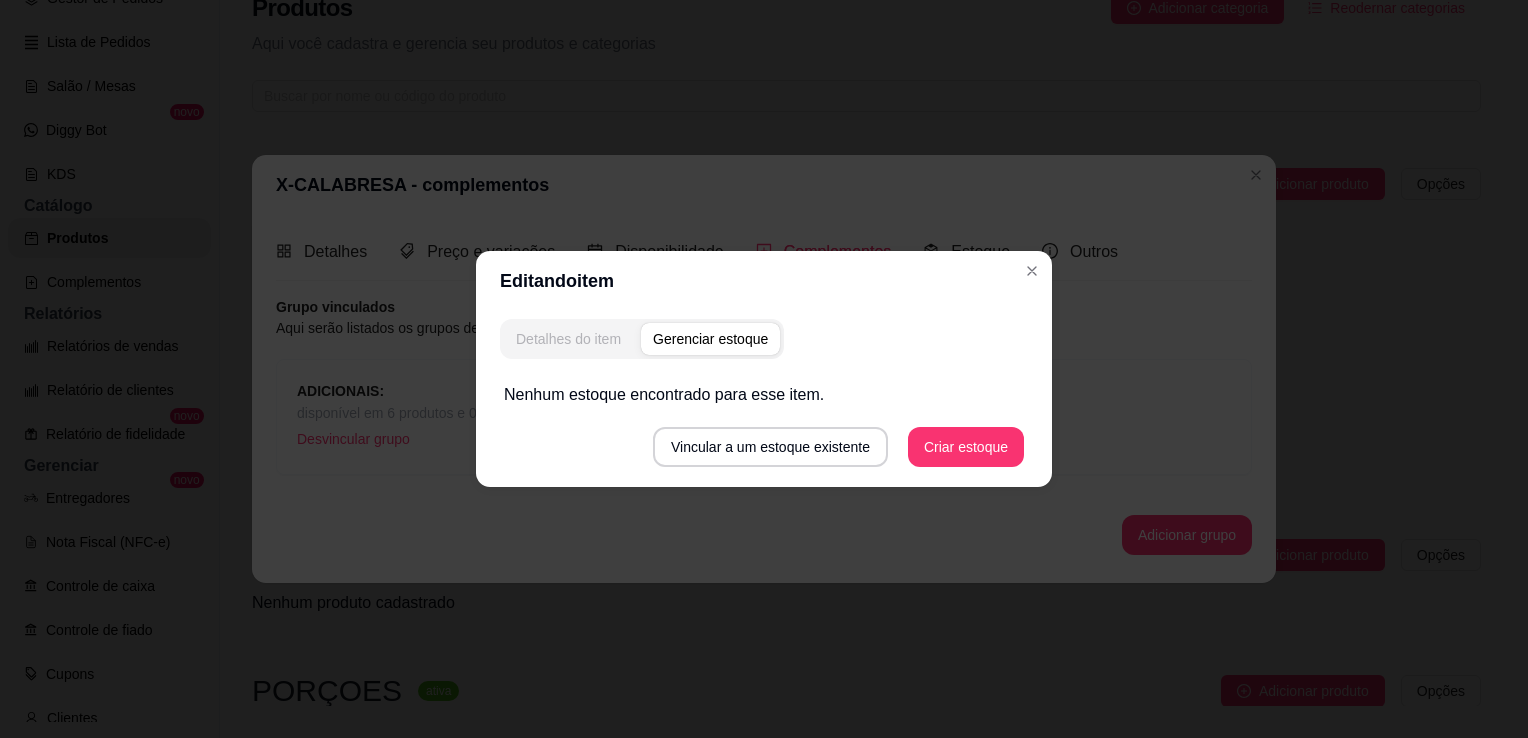 click on "Detalhes do item" at bounding box center (568, 339) 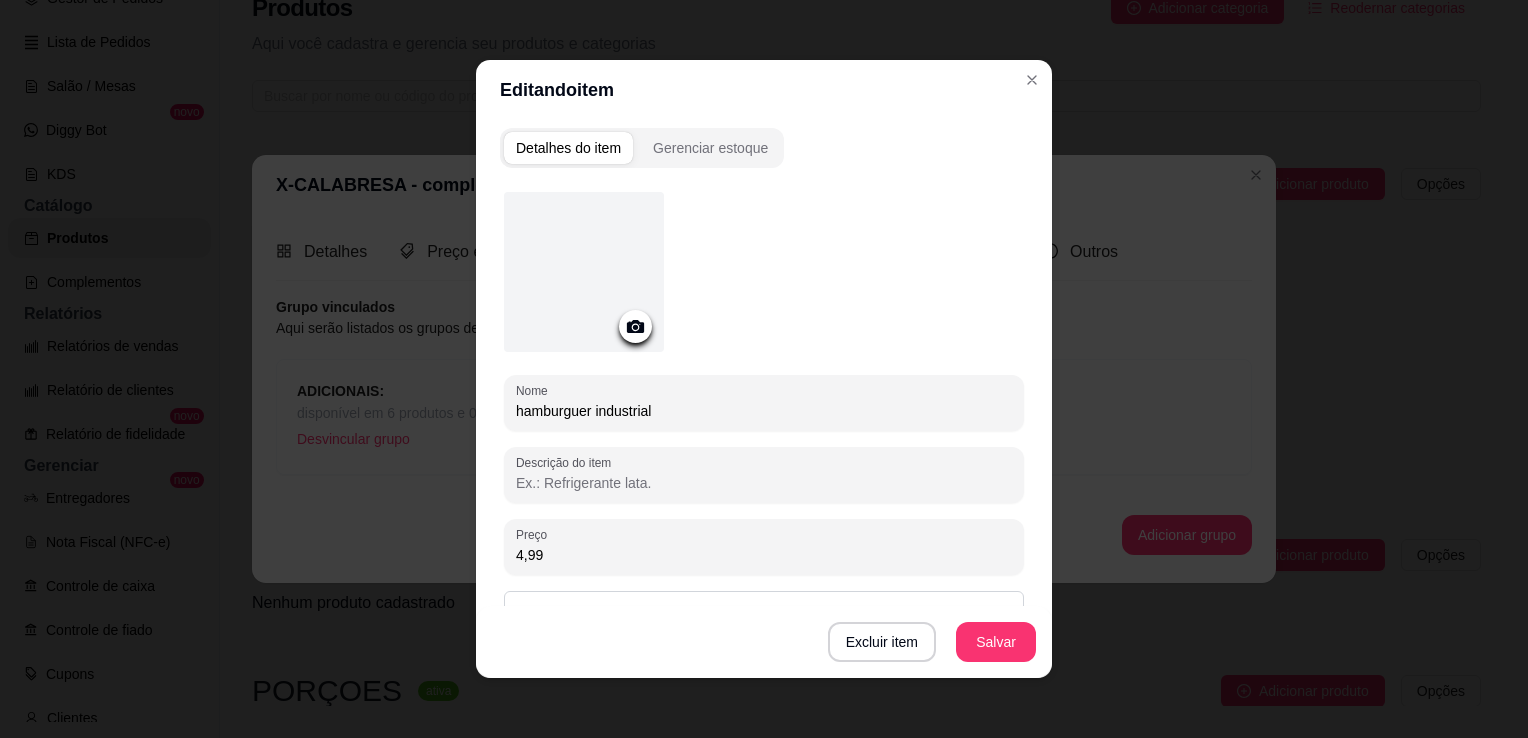 click on "Excluir item Salvar" at bounding box center [764, 642] 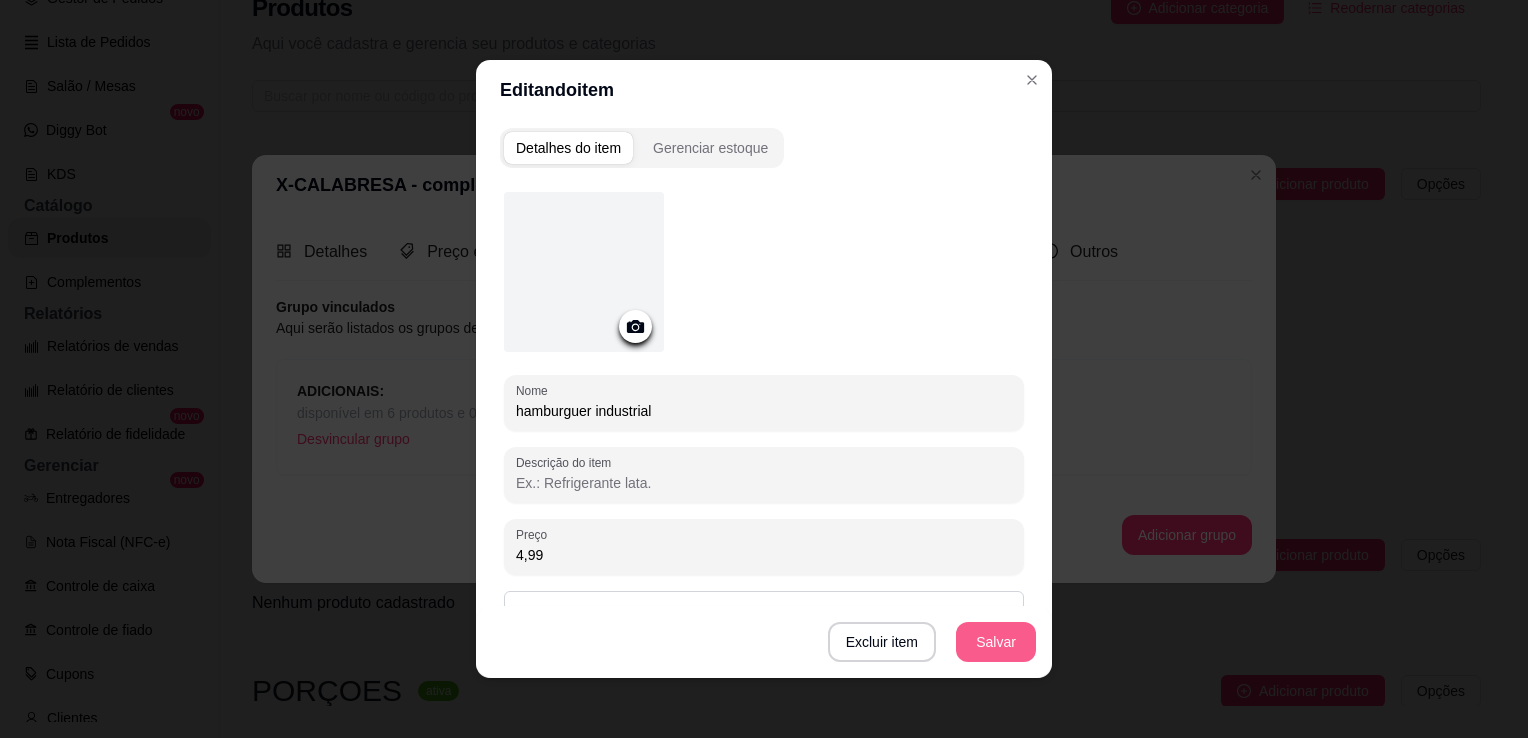 click on "Salvar" at bounding box center [996, 642] 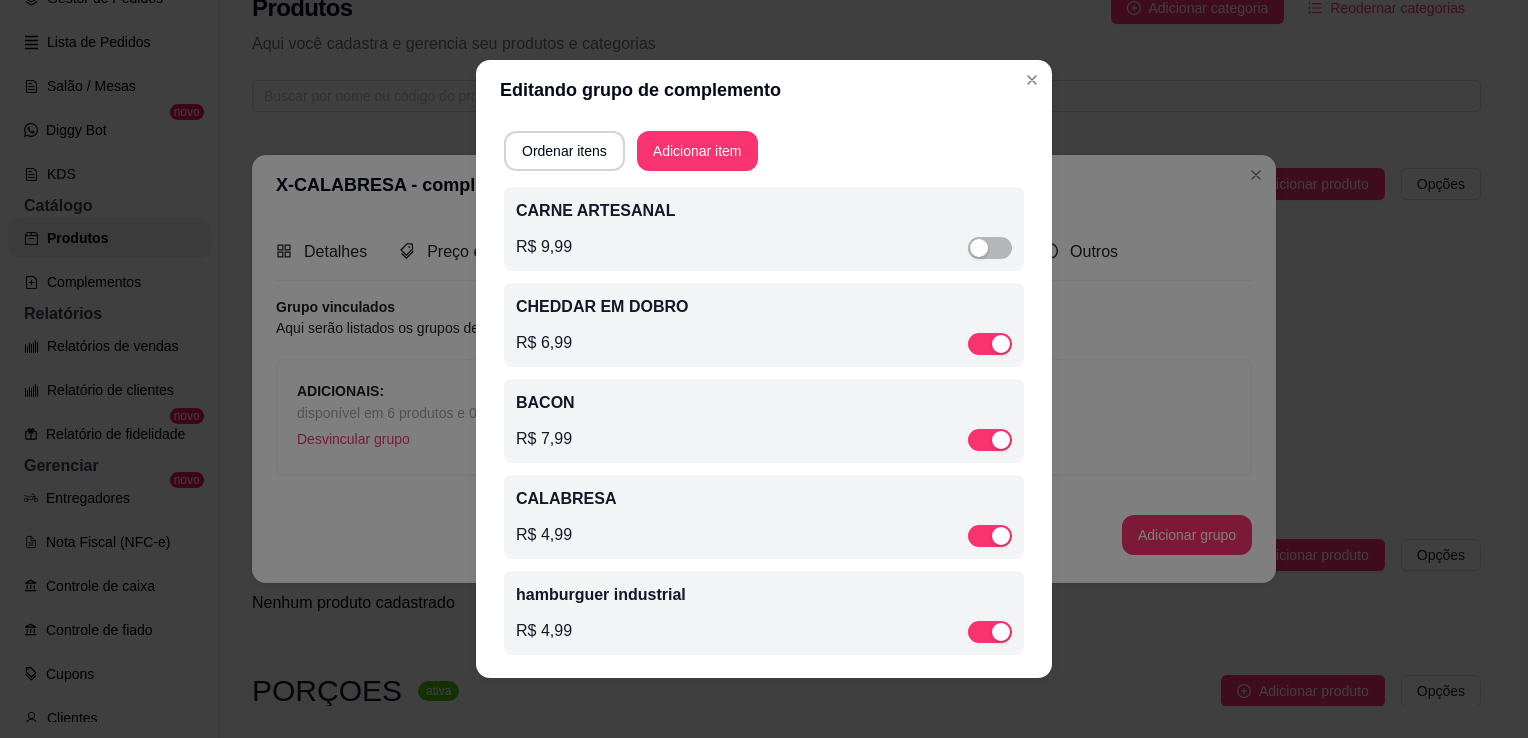 scroll, scrollTop: 76, scrollLeft: 0, axis: vertical 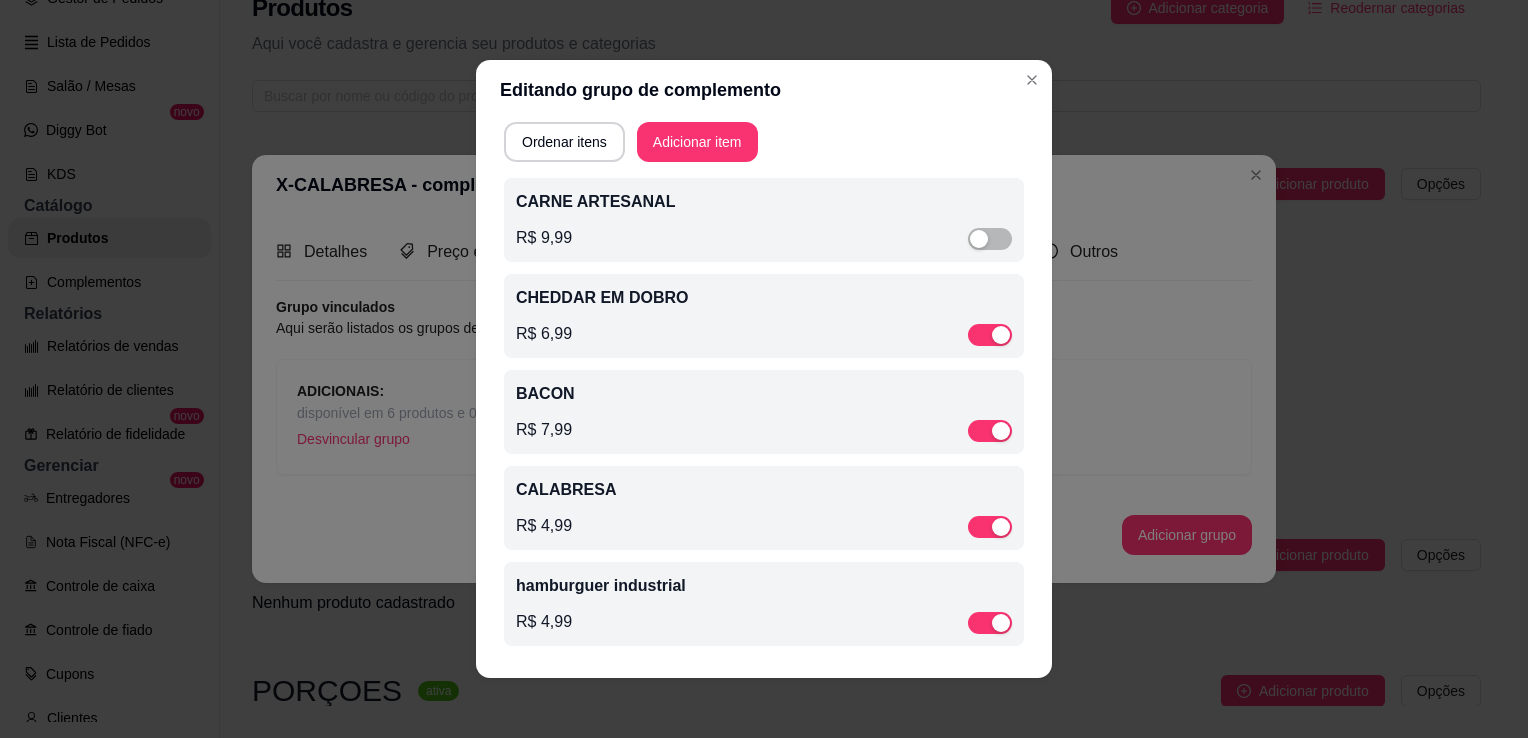 click on "hamburguer industrial" at bounding box center (764, 586) 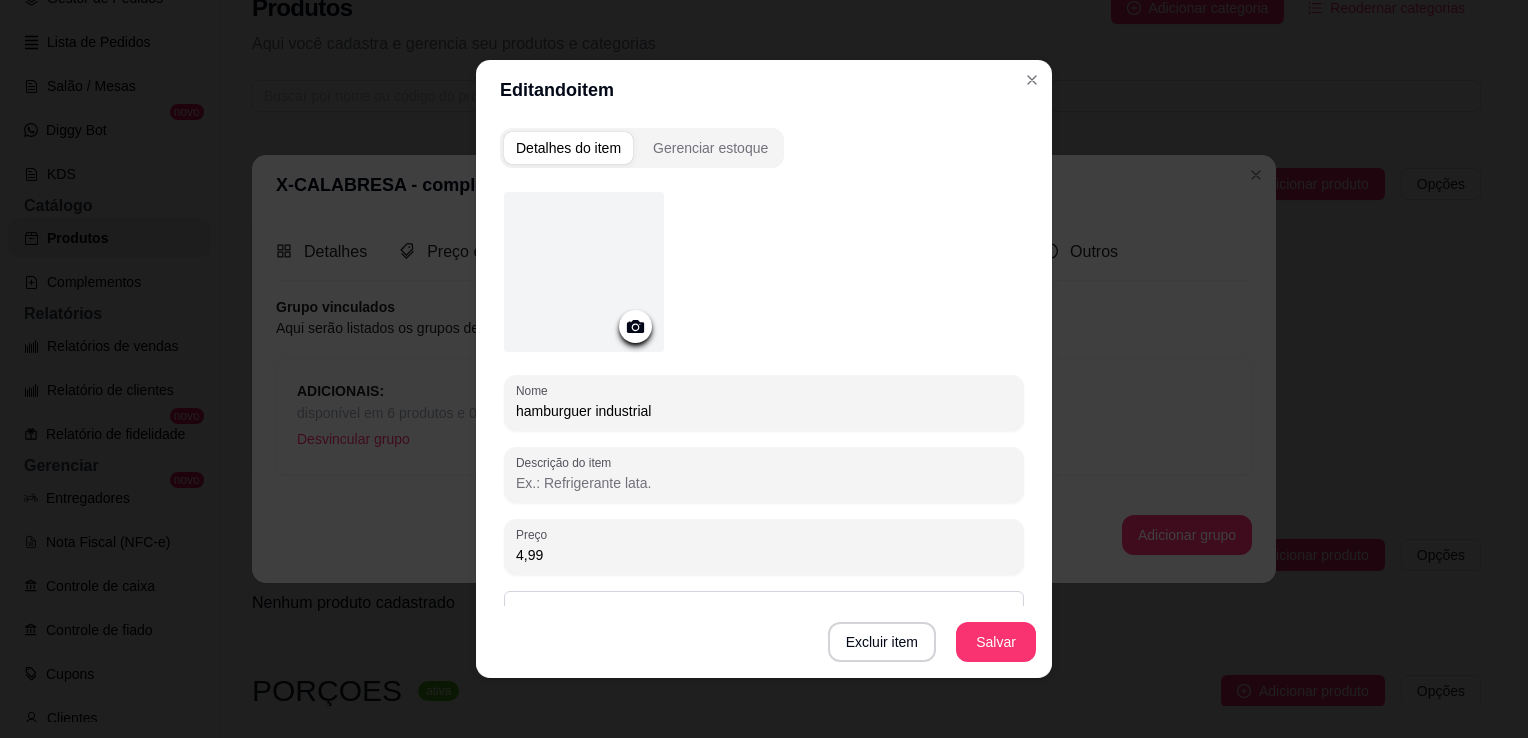 drag, startPoint x: 662, startPoint y: 411, endPoint x: 496, endPoint y: 411, distance: 166 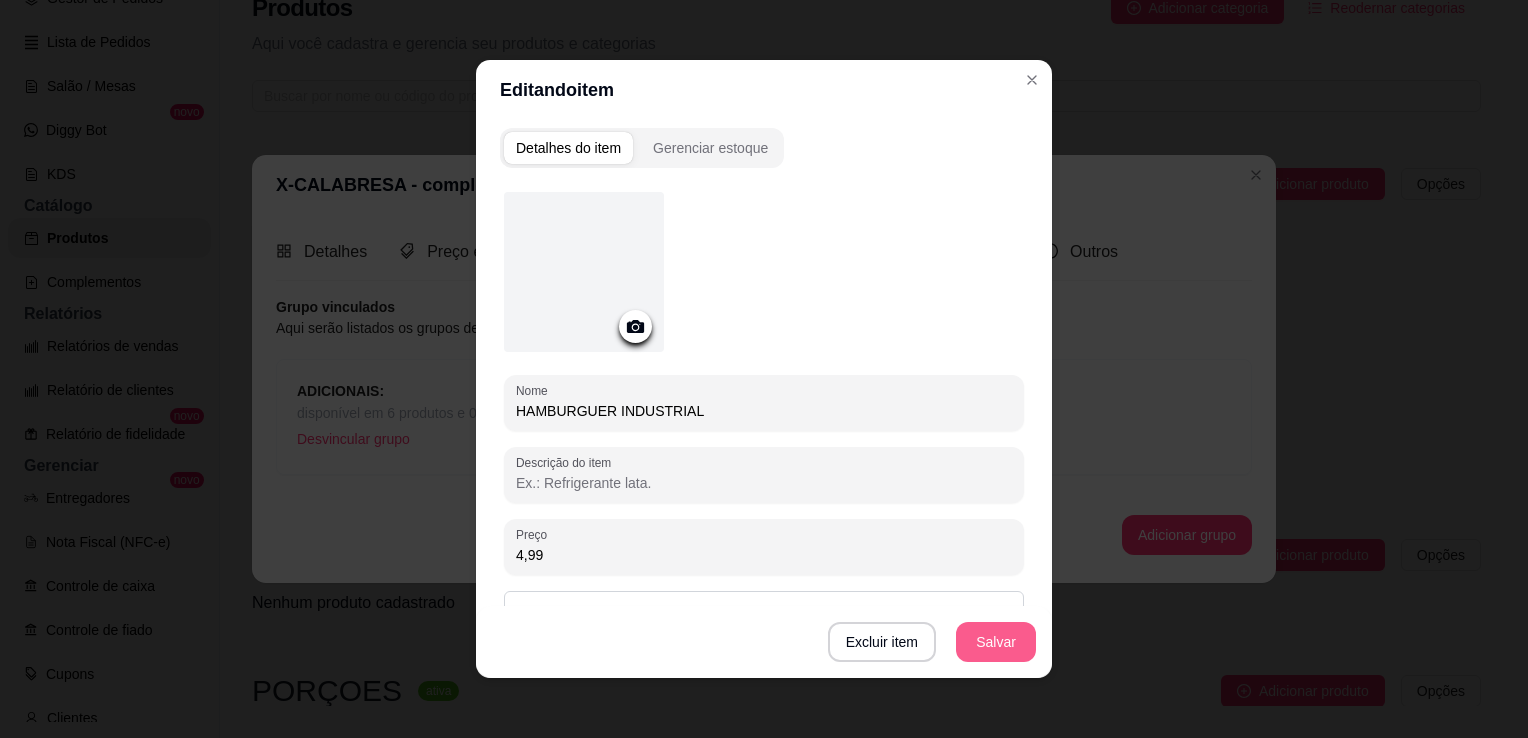type on "HAMBURGUER INDUSTRIAL" 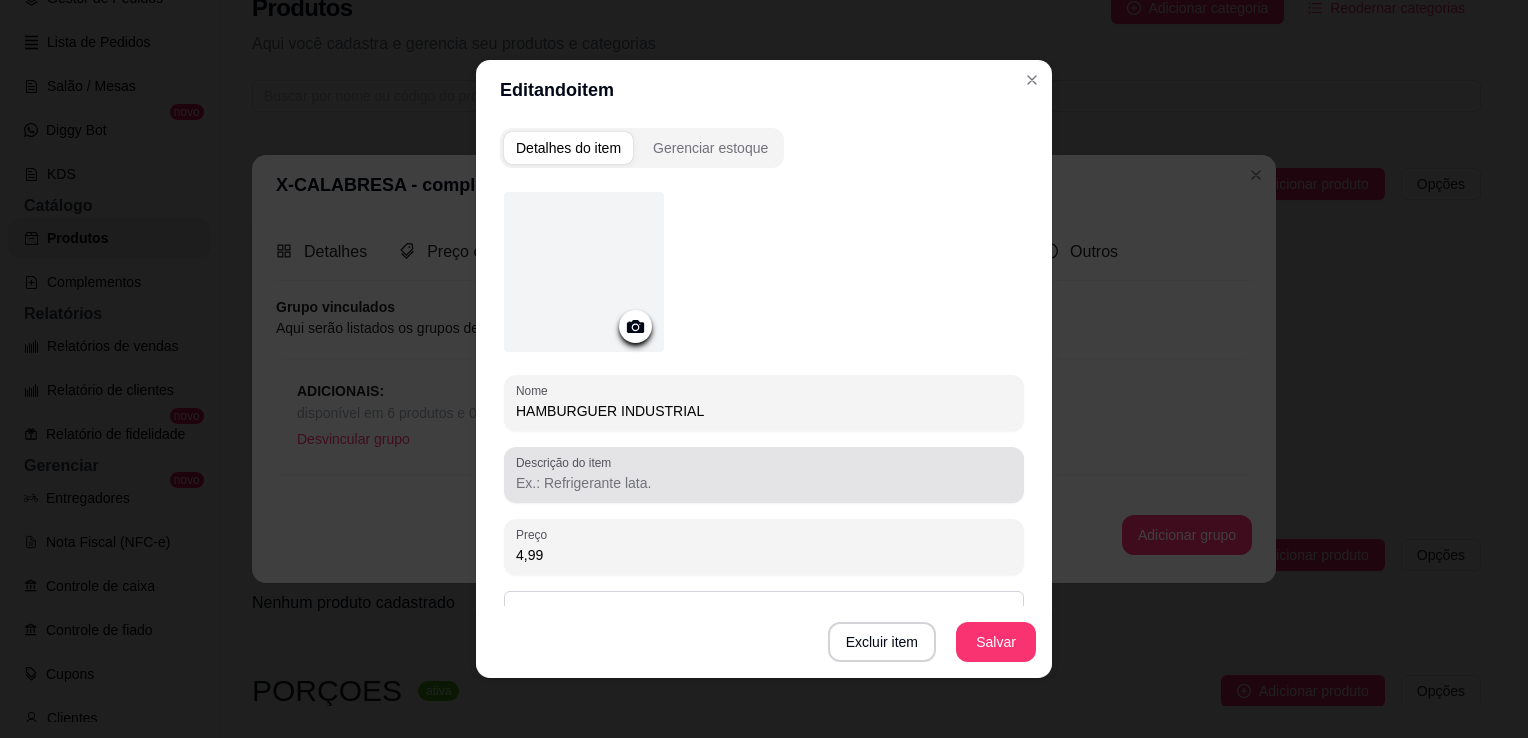 scroll, scrollTop: 230, scrollLeft: 0, axis: vertical 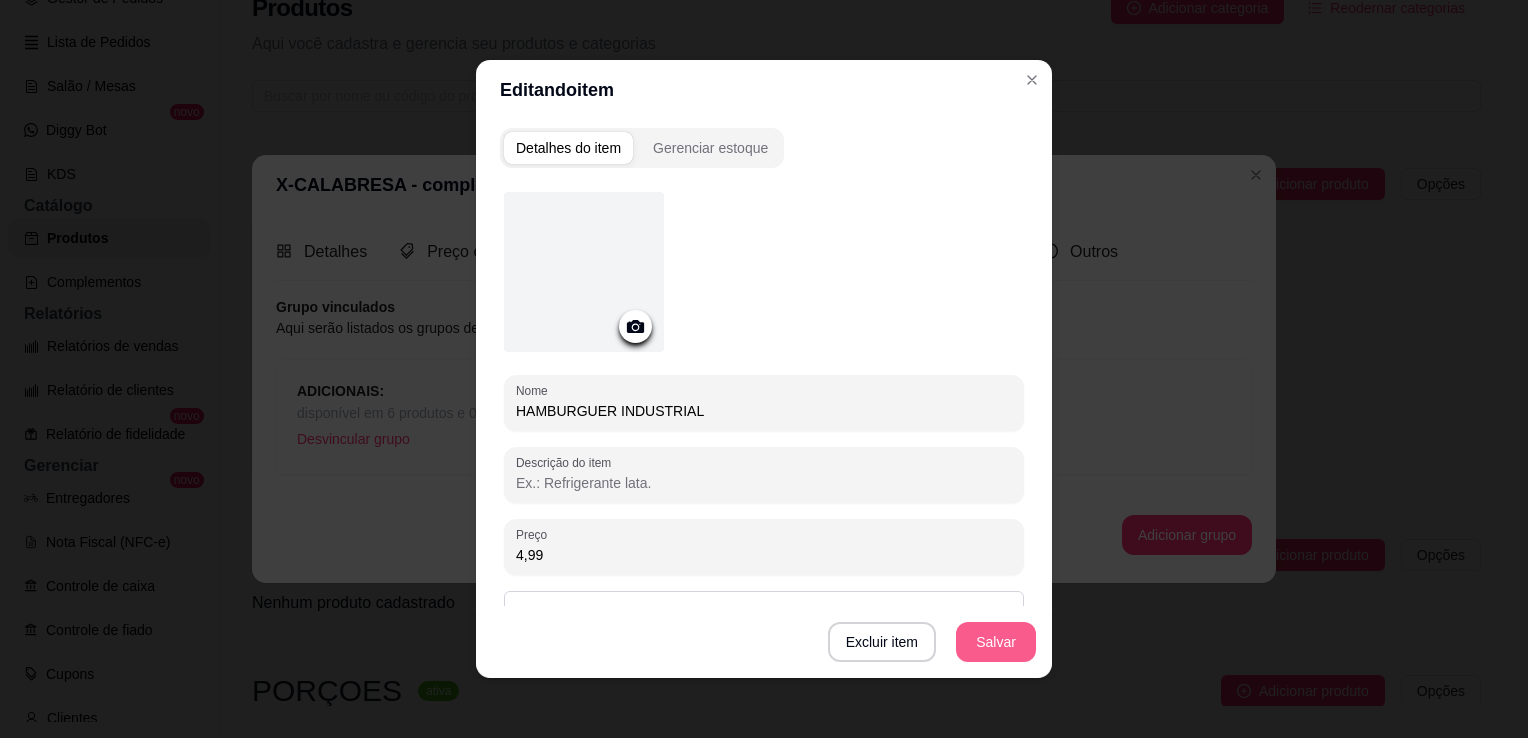 click on "Salvar" at bounding box center [996, 642] 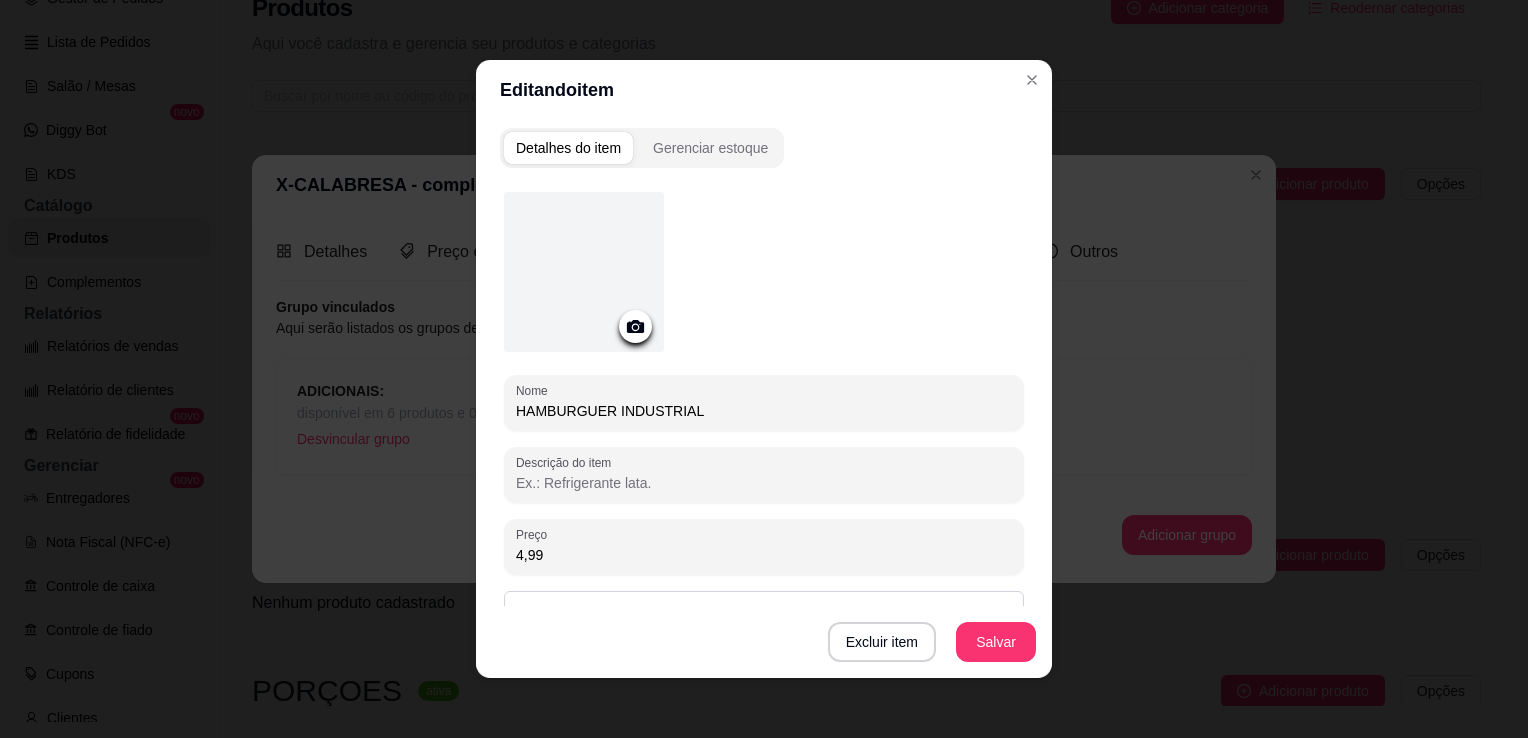 scroll, scrollTop: 230, scrollLeft: 0, axis: vertical 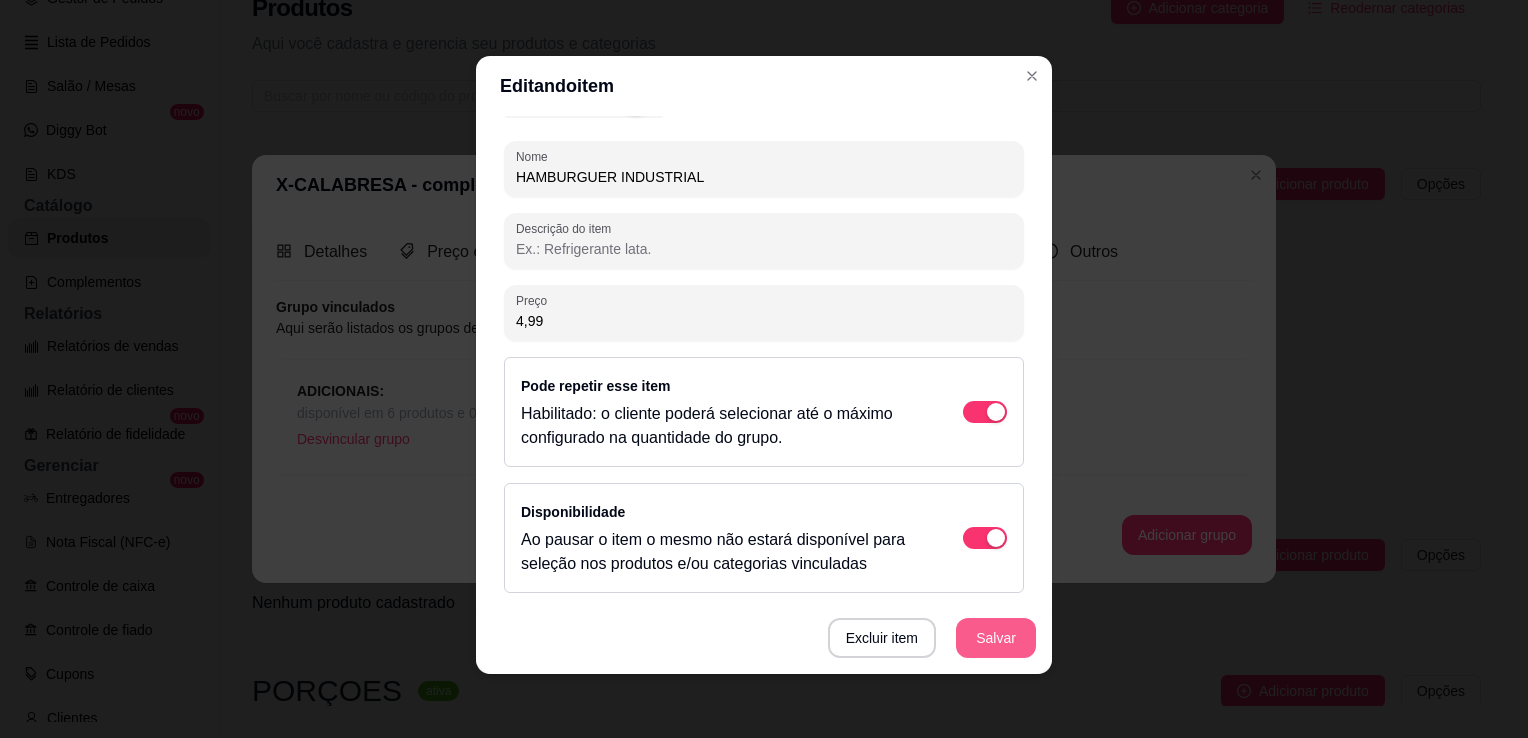 click on "Salvar" at bounding box center [996, 638] 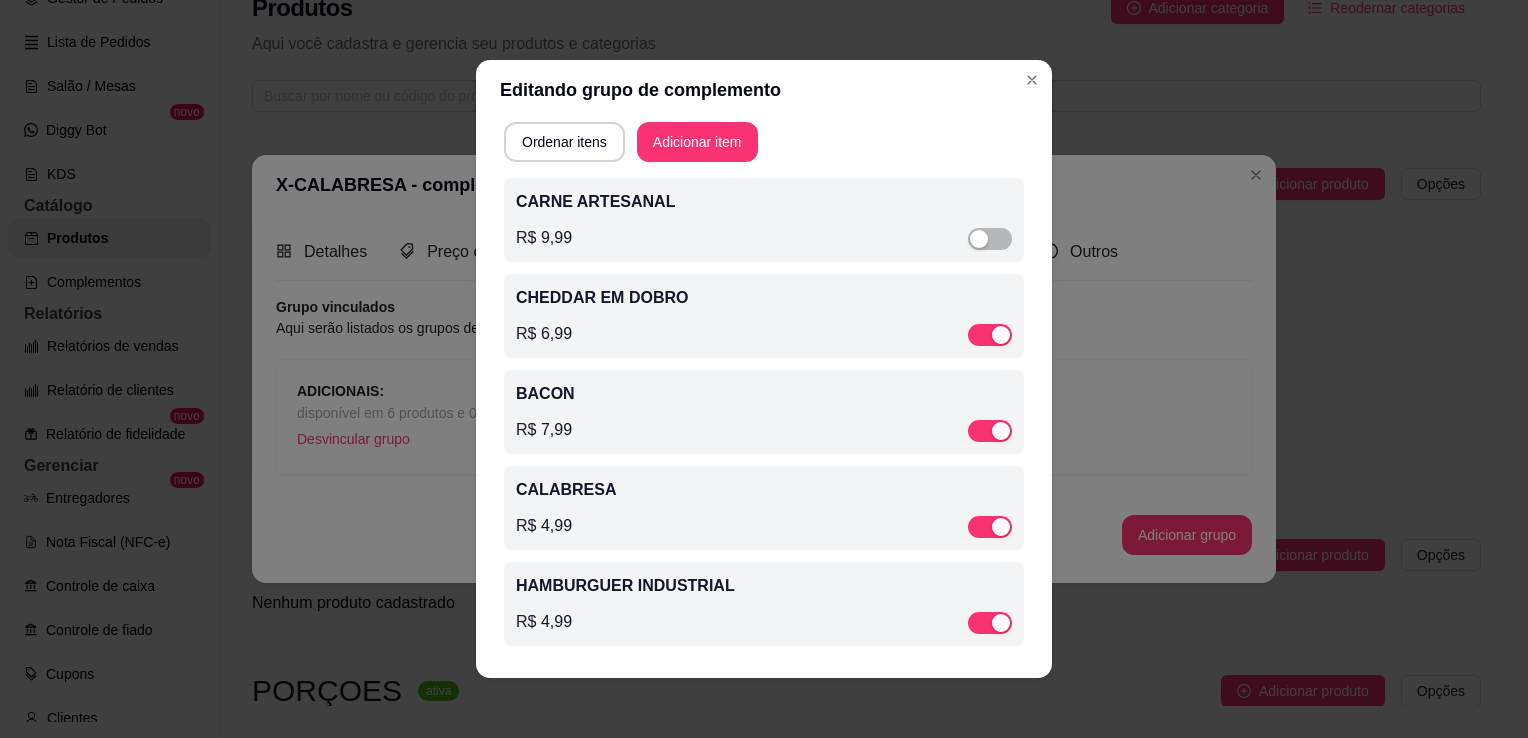 scroll, scrollTop: 4, scrollLeft: 0, axis: vertical 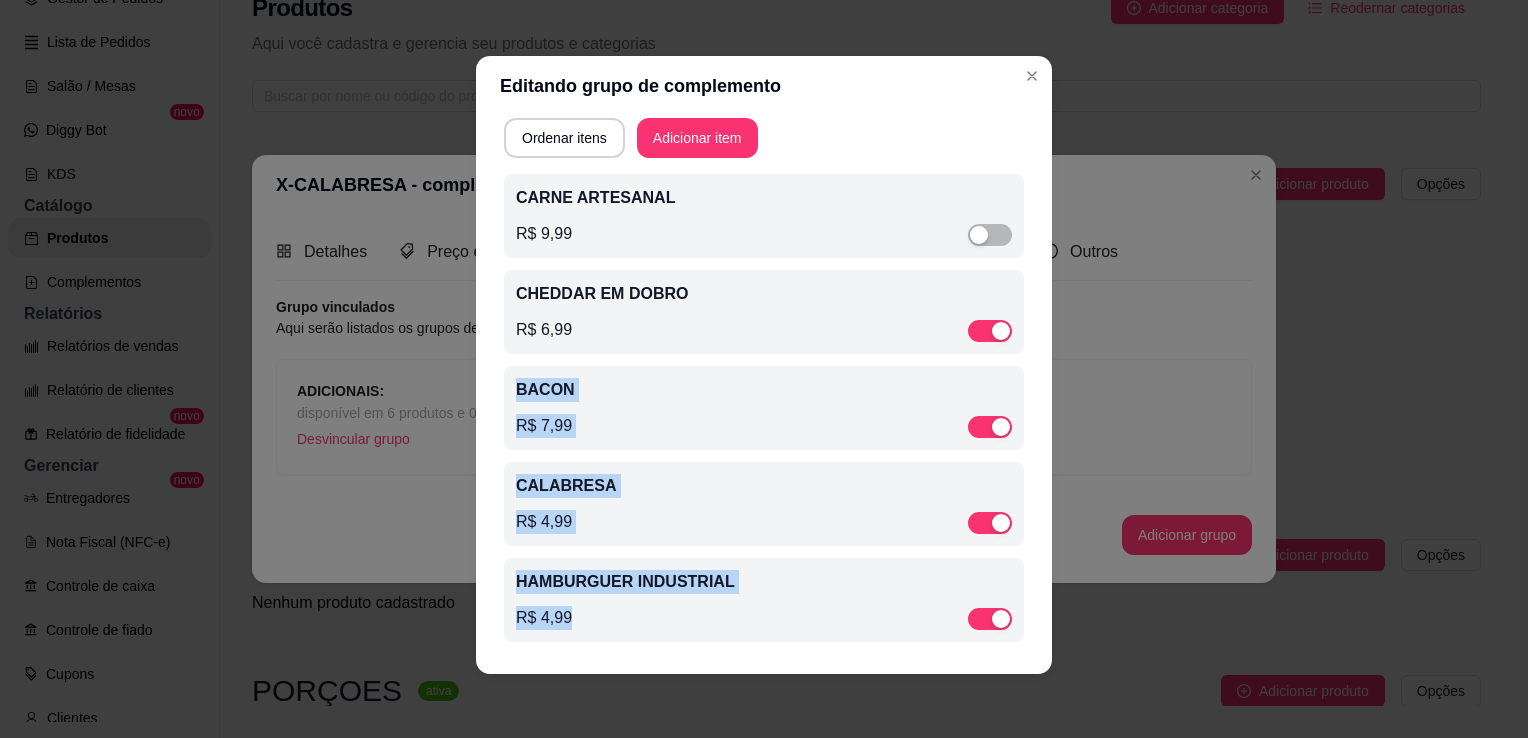 drag, startPoint x: 682, startPoint y: 600, endPoint x: 696, endPoint y: 335, distance: 265.36957 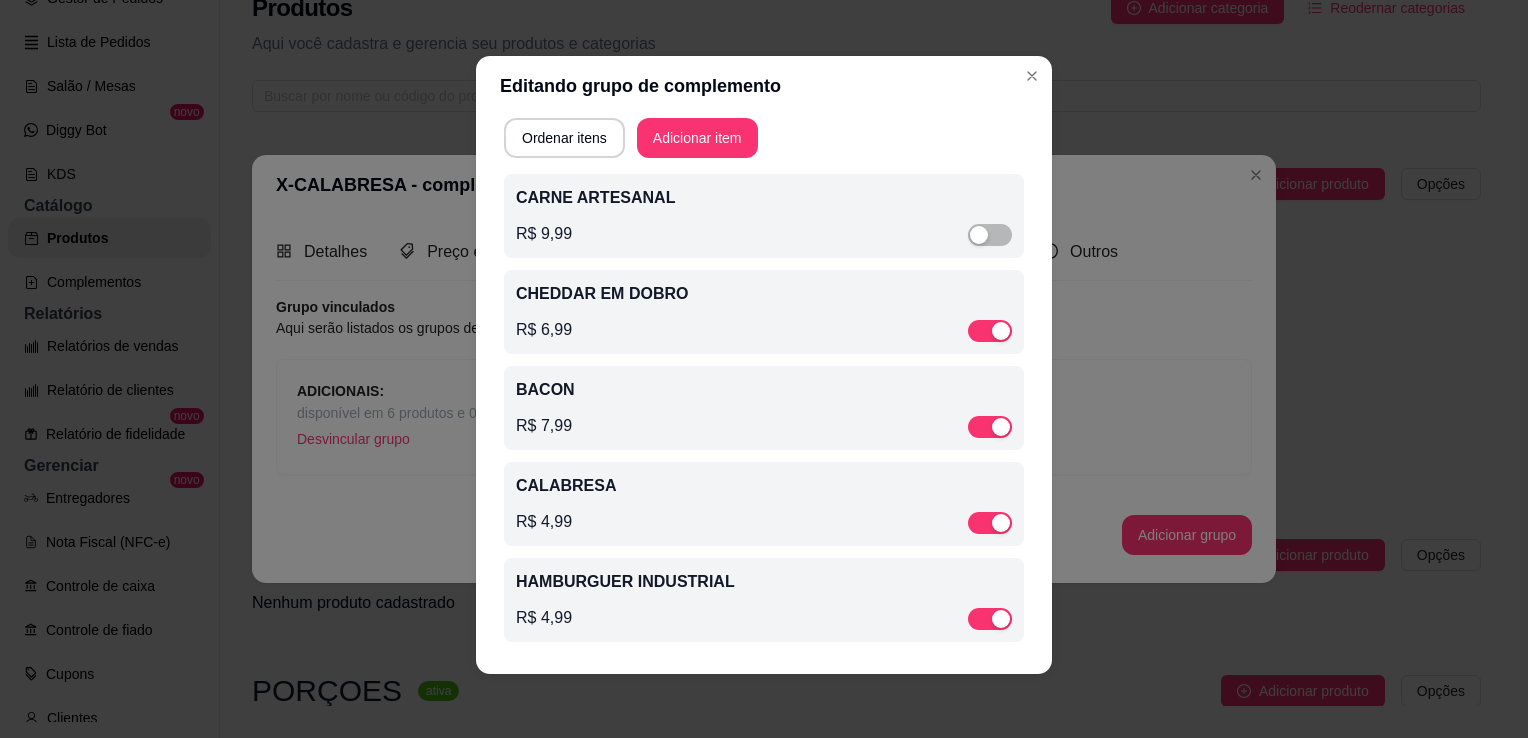 drag, startPoint x: 696, startPoint y: 335, endPoint x: 837, endPoint y: 139, distance: 241.44772 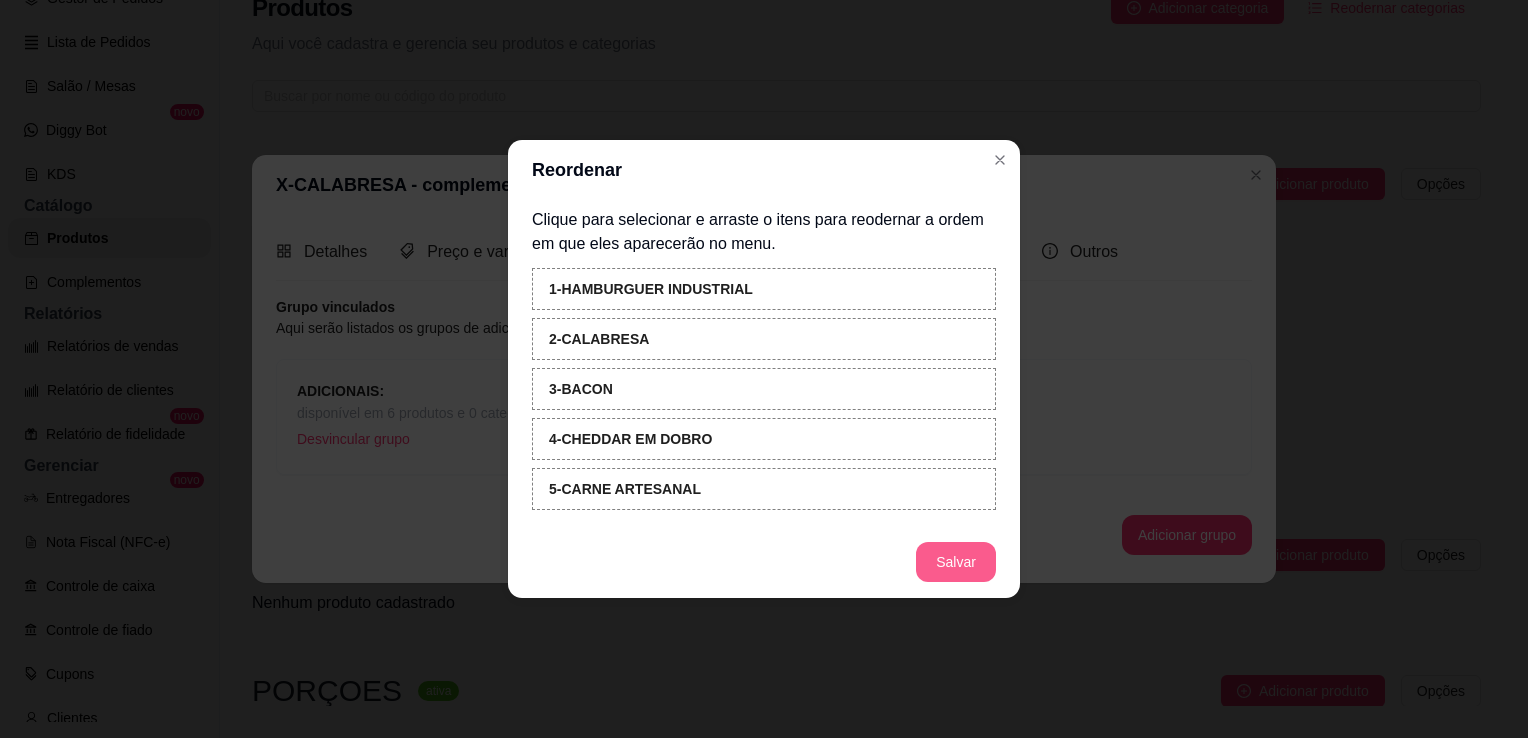 click on "Salvar" at bounding box center (956, 562) 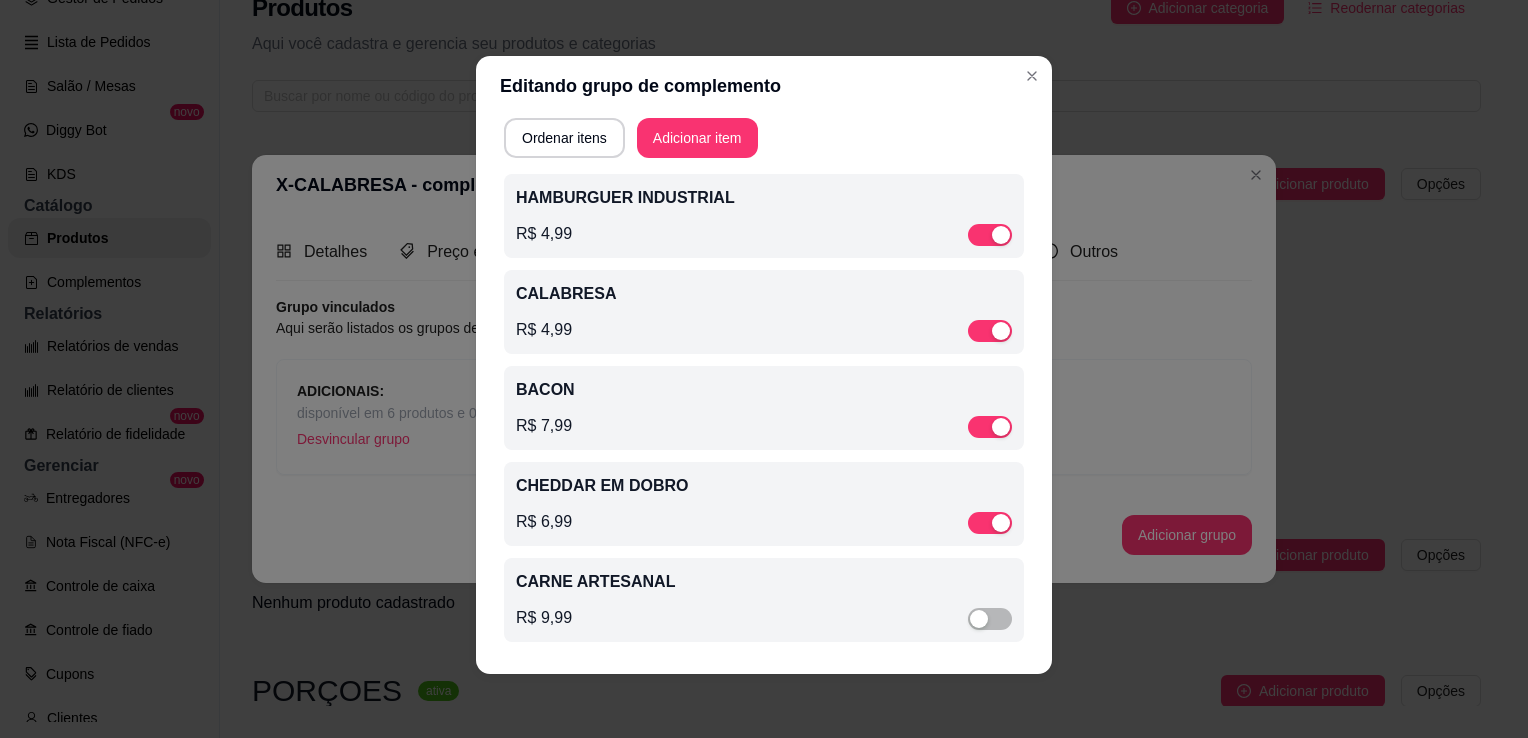 scroll, scrollTop: 0, scrollLeft: 0, axis: both 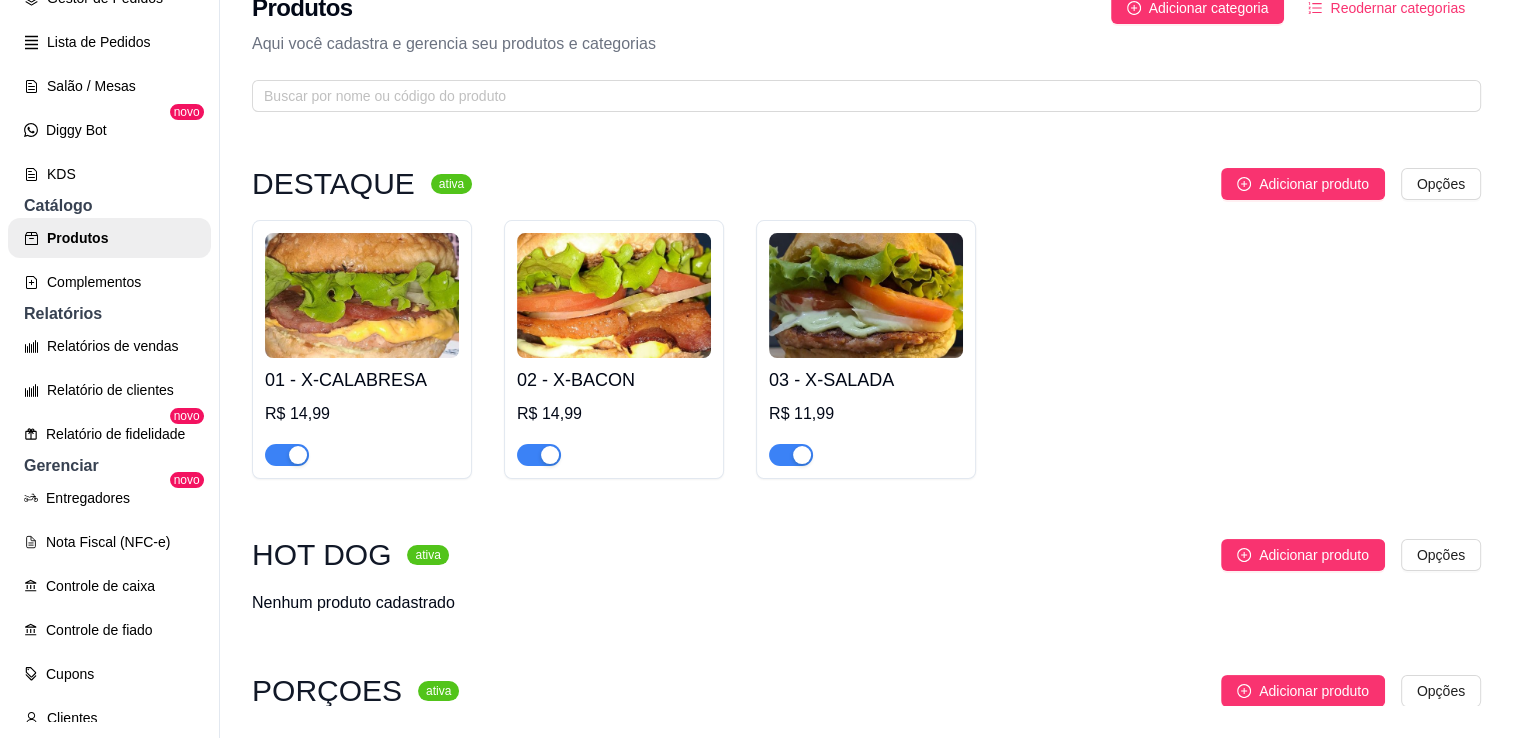 click at bounding box center [614, 295] 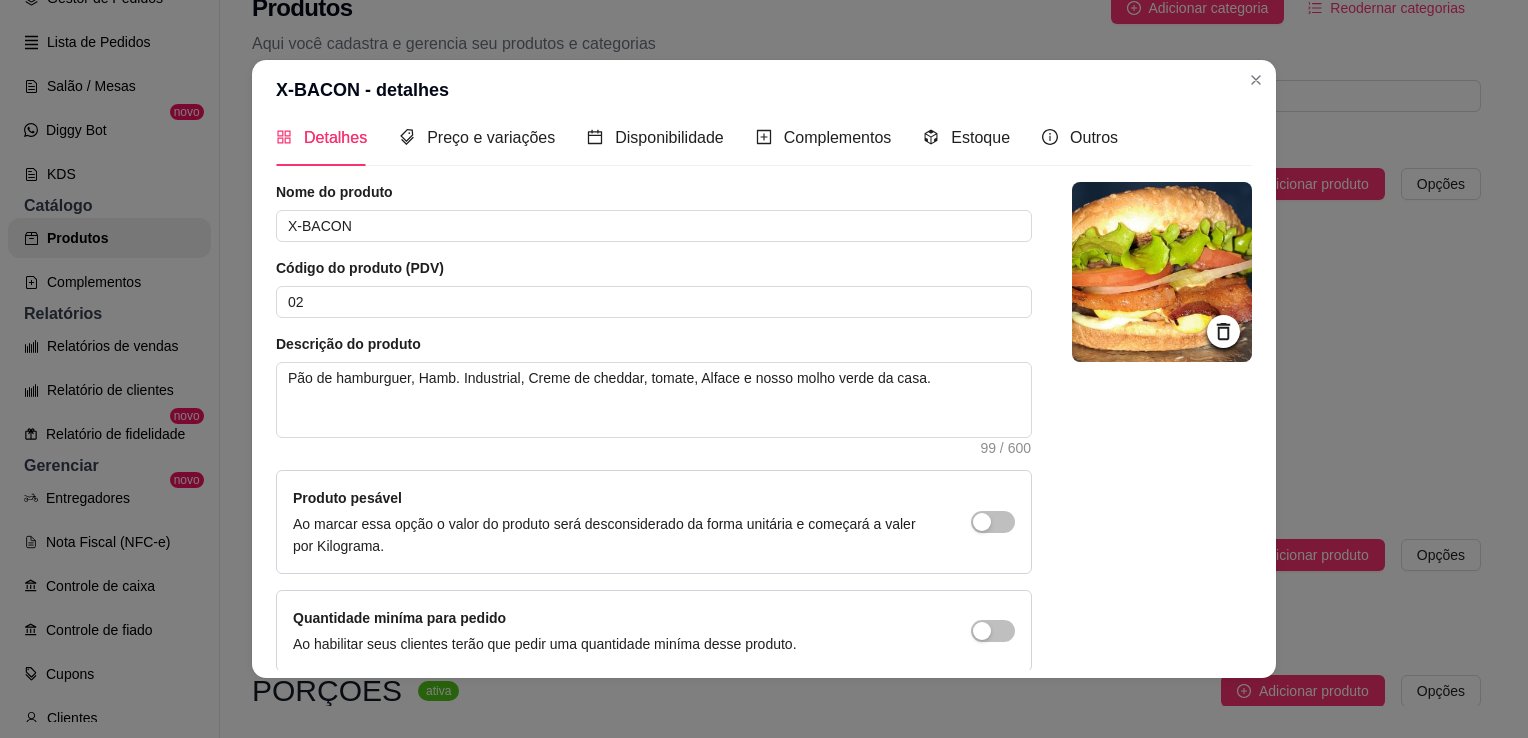 scroll, scrollTop: 0, scrollLeft: 0, axis: both 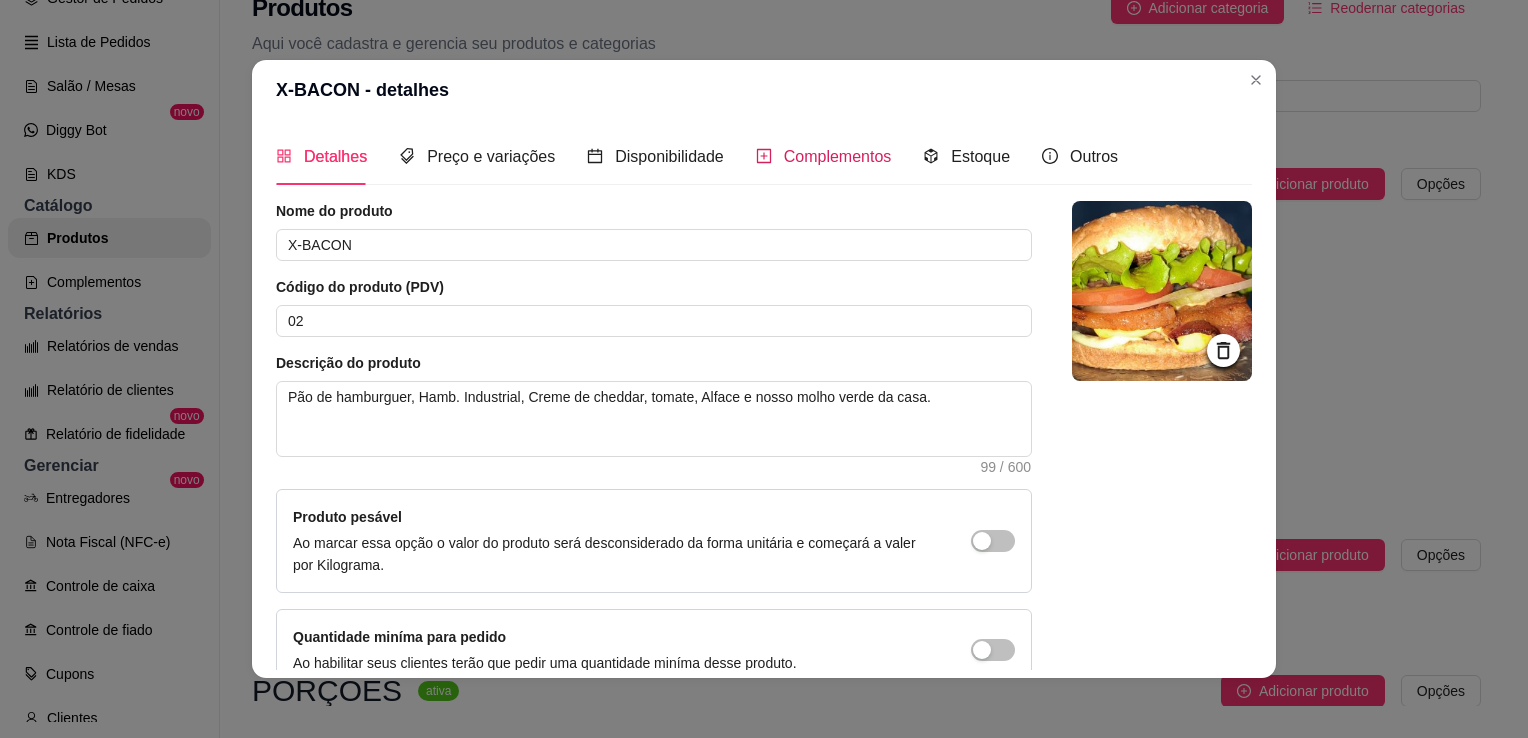 click on "Complementos" at bounding box center [838, 156] 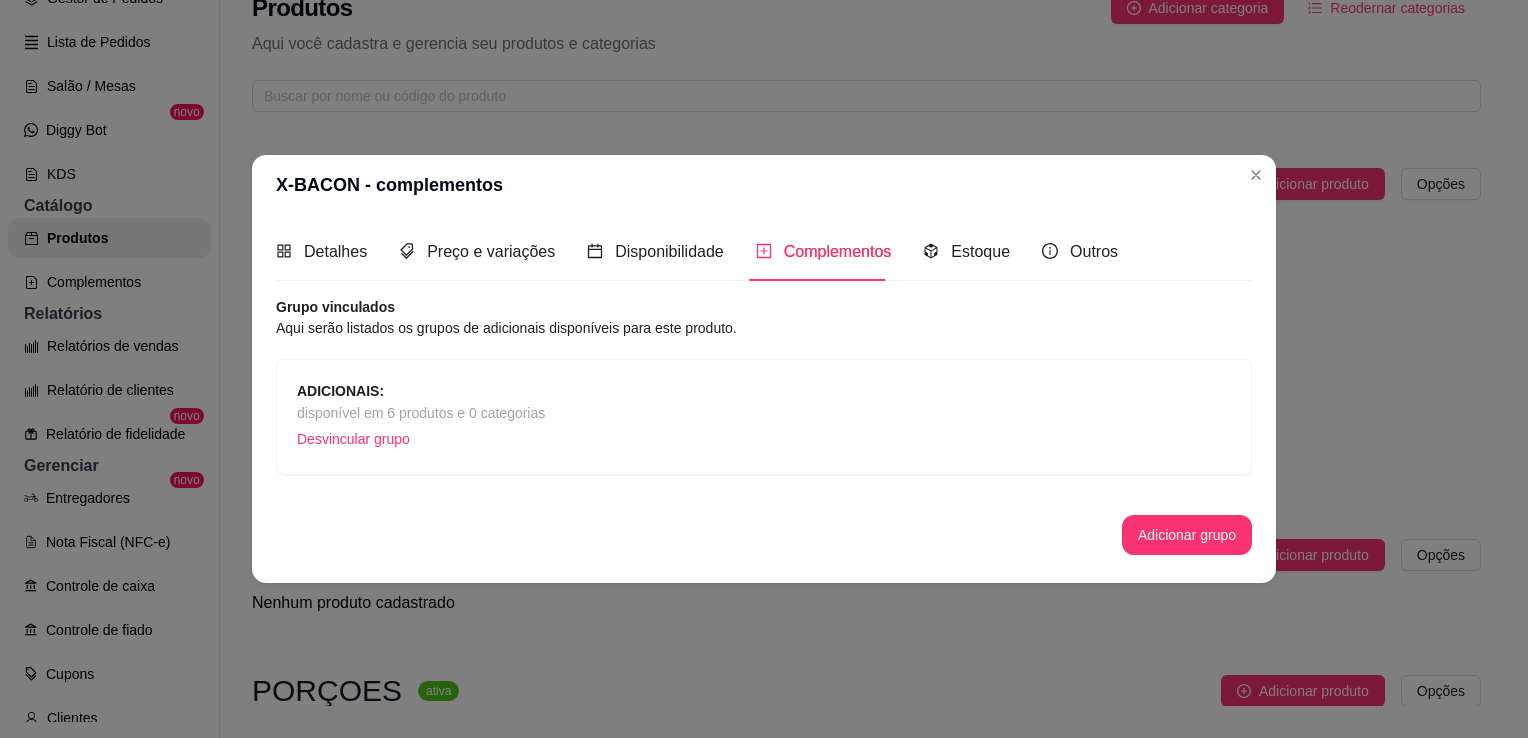 click on "disponível em 6 produtos e 0 categorias" at bounding box center (421, 413) 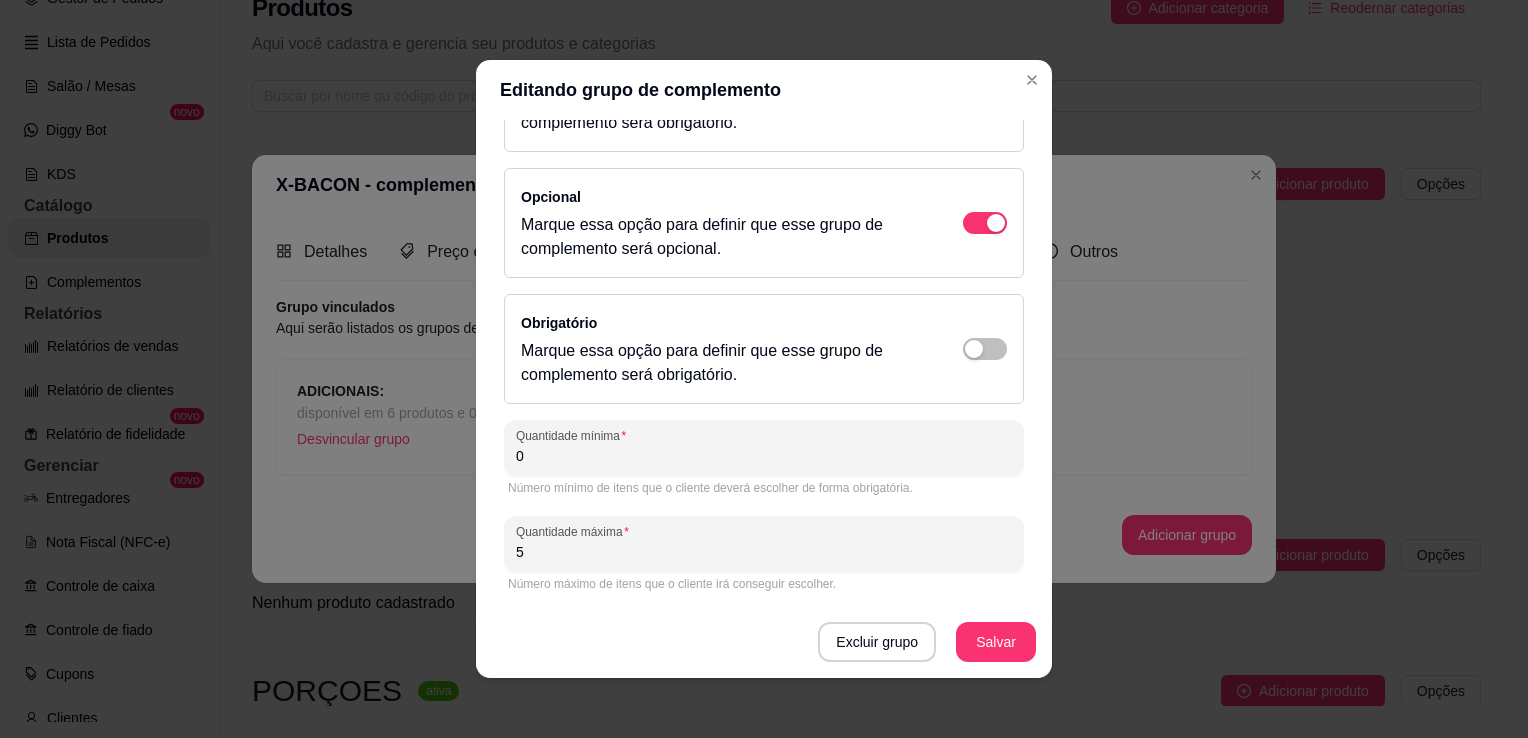 scroll, scrollTop: 0, scrollLeft: 0, axis: both 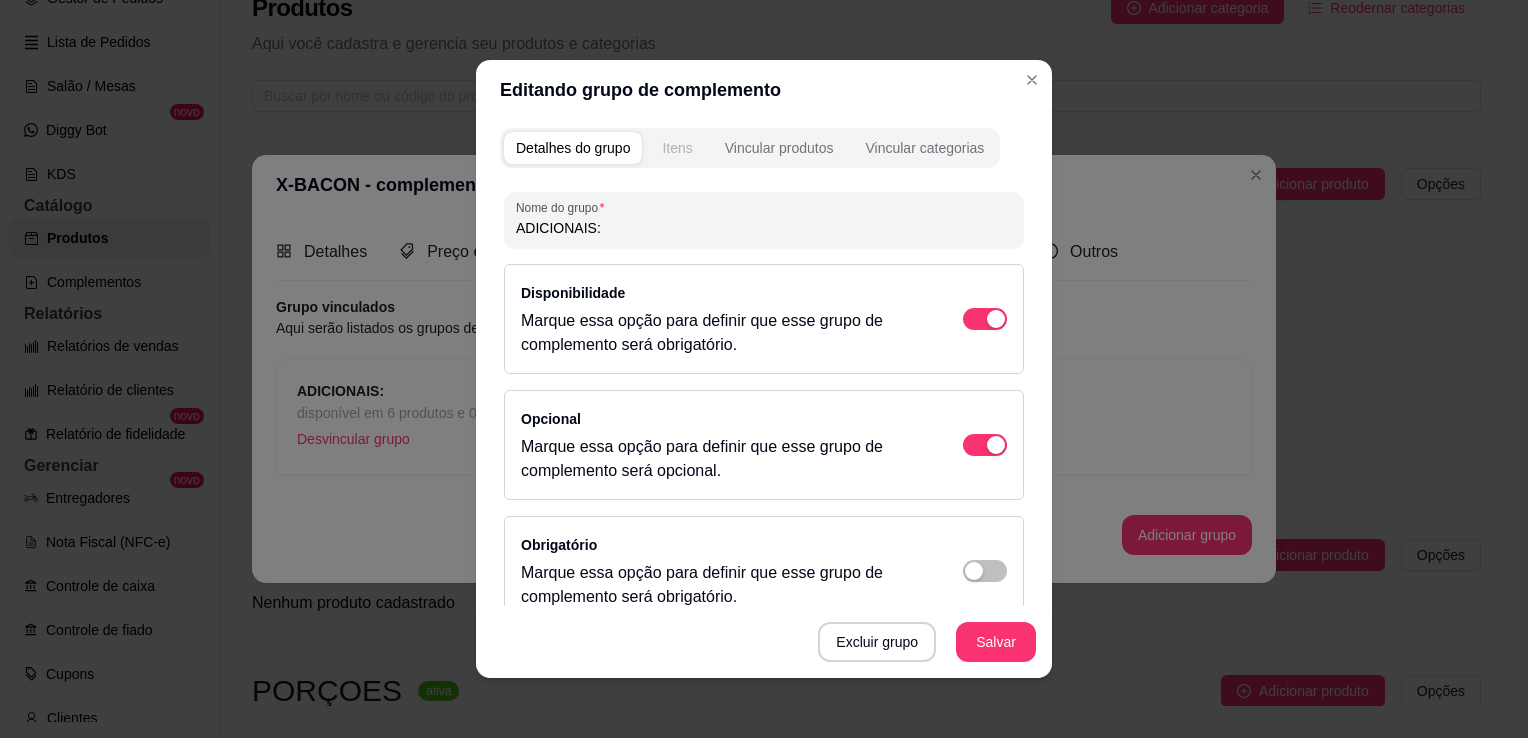 click on "Itens" at bounding box center [677, 148] 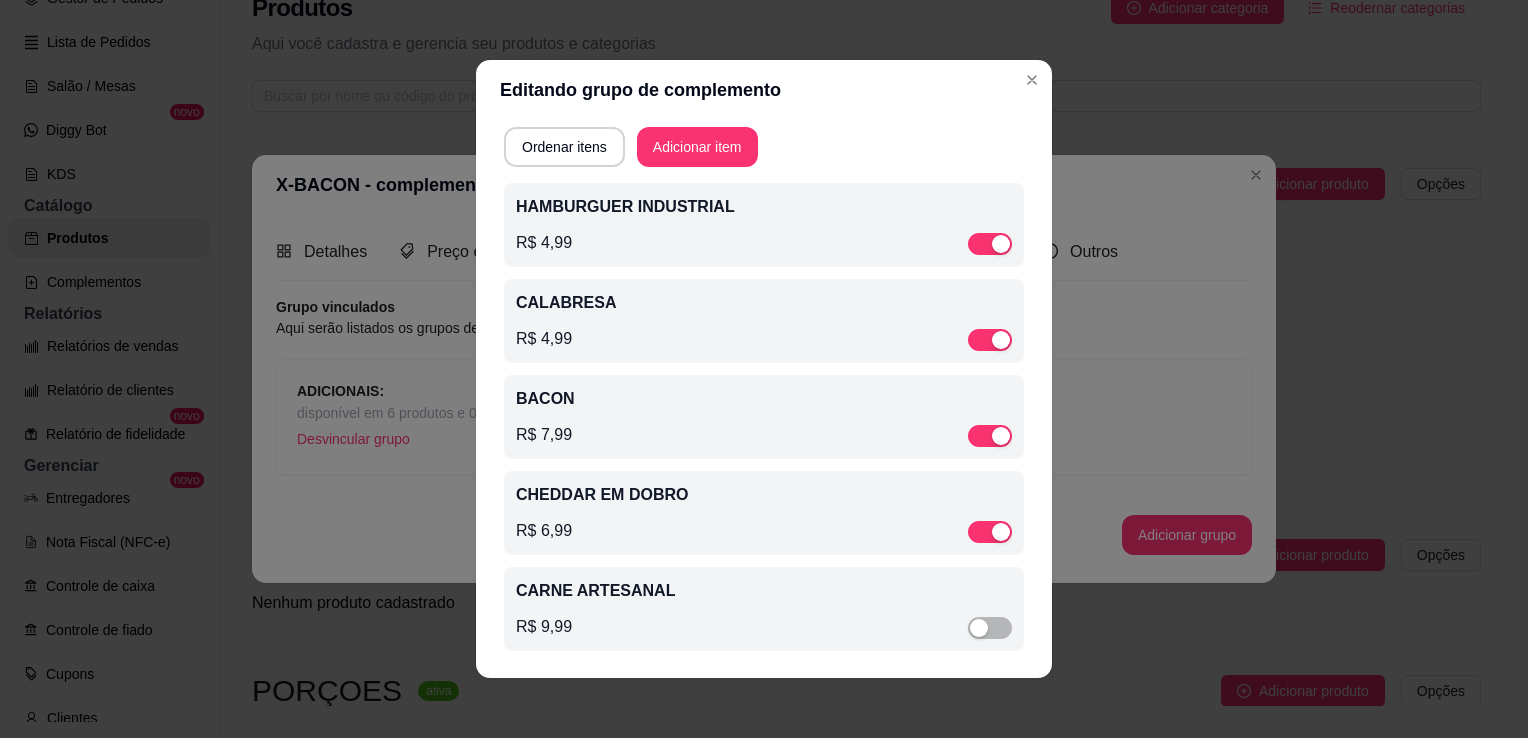 scroll, scrollTop: 76, scrollLeft: 0, axis: vertical 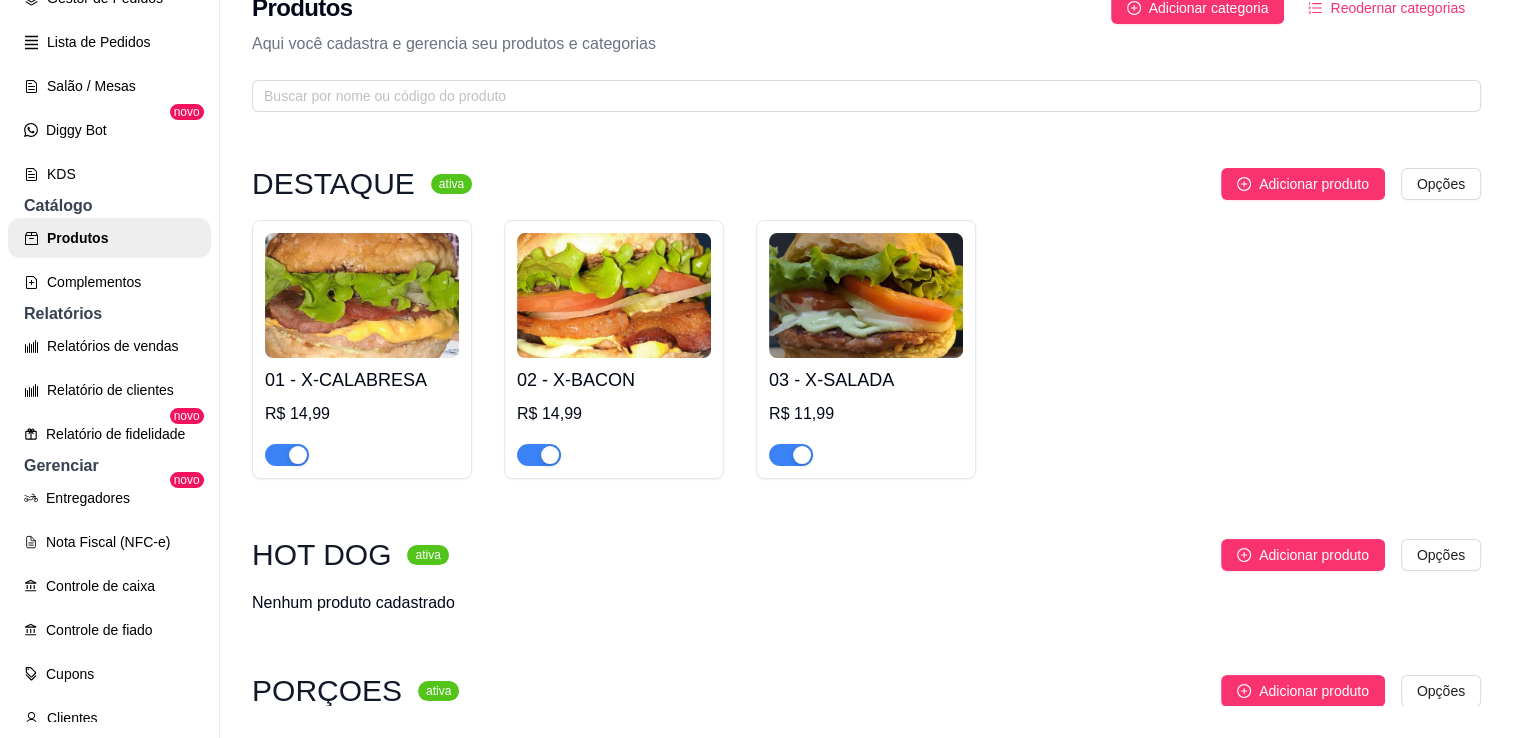 click at bounding box center (866, 295) 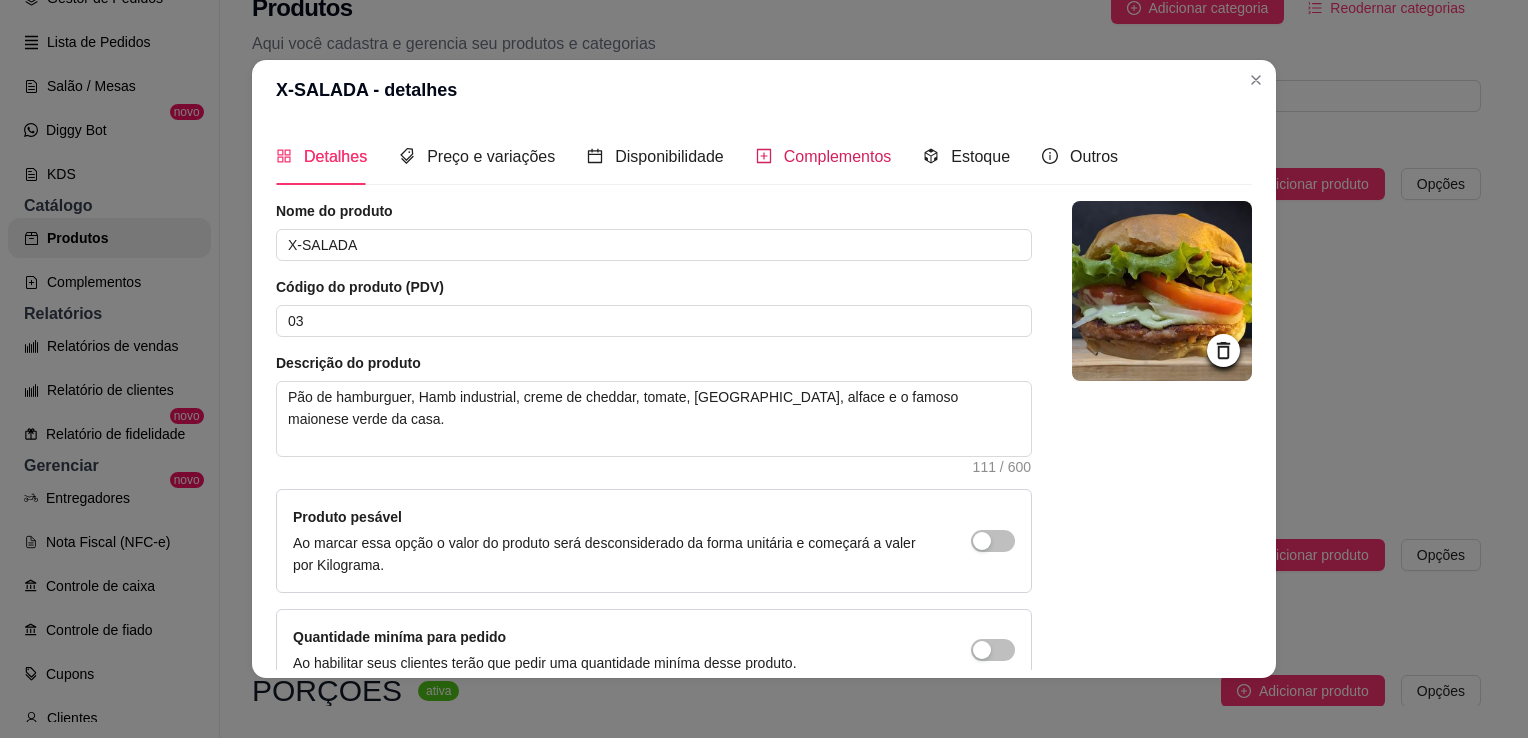 click on "Complementos" at bounding box center [838, 156] 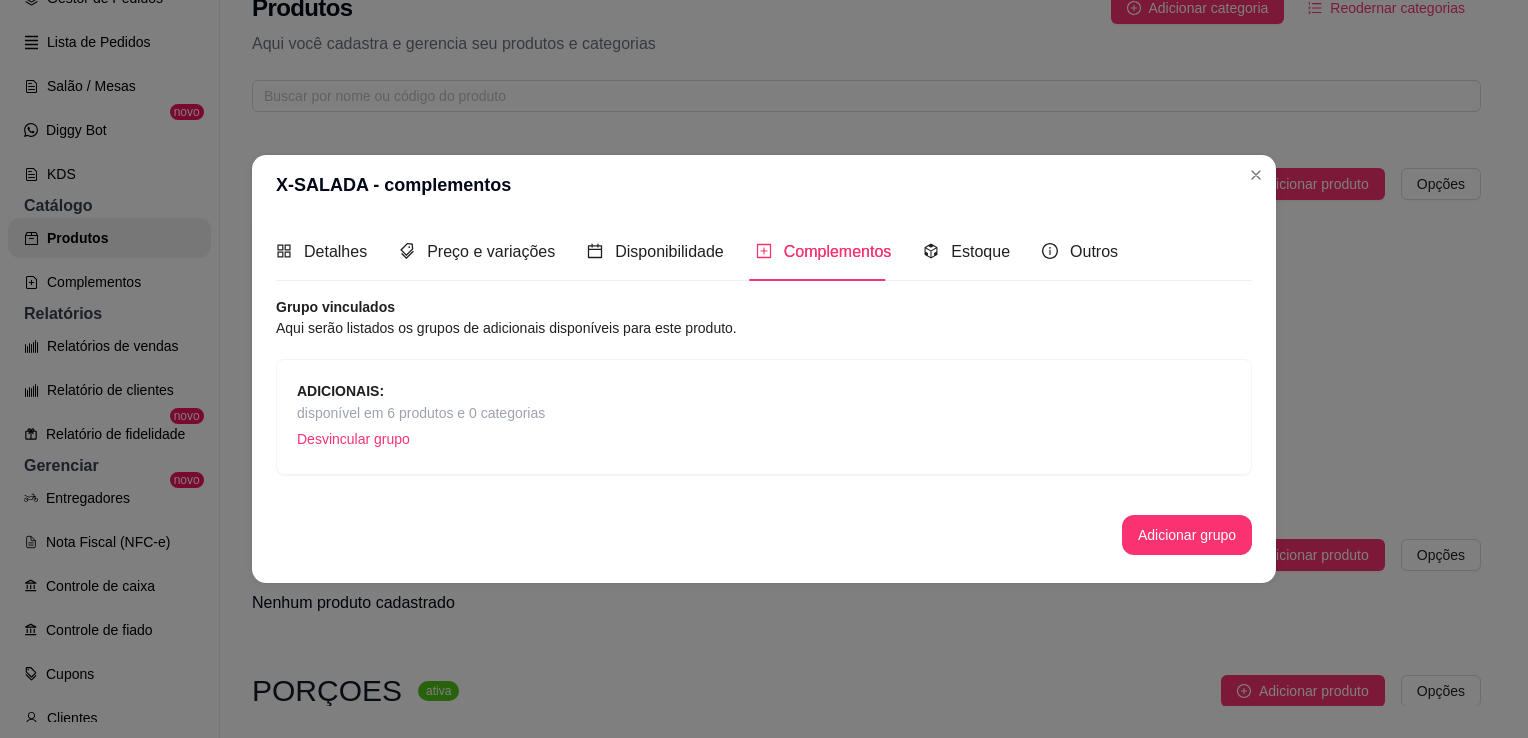click on "ADICIONAIS: disponível em 6 produtos e 0 categorias  Desvincular grupo" at bounding box center [764, 417] 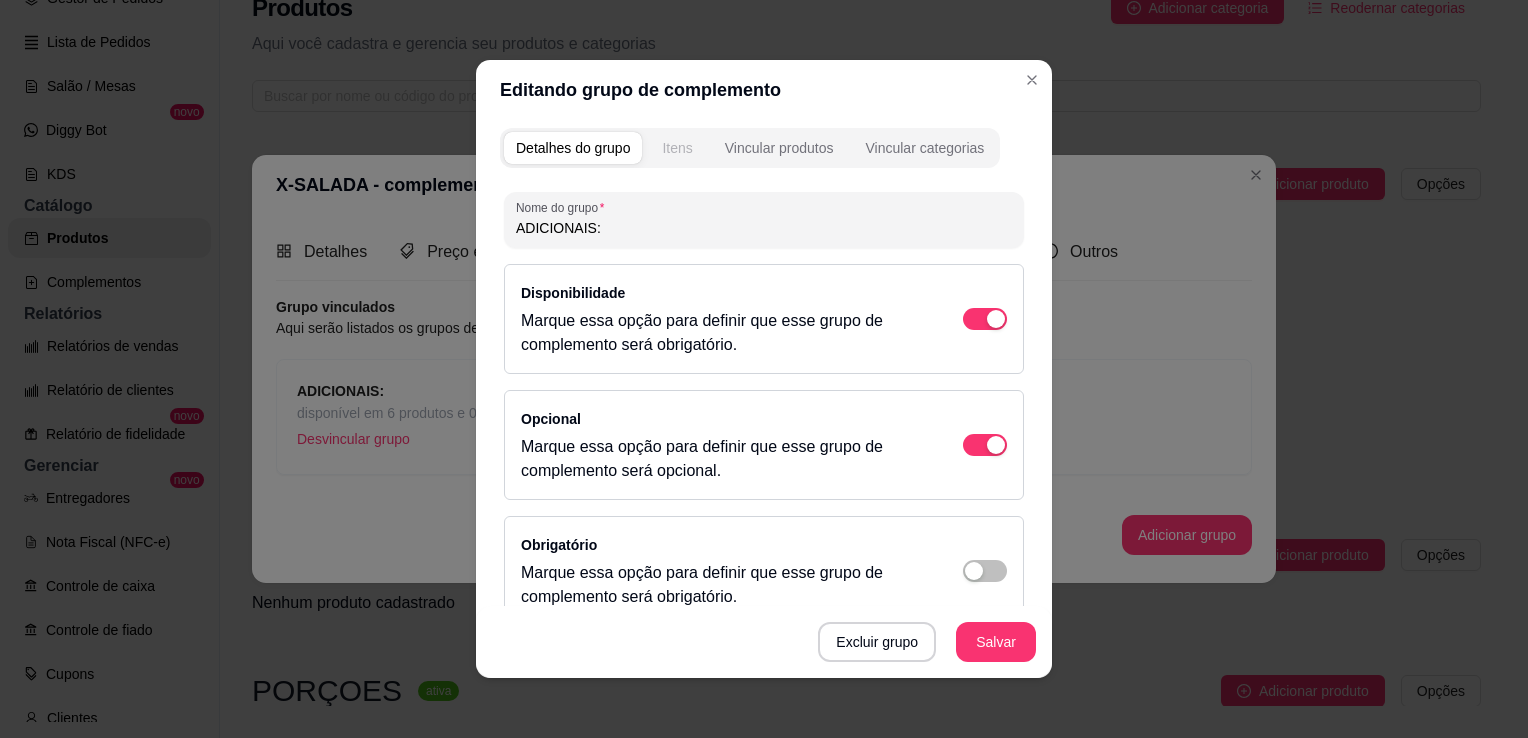 click on "Itens" at bounding box center (677, 148) 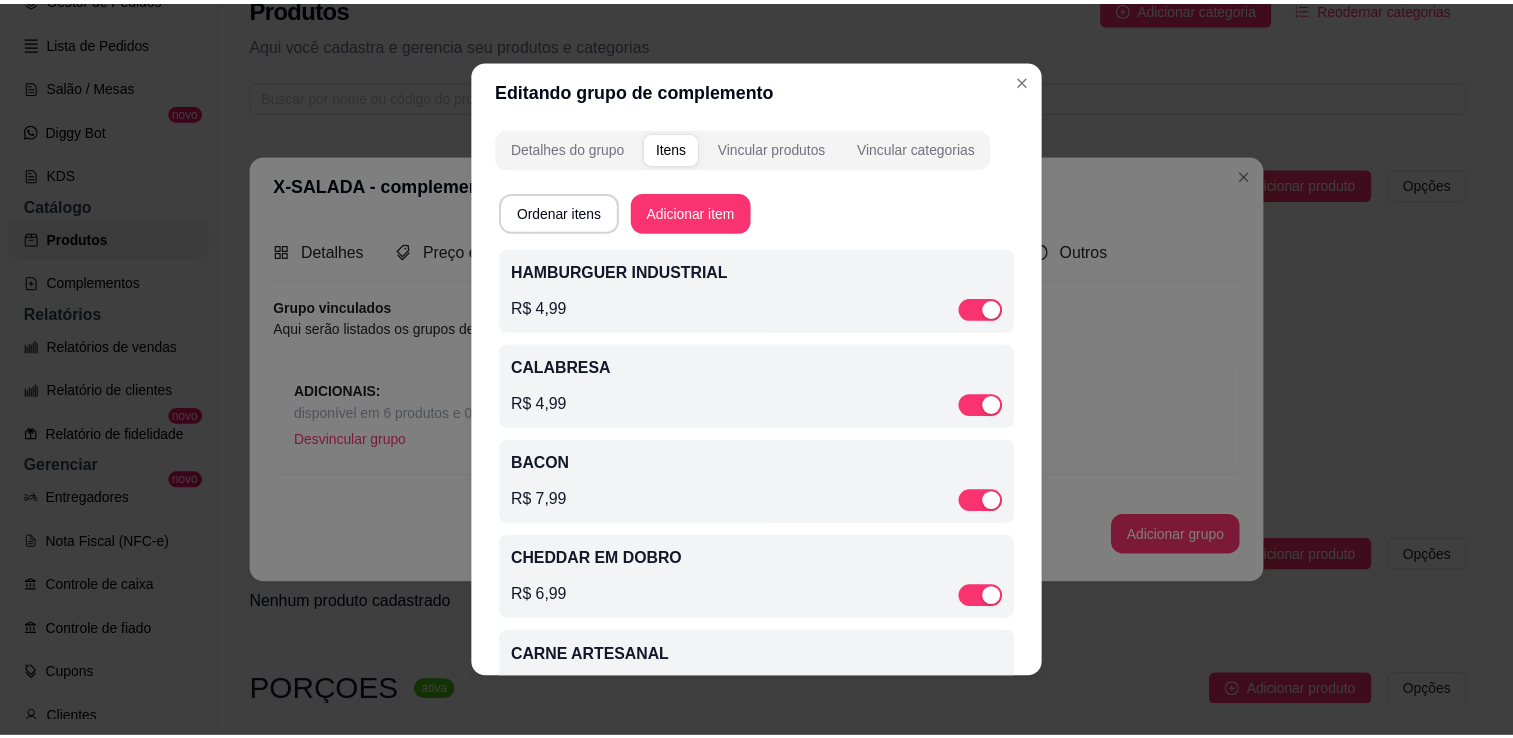 scroll, scrollTop: 76, scrollLeft: 0, axis: vertical 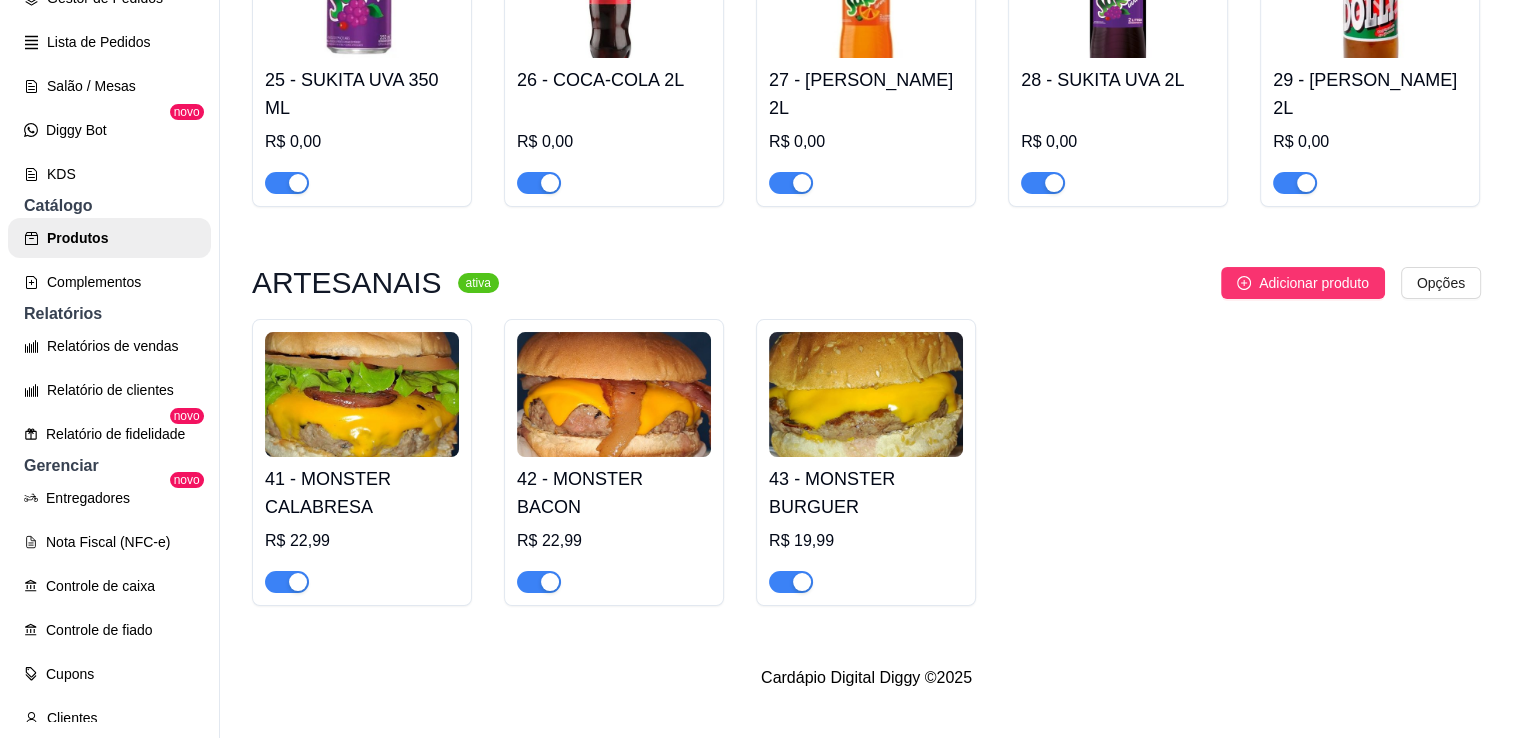 click on "41 - MONSTER CALABRESA   R$ 22,99 42 - MONSTER BACON   R$ 22,99 43 - MONSTER BURGUER   R$ 19,99" at bounding box center (866, 462) 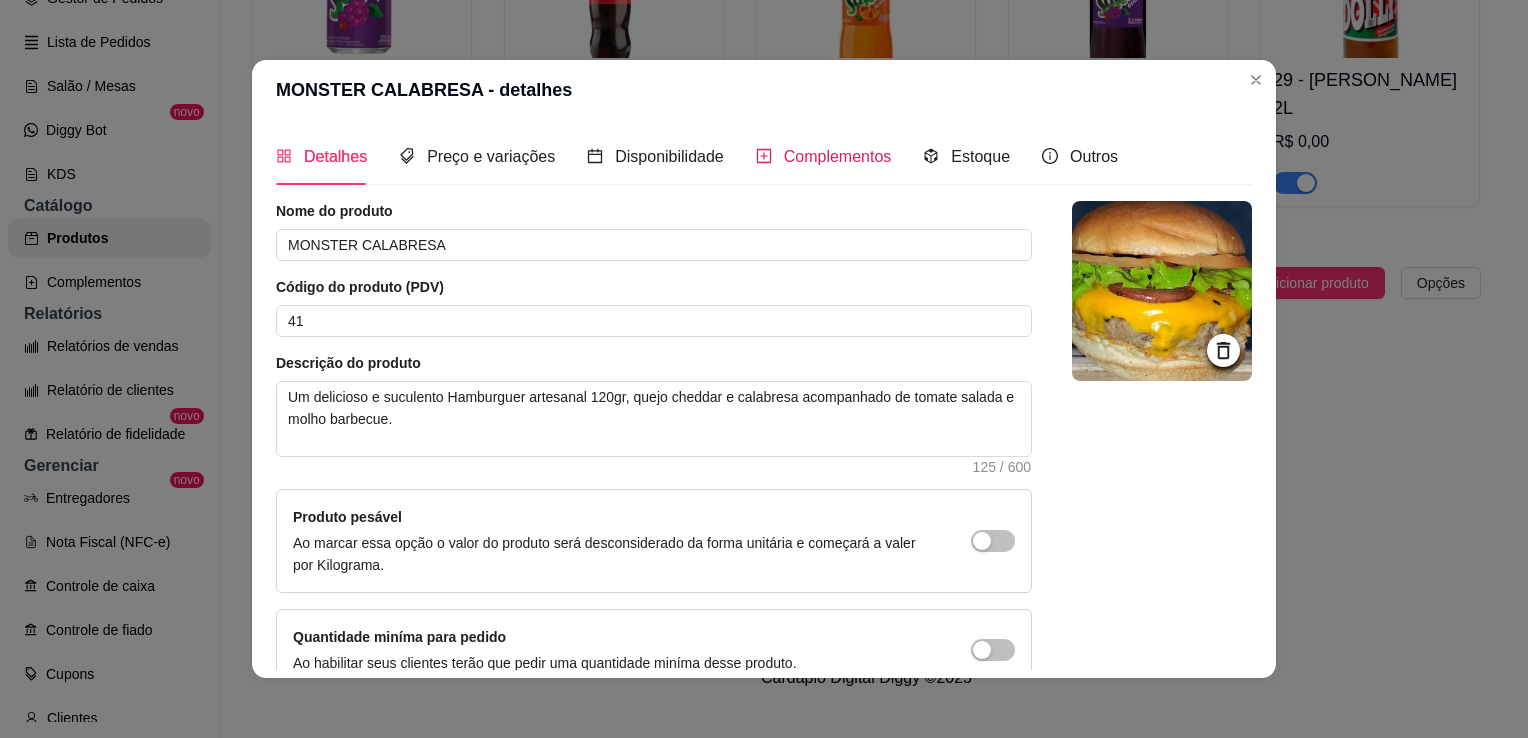 click on "Complementos" at bounding box center [838, 156] 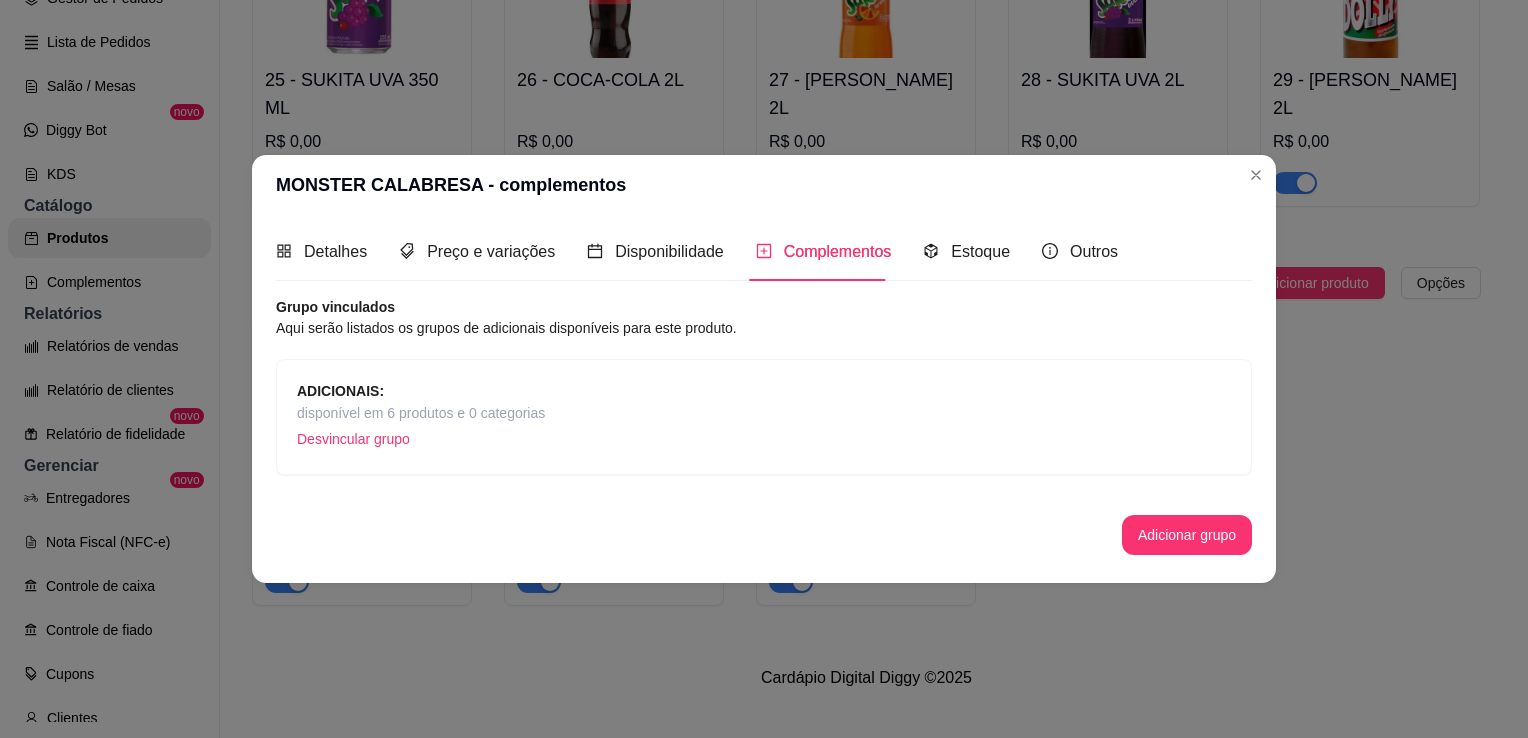 click on "disponível em 6 produtos e 0 categorias" at bounding box center [421, 413] 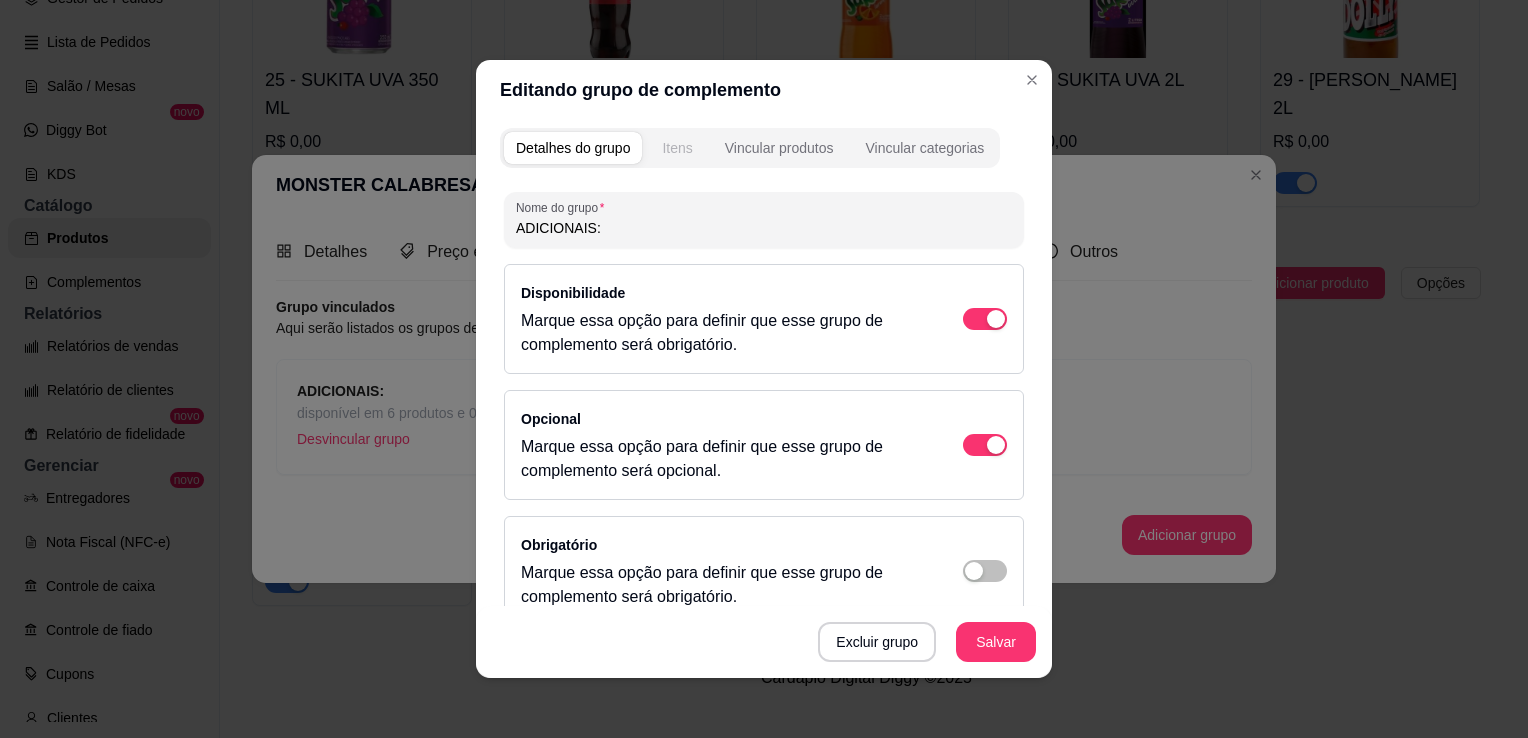 click on "Itens" at bounding box center [677, 148] 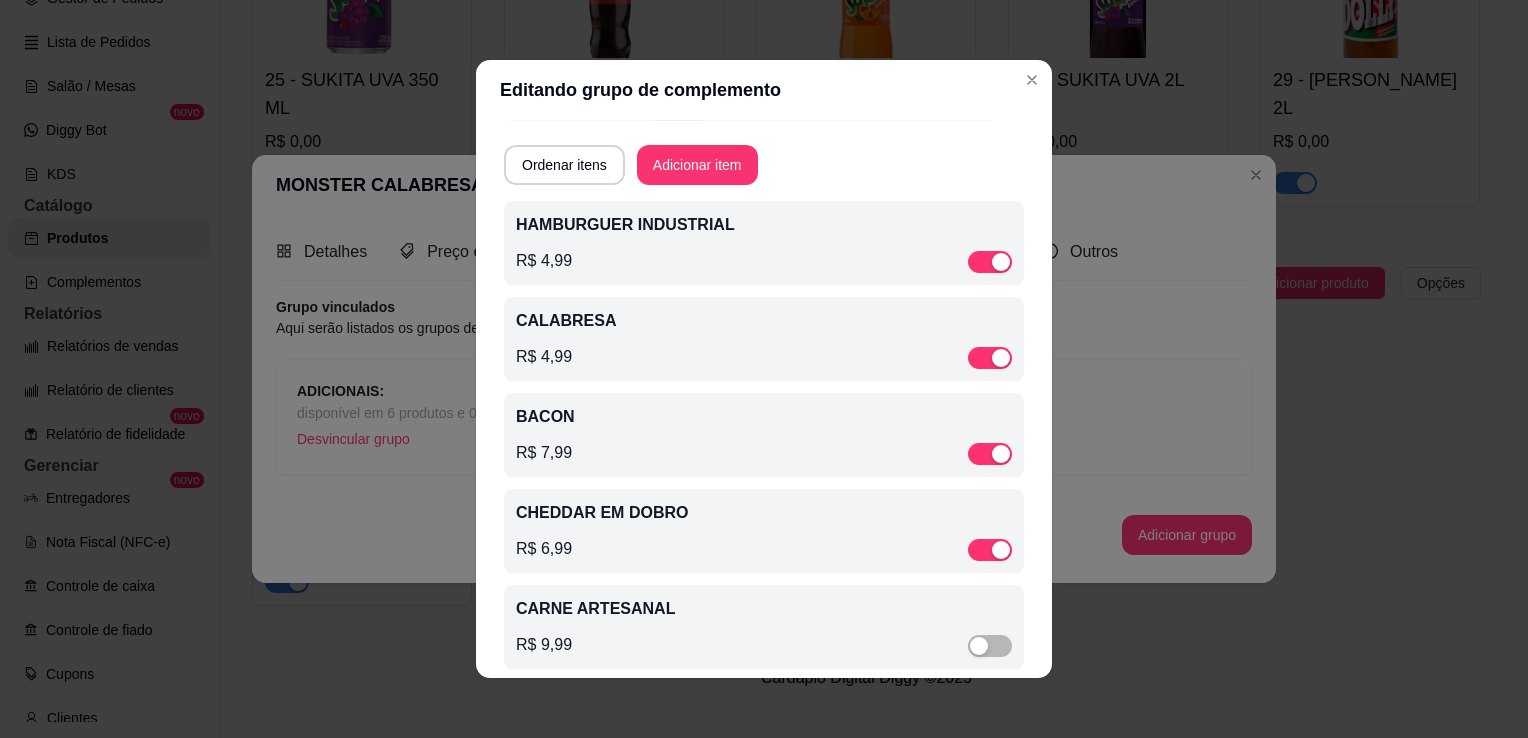 scroll, scrollTop: 76, scrollLeft: 0, axis: vertical 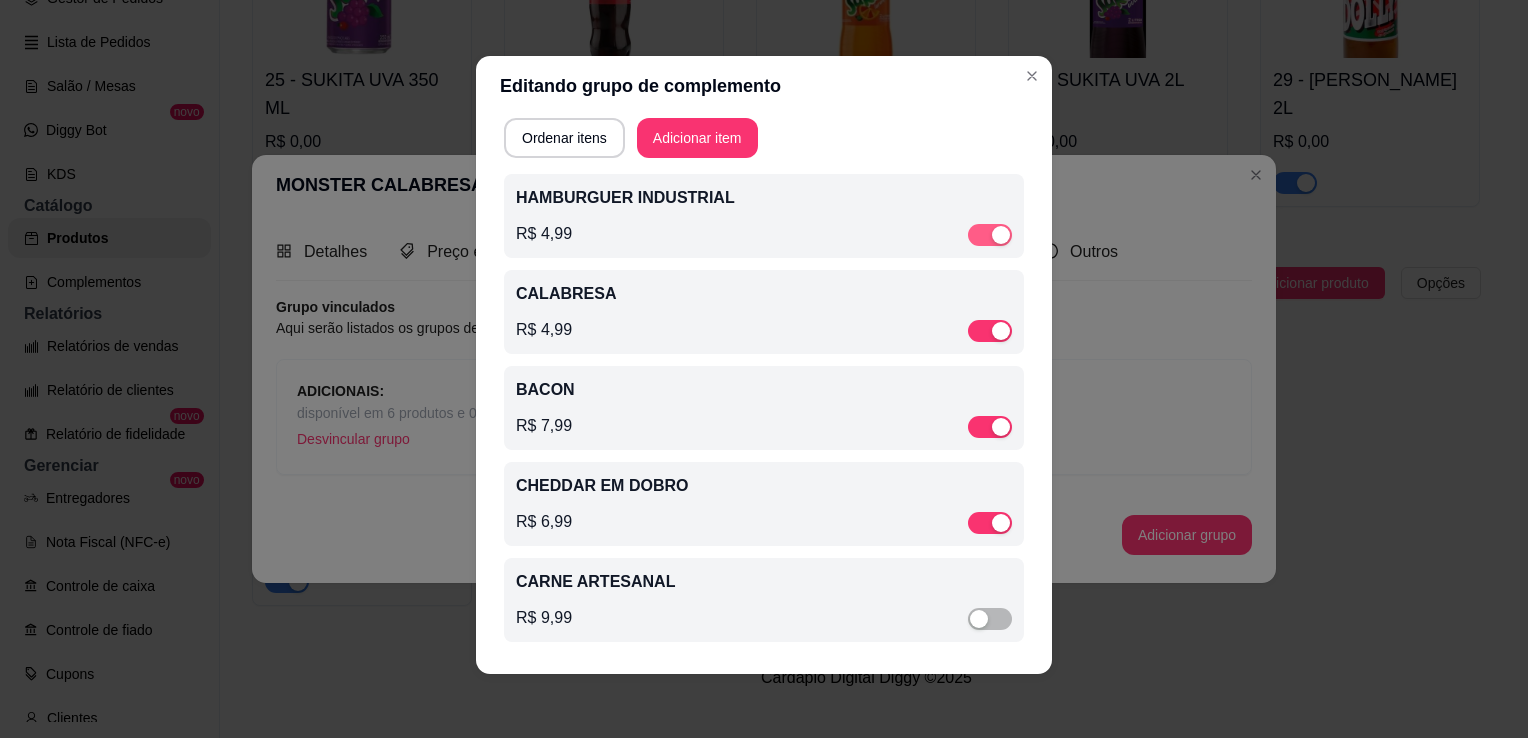 click at bounding box center [1001, 235] 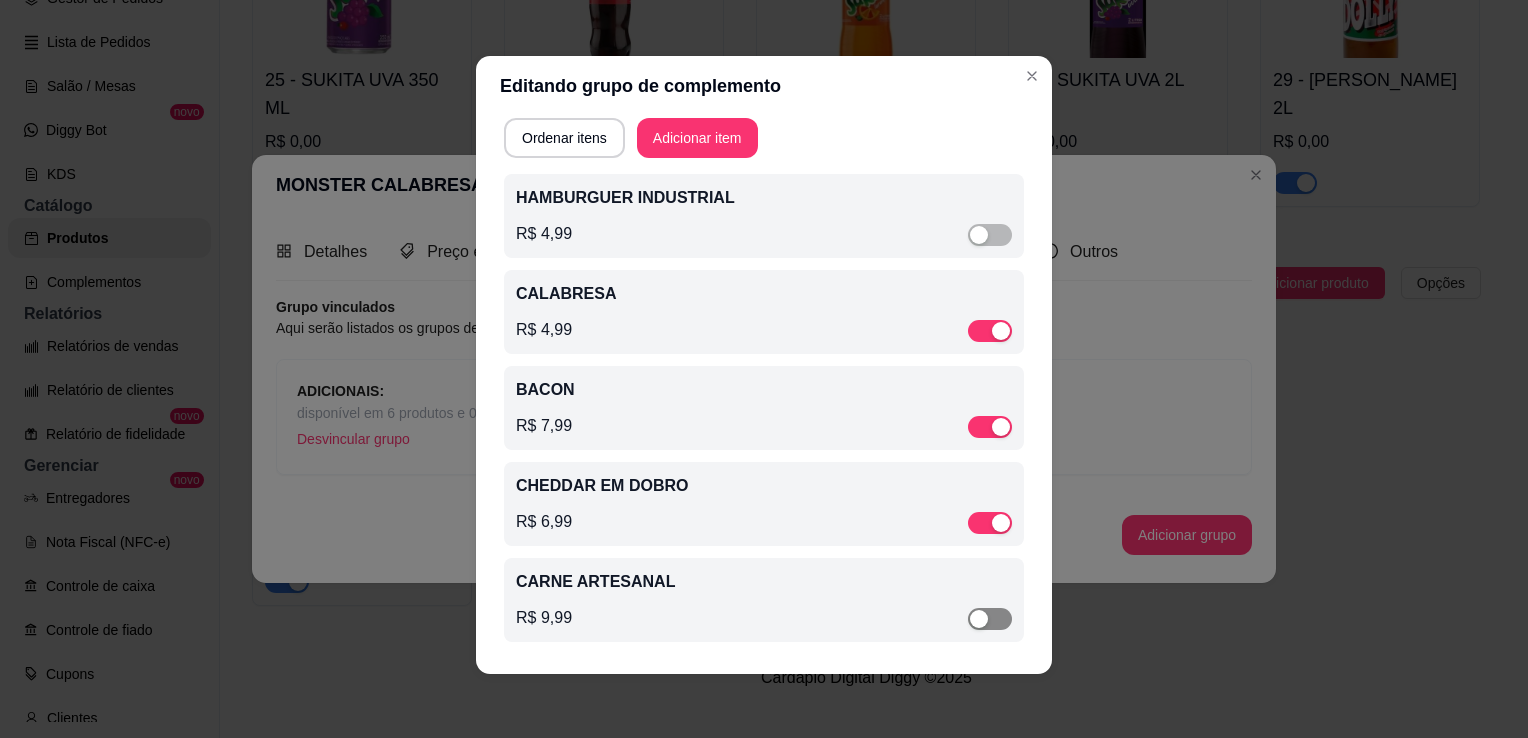 click at bounding box center (990, 619) 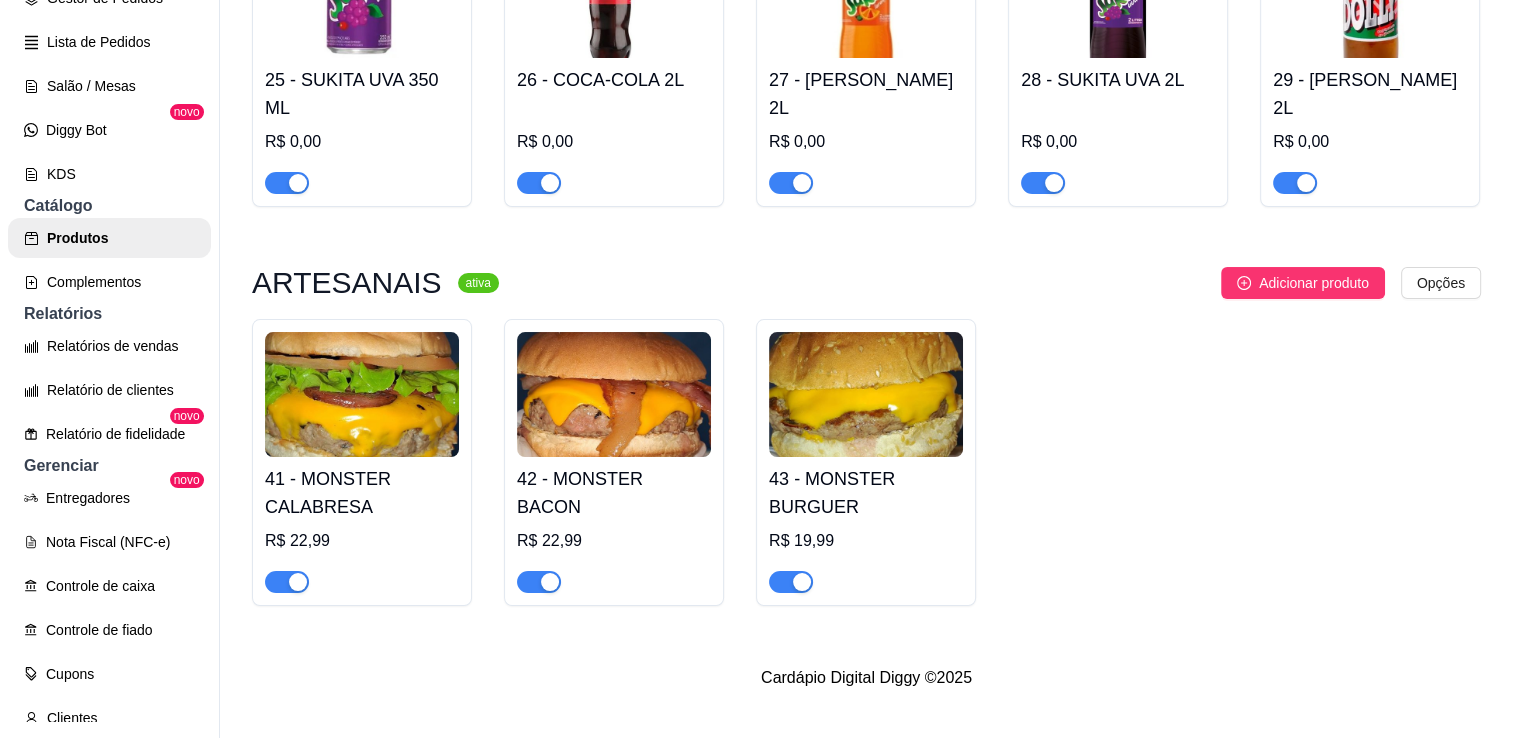 click at bounding box center (614, 394) 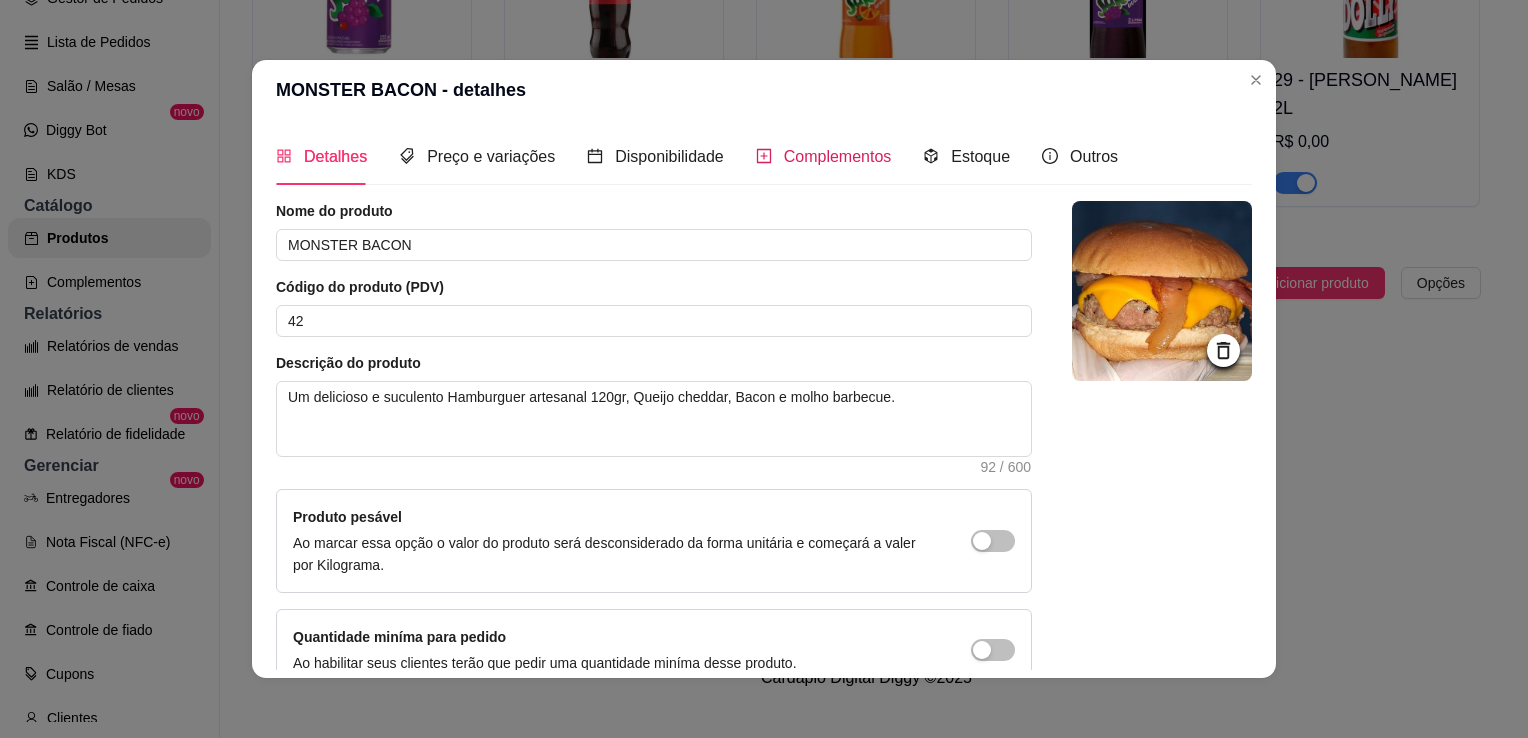 click on "Complementos" at bounding box center (838, 156) 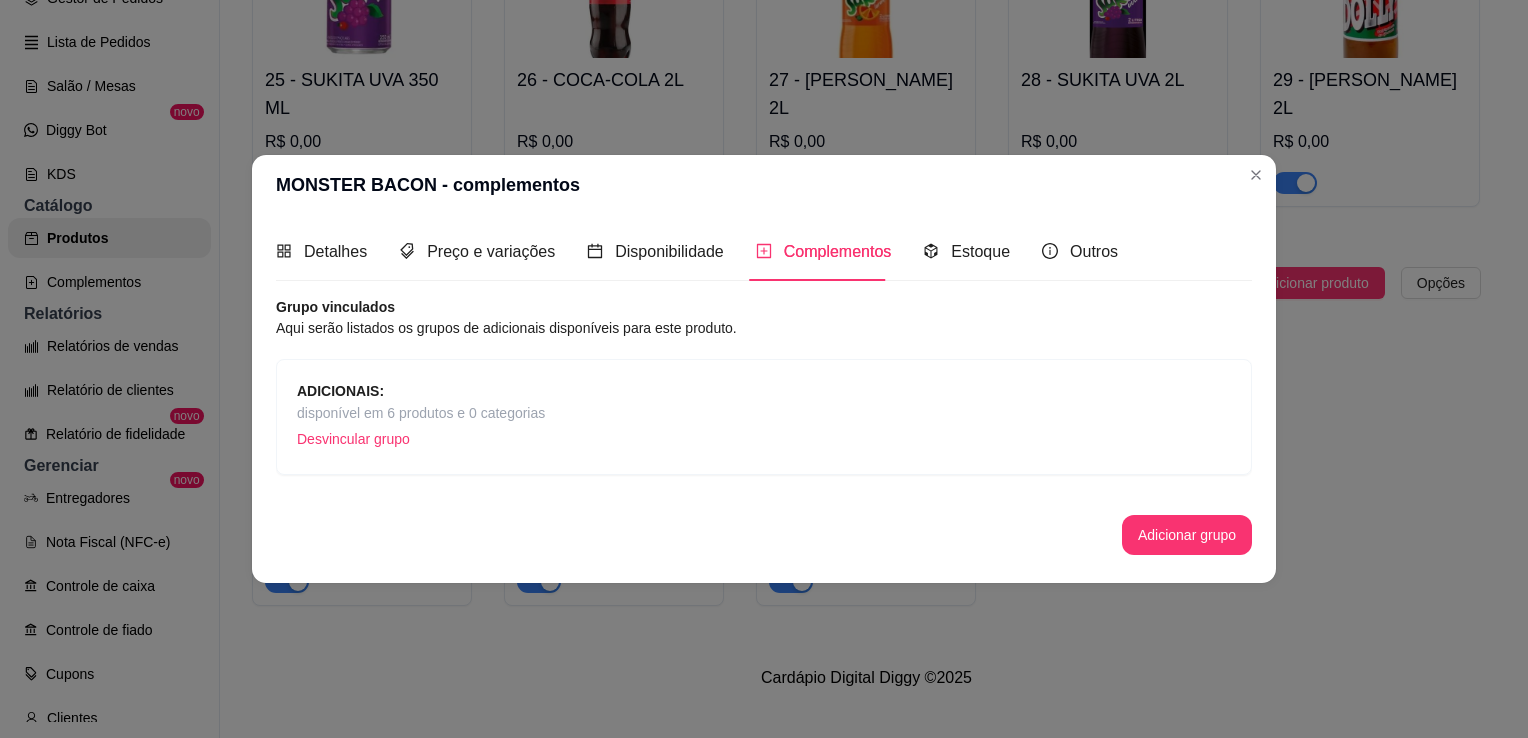 click on "Desvincular grupo" at bounding box center (421, 439) 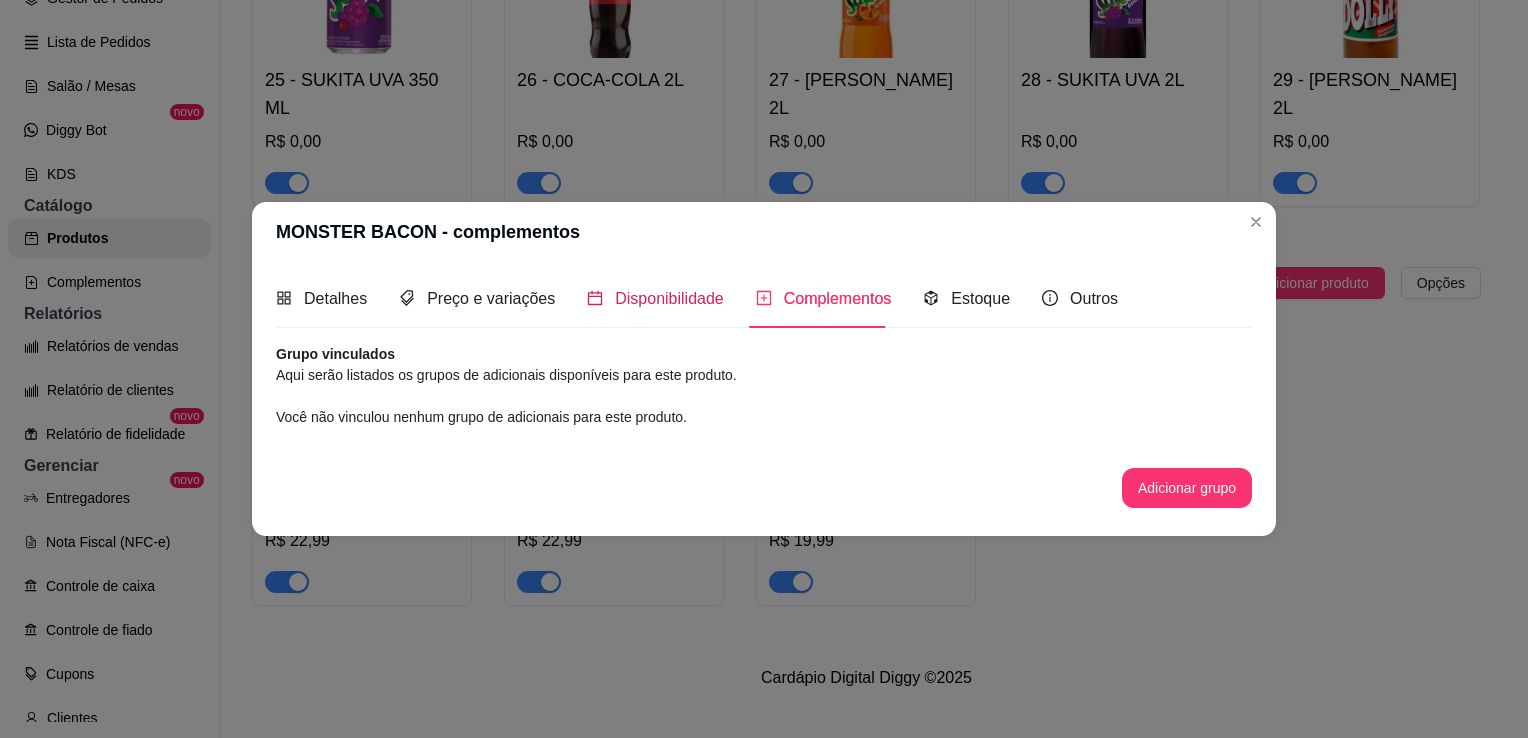 click on "Disponibilidade" at bounding box center (669, 298) 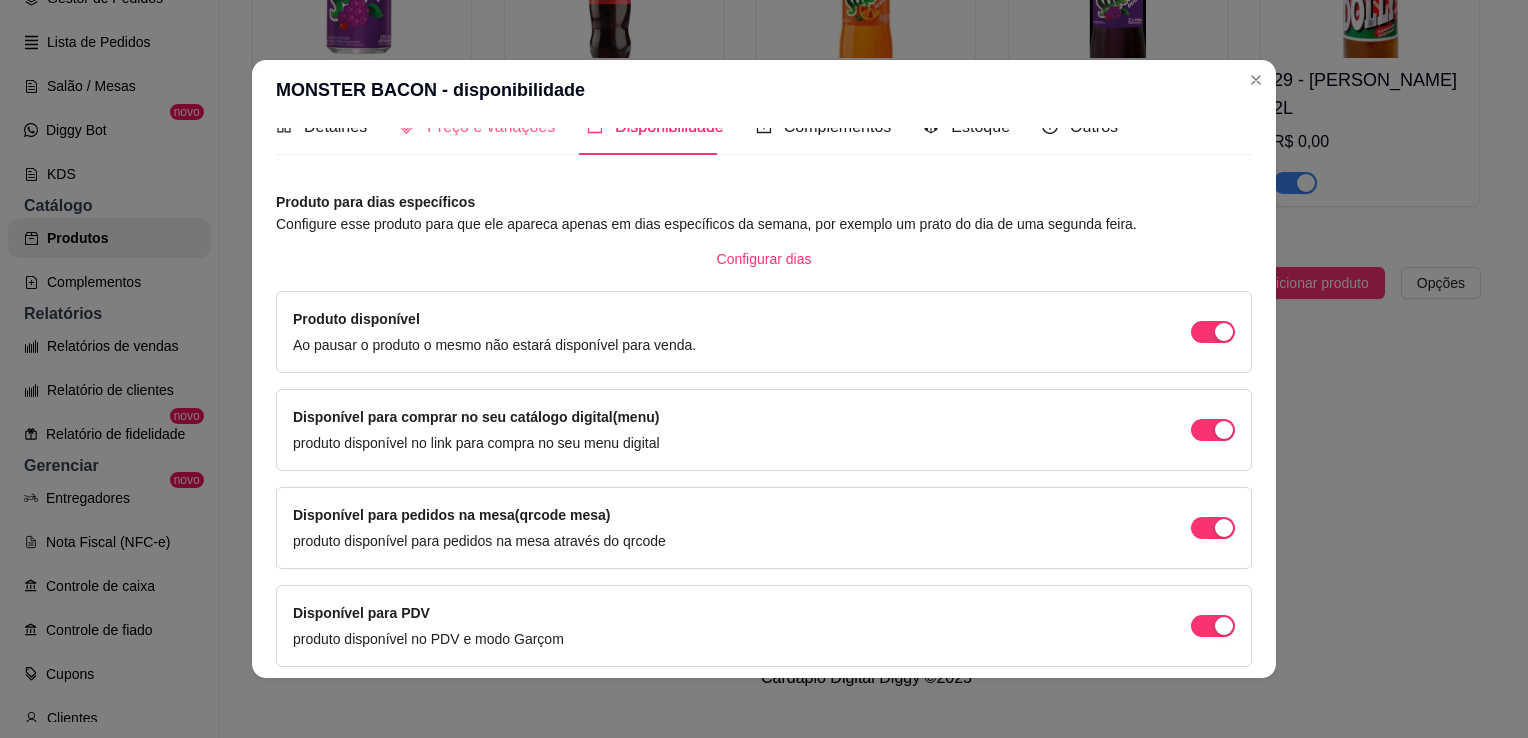scroll, scrollTop: 0, scrollLeft: 0, axis: both 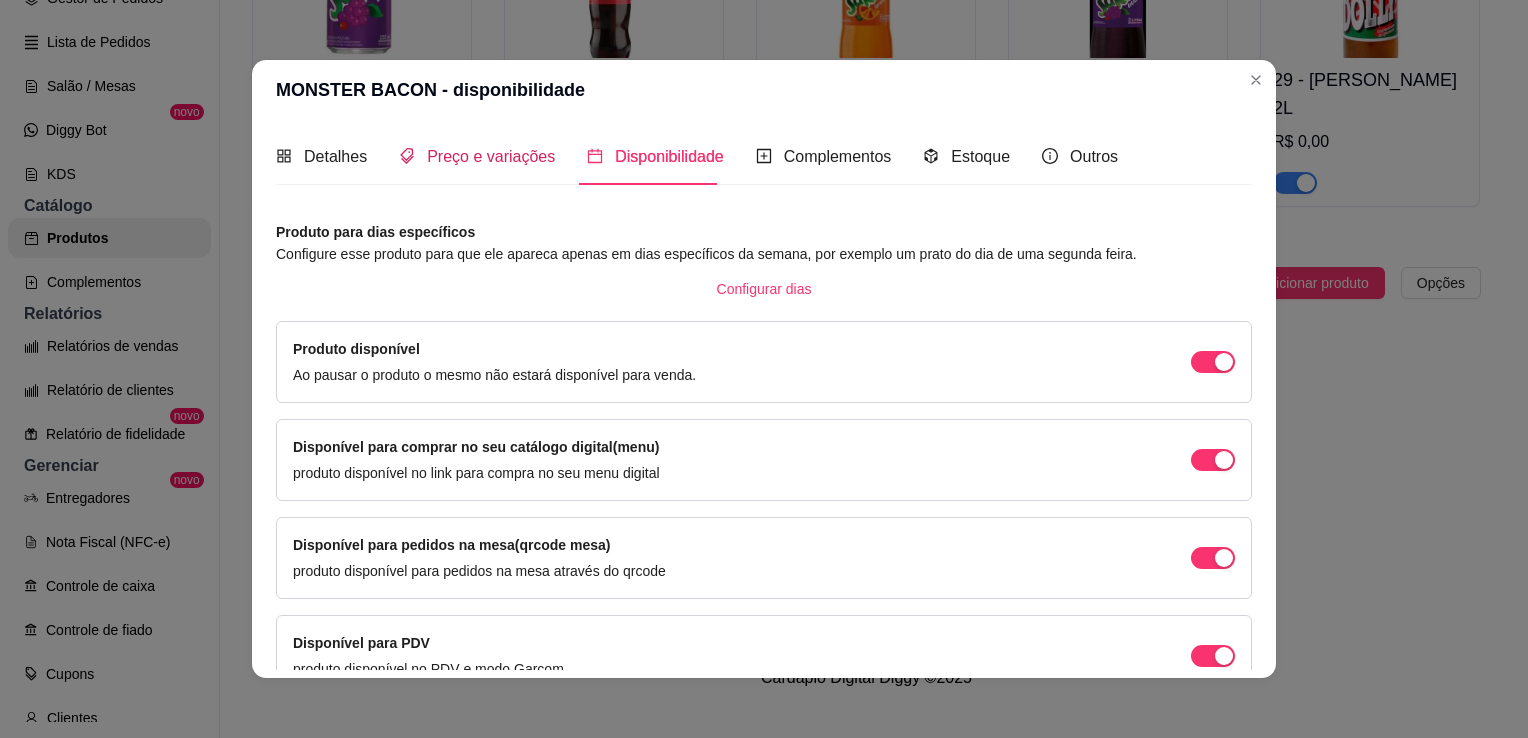 click on "Preço e variações" at bounding box center (491, 156) 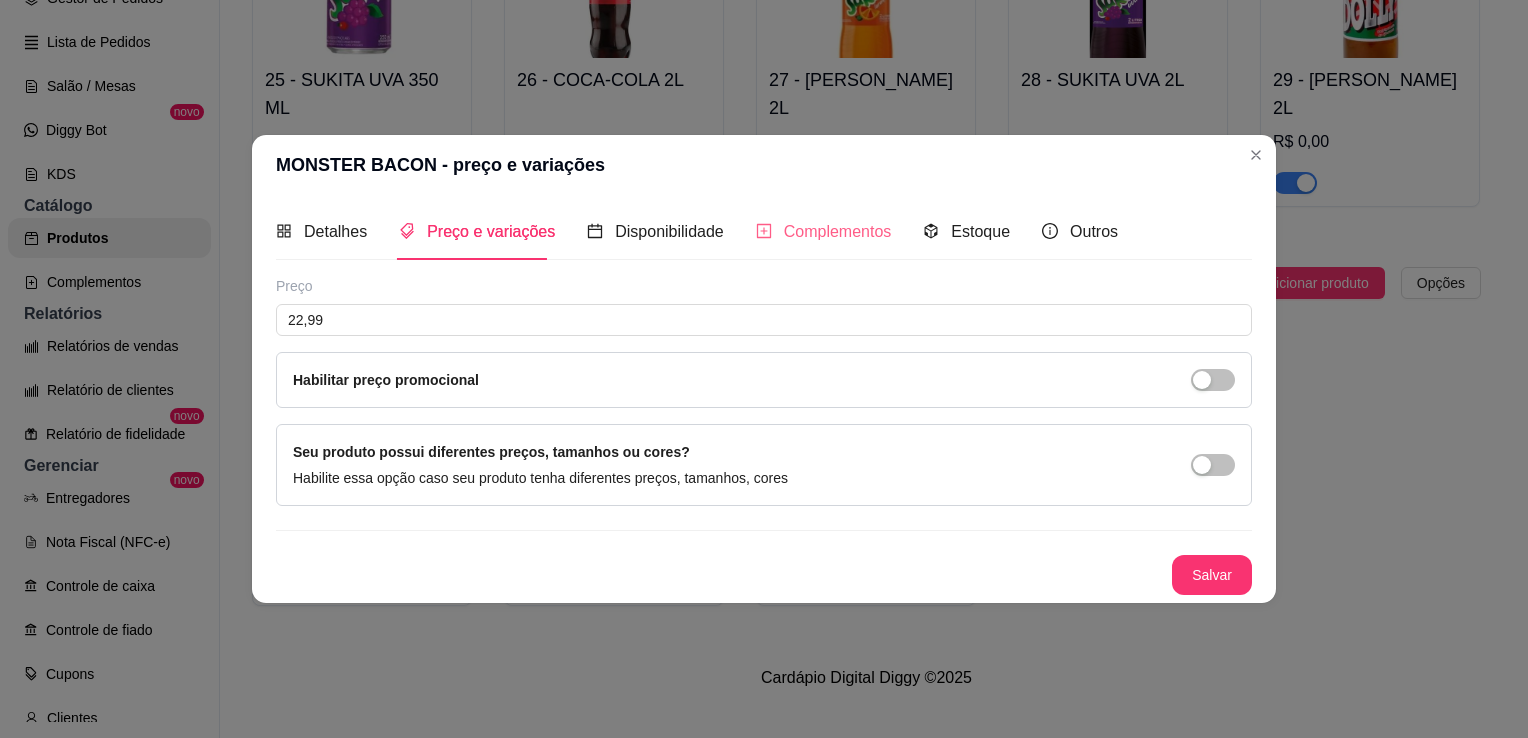 click on "Complementos" at bounding box center (824, 231) 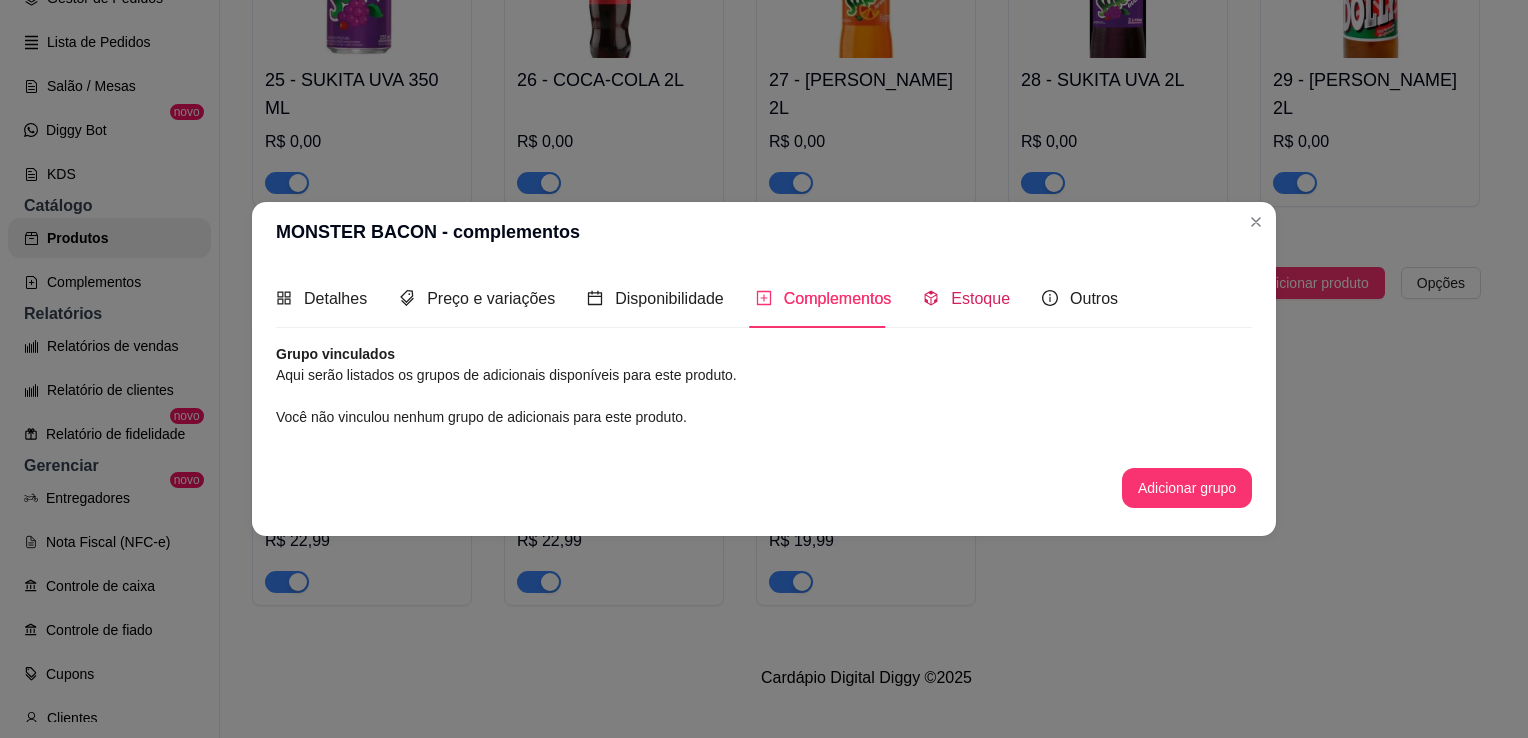 click on "Estoque" at bounding box center [966, 298] 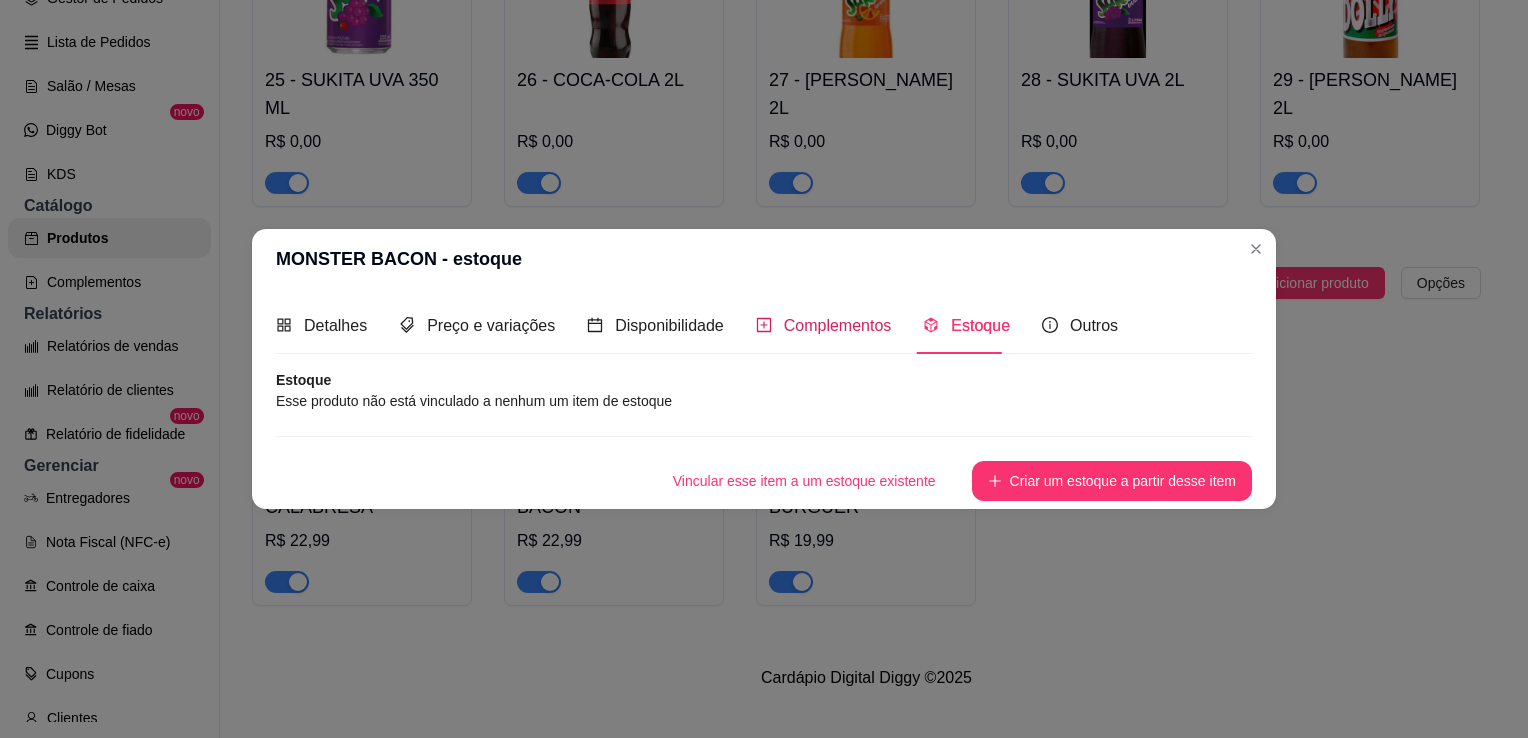 click on "Complementos" at bounding box center (838, 325) 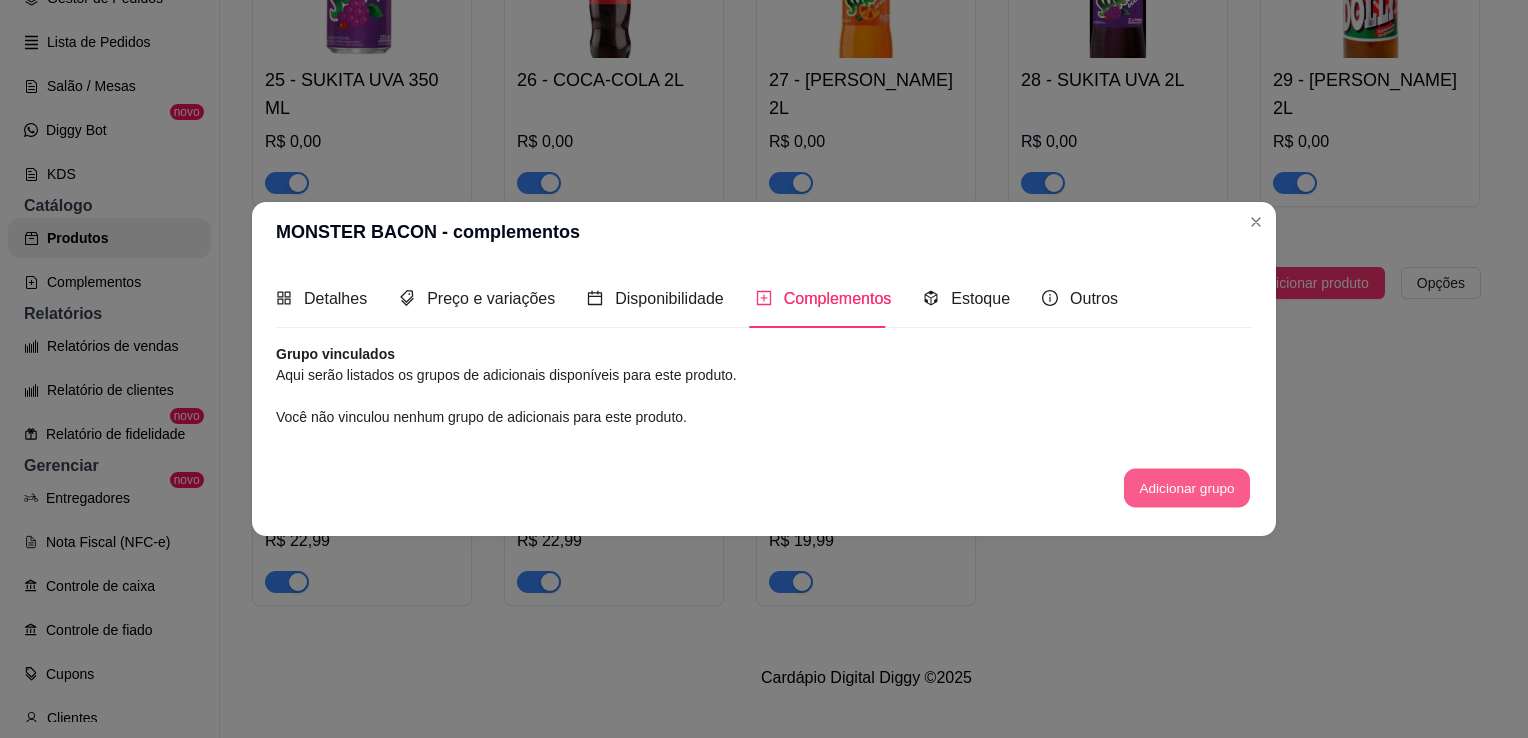 click on "Adicionar grupo" at bounding box center (1187, 487) 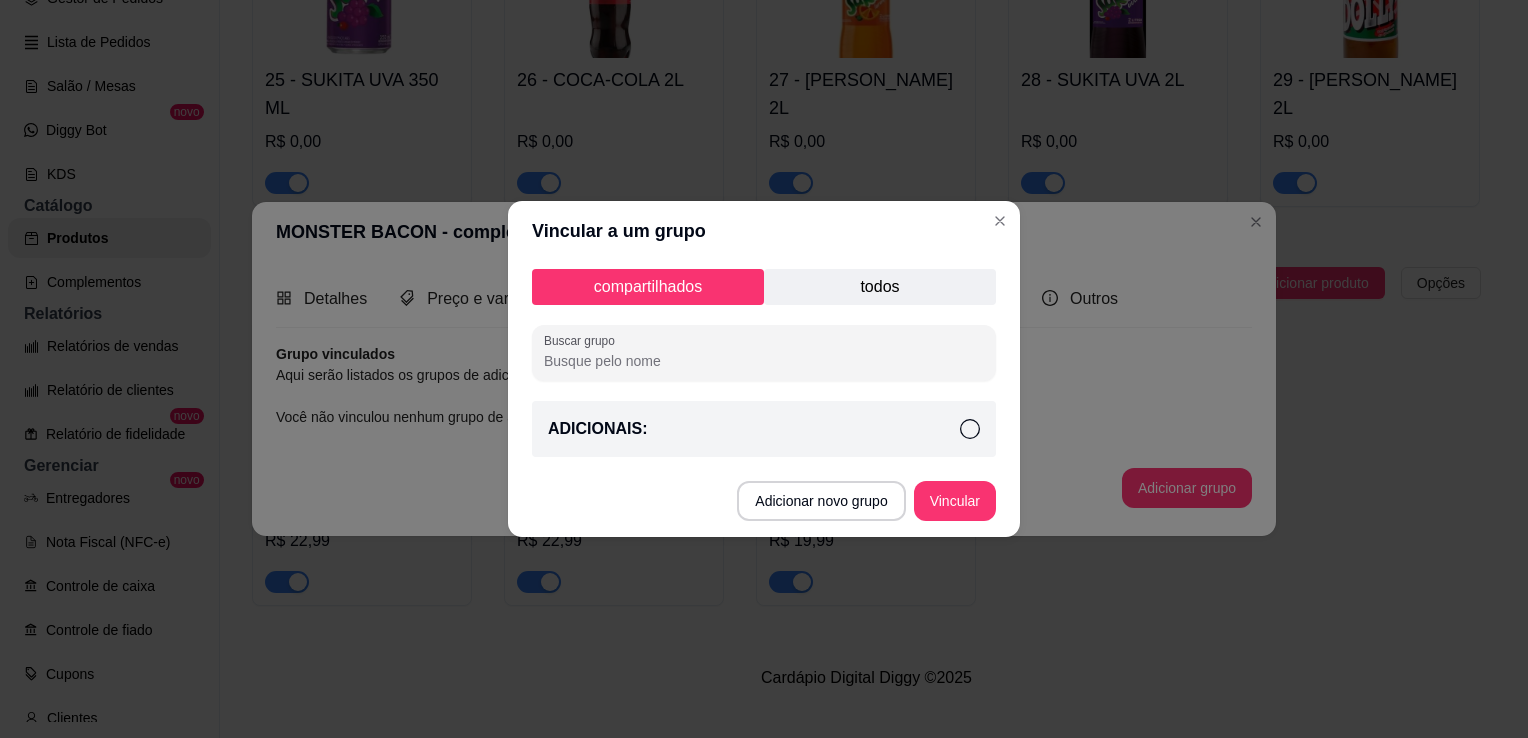 click on "Adicionar novo grupo" at bounding box center (821, 501) 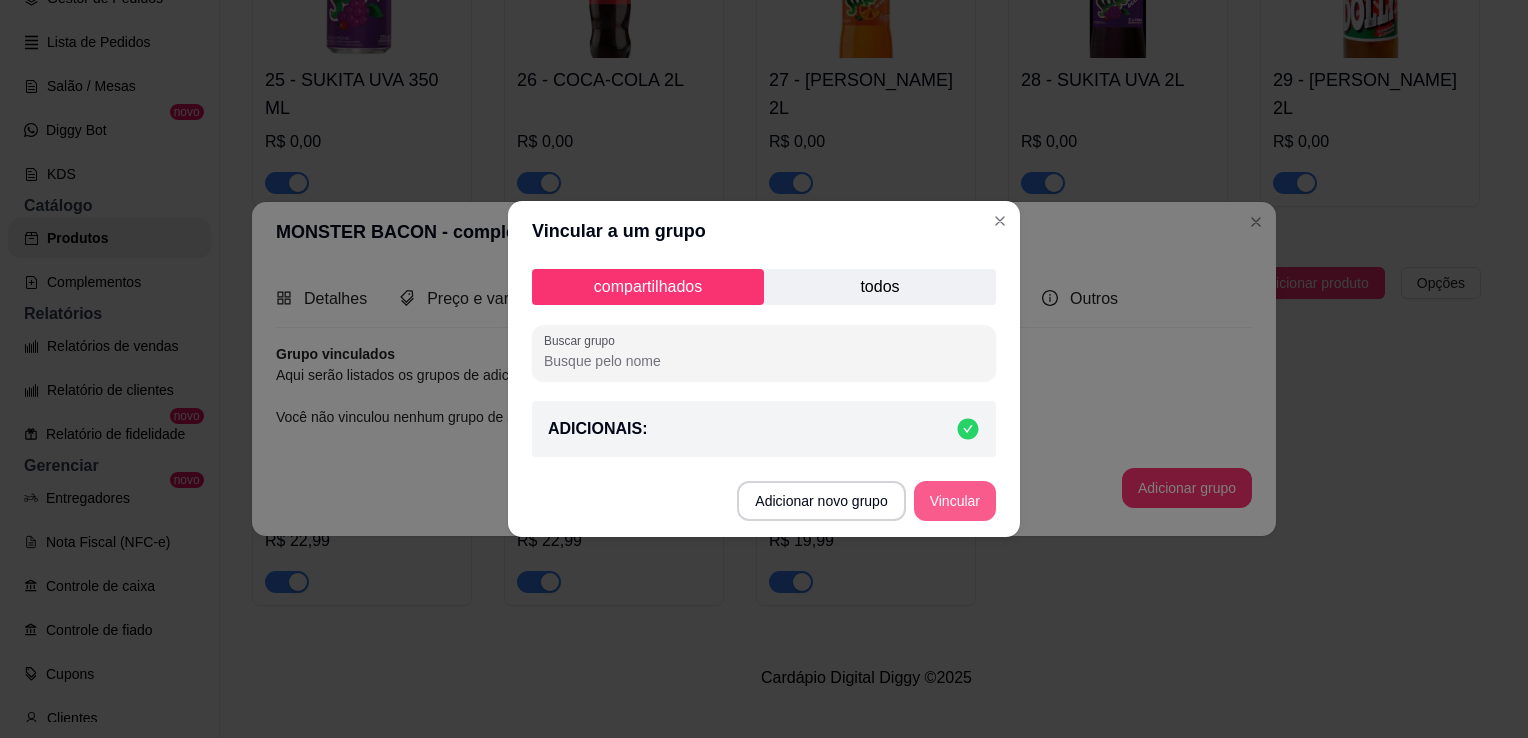 click on "Vincular" at bounding box center [955, 501] 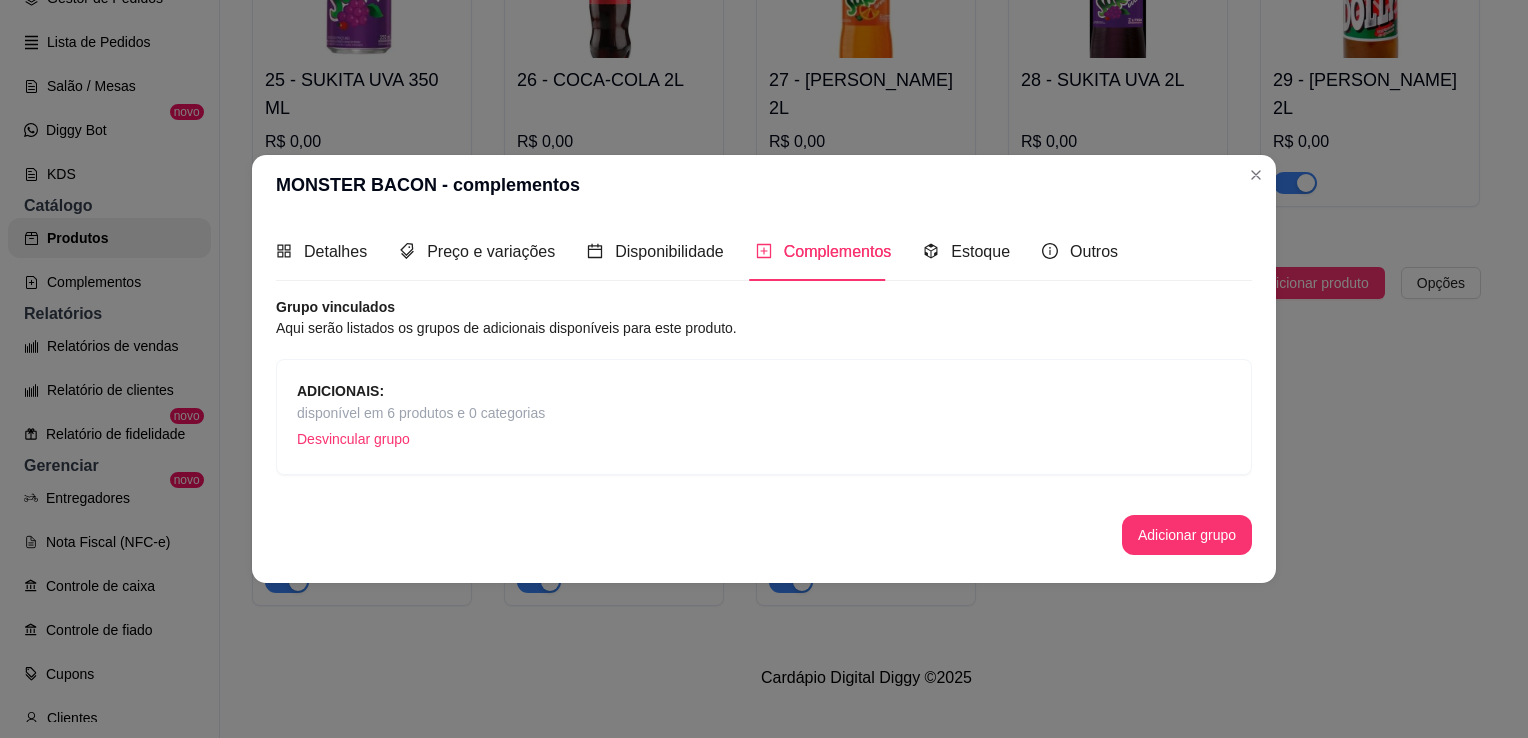 click on "ADICIONAIS: disponível em 6 produtos e 0 categorias  Desvincular grupo" at bounding box center [764, 417] 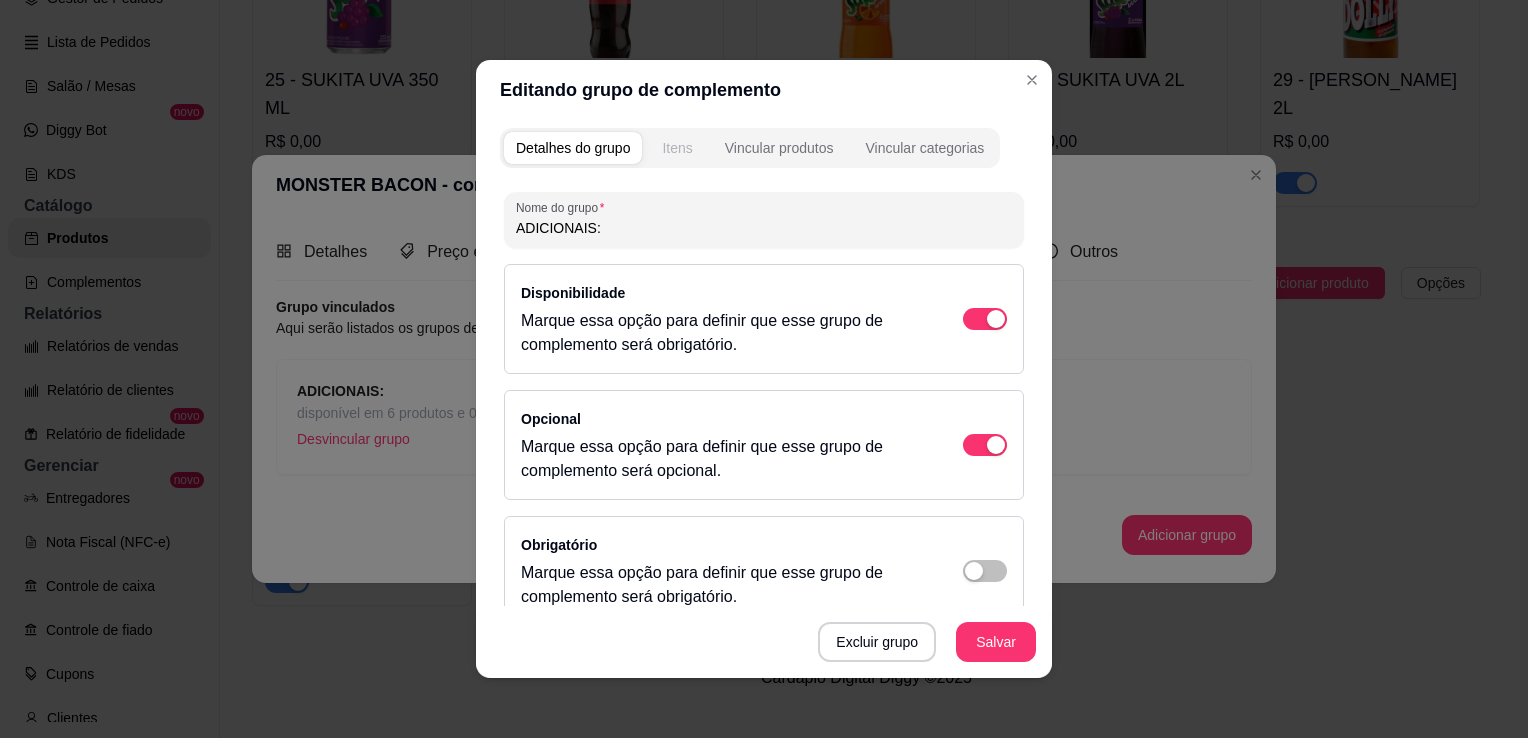 click on "Itens" at bounding box center (677, 148) 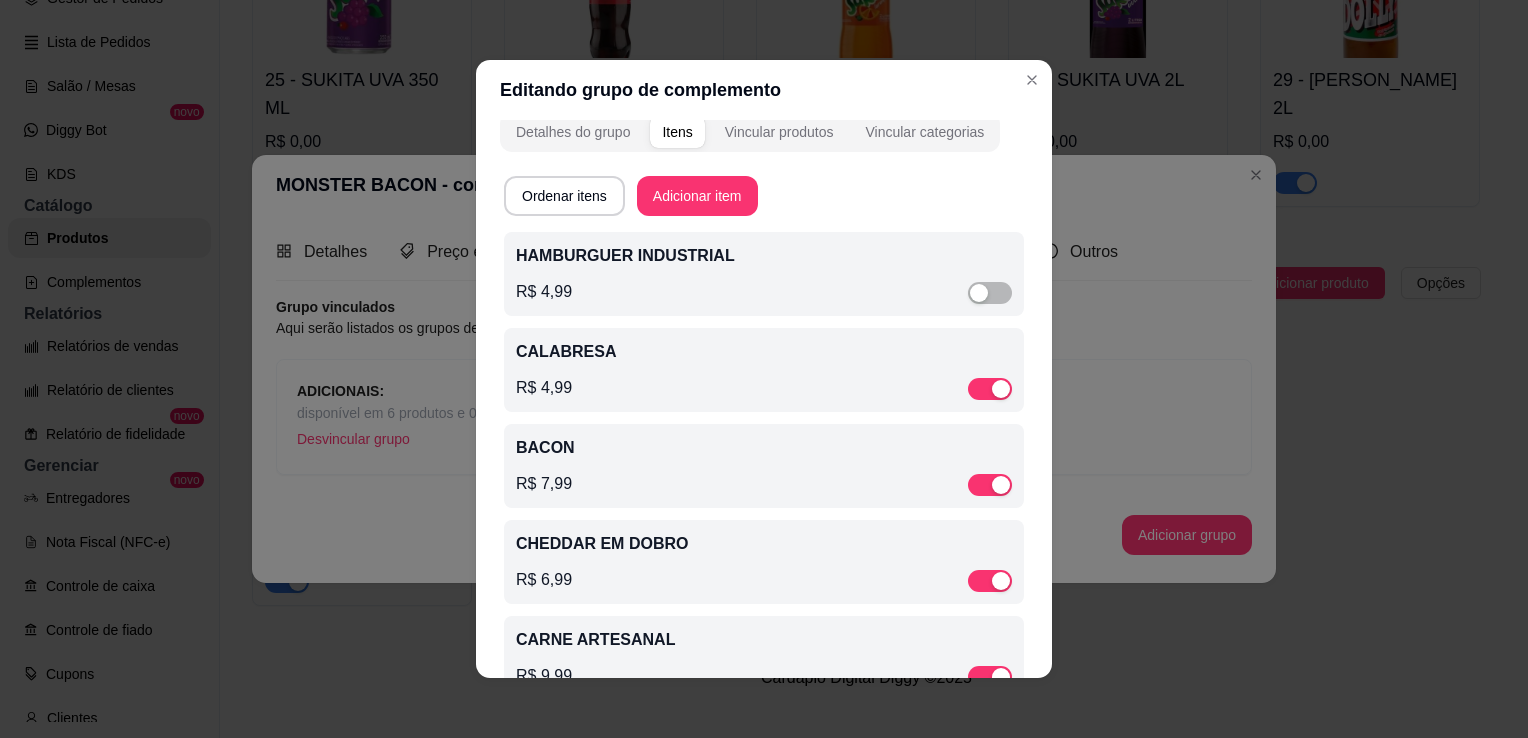 scroll, scrollTop: 0, scrollLeft: 0, axis: both 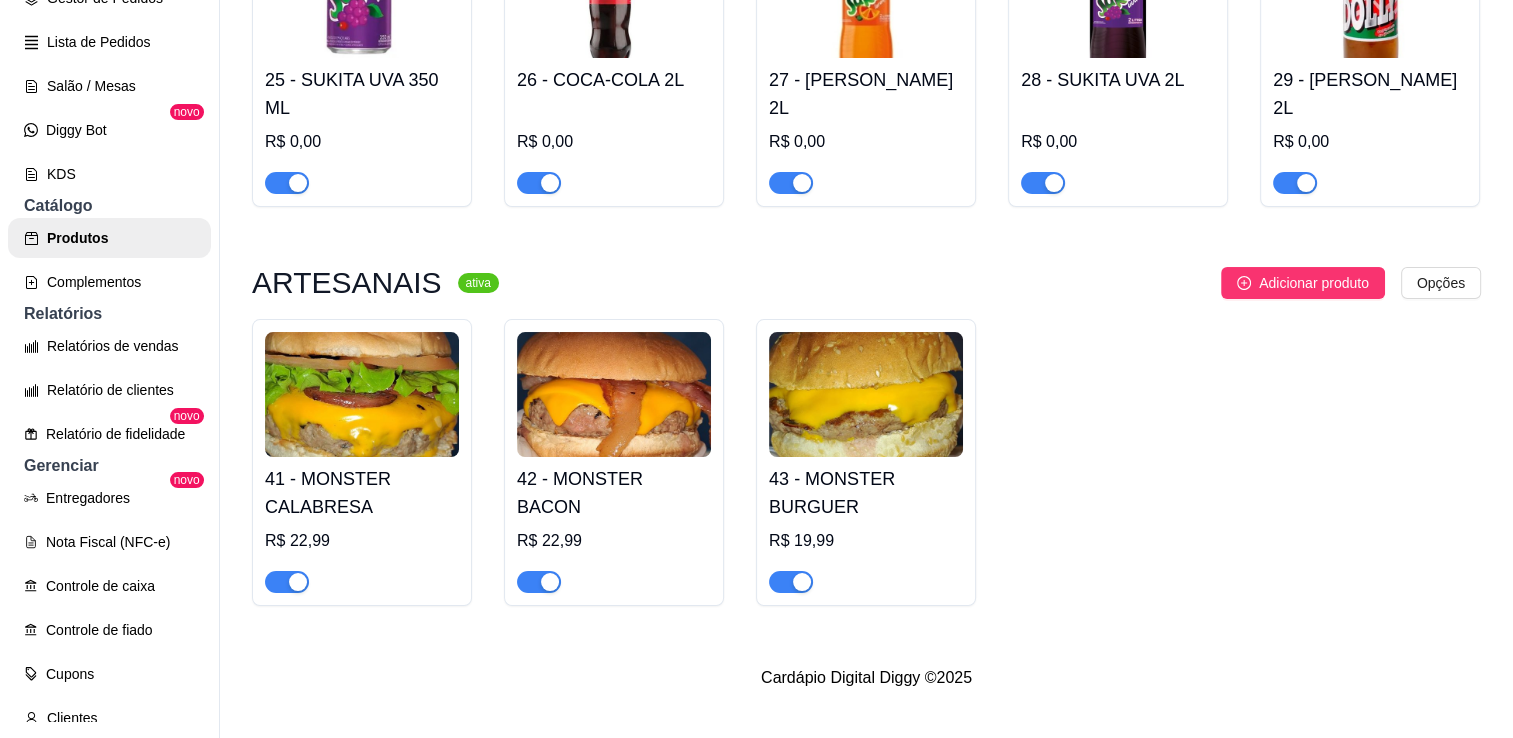 click at bounding box center [866, 394] 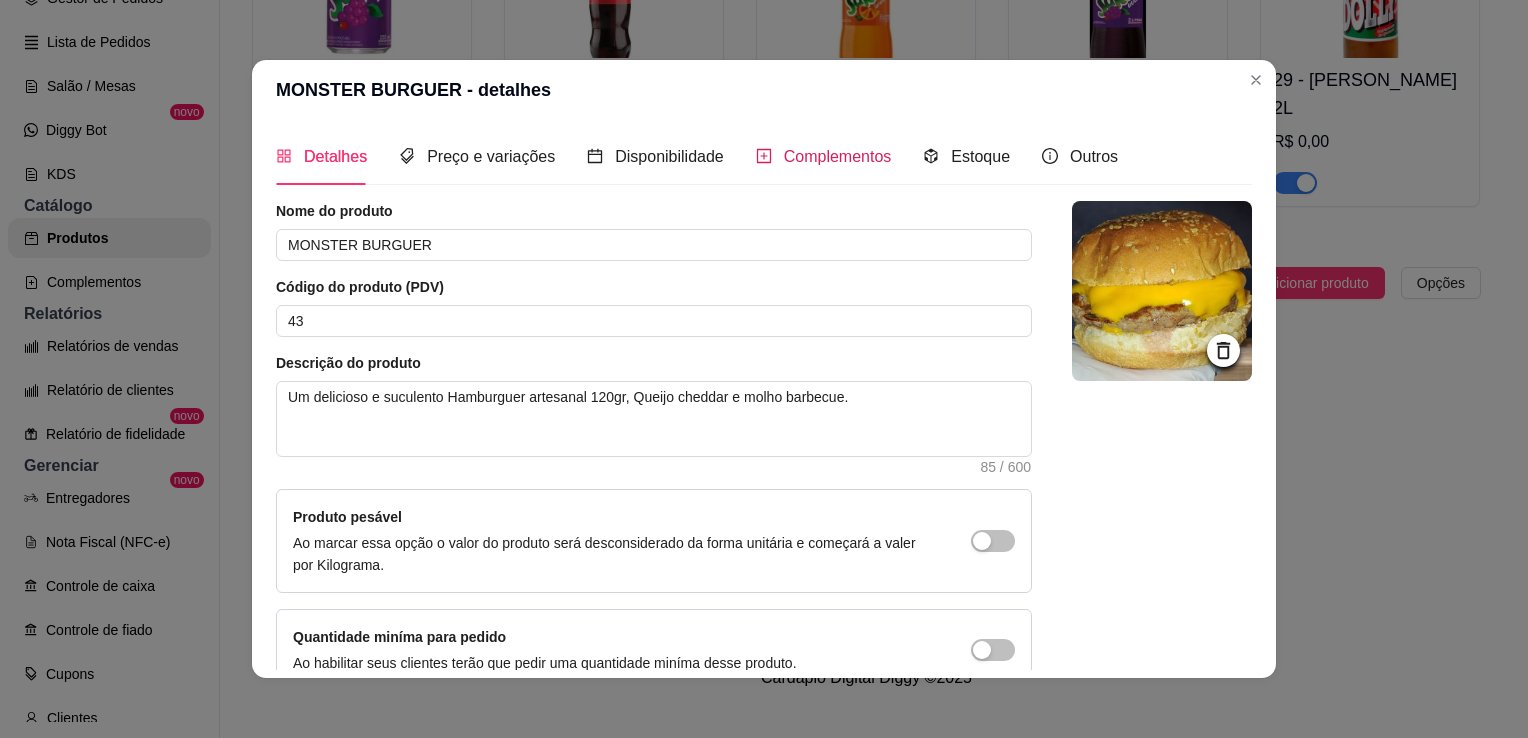 click on "Complementos" at bounding box center [838, 156] 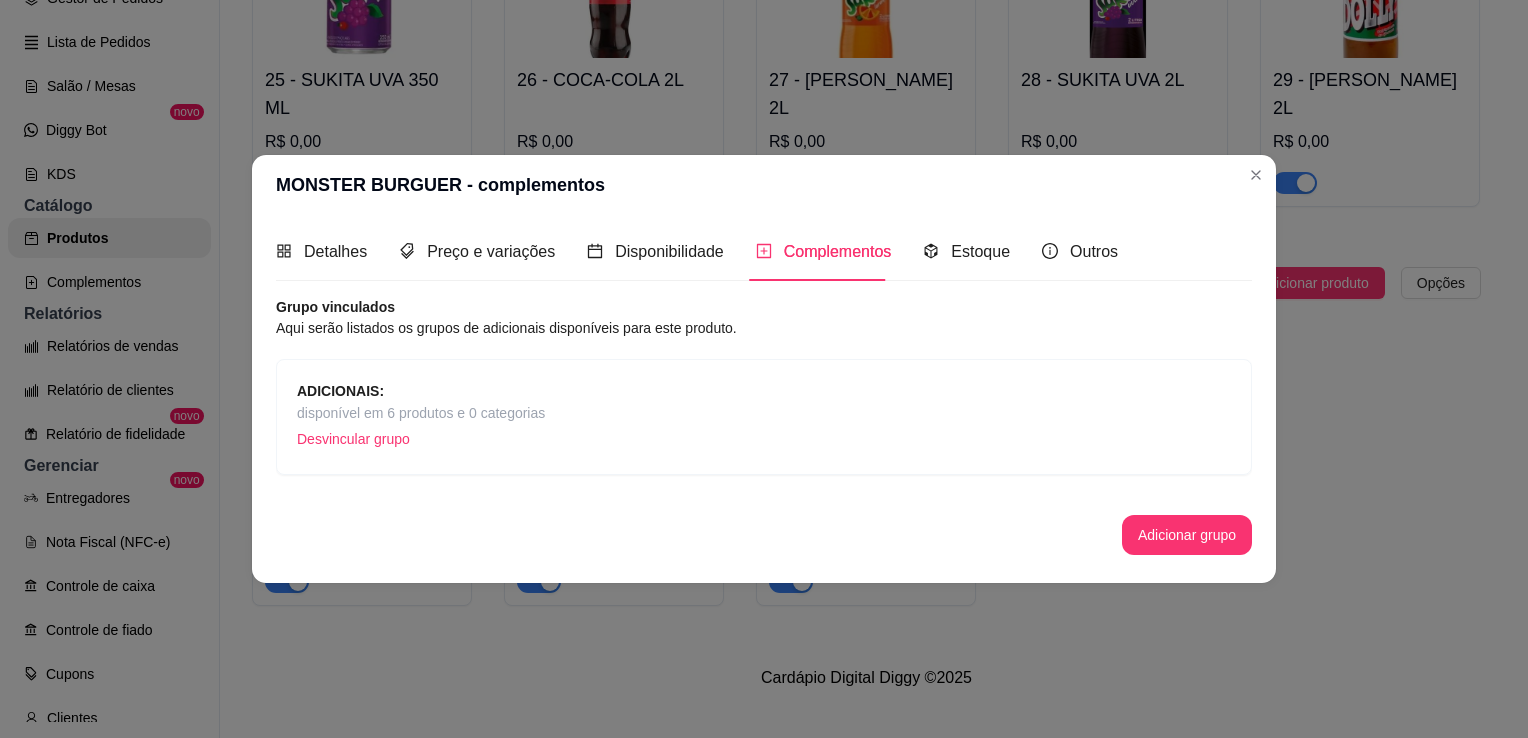 click on "disponível em 6 produtos e 0 categorias" at bounding box center [421, 413] 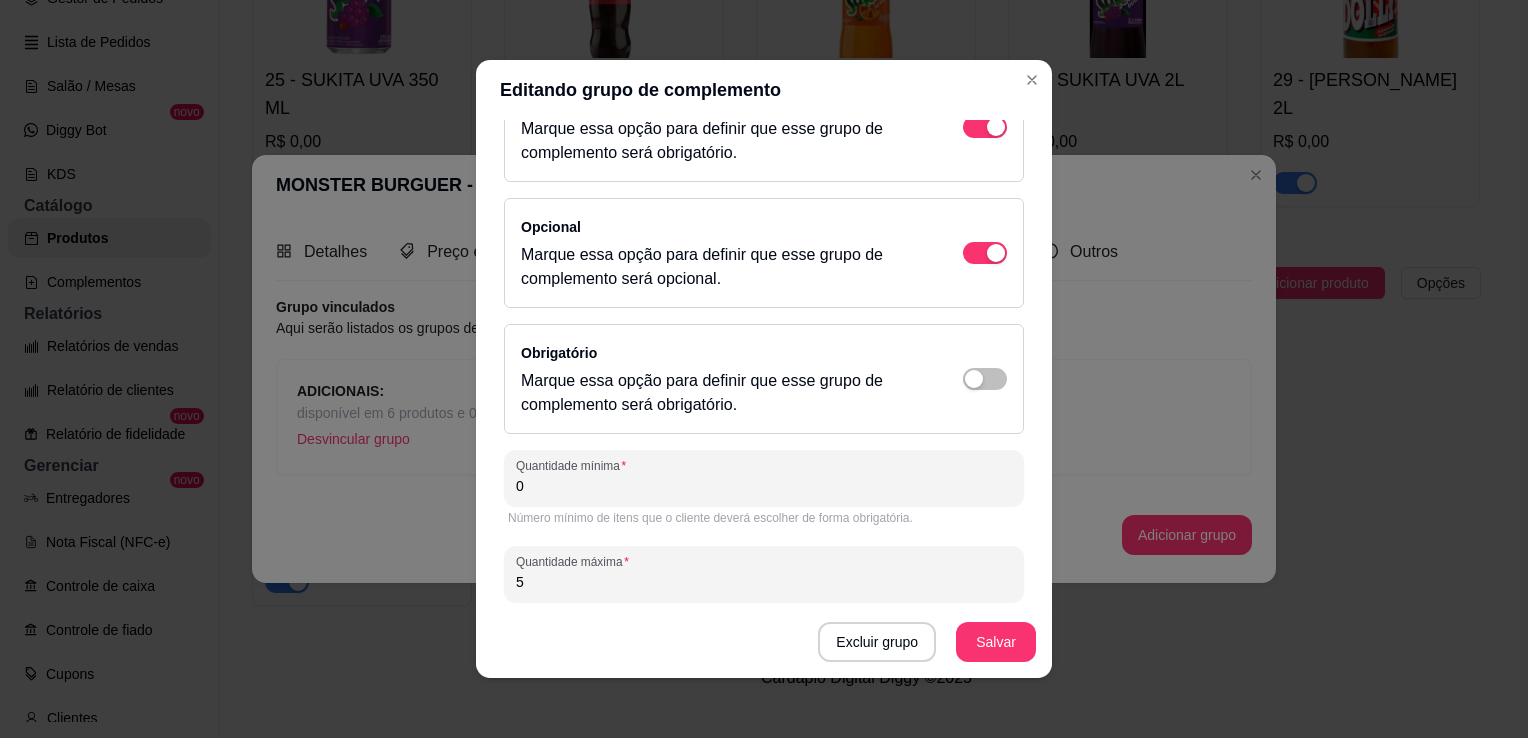 scroll, scrollTop: 222, scrollLeft: 0, axis: vertical 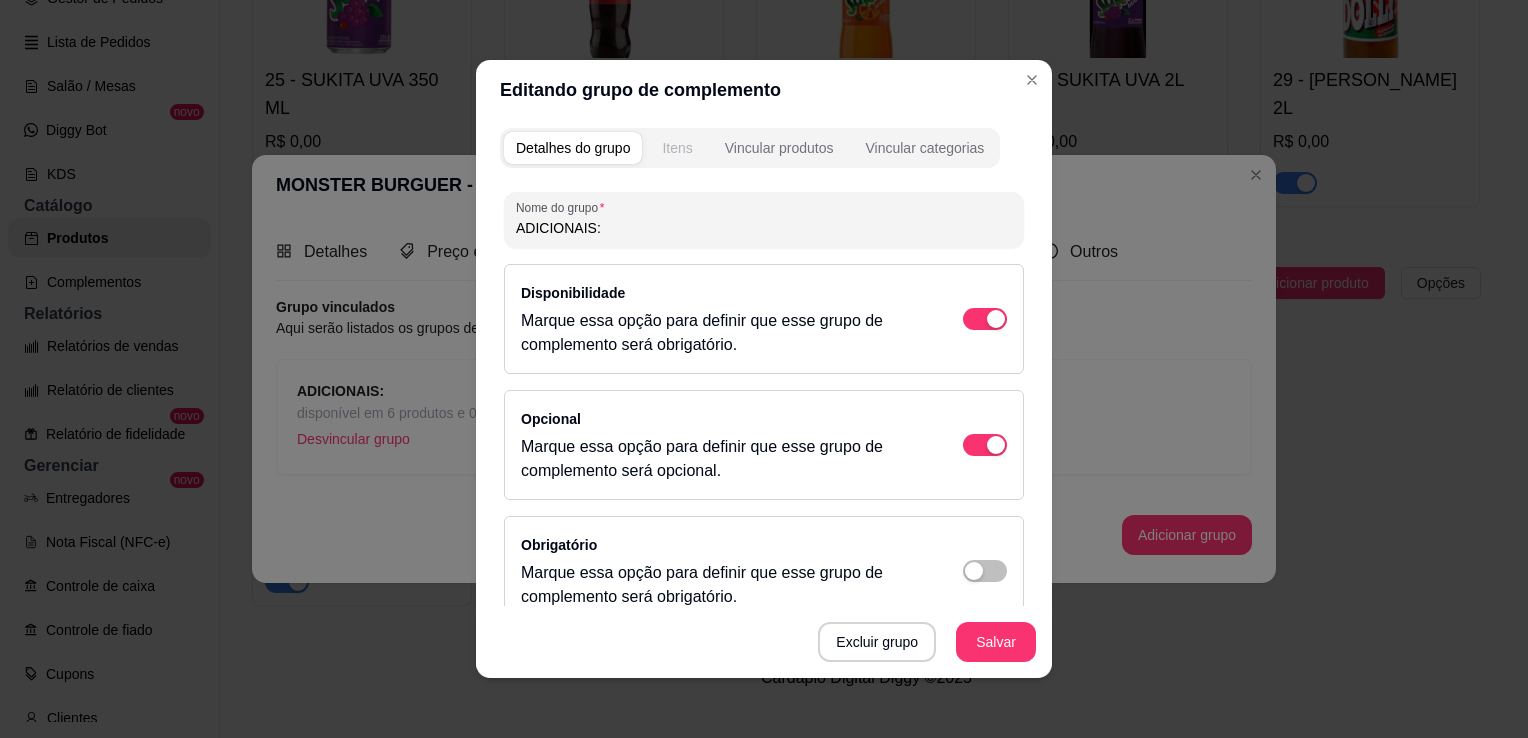 click on "Itens" at bounding box center (677, 148) 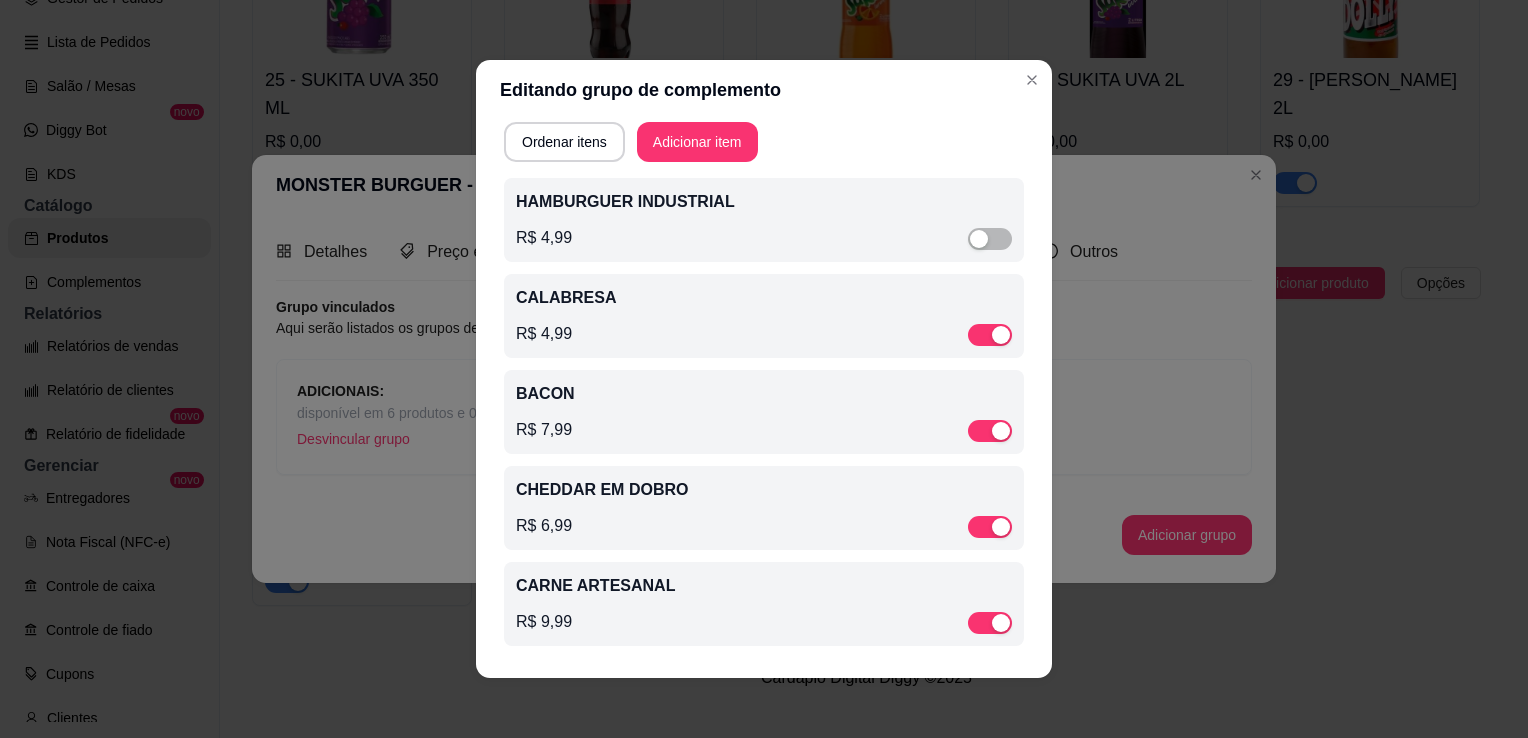 scroll, scrollTop: 76, scrollLeft: 0, axis: vertical 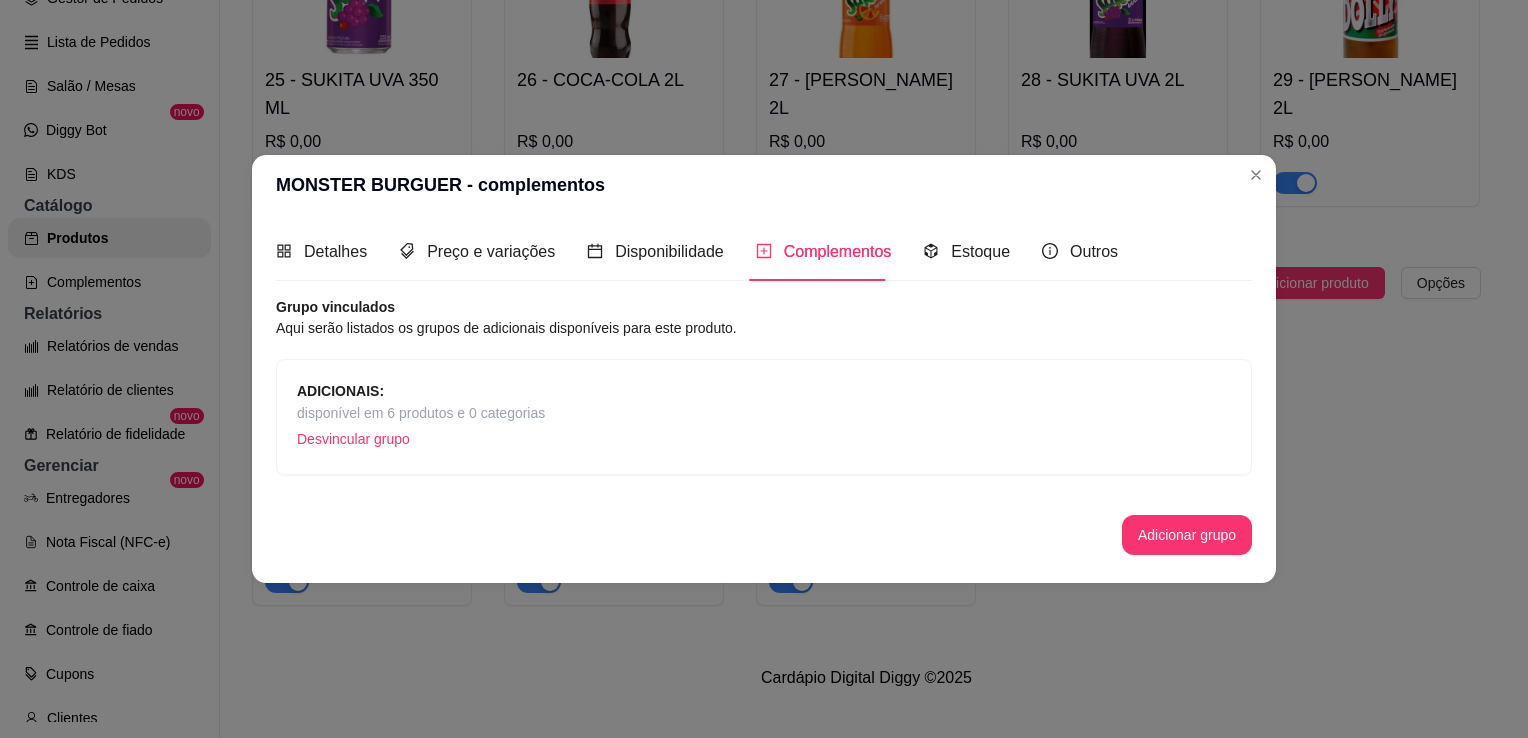 drag, startPoint x: 1228, startPoint y: 171, endPoint x: 1276, endPoint y: 174, distance: 48.09366 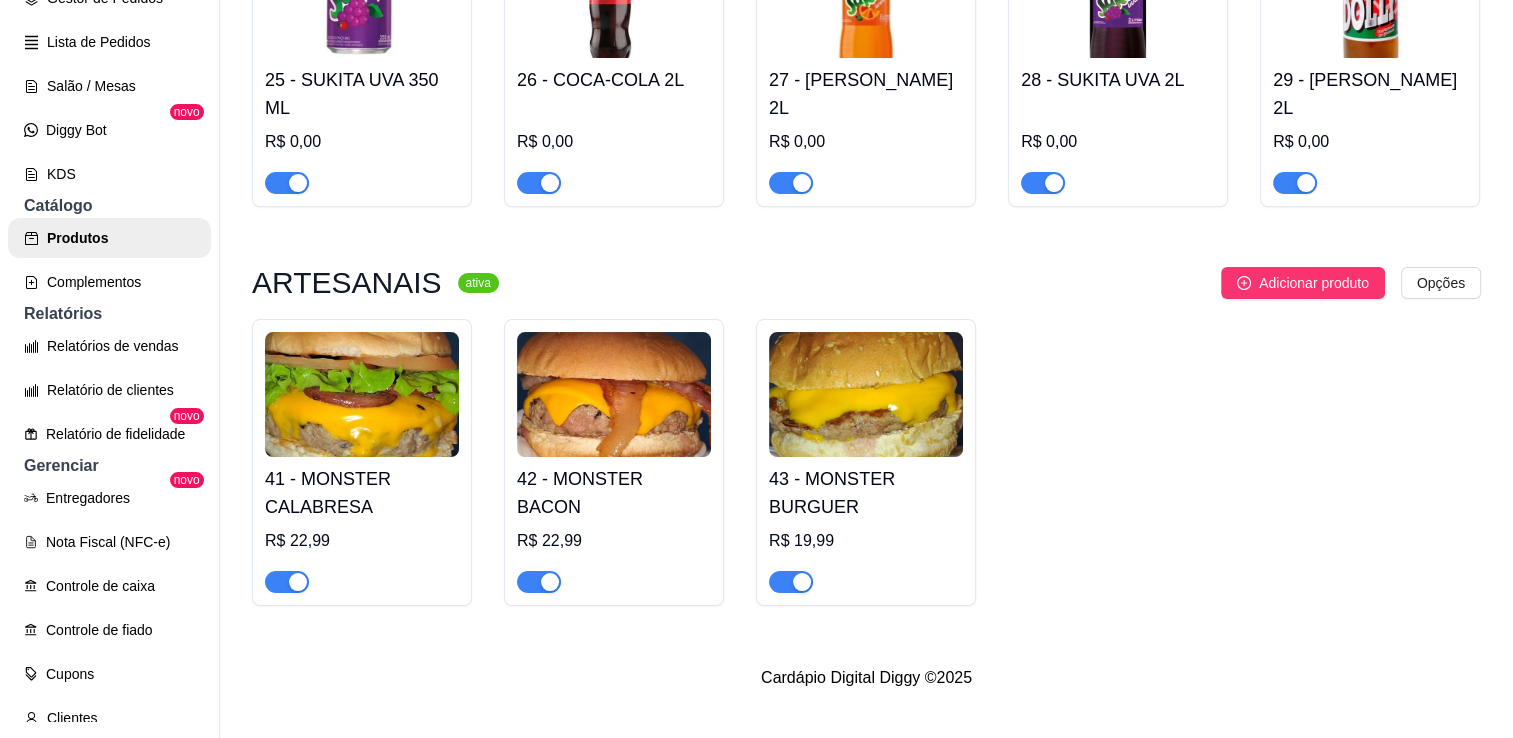 click on "20 - COCA-COLA 350 ML   R$ 0,00 21 - FANTA LARANJA 350 ML   R$ 0,00 22 - FANTA UVA 350 ML   R$ 0,00 23 - COCA-COLA ZERO 350 ML    R$ 0,00 24 - SUKITA LARANJA 350 ML   R$ 0,00 25 - SUKITA UVA 350 ML   R$ 0,00 26 - COCA-COLA 2L   R$ 0,00 27 - SUKITA LARANJA 2L   R$ 0,00 28 - SUKITA UVA 2L   R$ 0,00 29 - [PERSON_NAME] 2L   R$ 0,00" at bounding box center [866, -96] 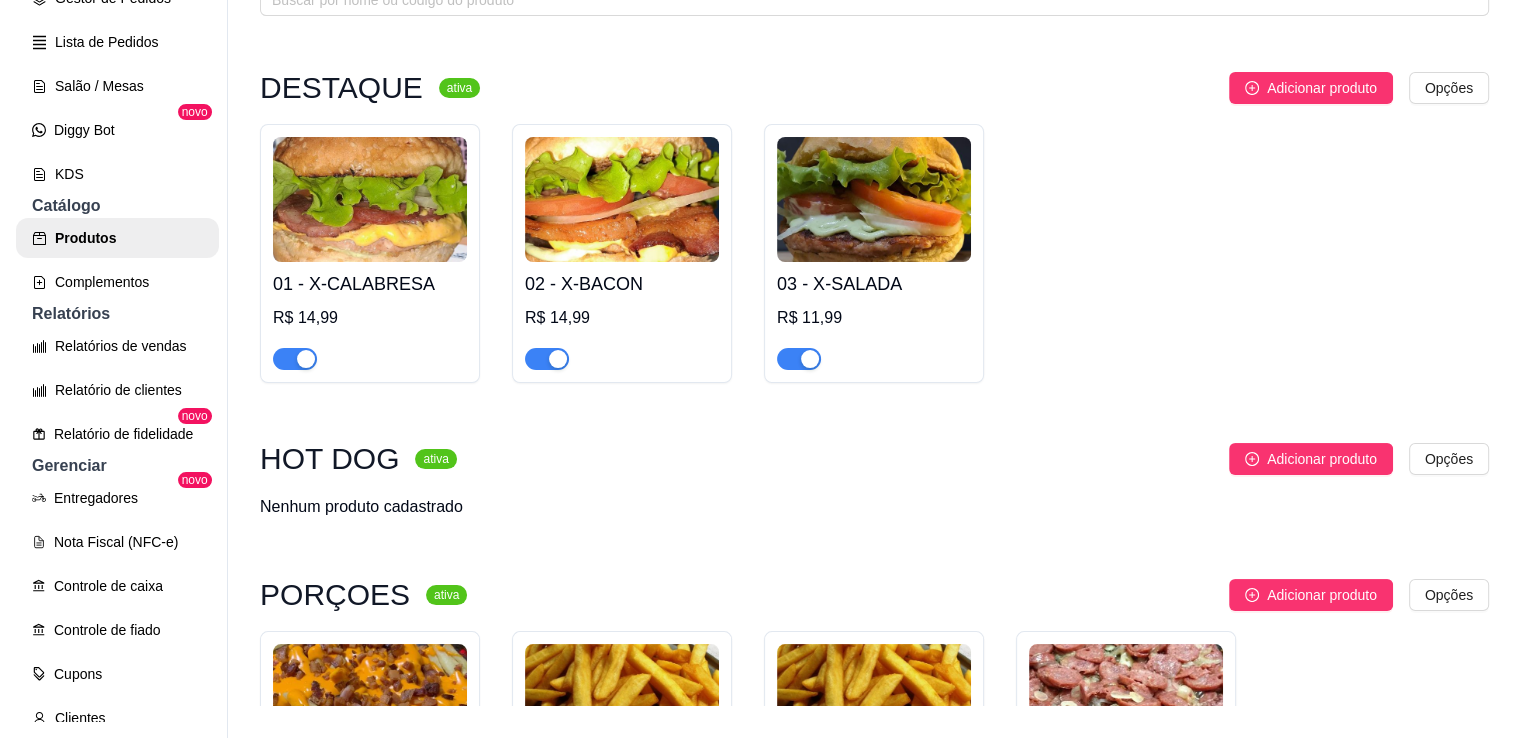 scroll, scrollTop: 0, scrollLeft: 0, axis: both 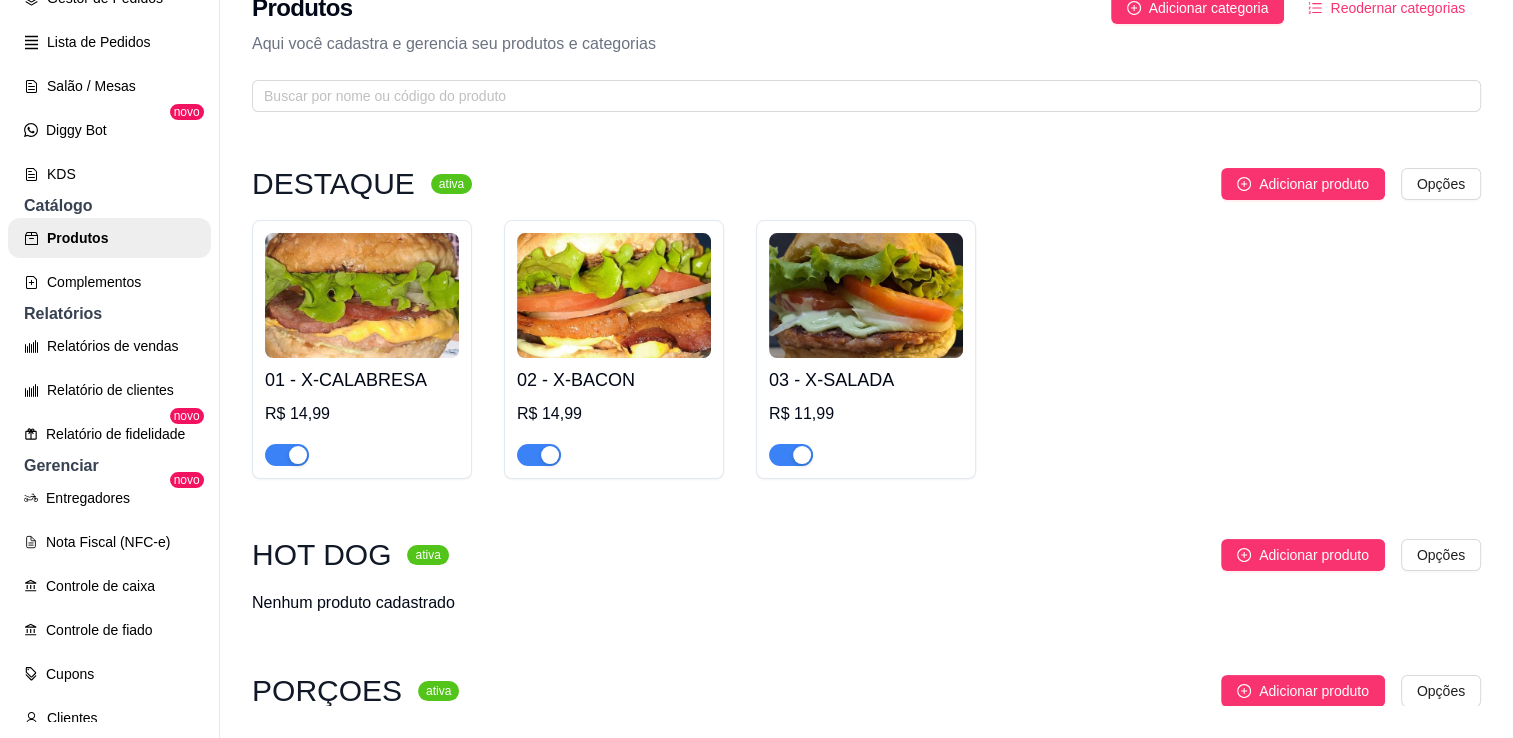 click at bounding box center (362, 295) 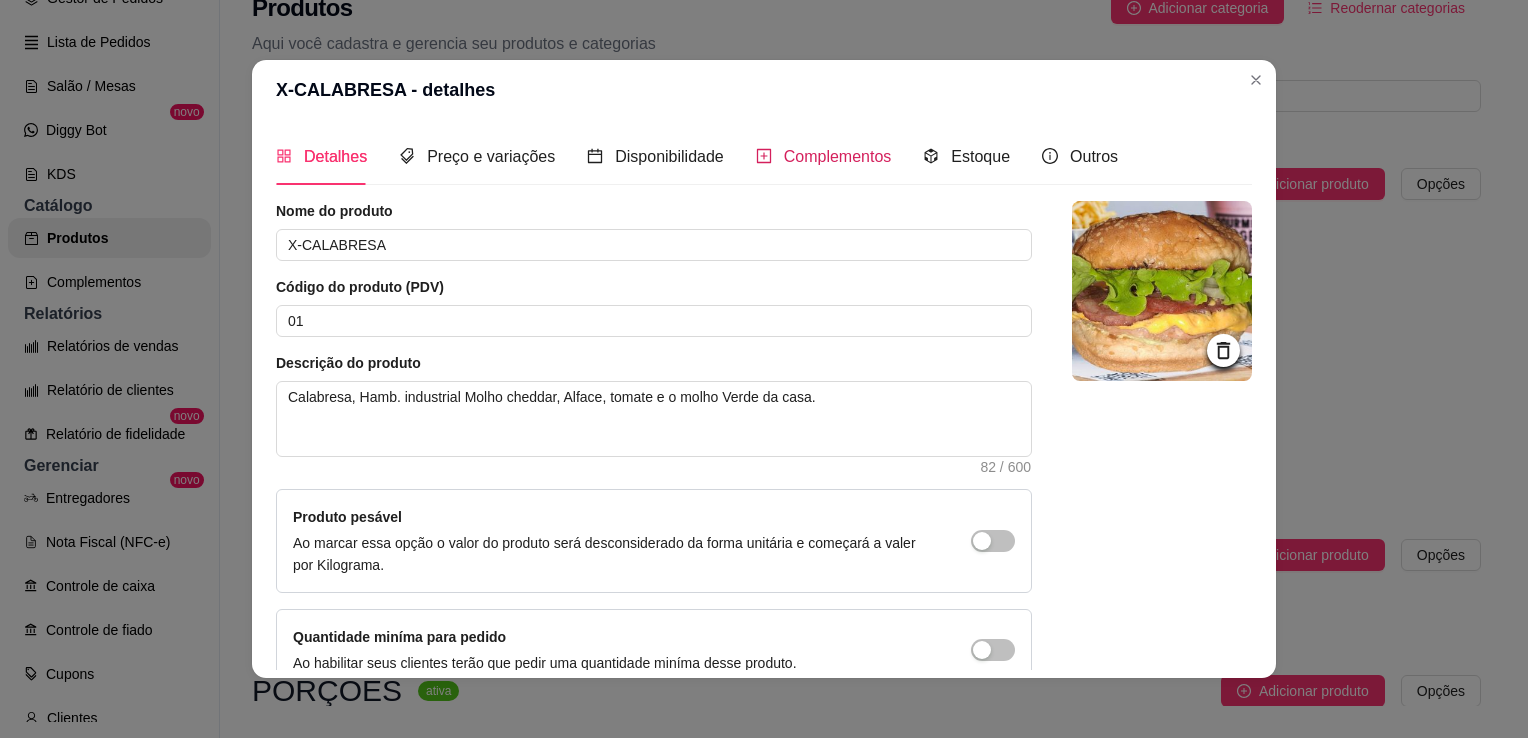 click on "Complementos" at bounding box center [838, 156] 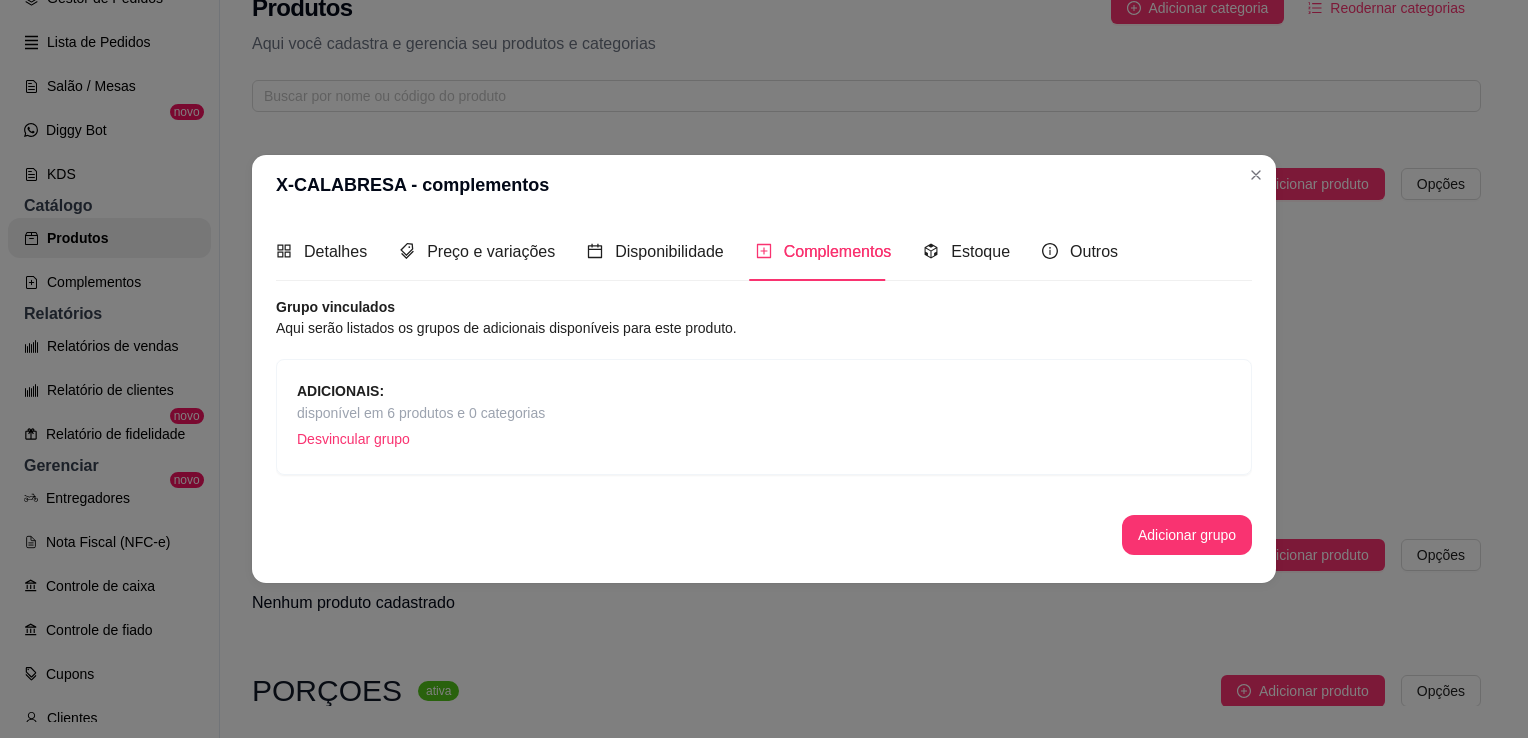 click on "ADICIONAIS: disponível em 6 produtos e 0 categorias  Desvincular grupo" at bounding box center (764, 417) 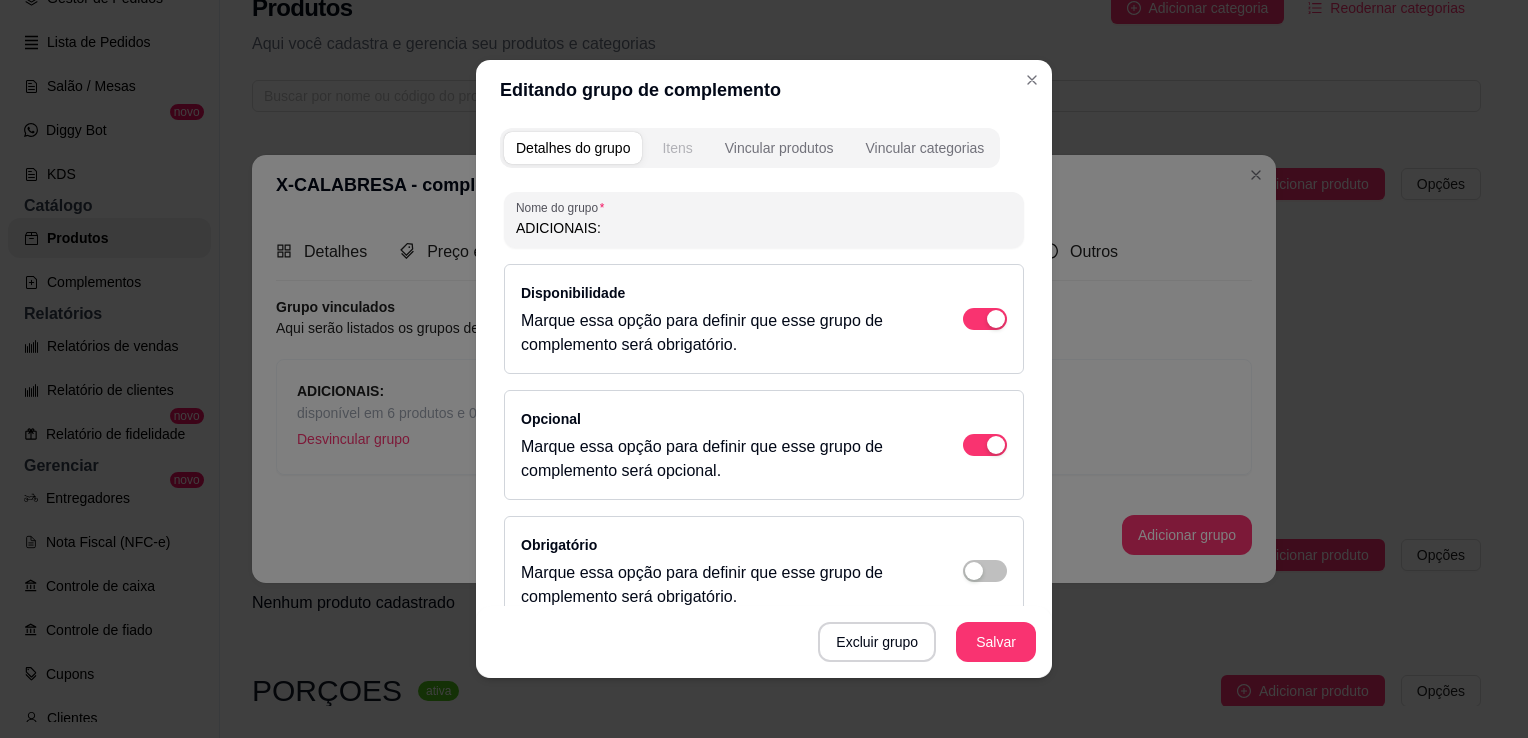 click on "Itens" at bounding box center (677, 148) 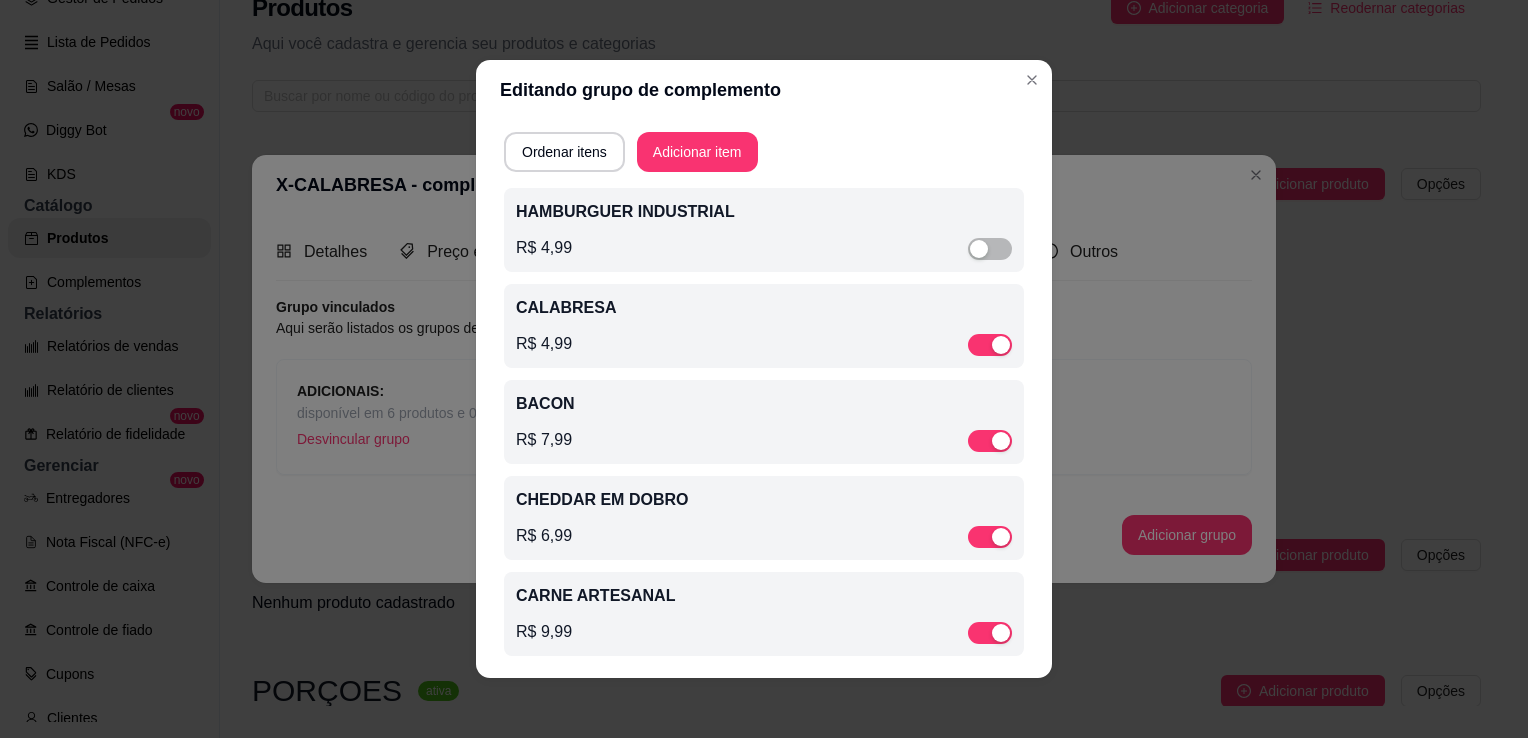 scroll, scrollTop: 76, scrollLeft: 0, axis: vertical 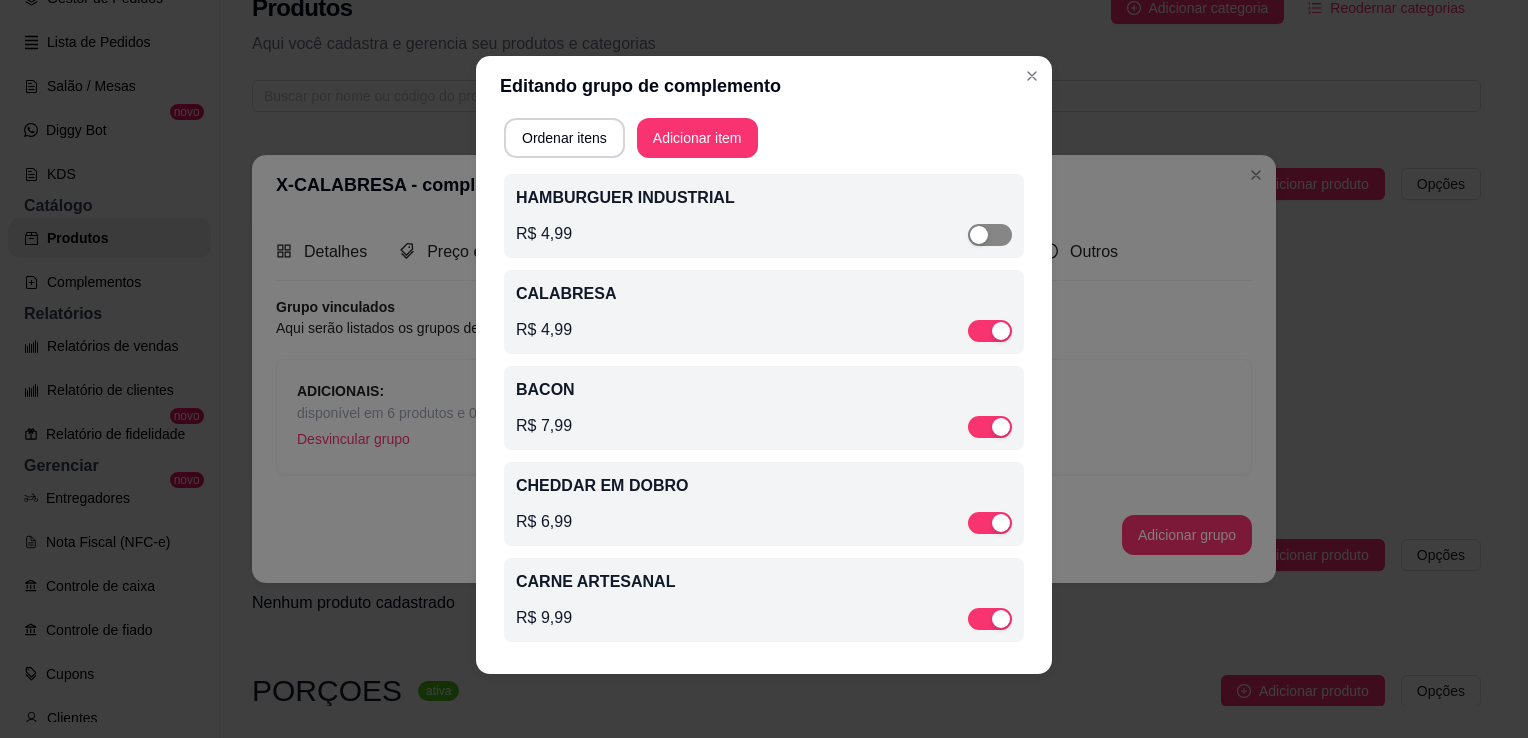 click at bounding box center [990, 235] 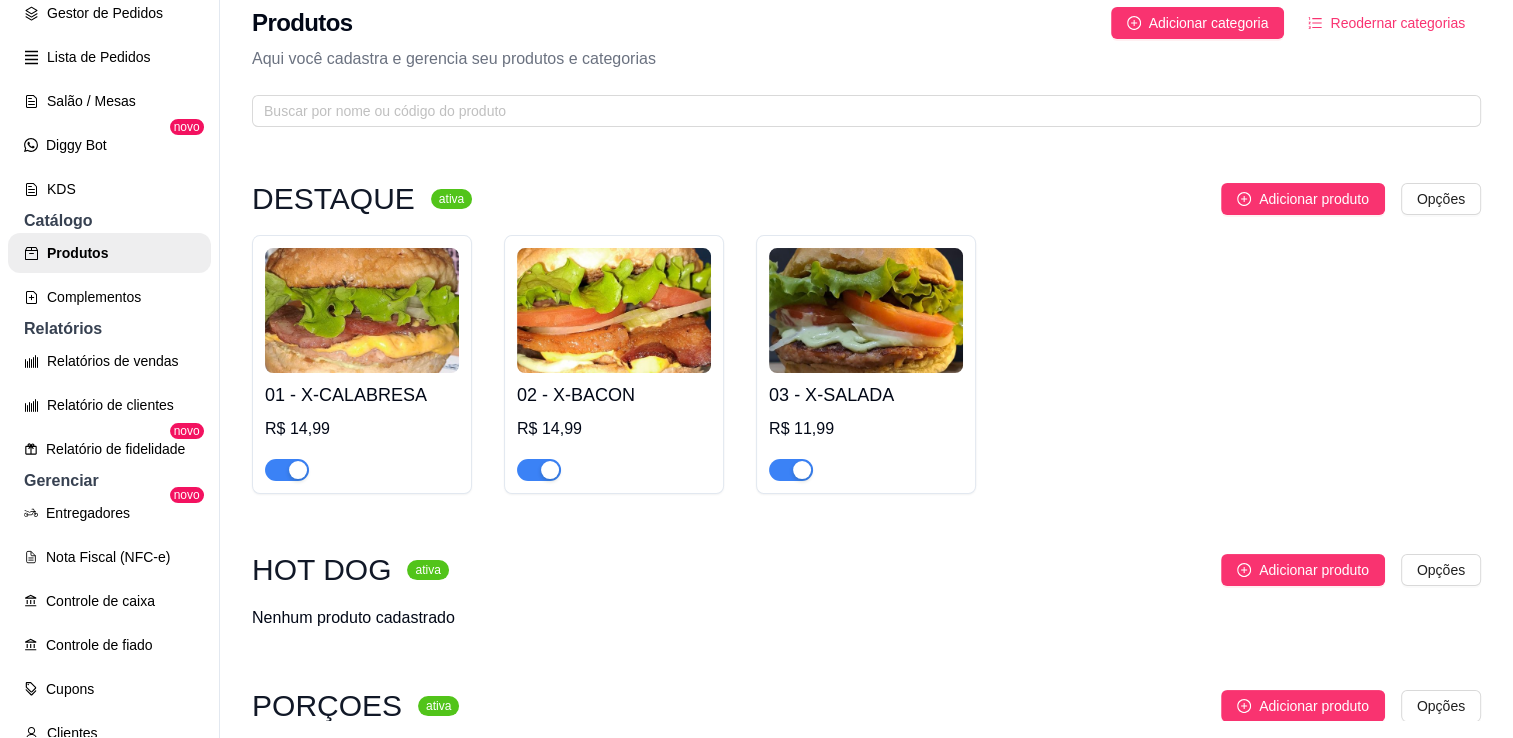 scroll, scrollTop: 0, scrollLeft: 0, axis: both 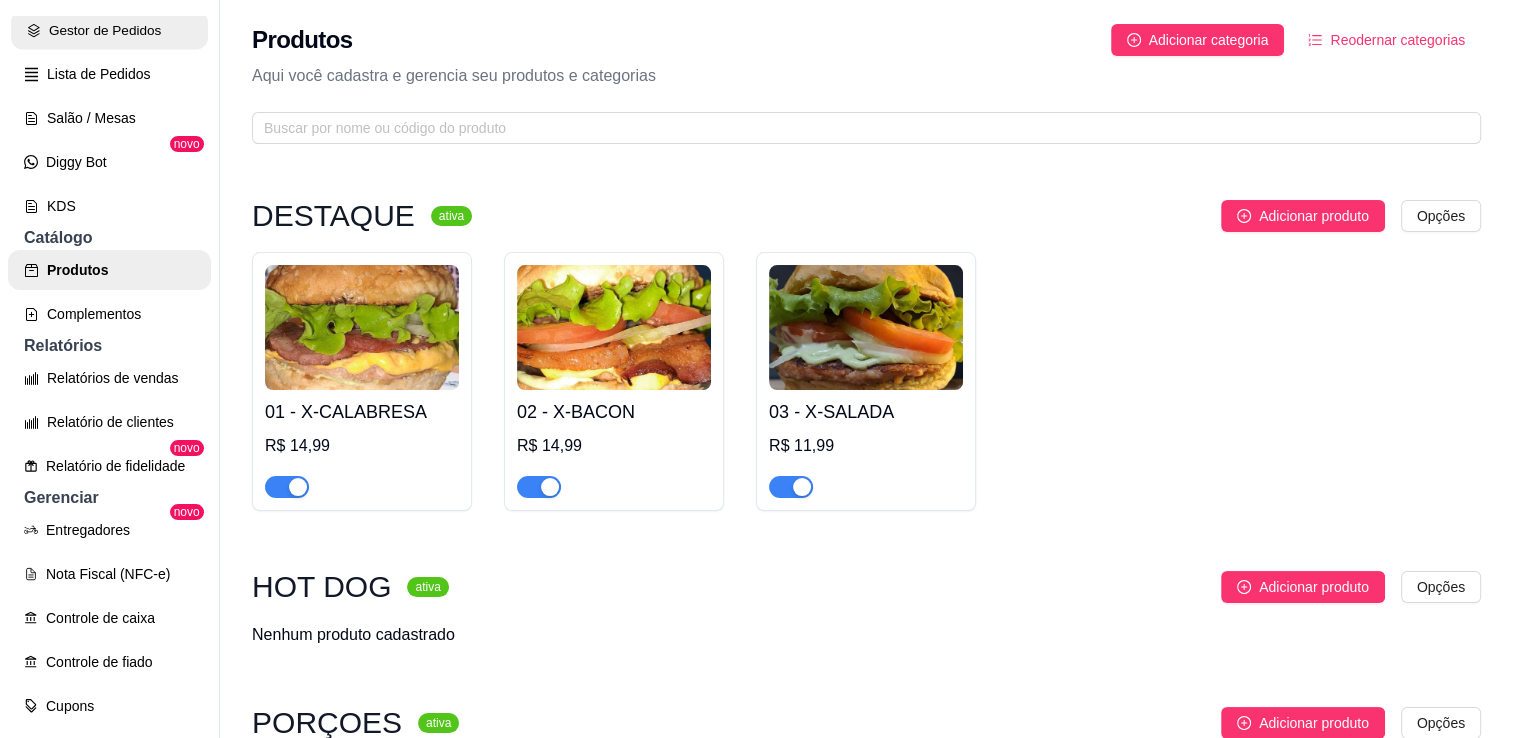 click on "Gestor de Pedidos" at bounding box center [109, 30] 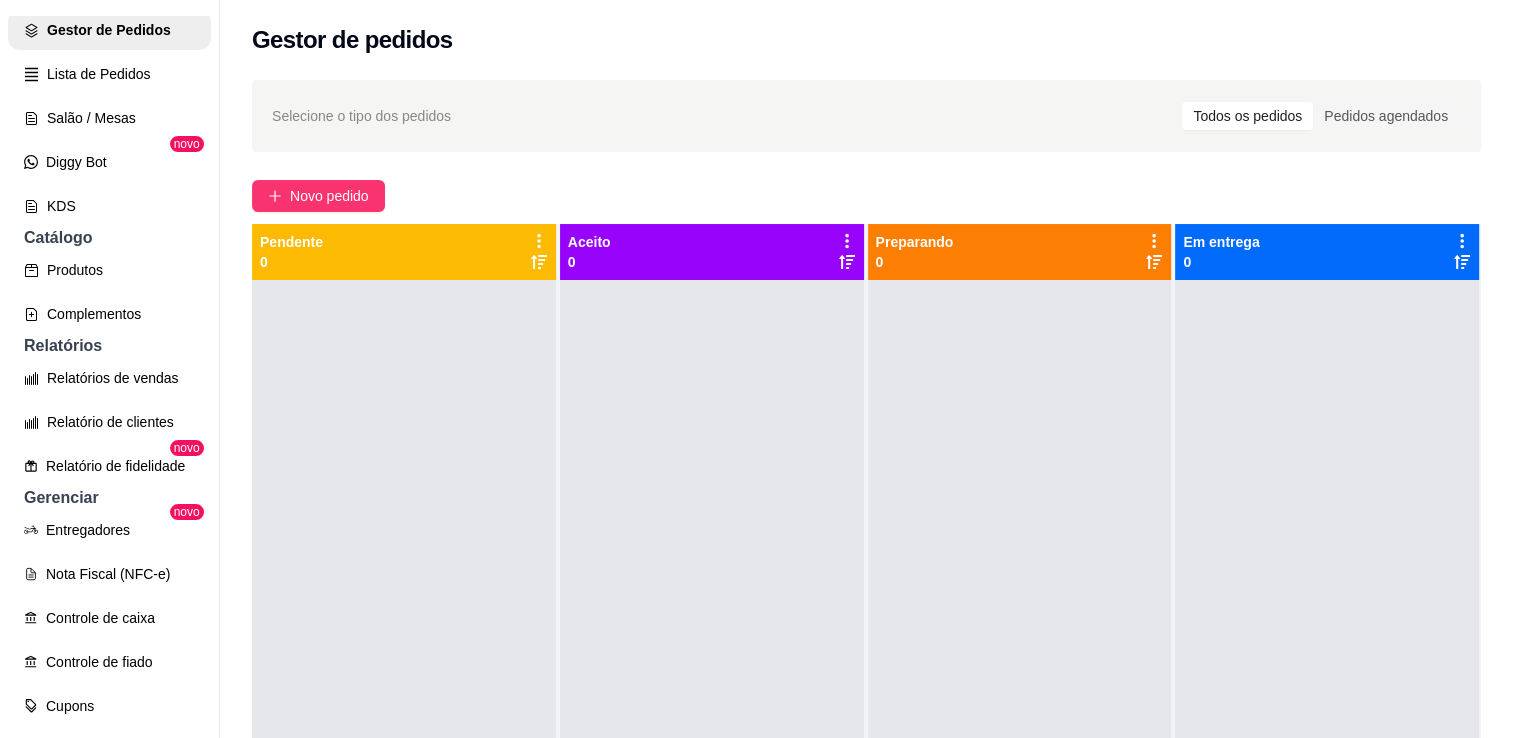 scroll, scrollTop: 0, scrollLeft: 0, axis: both 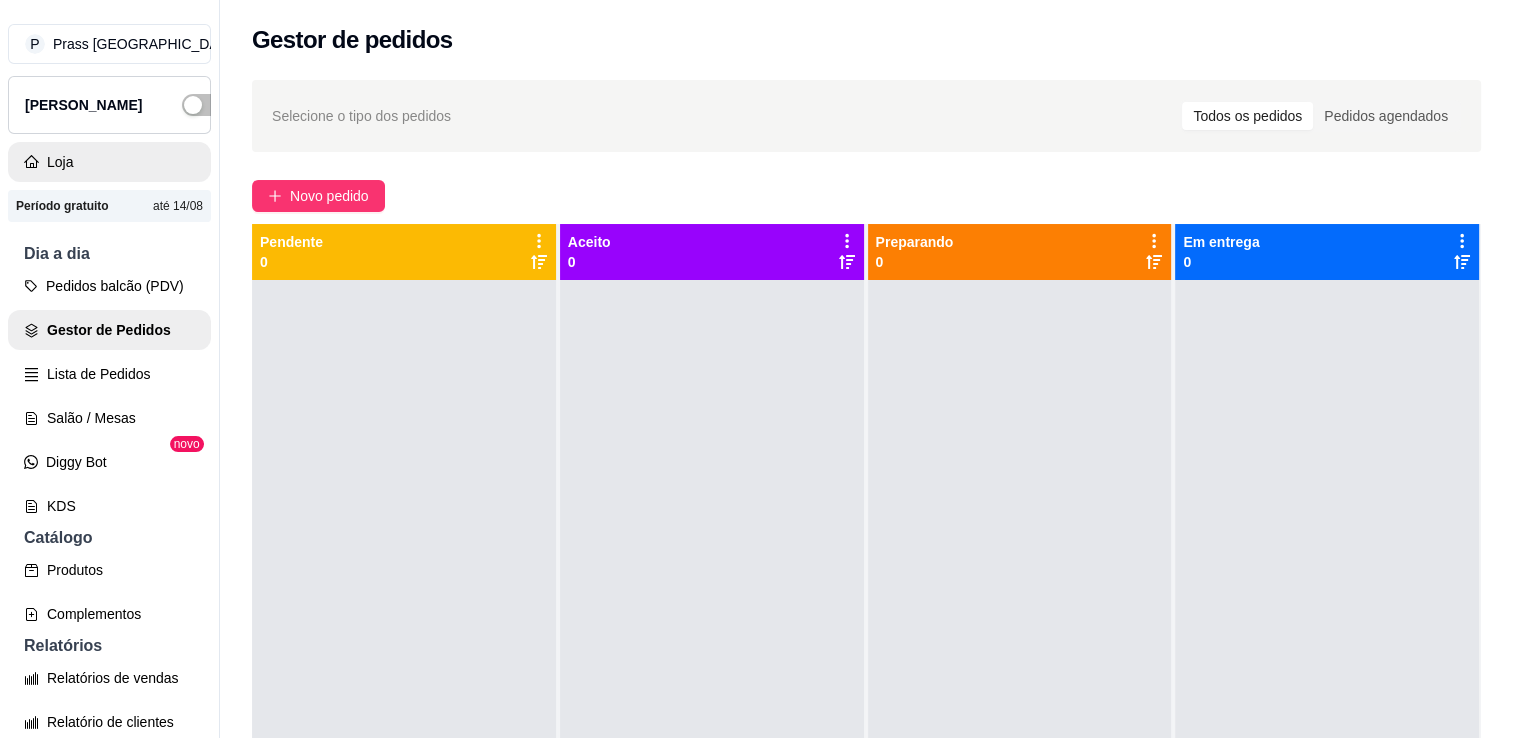 click on "Loja" at bounding box center [109, 162] 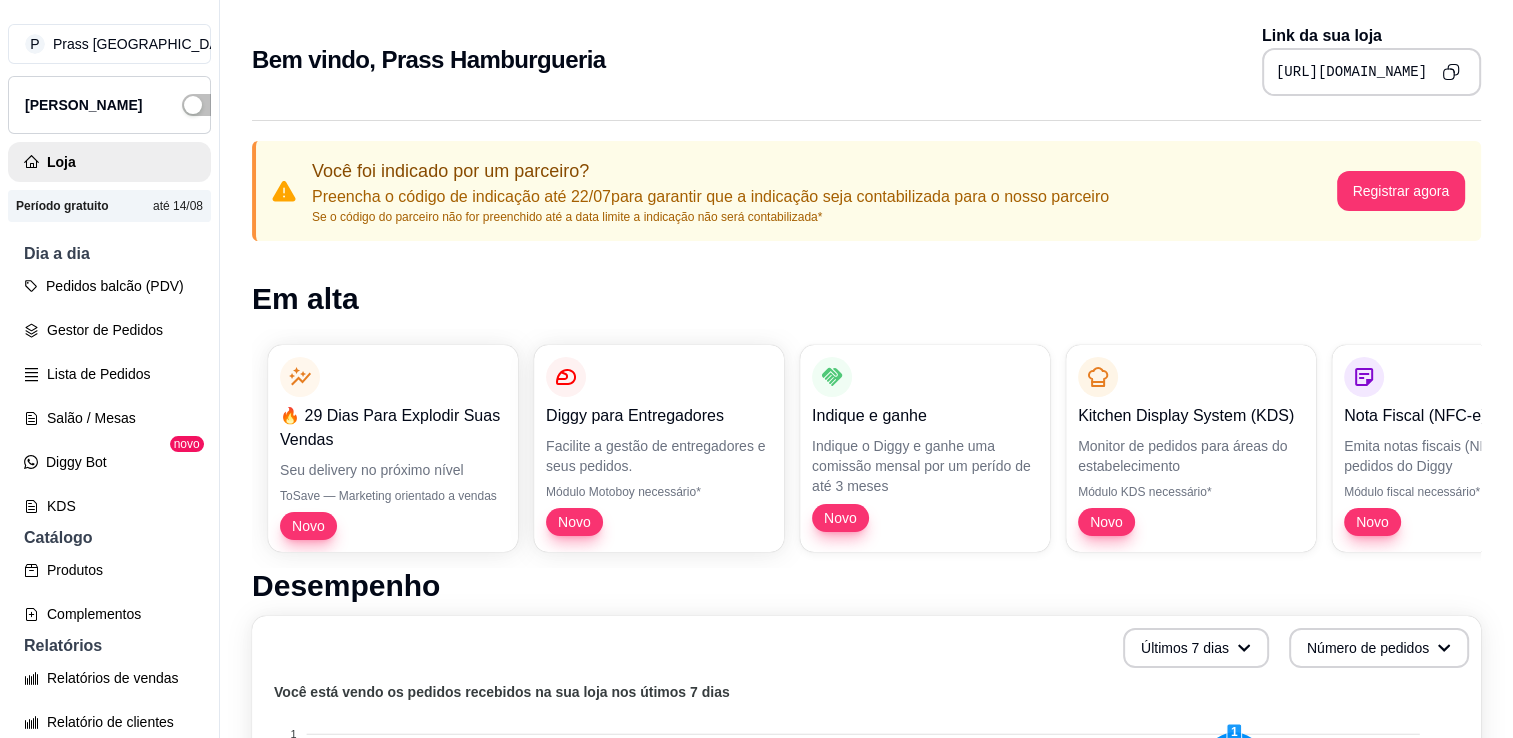 click on "[URL][DOMAIN_NAME]" at bounding box center (1351, 72) 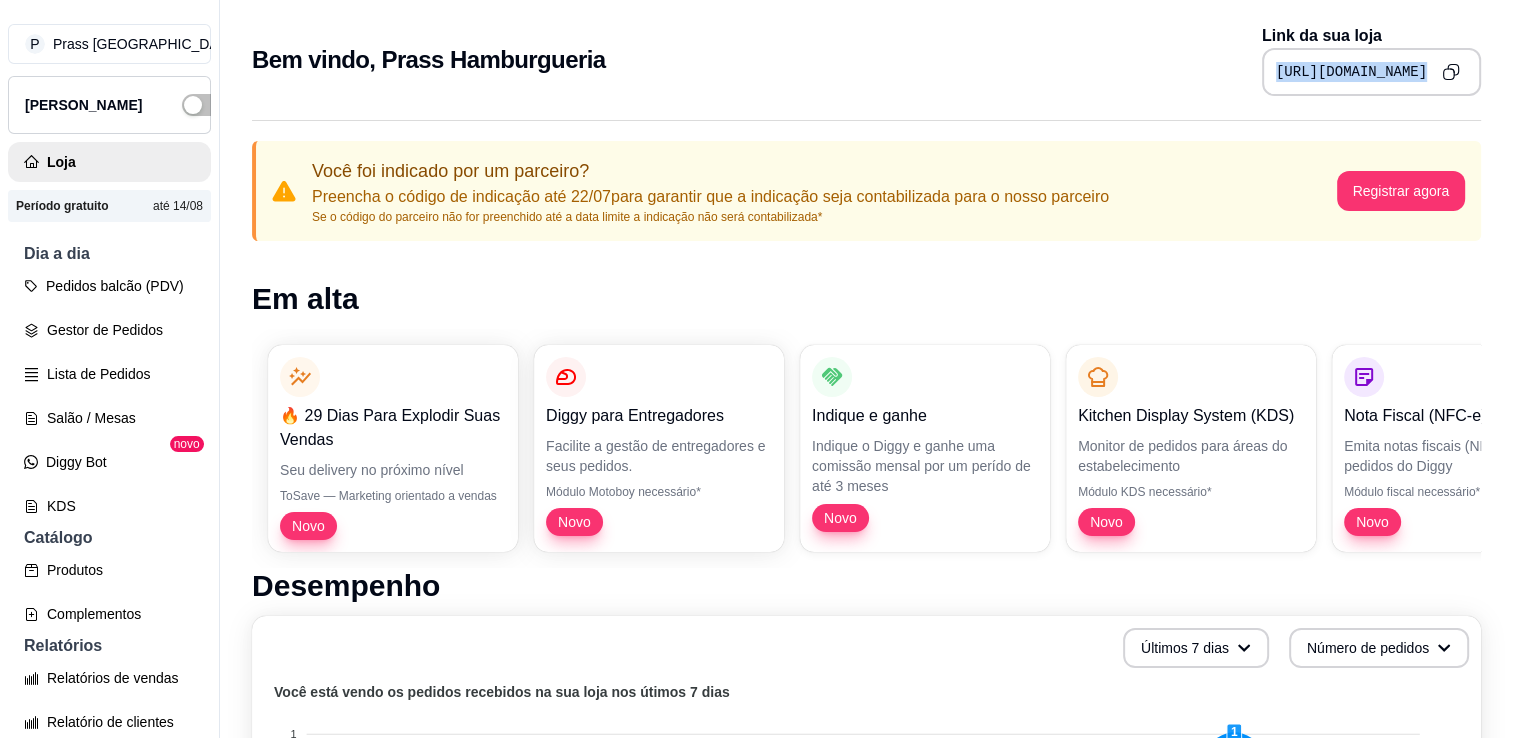 click on "[URL][DOMAIN_NAME]" at bounding box center (1351, 72) 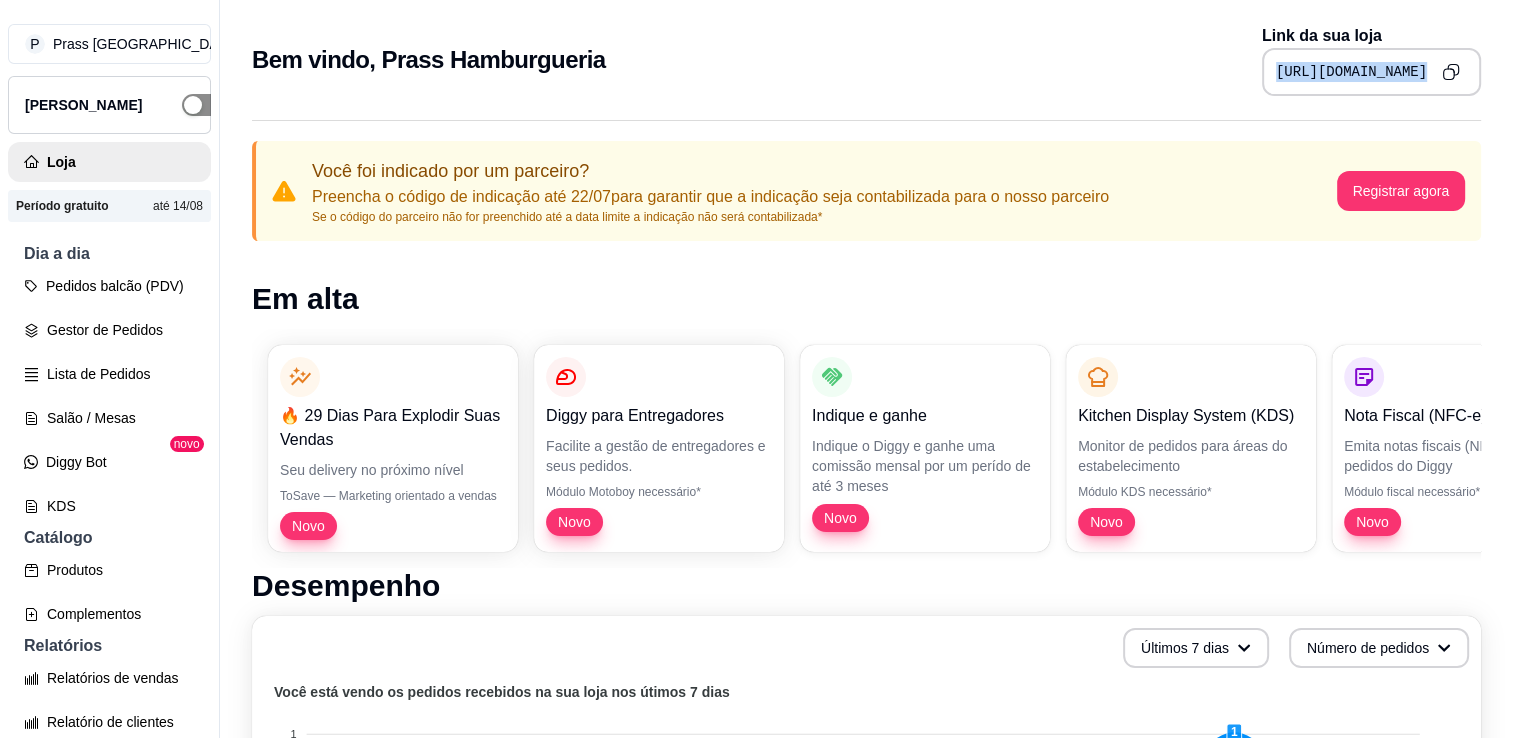 click at bounding box center (204, 105) 